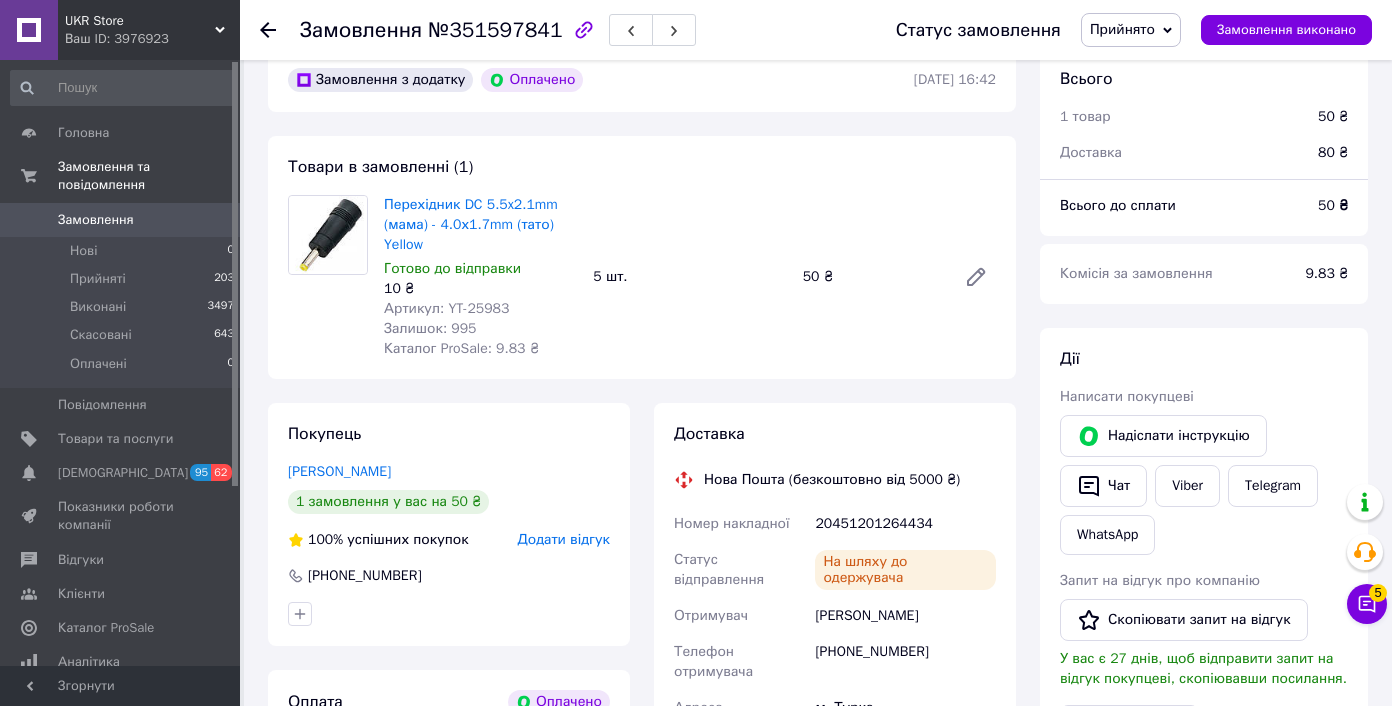 scroll, scrollTop: 0, scrollLeft: 0, axis: both 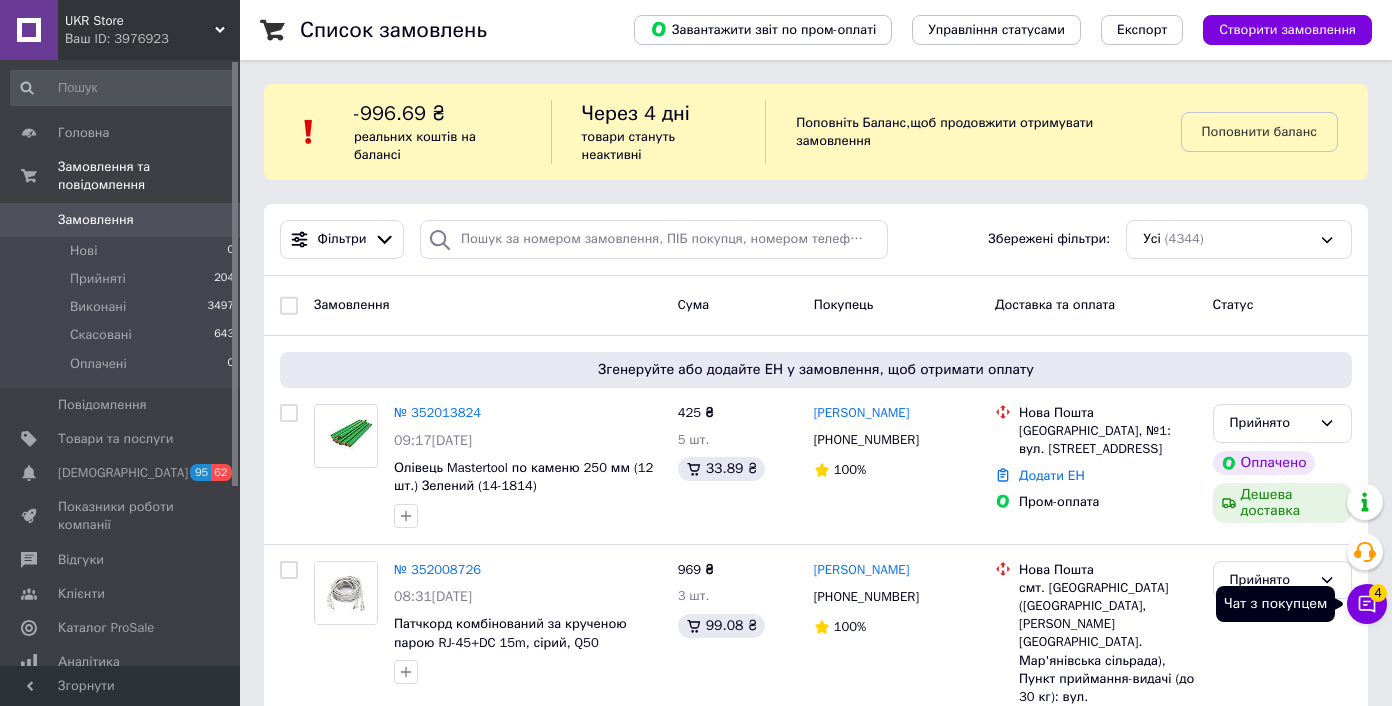 click 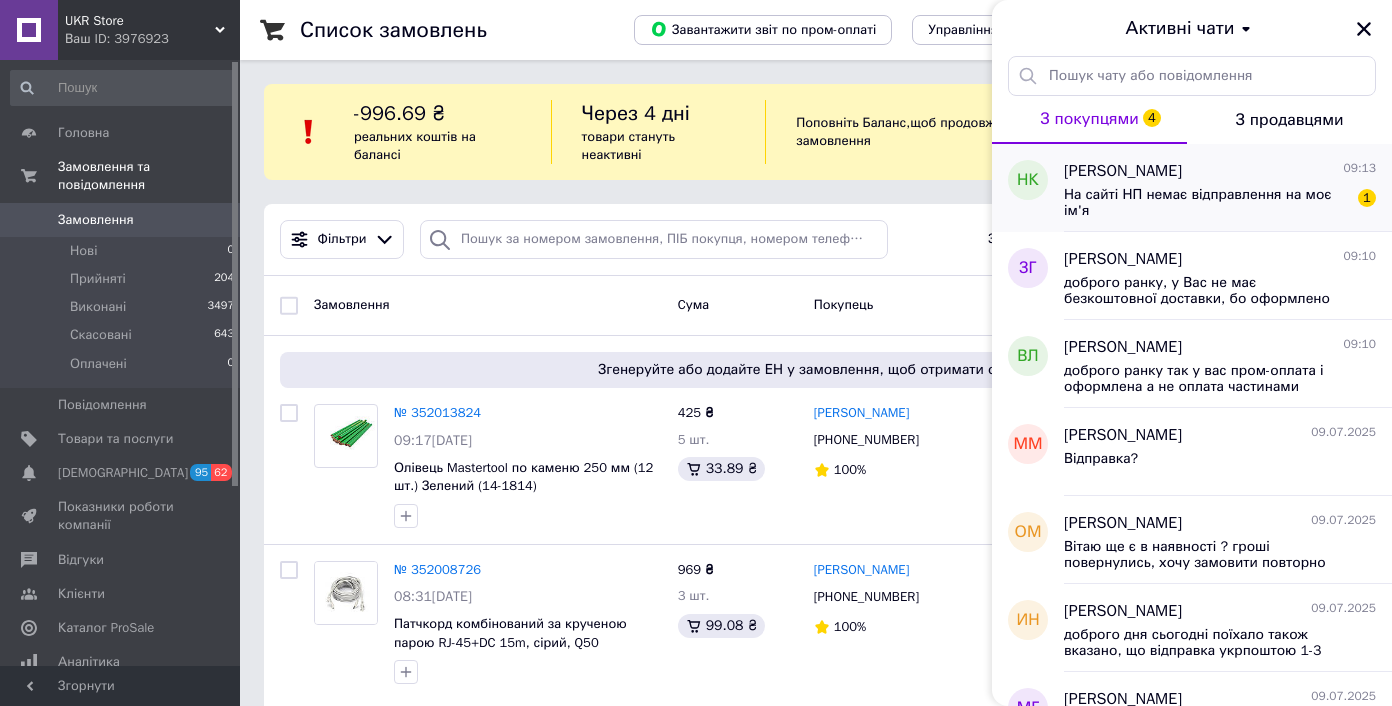 click on "На сайті НП немає відправлення на моє ім'я" at bounding box center (1206, 203) 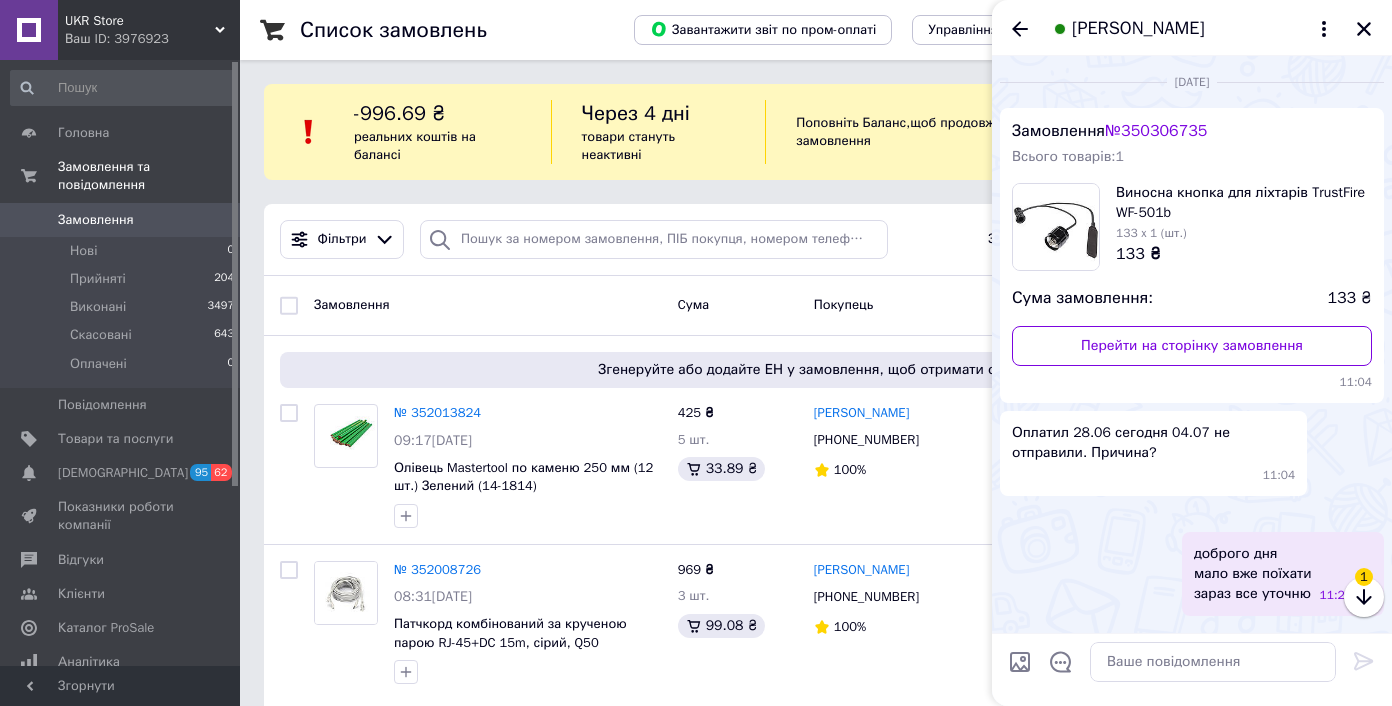 scroll, scrollTop: 1416, scrollLeft: 0, axis: vertical 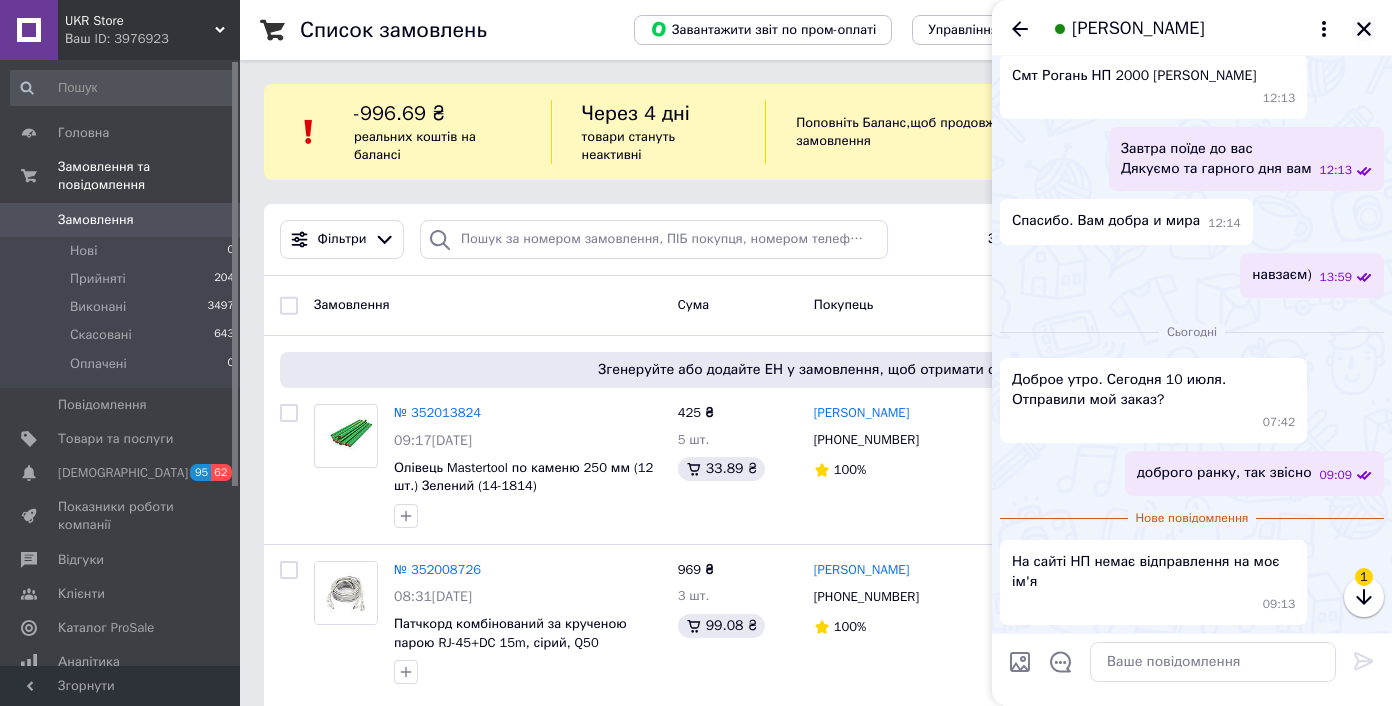 click 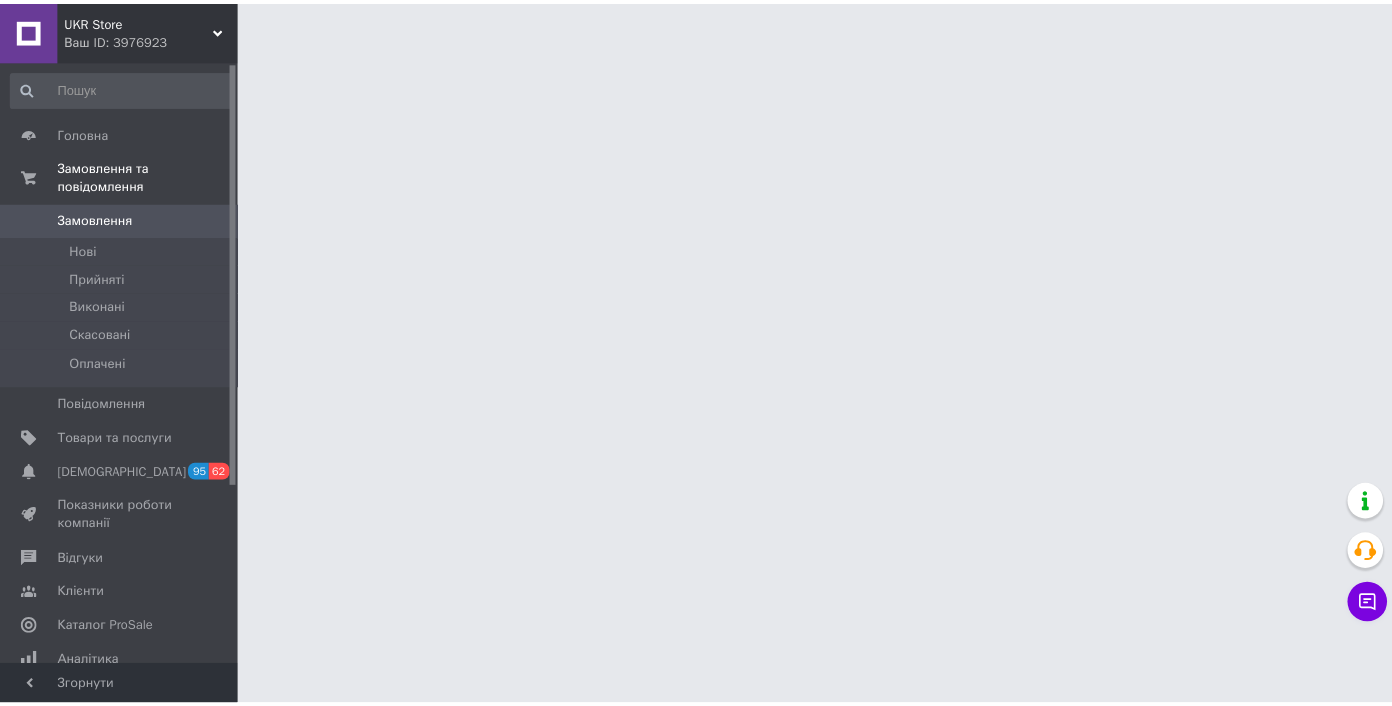 scroll, scrollTop: 0, scrollLeft: 0, axis: both 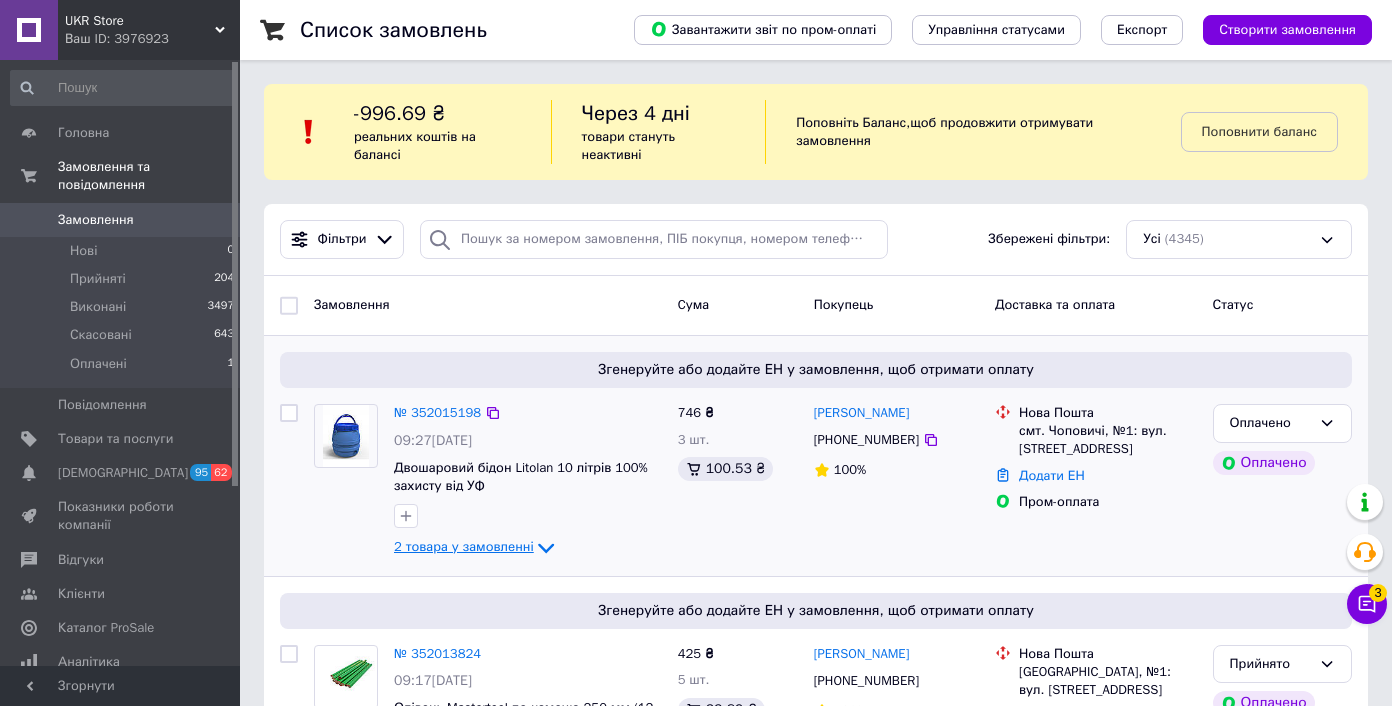 click on "2 товара у замовленні" at bounding box center (464, 546) 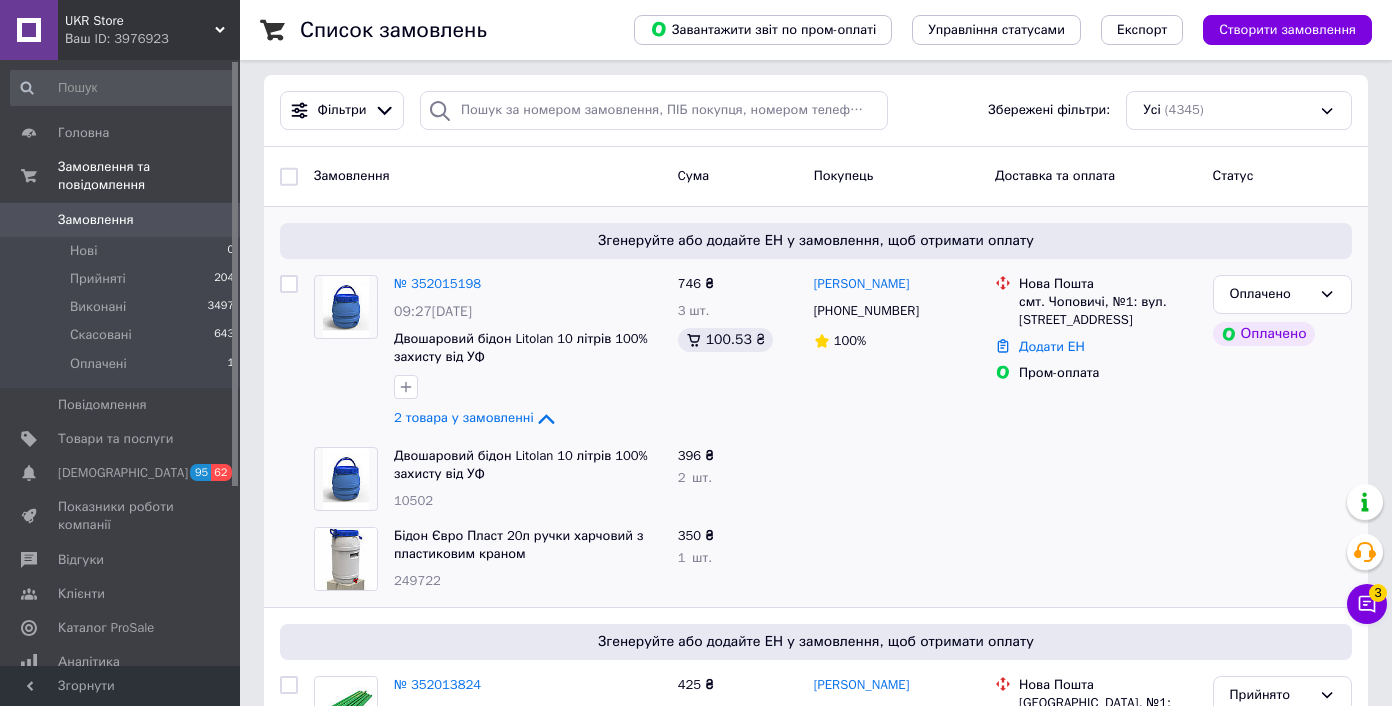 scroll, scrollTop: 179, scrollLeft: 0, axis: vertical 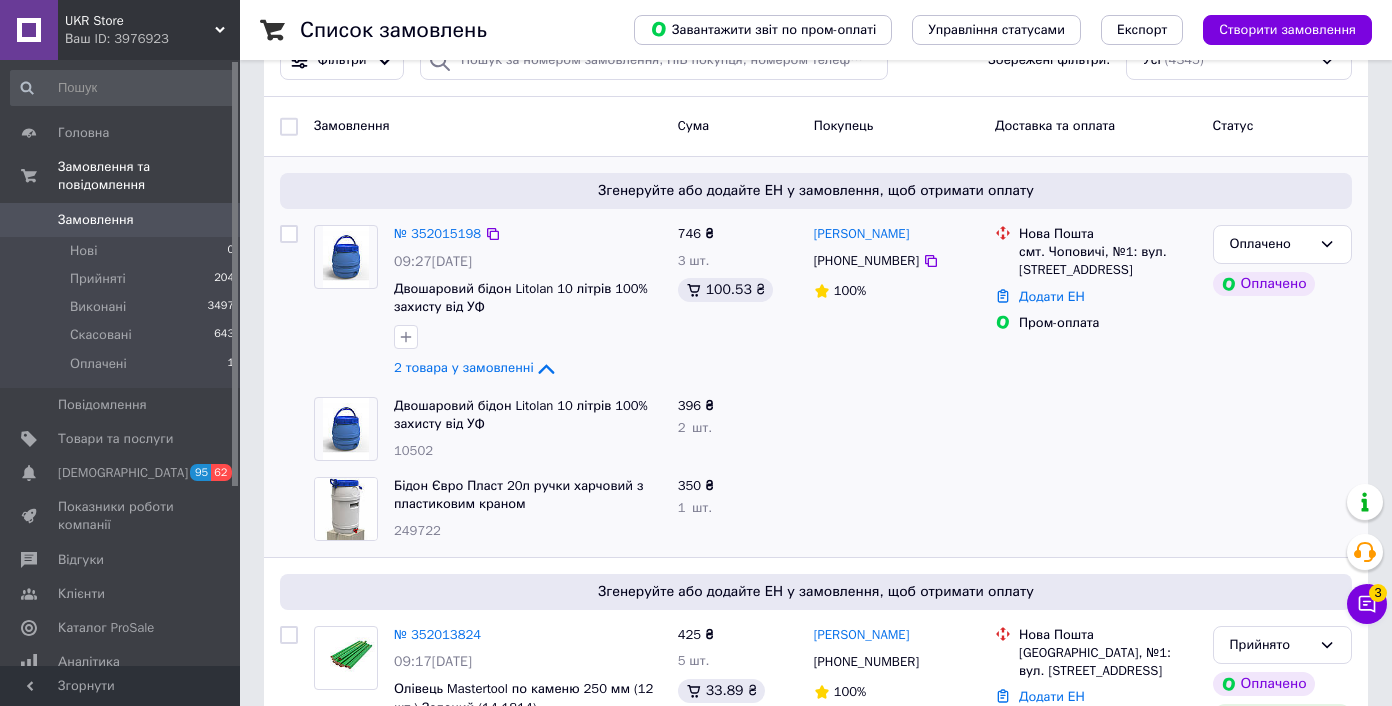 click on "Оплачено Оплачено" at bounding box center (1282, 303) 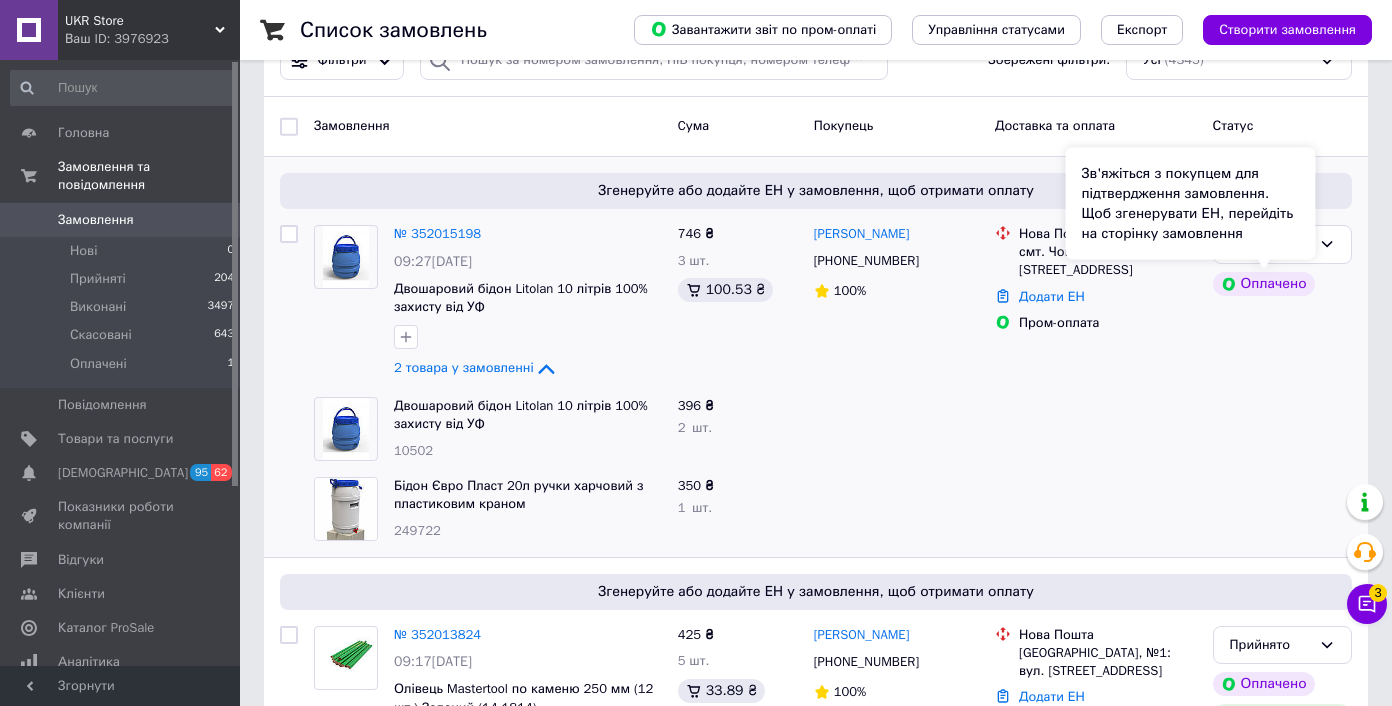 click on "Зв'яжіться з покупцем для підтвердження замовлення.
Щоб згенерувати ЕН, перейдіть на сторінку замовлення" at bounding box center (1191, 204) 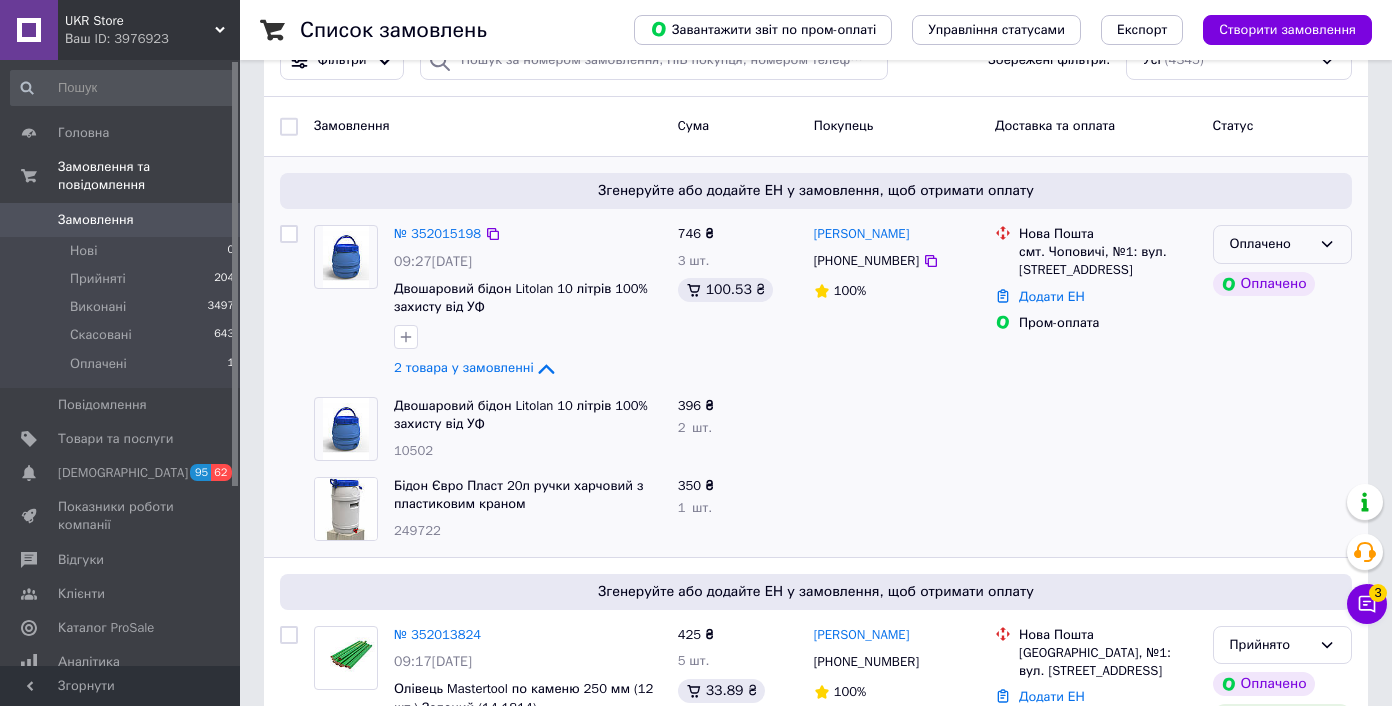 click 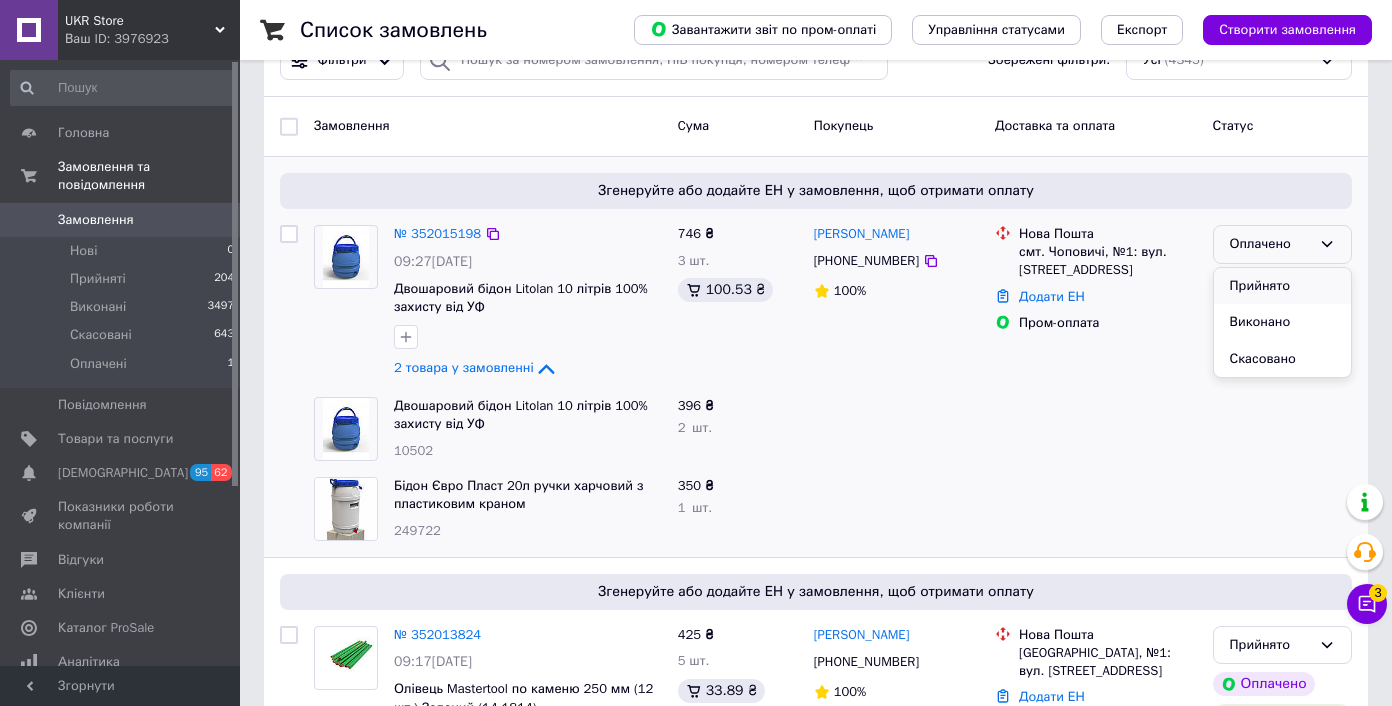 click on "Прийнято" at bounding box center [1282, 286] 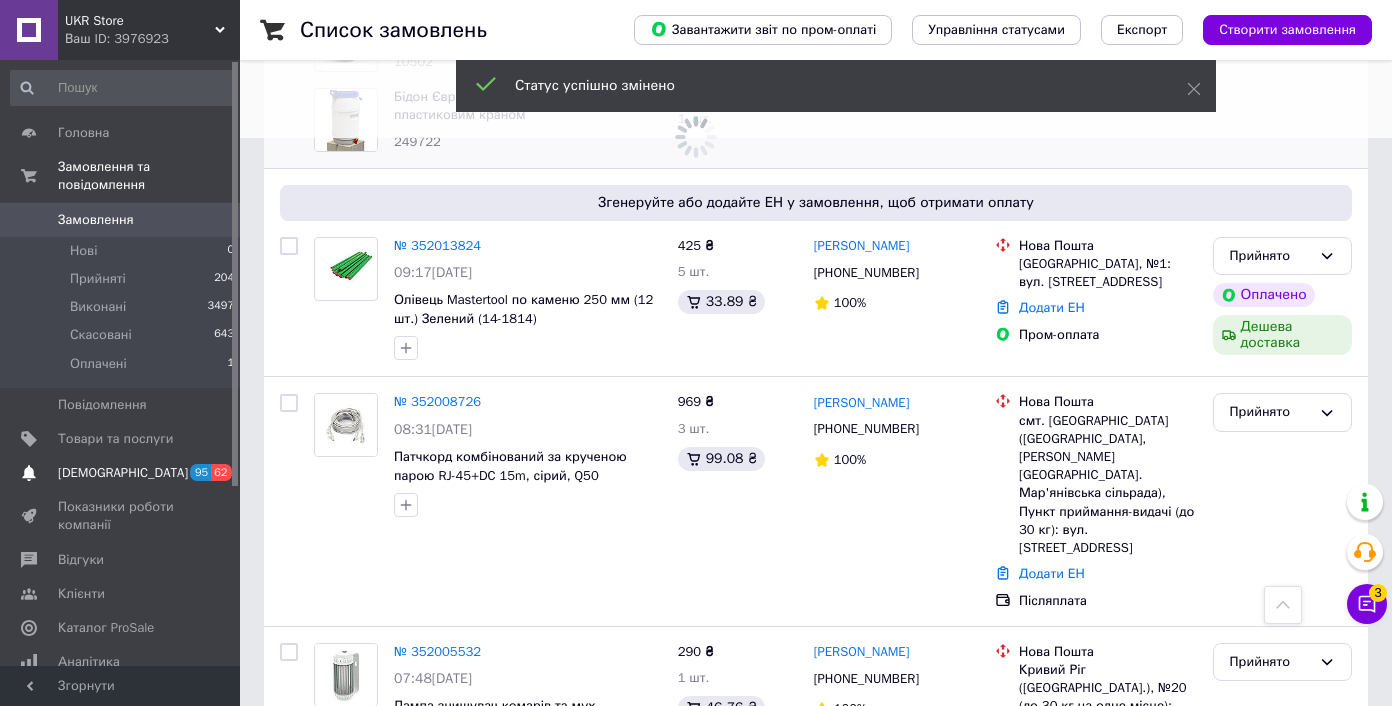 scroll, scrollTop: 572, scrollLeft: 0, axis: vertical 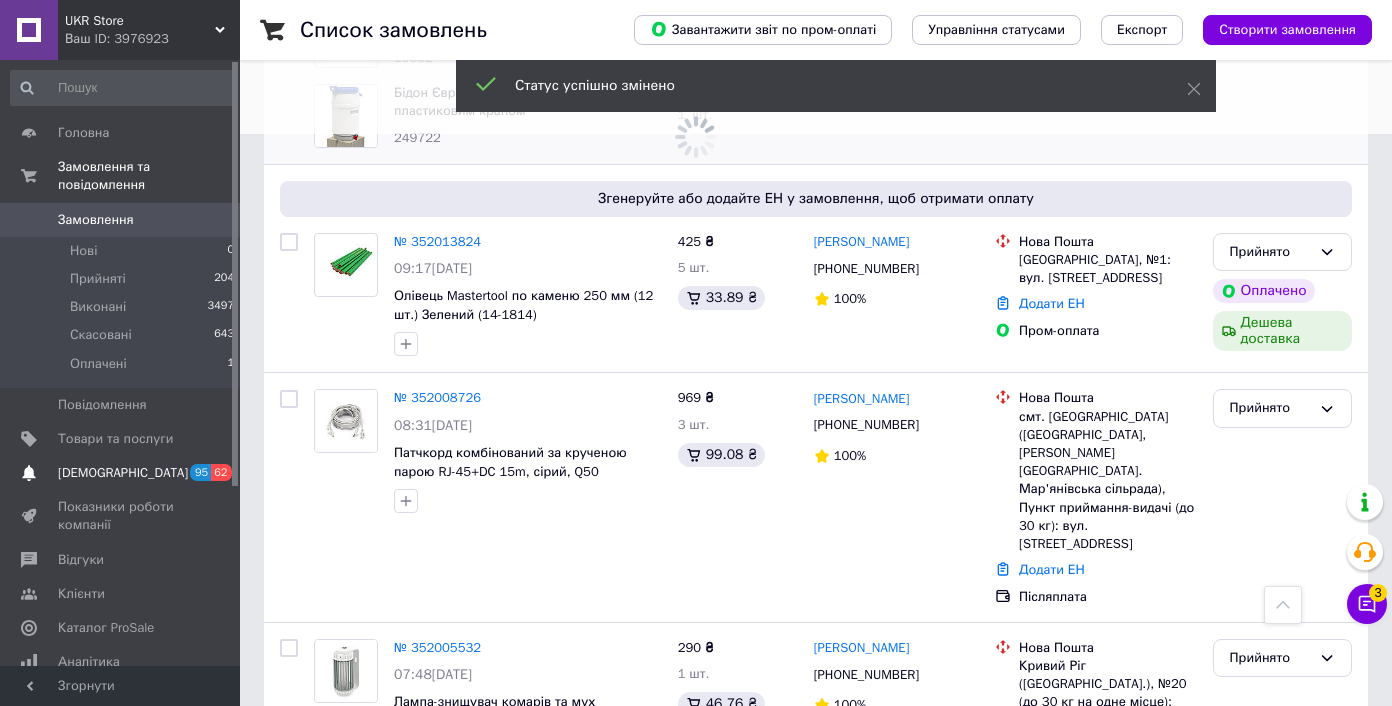 click on "[DEMOGRAPHIC_DATA]" at bounding box center (121, 473) 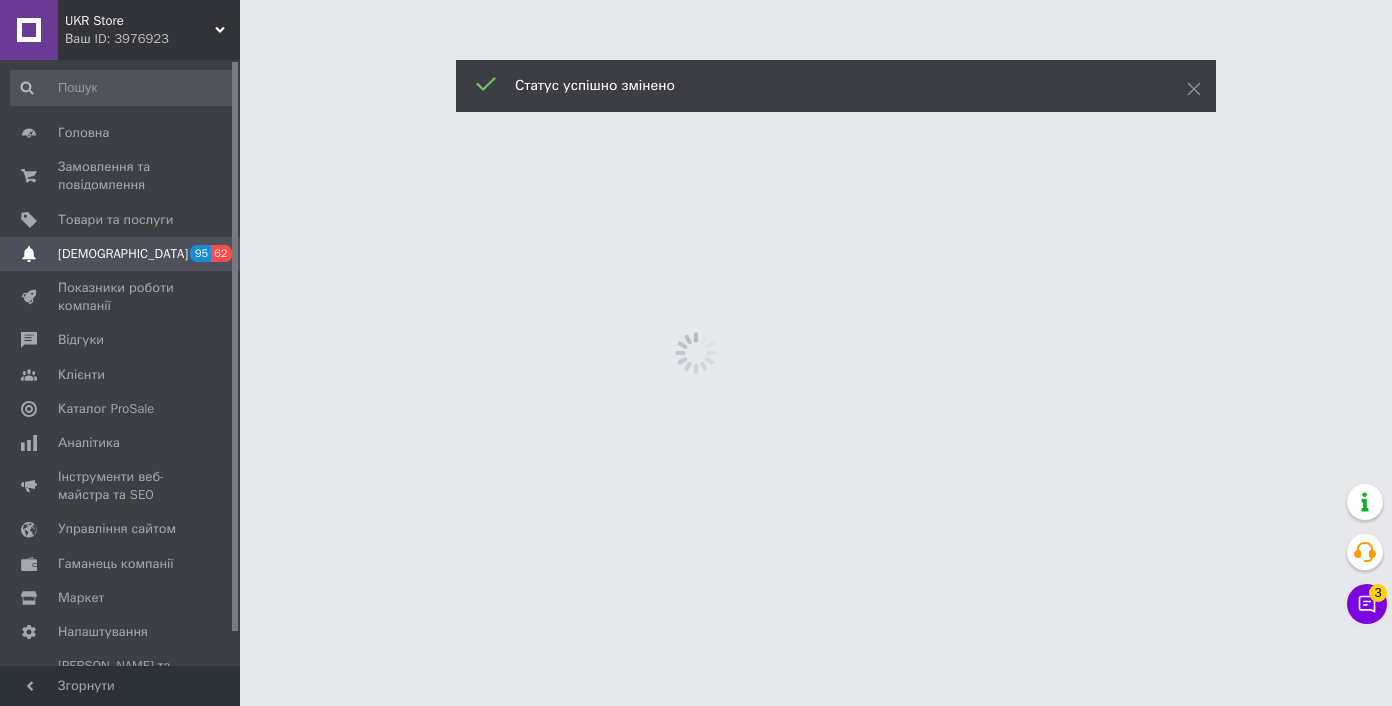 scroll, scrollTop: 0, scrollLeft: 0, axis: both 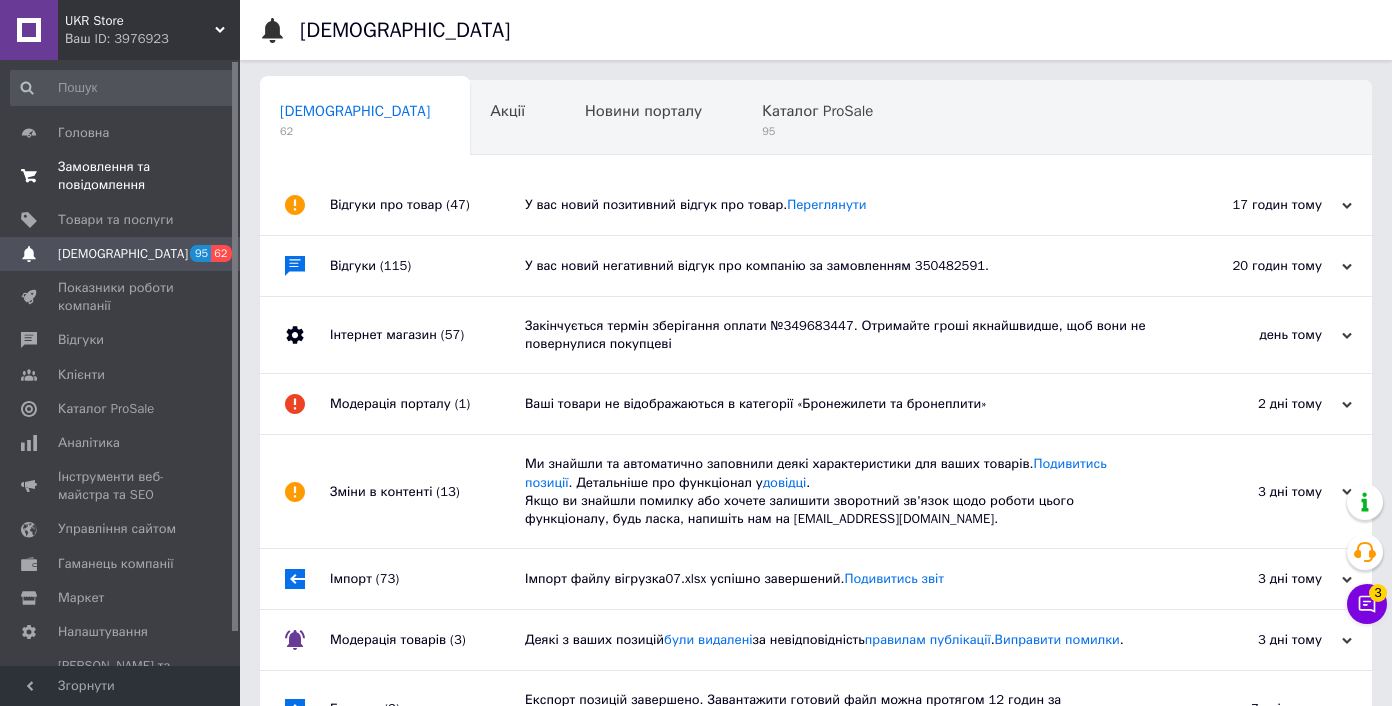 click on "Замовлення та повідомлення" at bounding box center (121, 176) 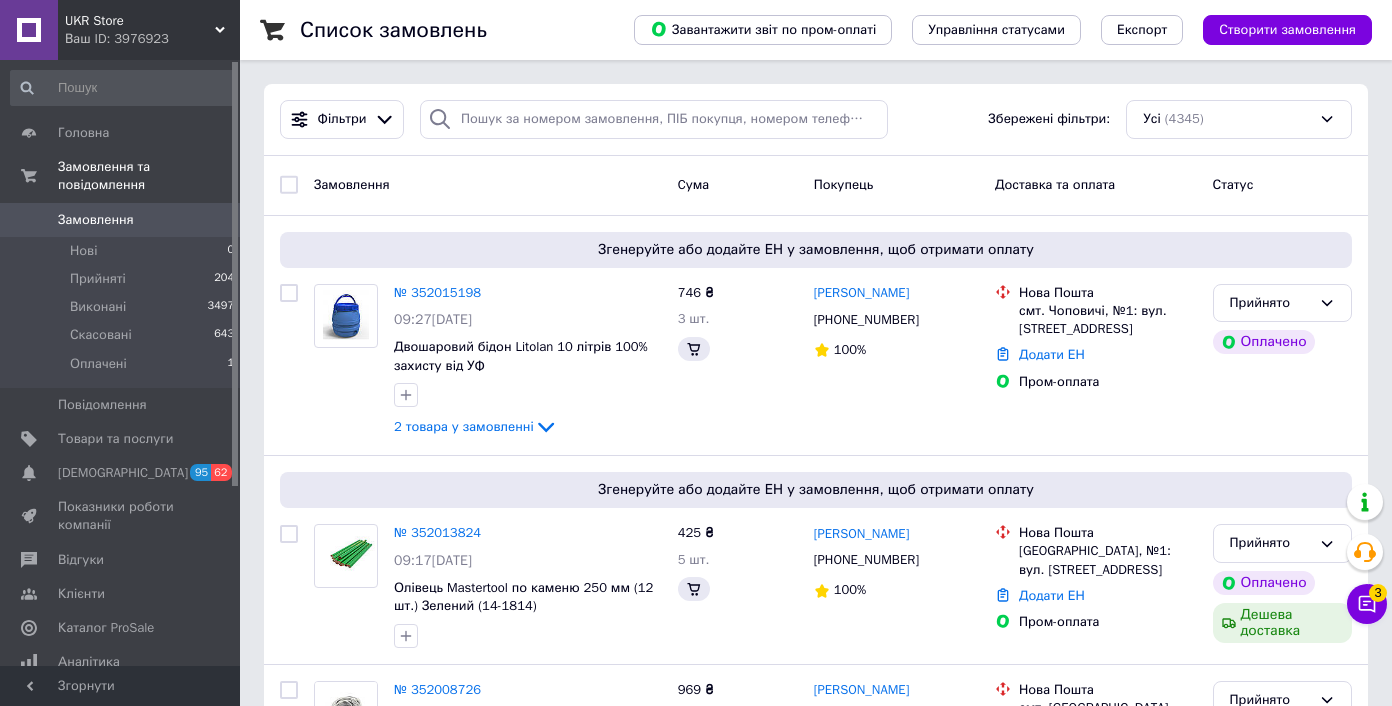 click on "Чат з покупцем 3" at bounding box center (1367, 604) 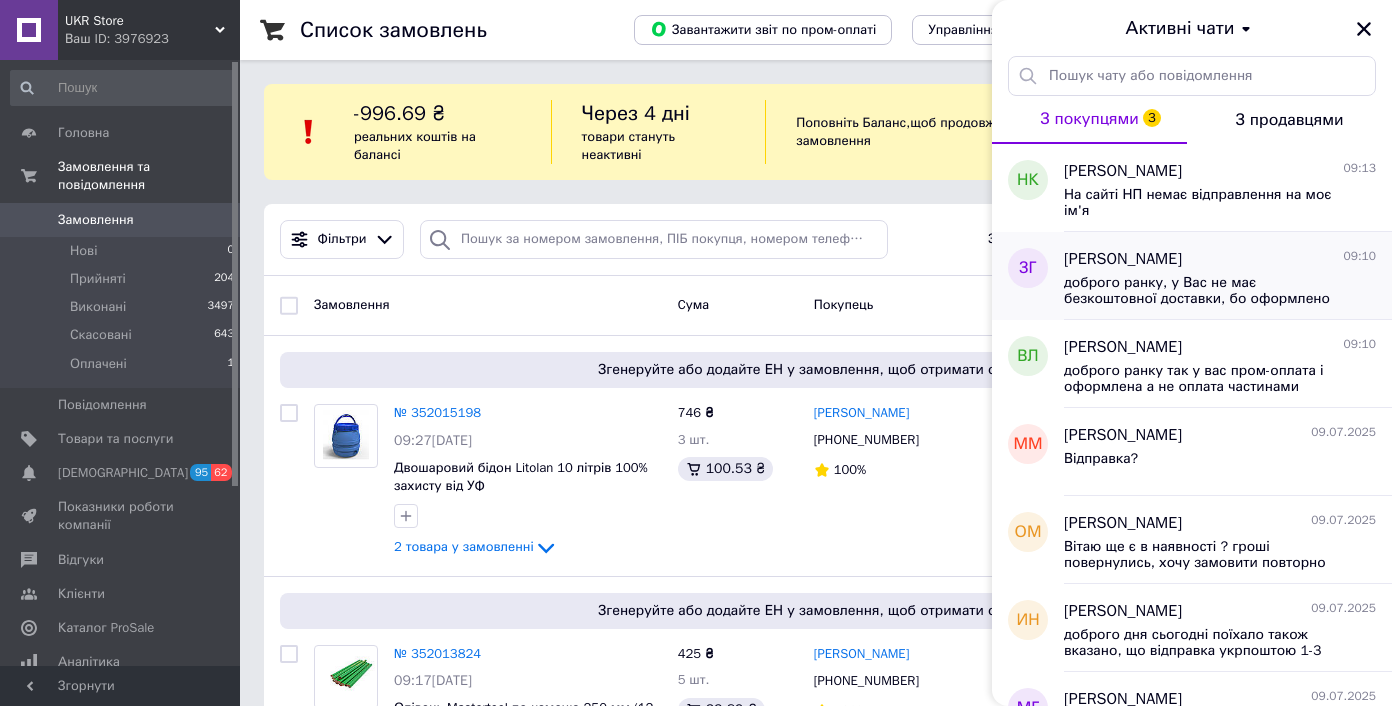 click on "доброго ранку, у Вас не має безкоштовної доставки, бо оформлено бпез неї" at bounding box center (1206, 291) 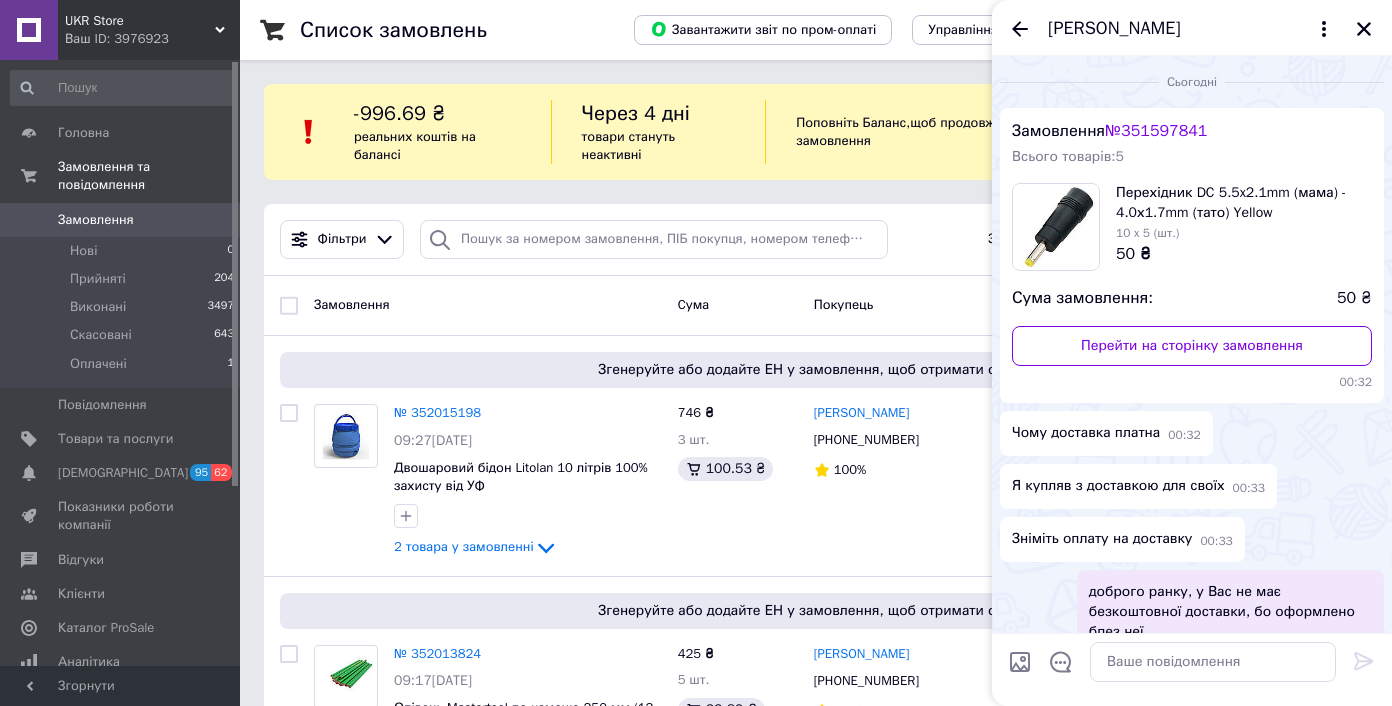 scroll, scrollTop: 50, scrollLeft: 0, axis: vertical 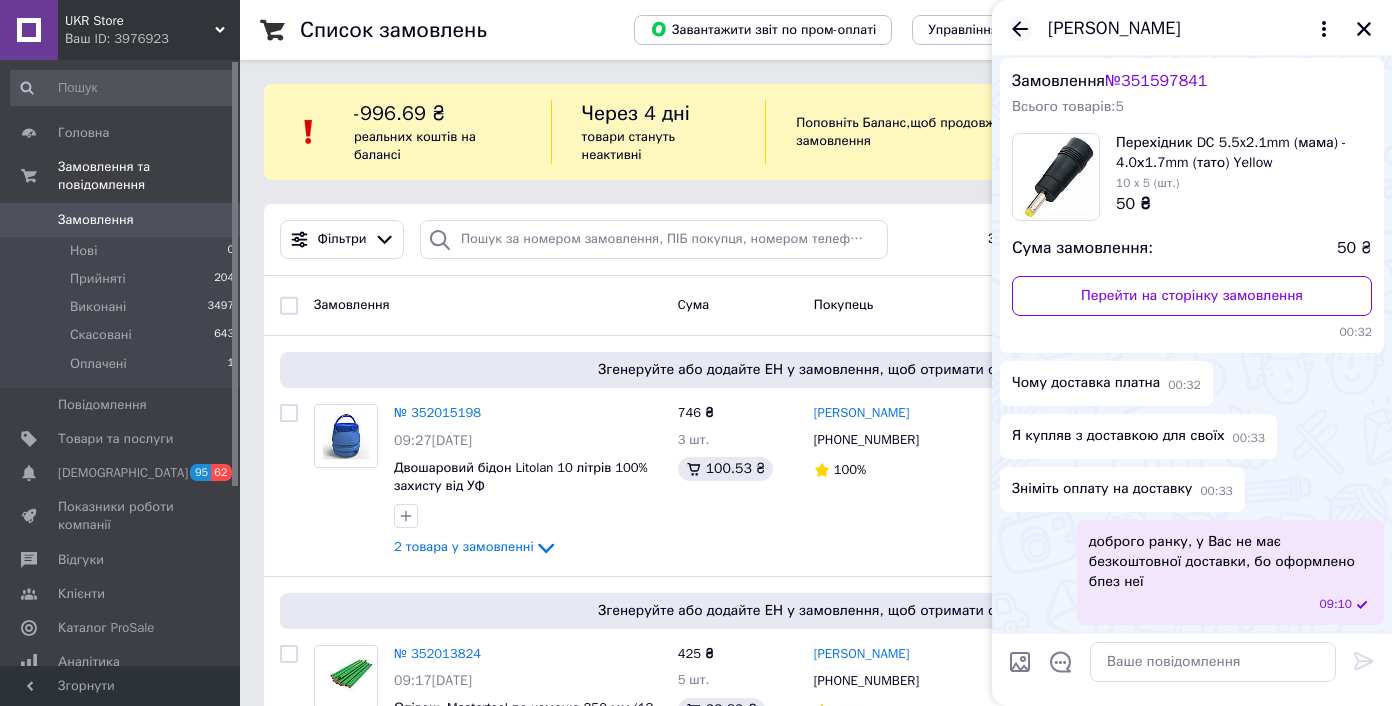 click 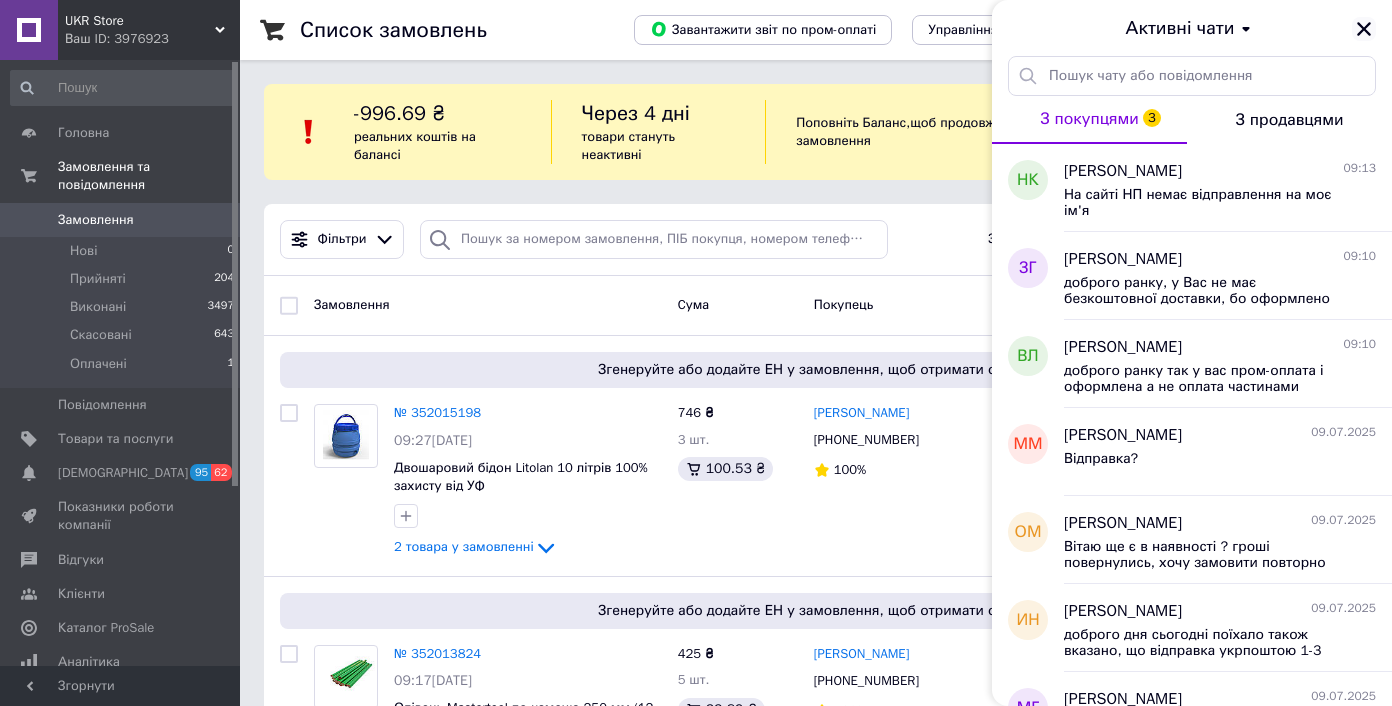 click 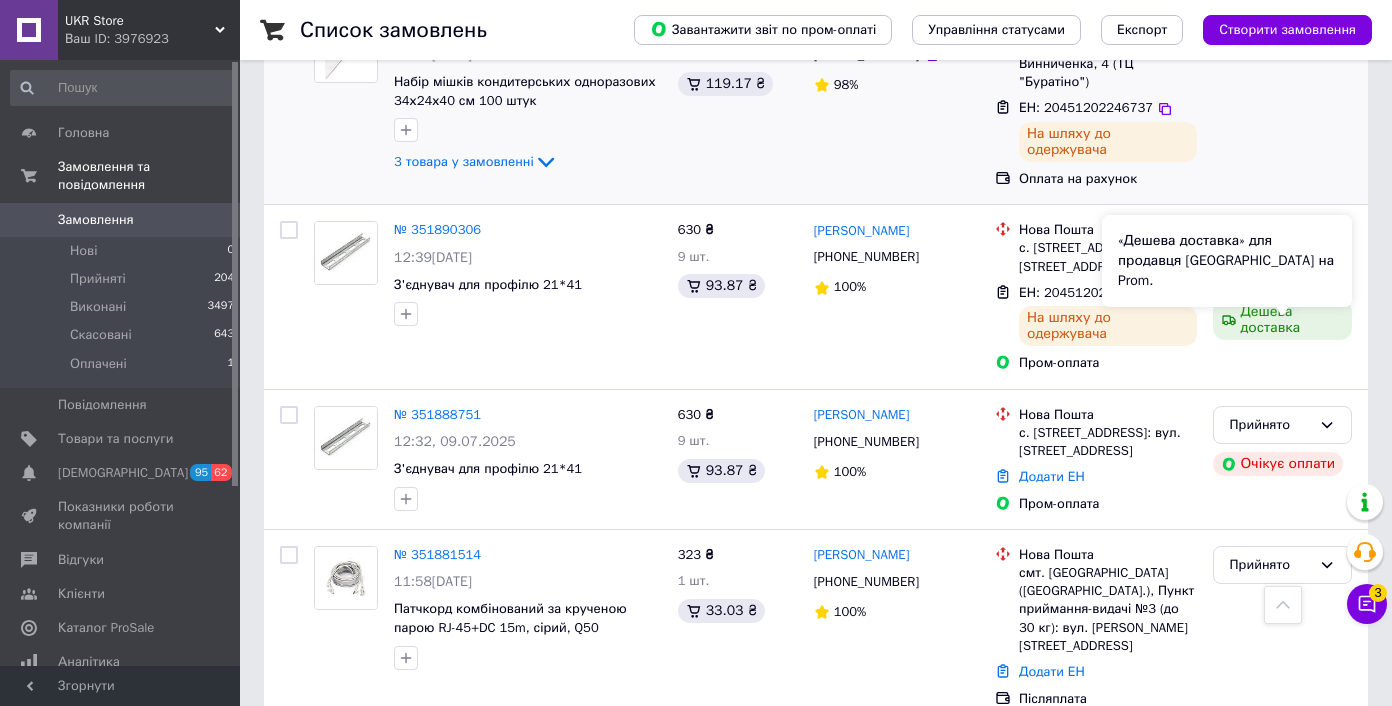 scroll, scrollTop: 4122, scrollLeft: 0, axis: vertical 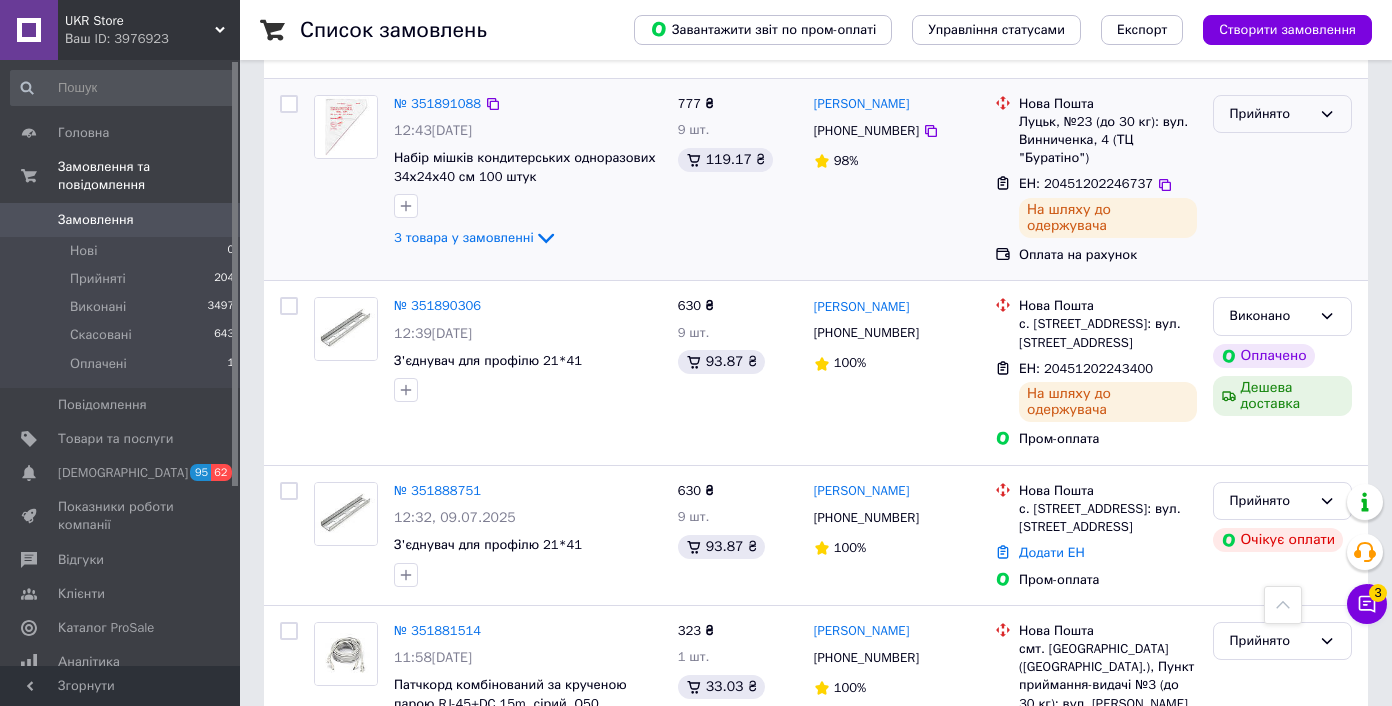 click on "Прийнято" at bounding box center (1282, 114) 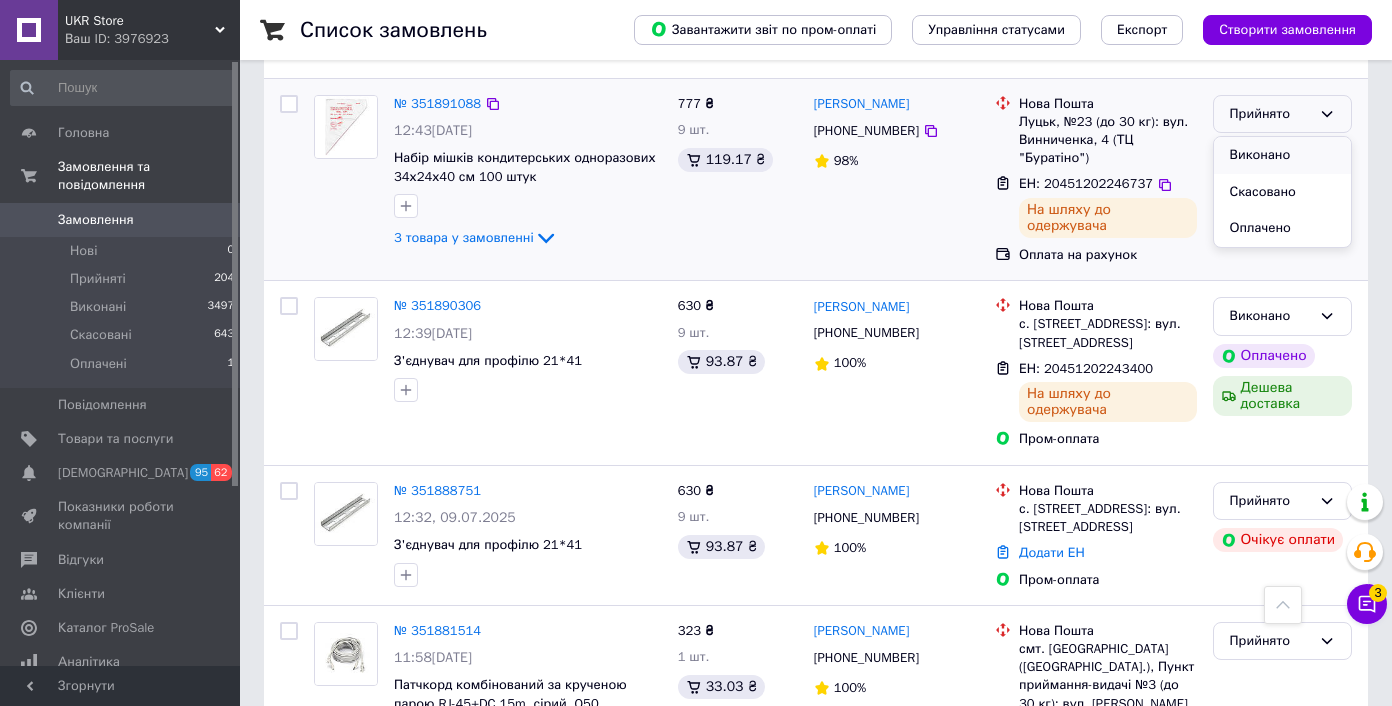 click on "Виконано" at bounding box center (1282, 155) 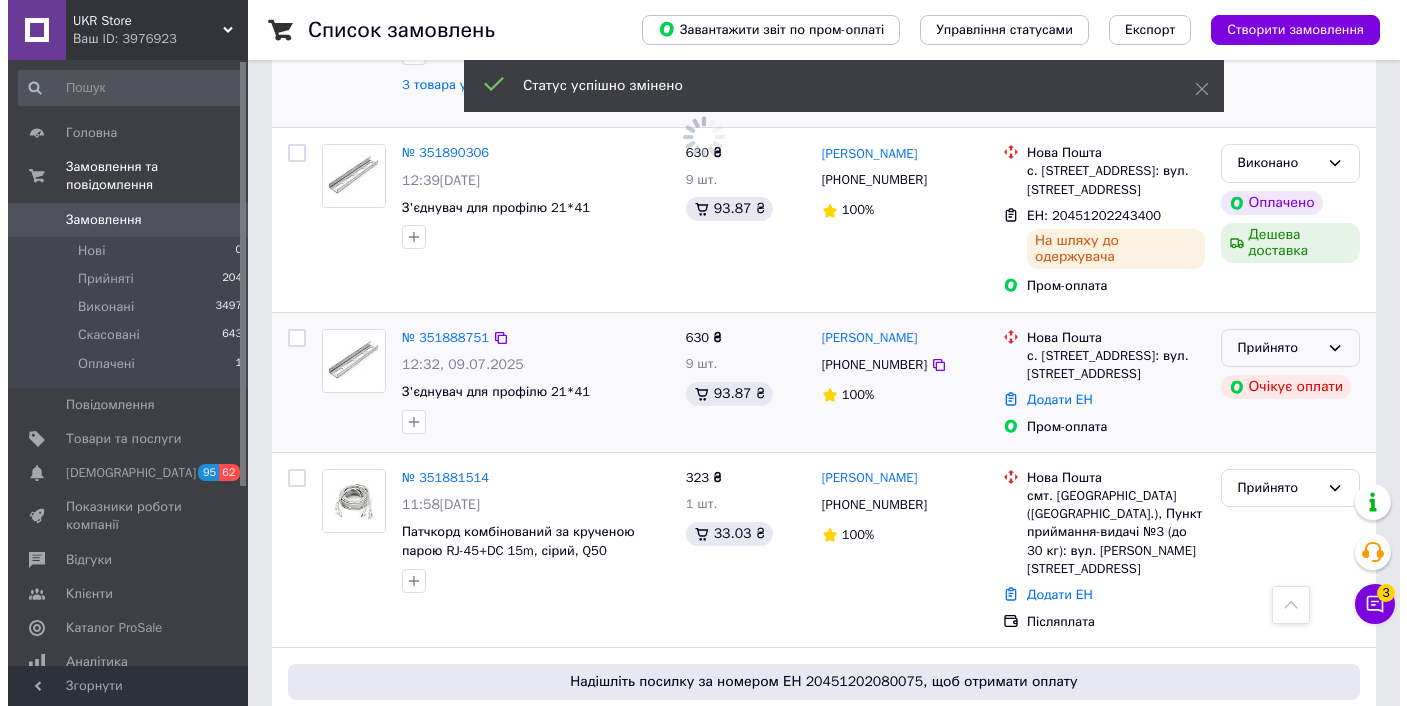 scroll, scrollTop: 4282, scrollLeft: 0, axis: vertical 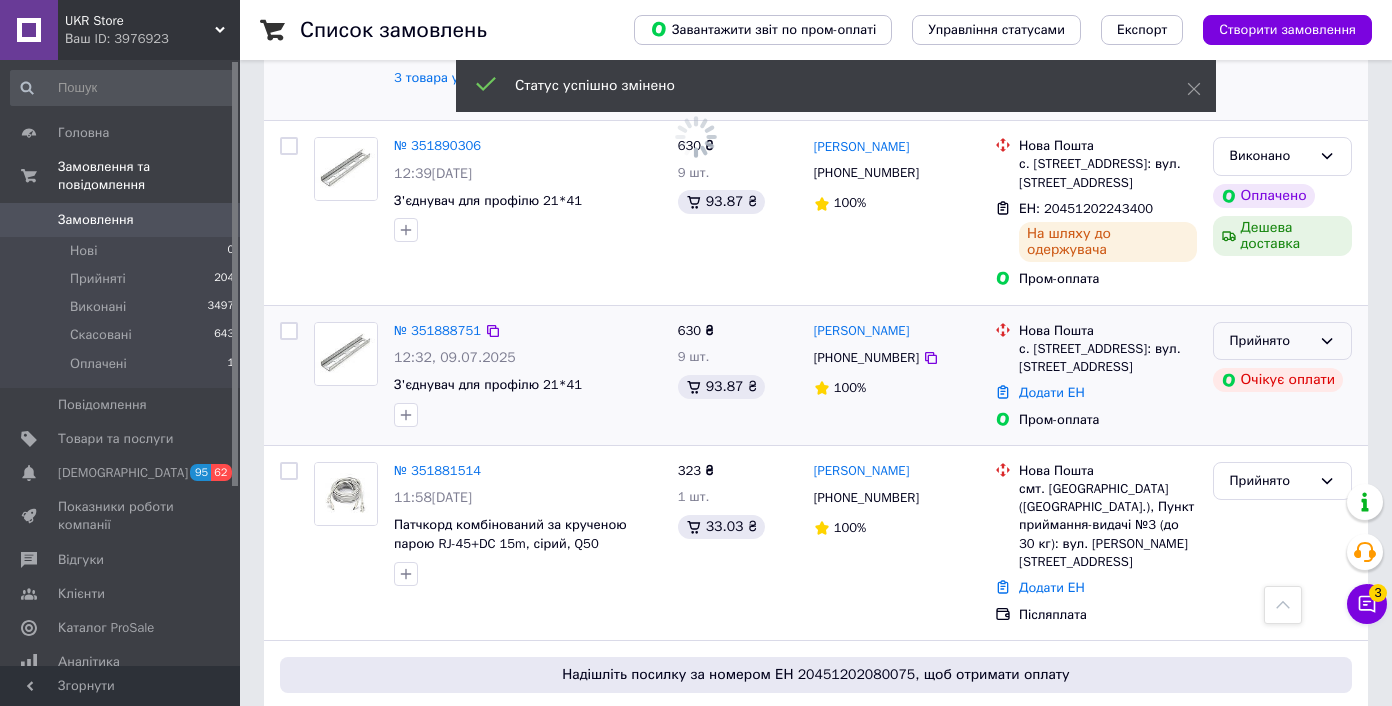 click on "Прийнято" at bounding box center [1282, 341] 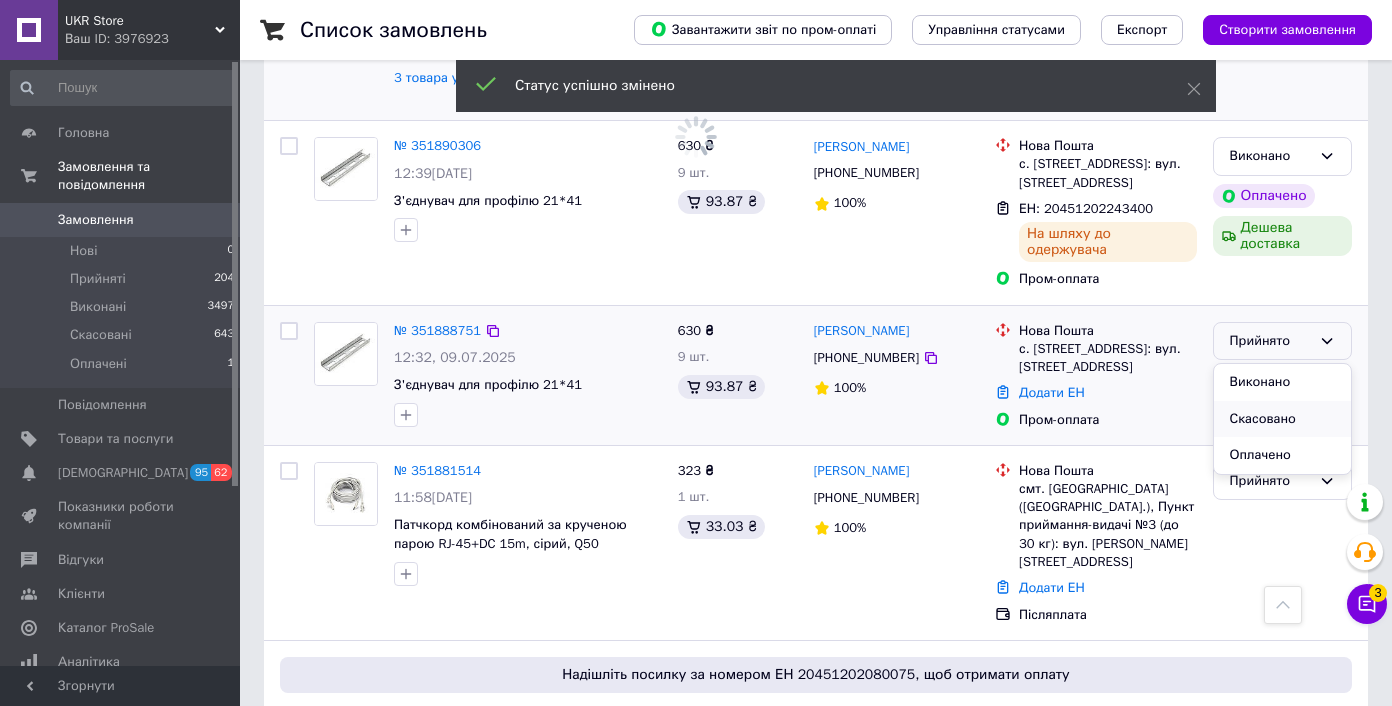 click on "Скасовано" at bounding box center (1282, 419) 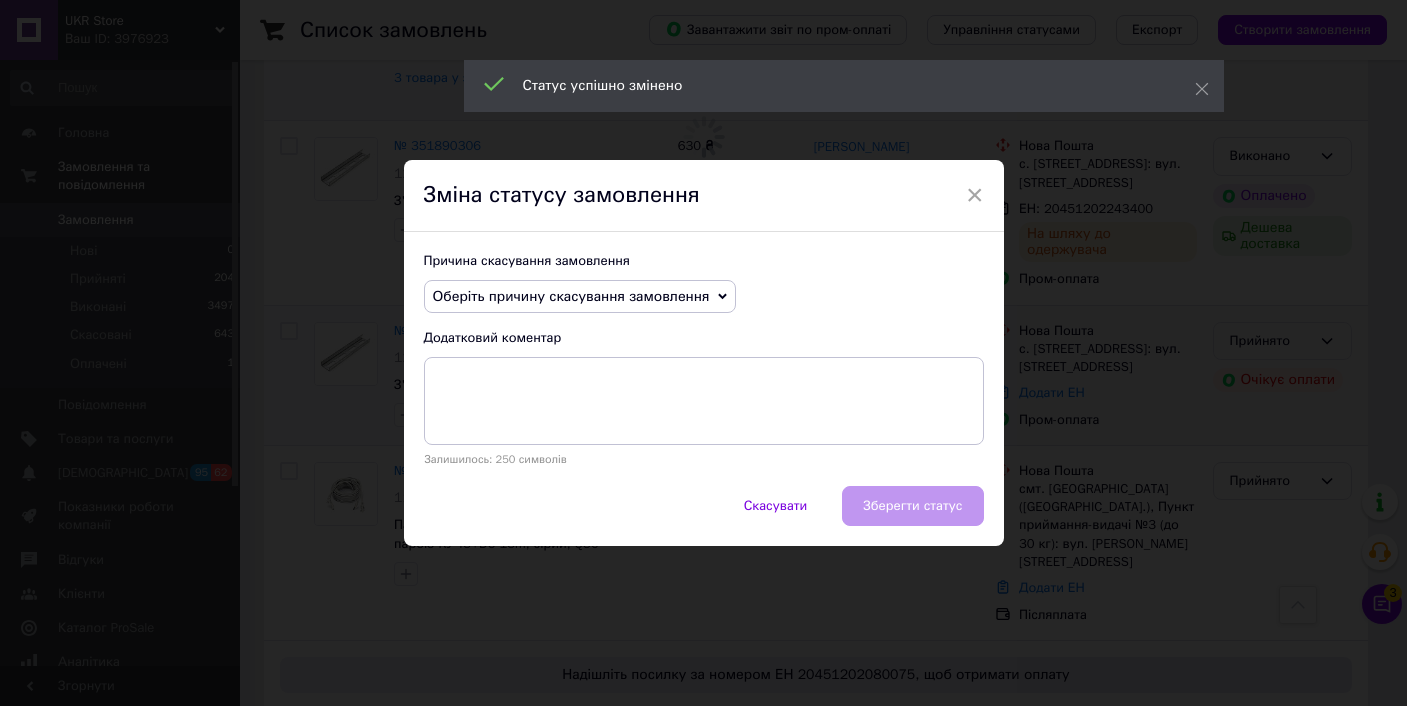 click on "Оберіть причину скасування замовлення" at bounding box center [580, 297] 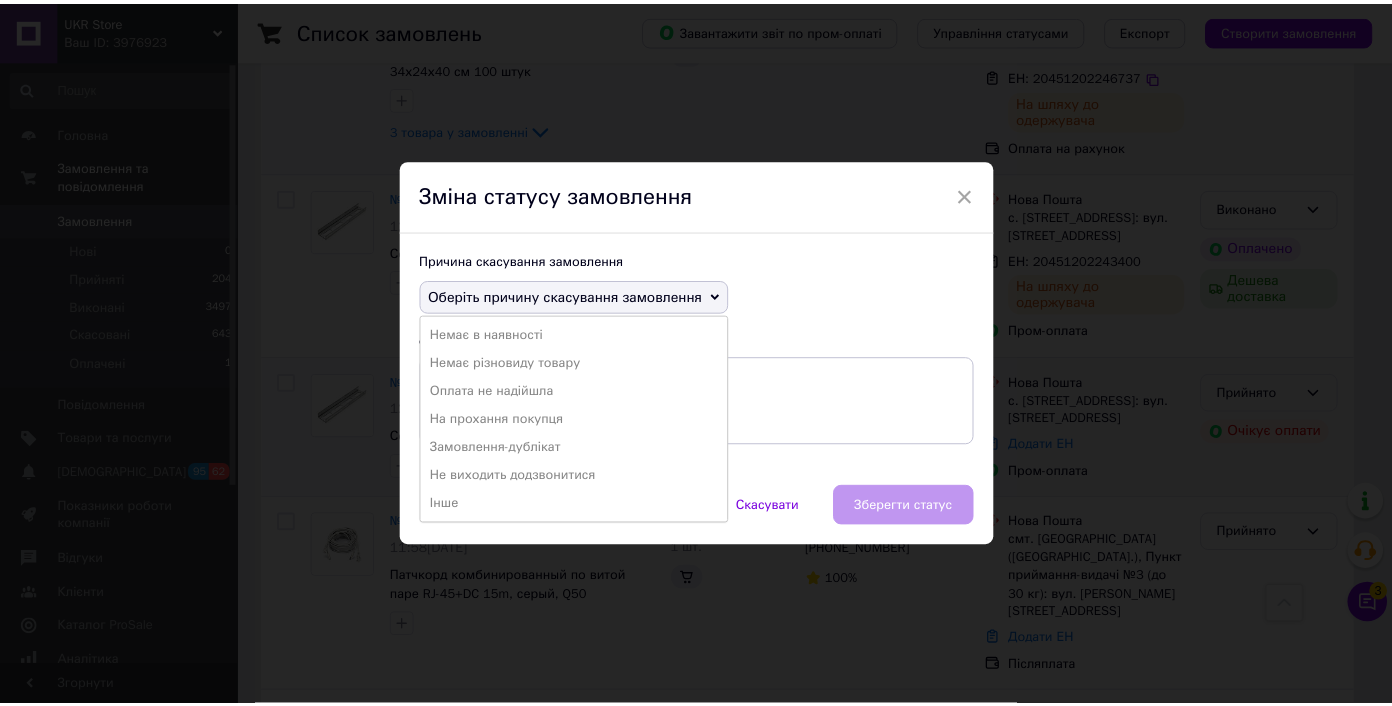 scroll, scrollTop: 4282, scrollLeft: 0, axis: vertical 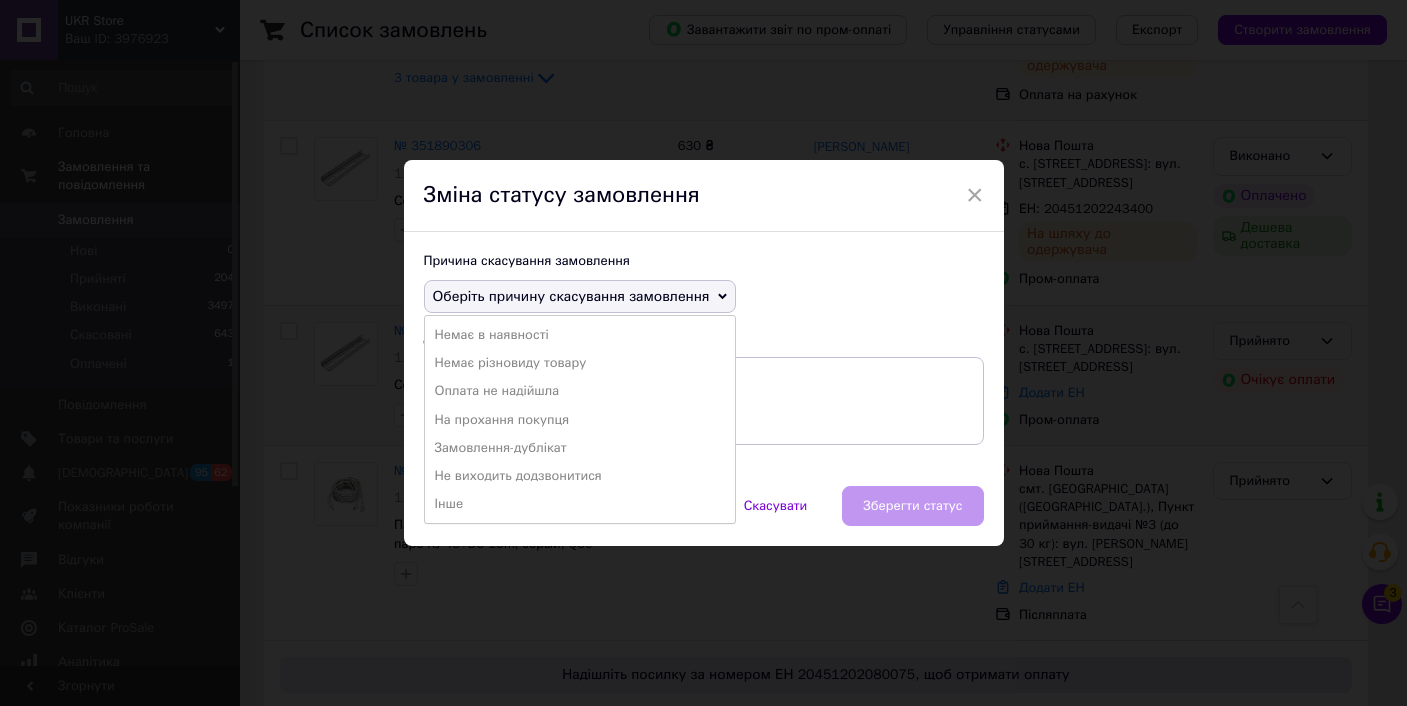 click on "Оберіть причину скасування замовлення" at bounding box center (571, 296) 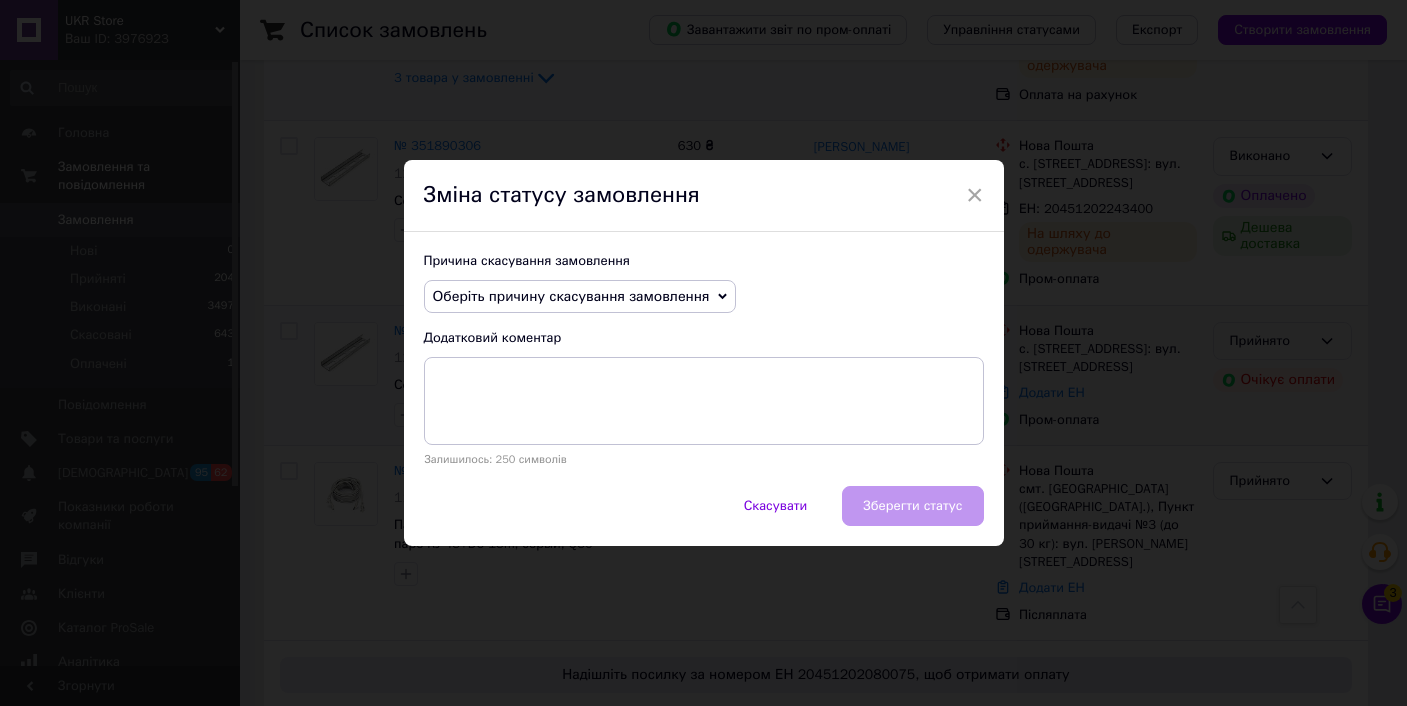 click on "Оберіть причину скасування замовлення" at bounding box center (571, 296) 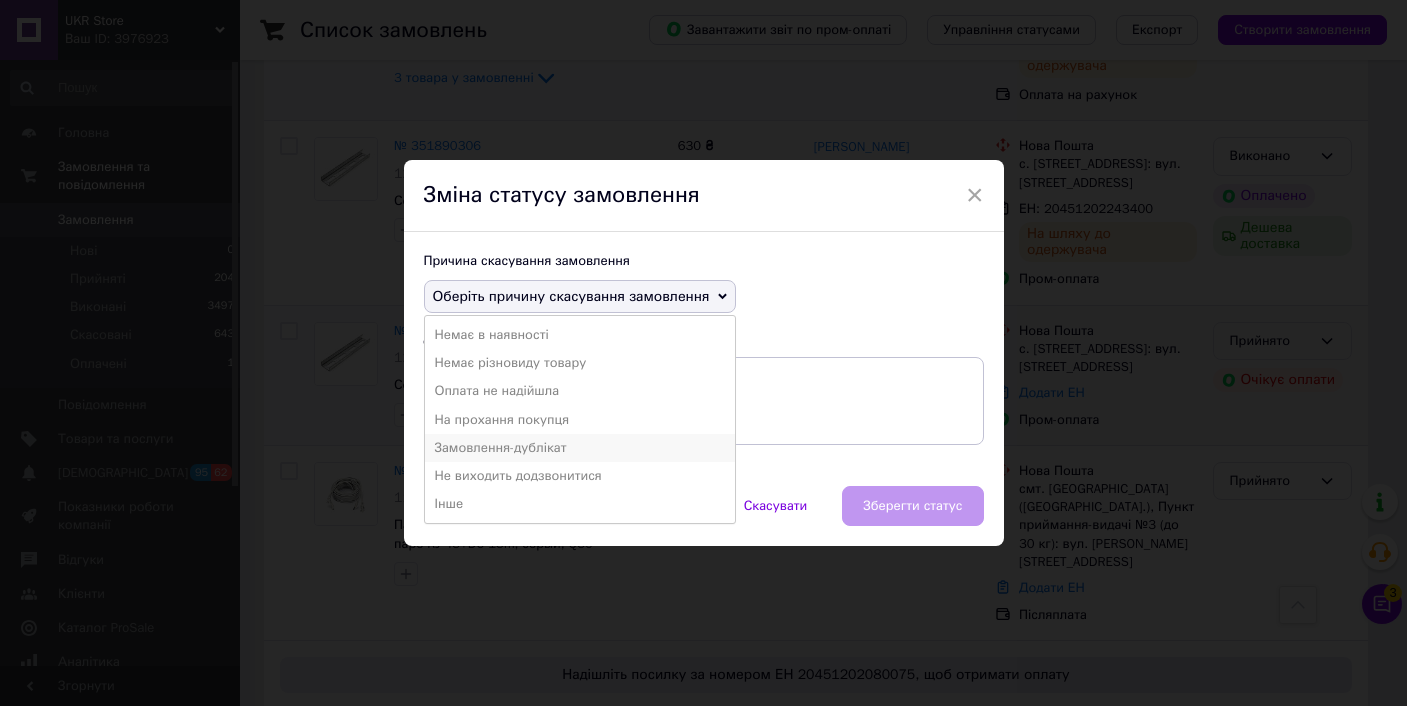 click on "Замовлення-дублікат" at bounding box center [580, 448] 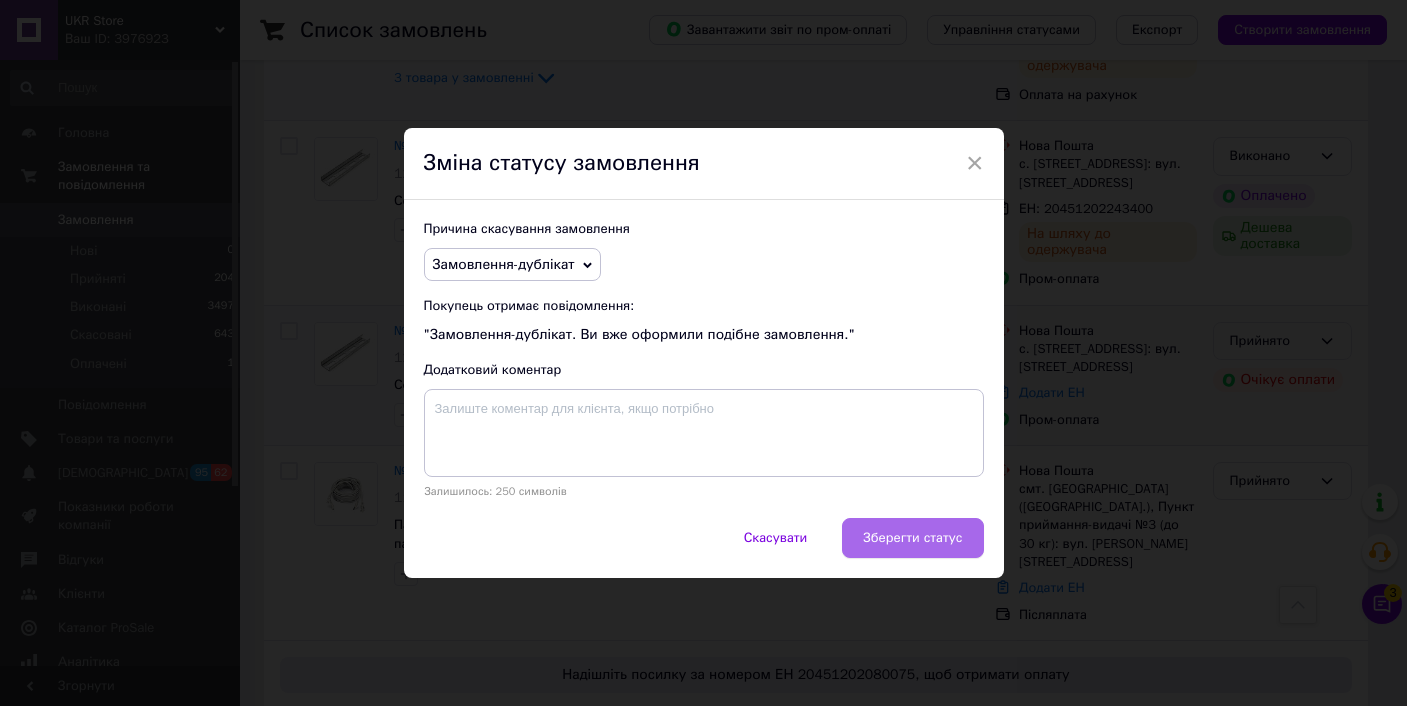 click on "Зберегти статус" at bounding box center (912, 538) 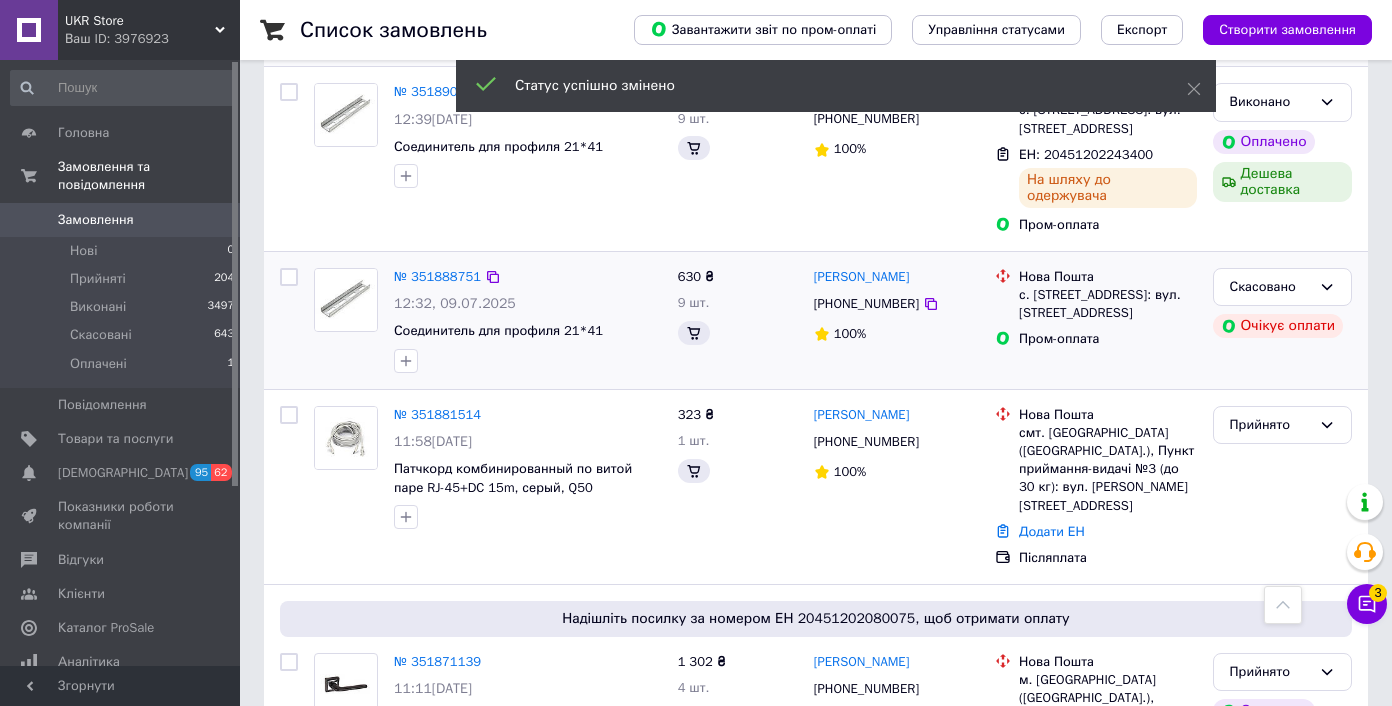 scroll, scrollTop: 4648, scrollLeft: 0, axis: vertical 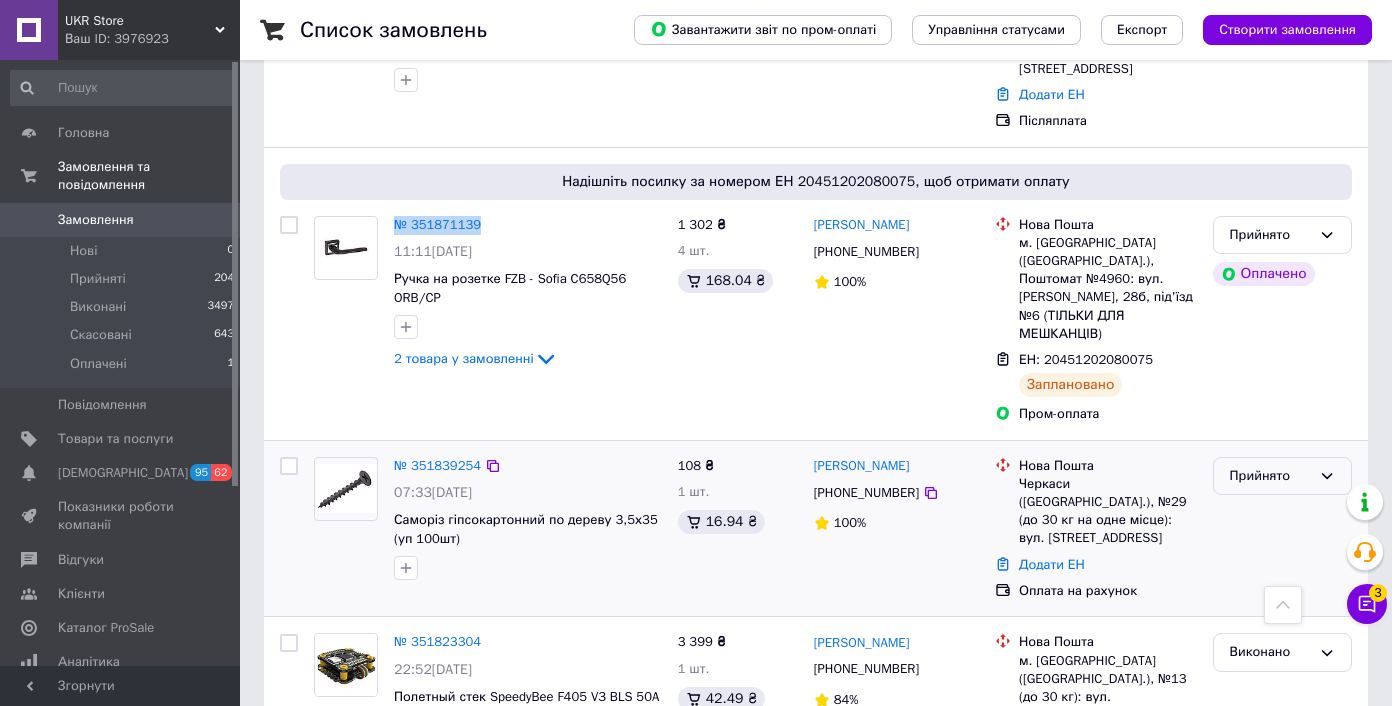 click on "Прийнято" at bounding box center (1270, 476) 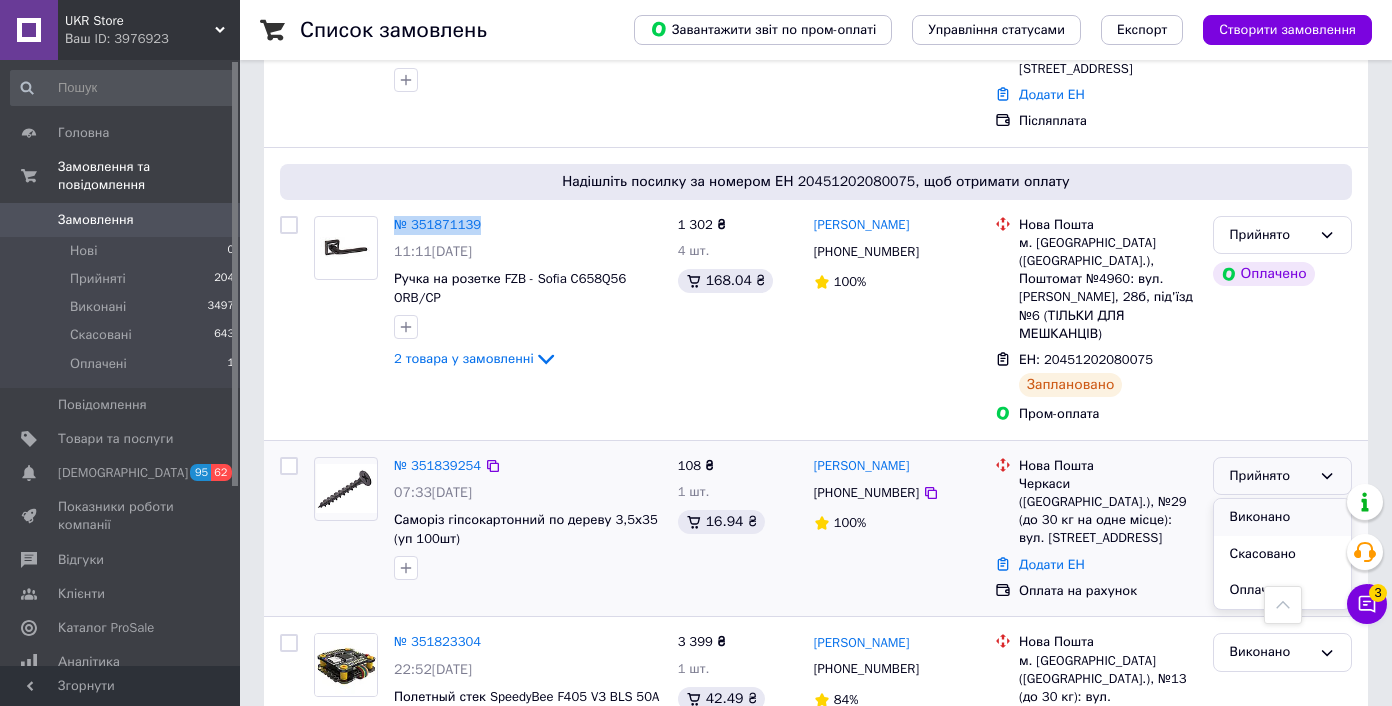 click on "Виконано" at bounding box center (1282, 517) 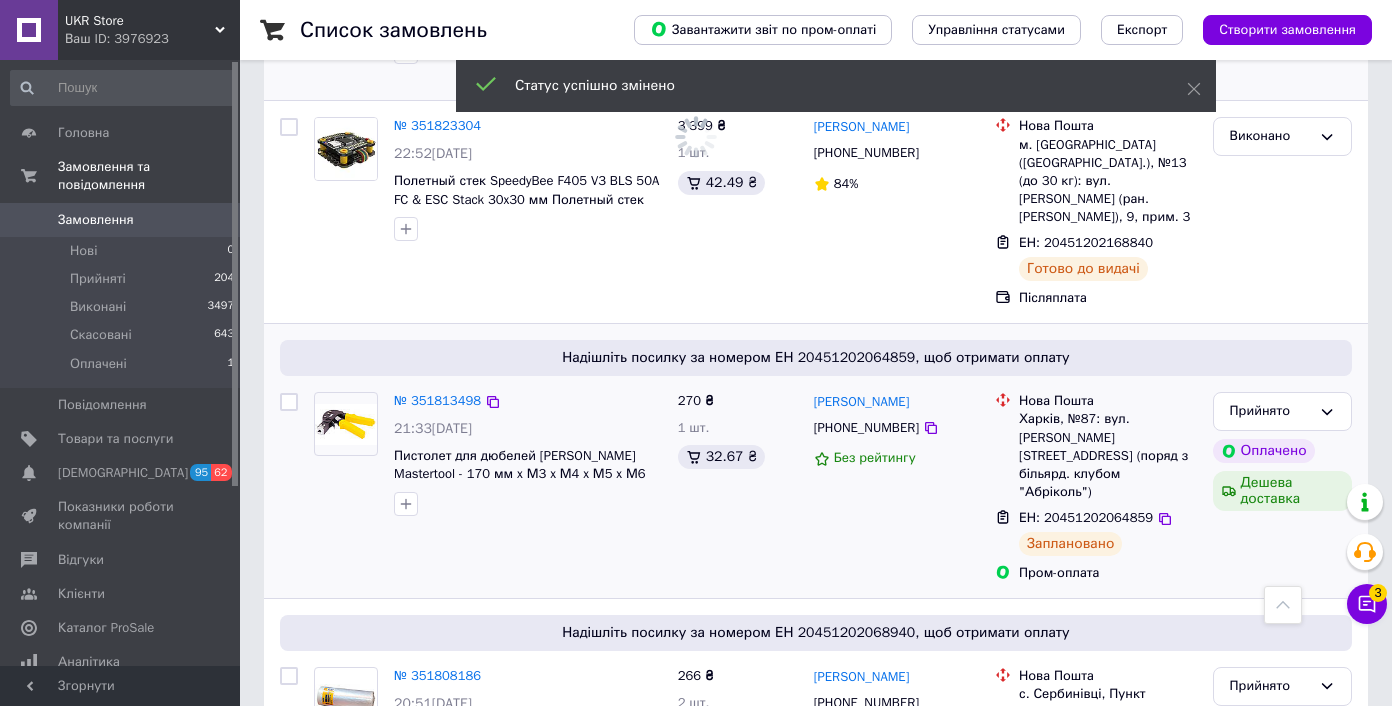 scroll, scrollTop: 5294, scrollLeft: 0, axis: vertical 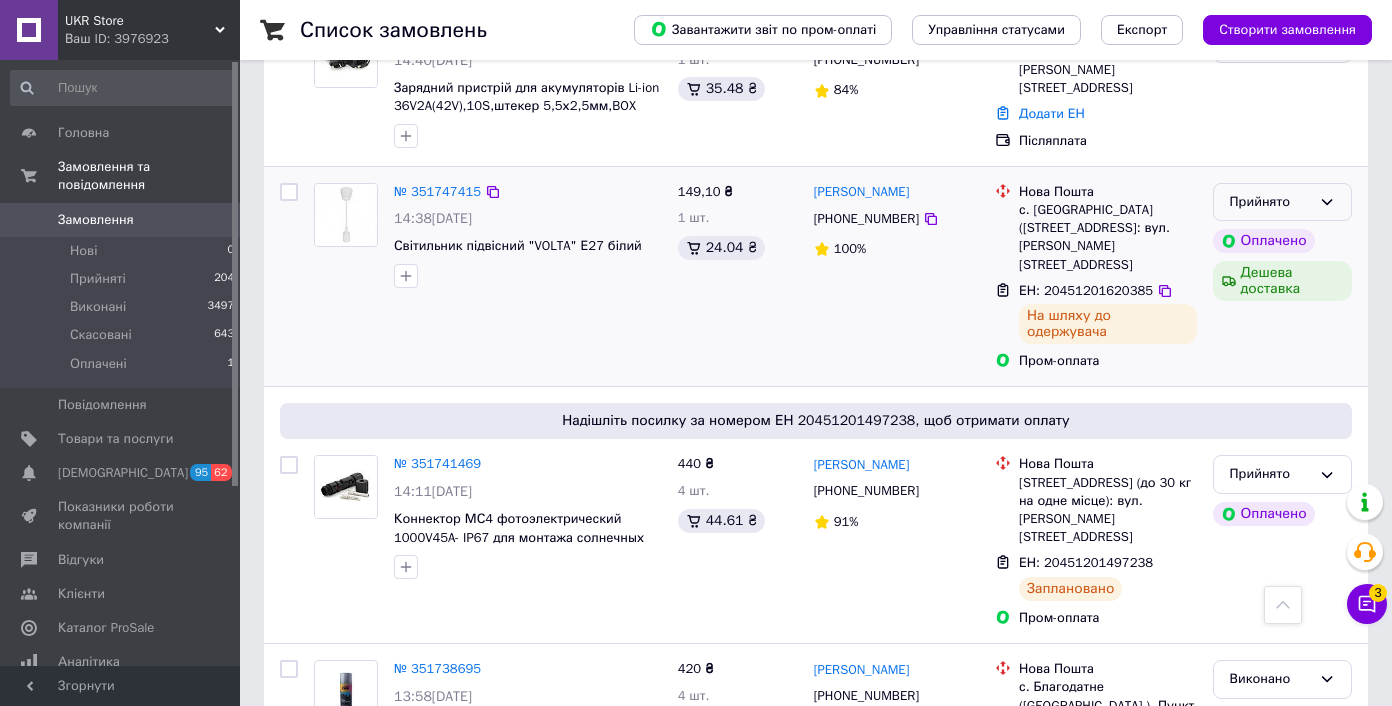 click 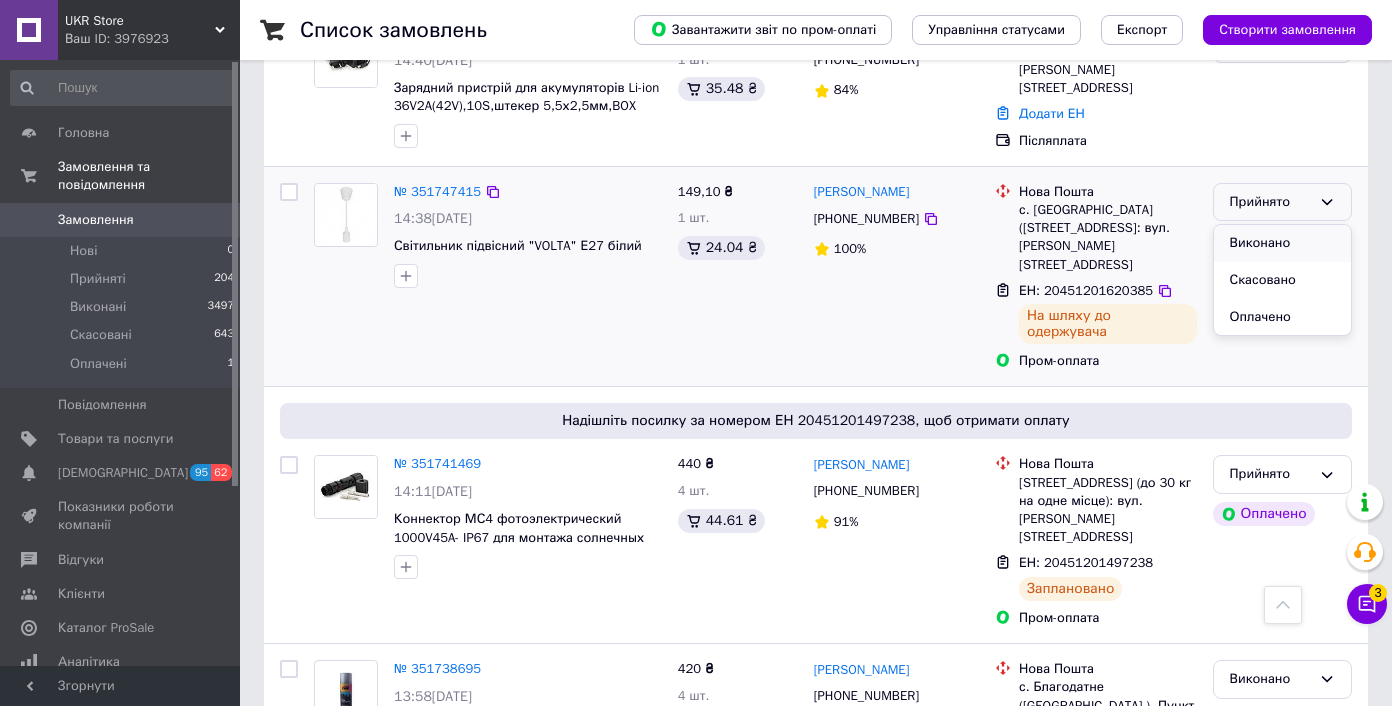 click on "Виконано" at bounding box center [1282, 243] 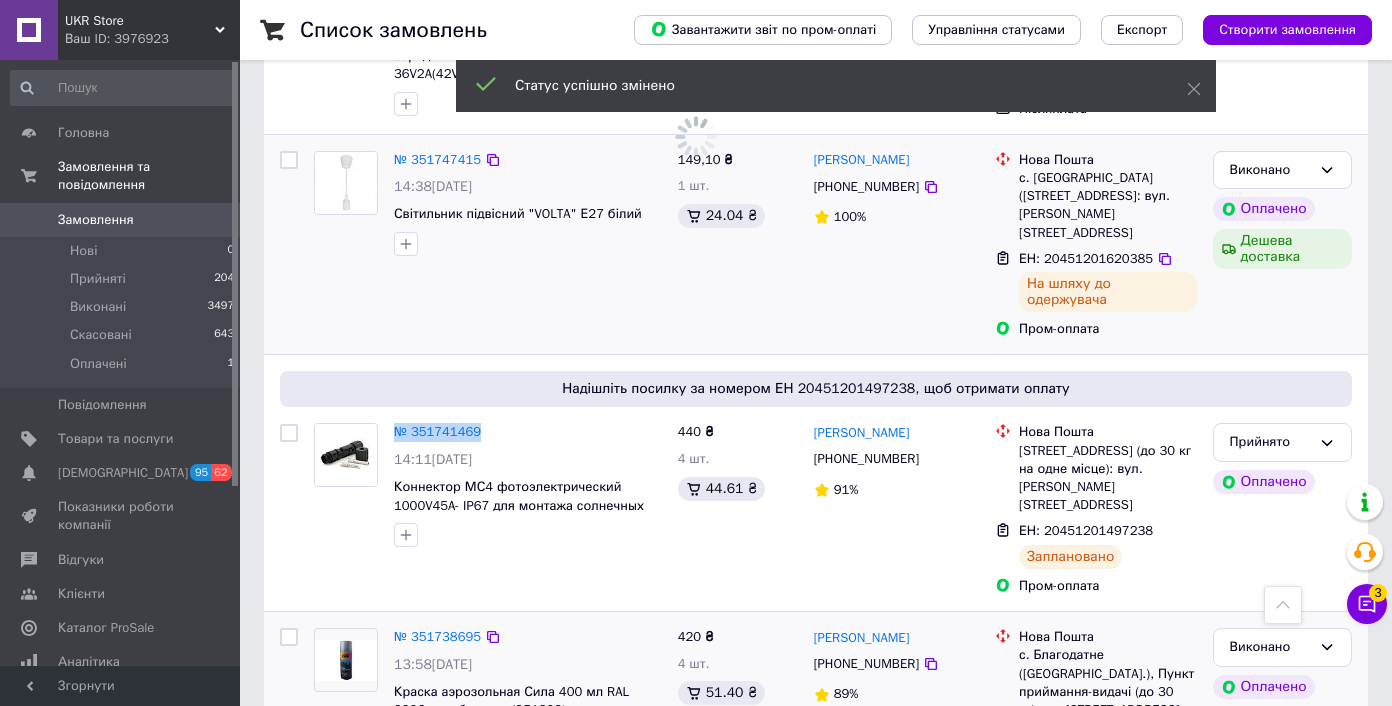 scroll, scrollTop: 8162, scrollLeft: 0, axis: vertical 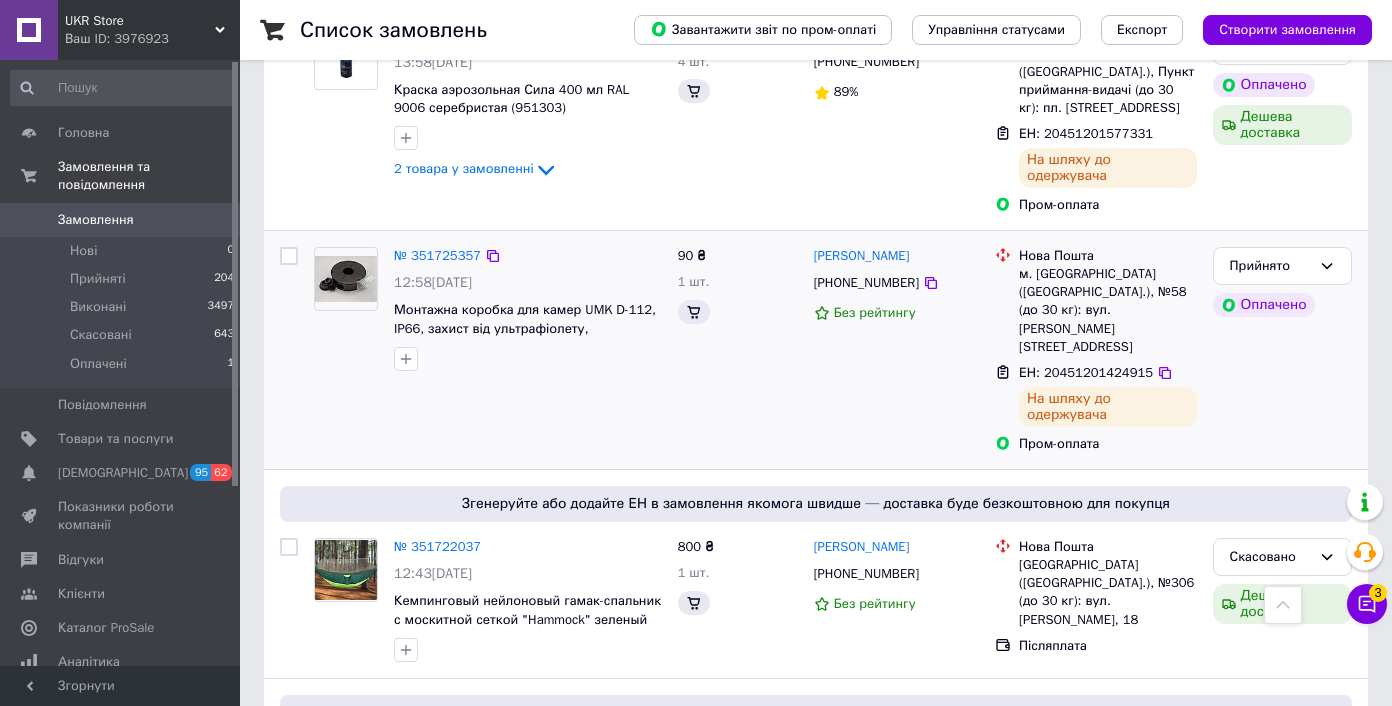 click on "Оплачено" at bounding box center [1282, 305] 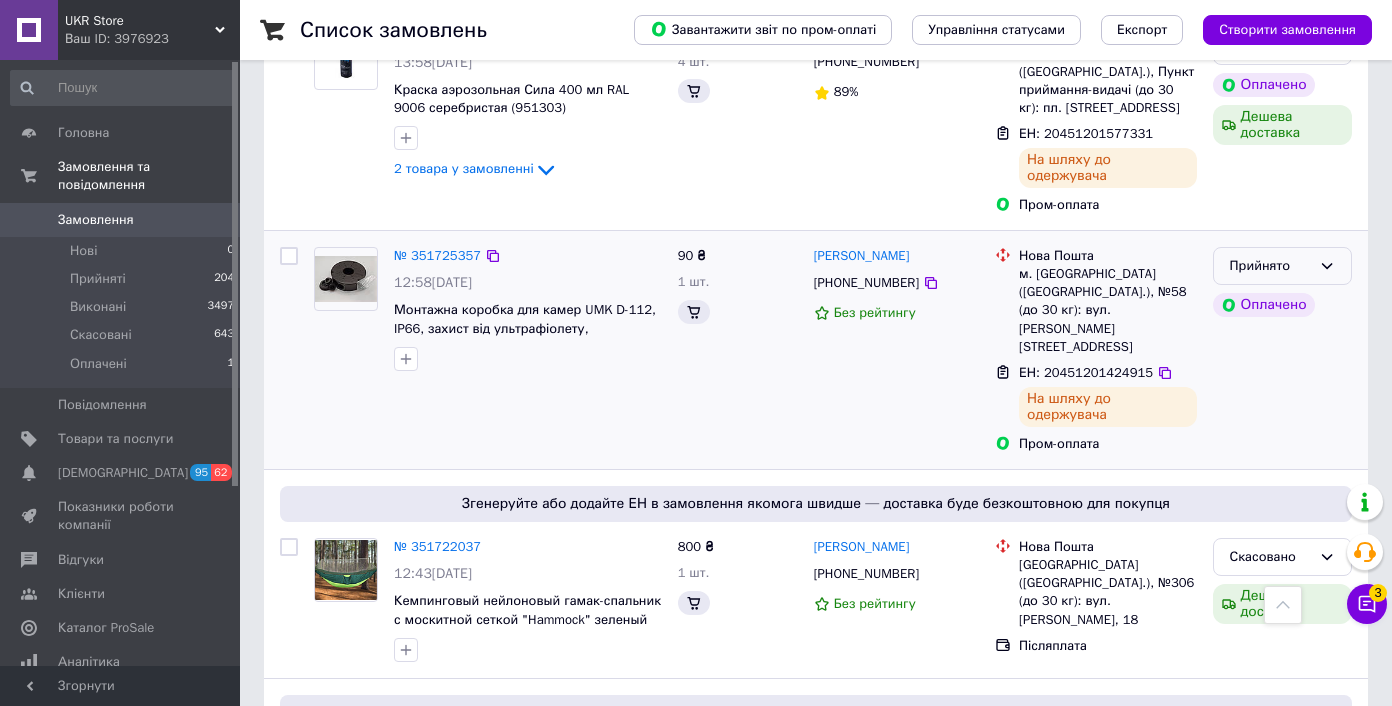 scroll, scrollTop: 8565, scrollLeft: 0, axis: vertical 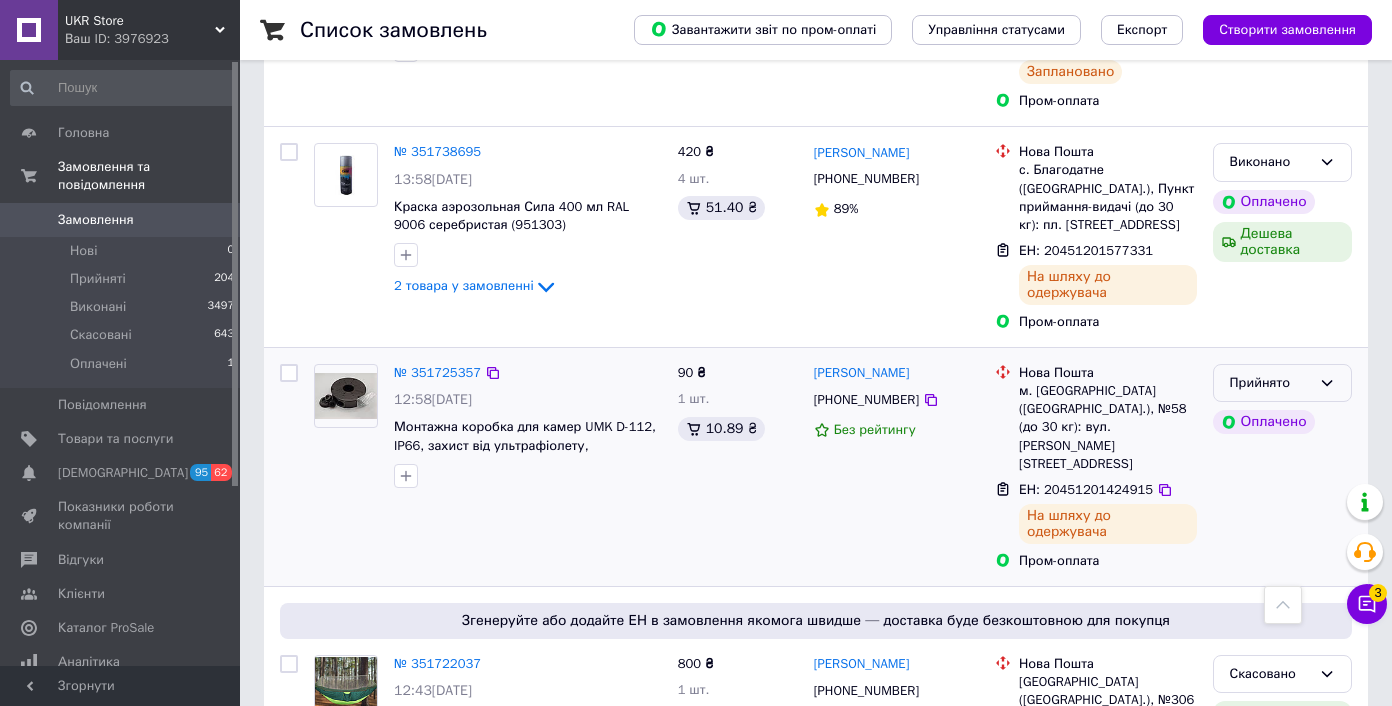 click 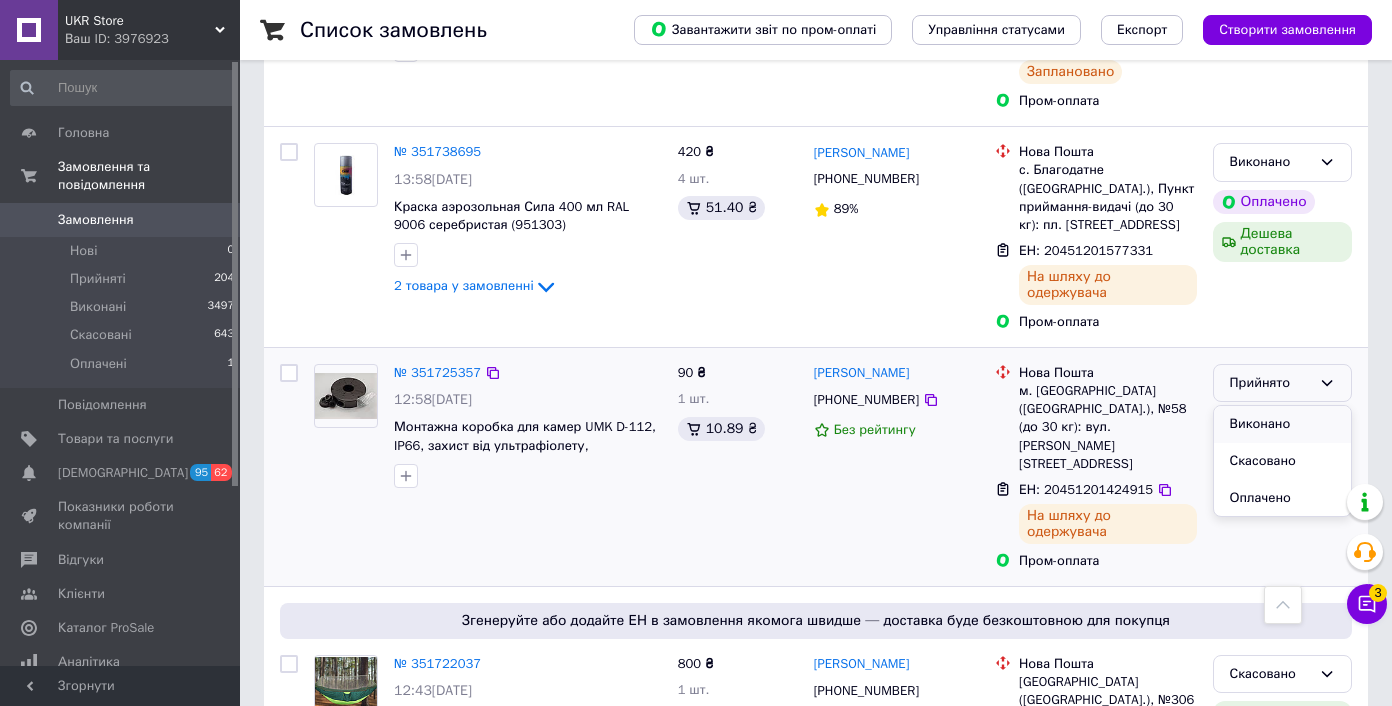 click on "Виконано" at bounding box center (1282, 424) 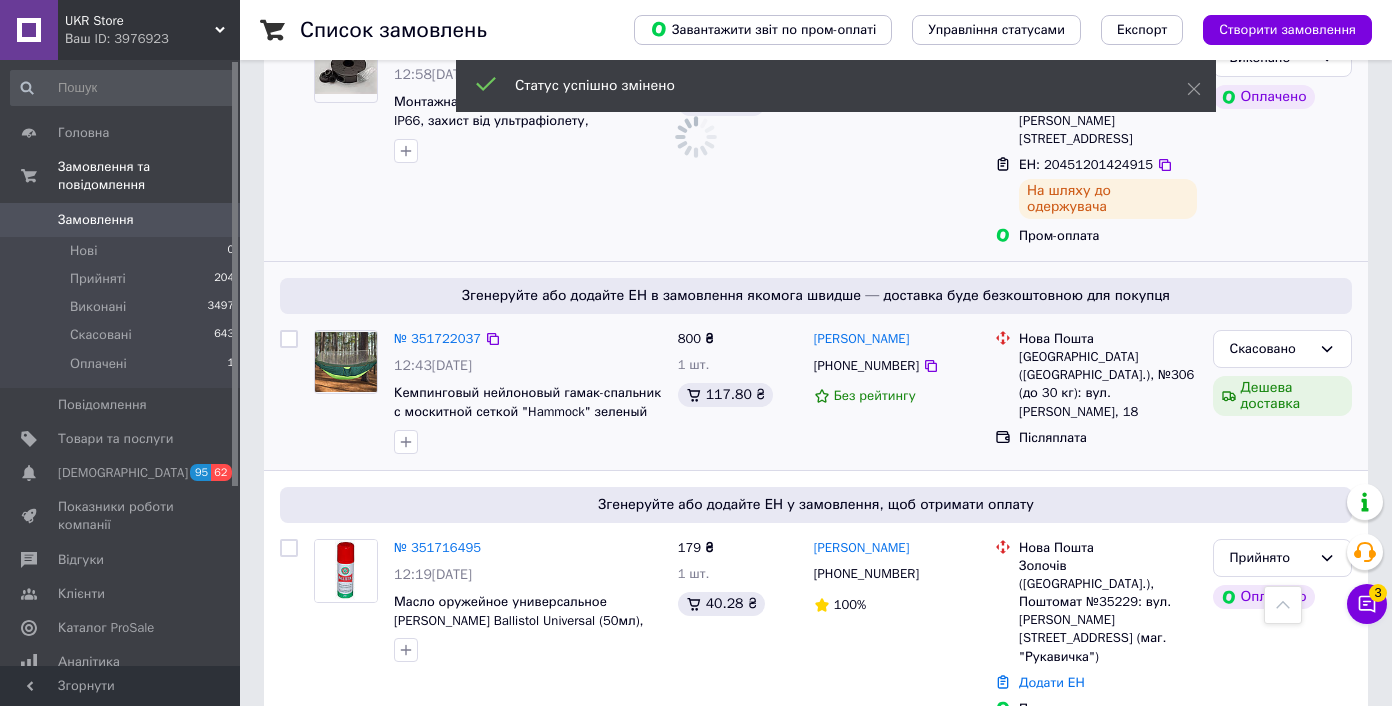 scroll, scrollTop: 9048, scrollLeft: 0, axis: vertical 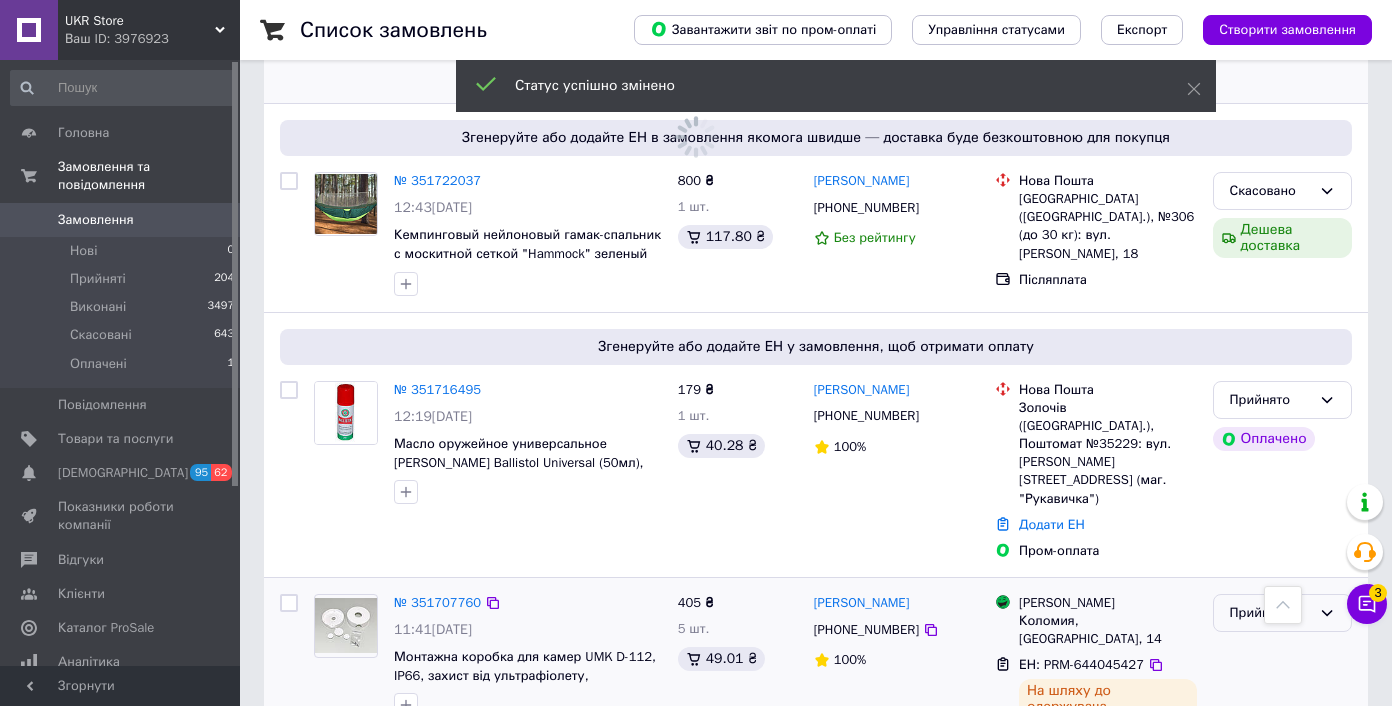 click on "Прийнято" at bounding box center (1270, 613) 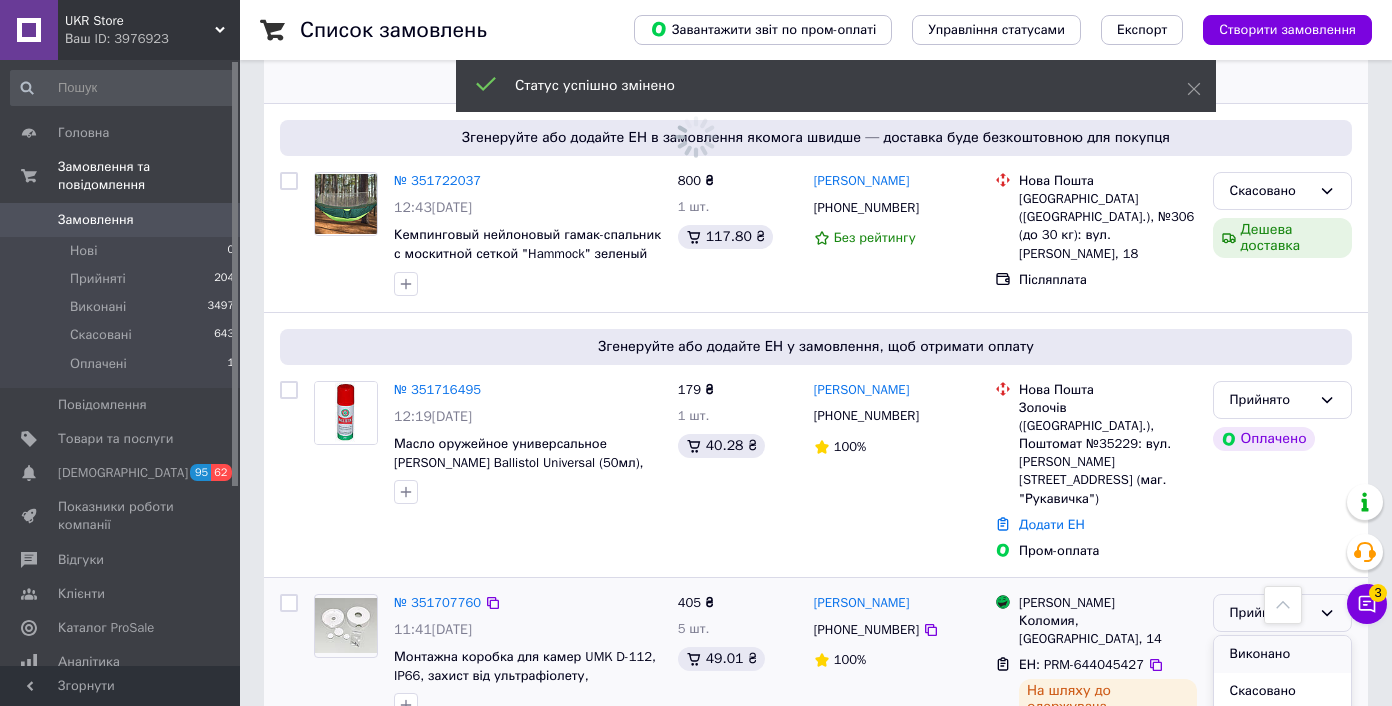 click on "Виконано" at bounding box center (1282, 654) 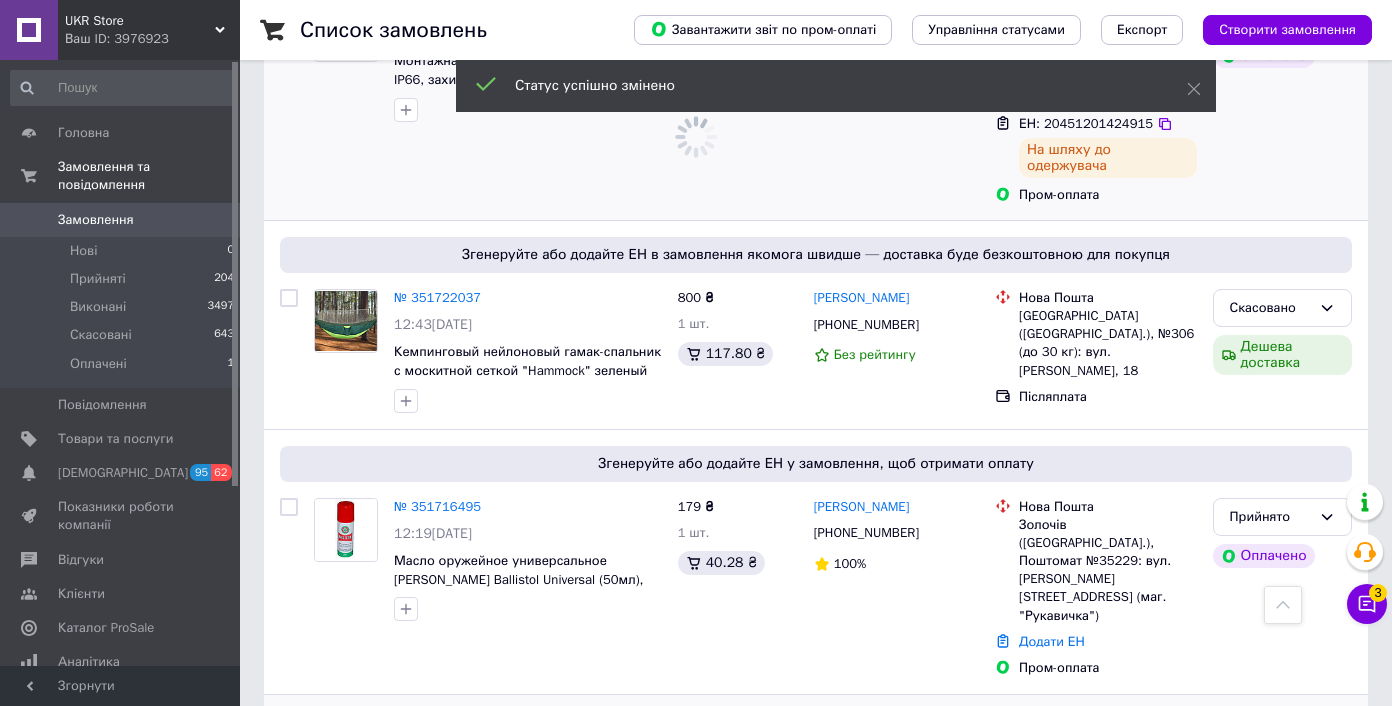 scroll, scrollTop: 9717, scrollLeft: 0, axis: vertical 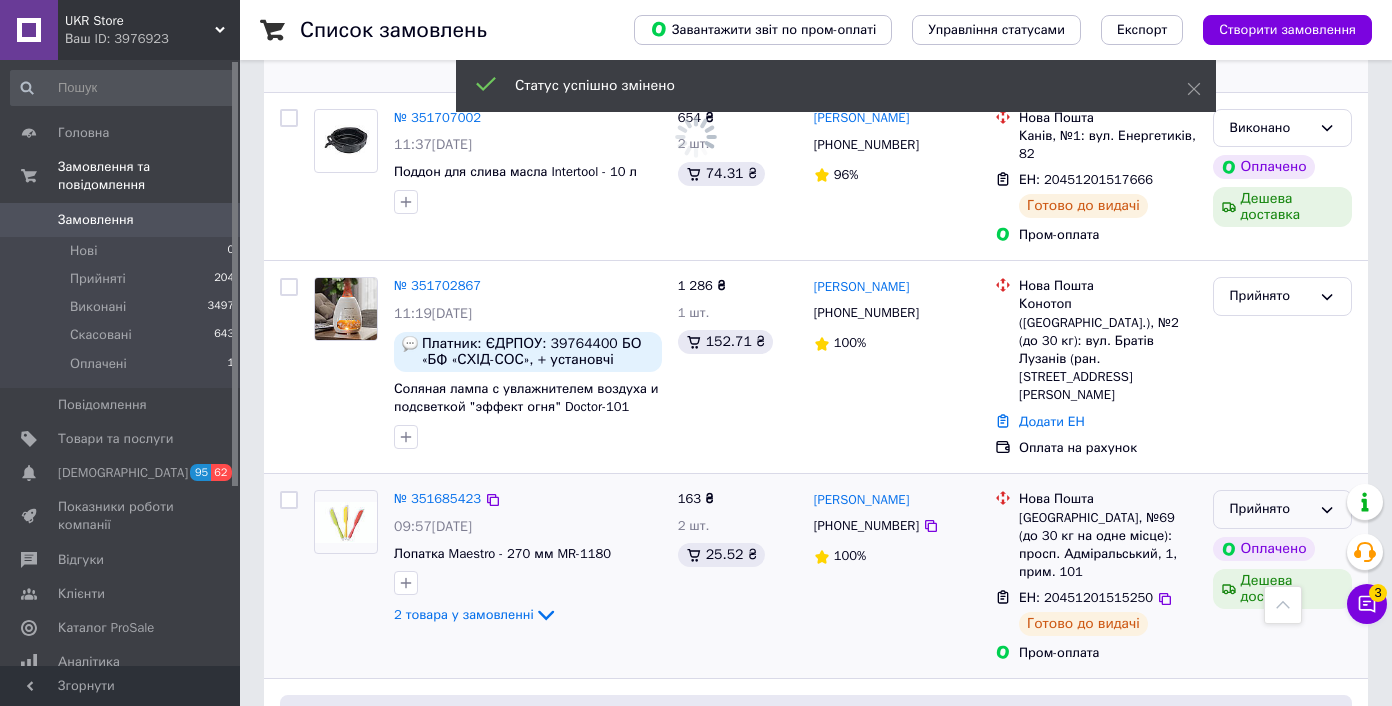 click on "Прийнято" at bounding box center (1282, 509) 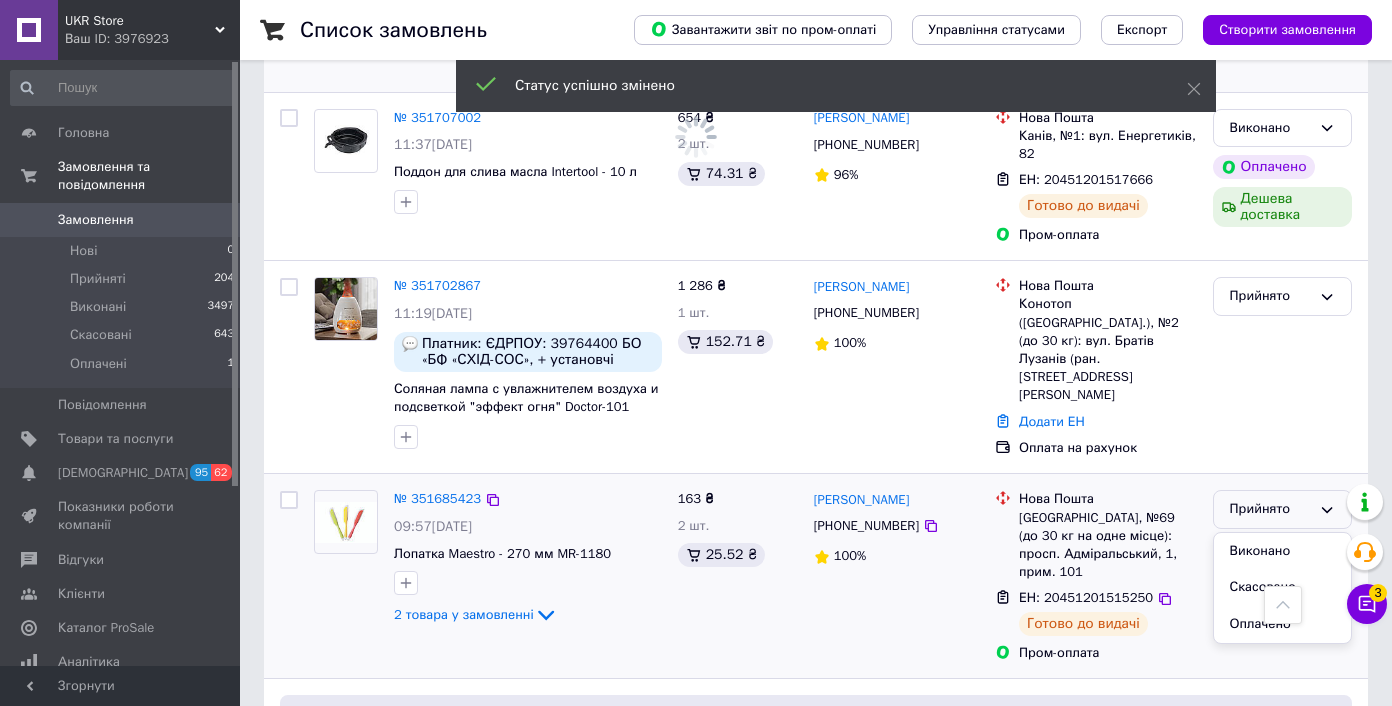 click on "Виконано" at bounding box center (1282, 551) 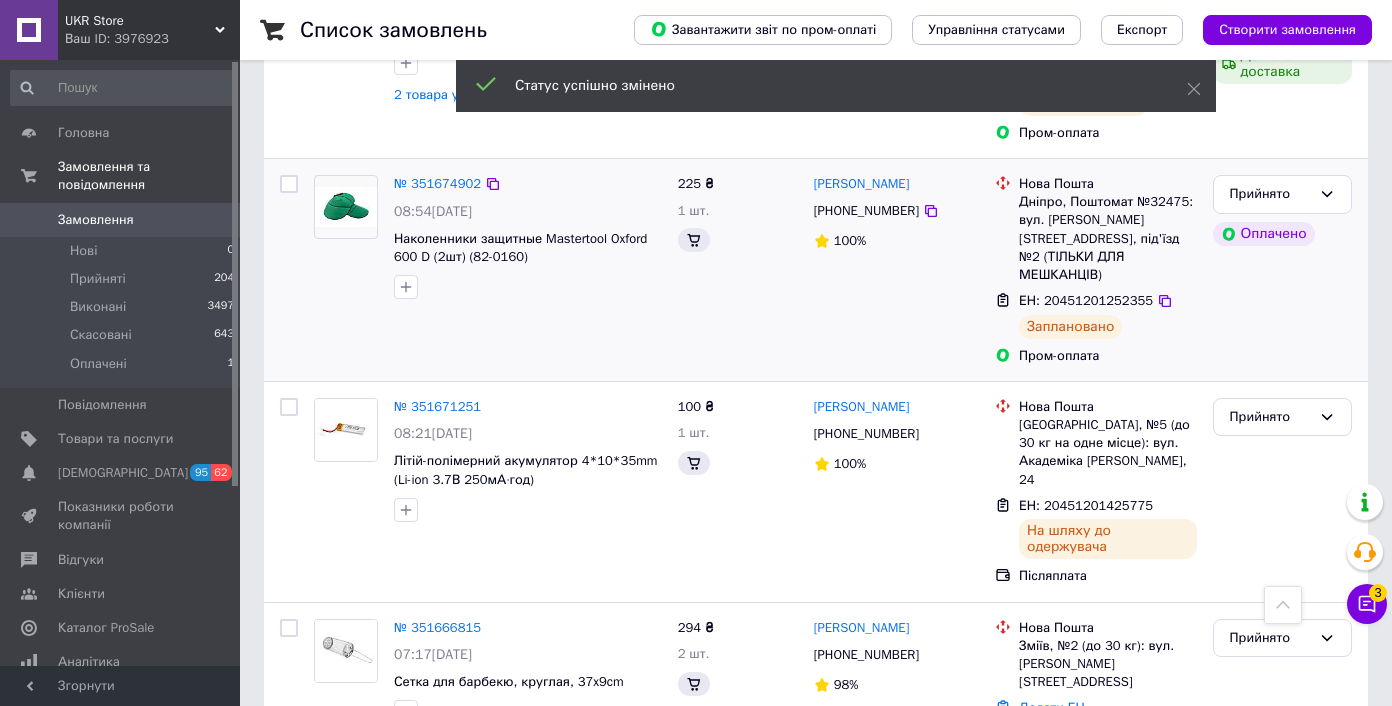 scroll, scrollTop: 9995, scrollLeft: 0, axis: vertical 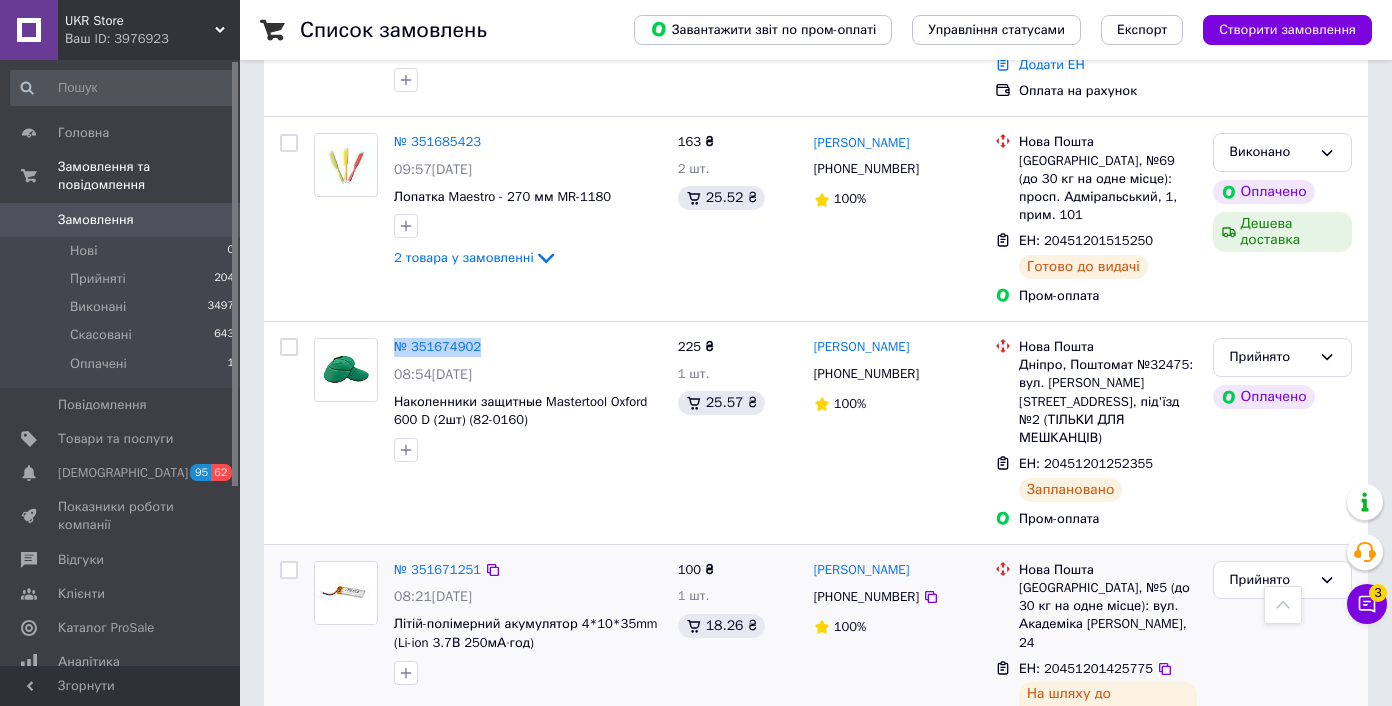 click on "Прийнято Оплачено" at bounding box center (1282, 433) 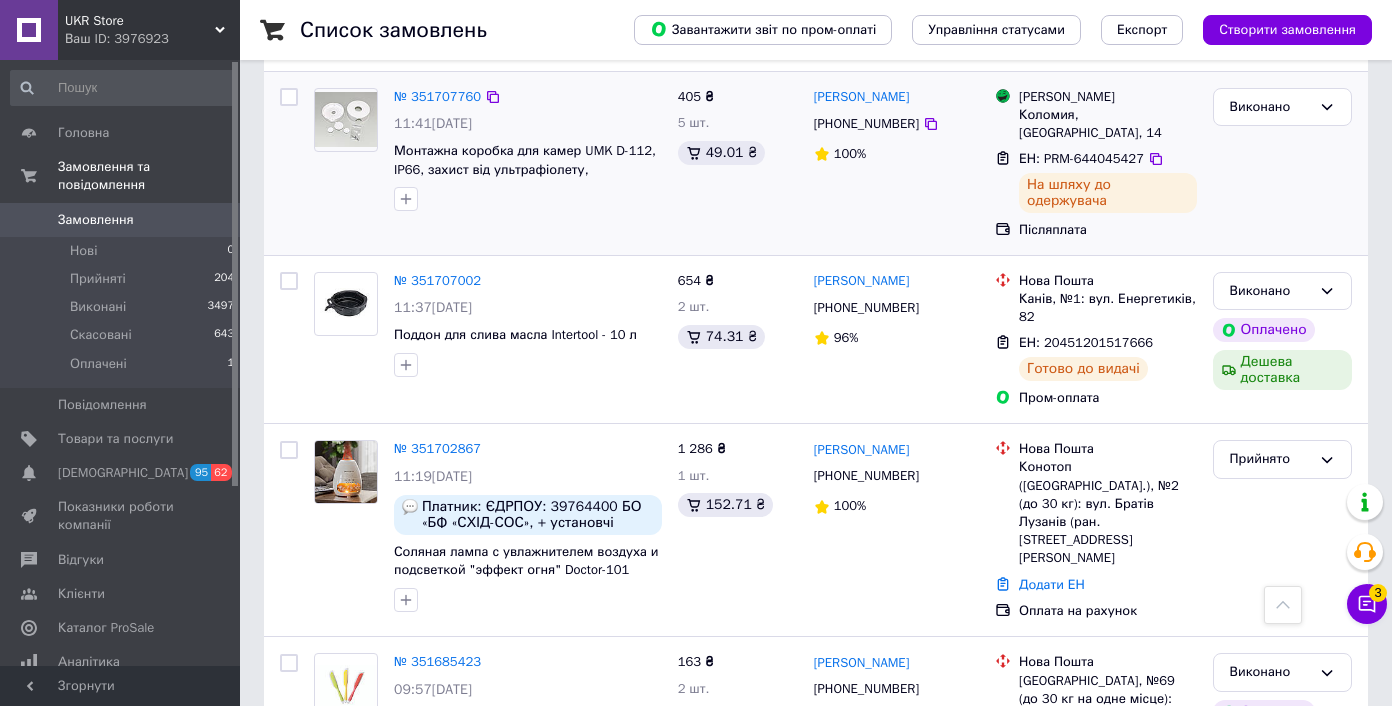 scroll, scrollTop: 10075, scrollLeft: 0, axis: vertical 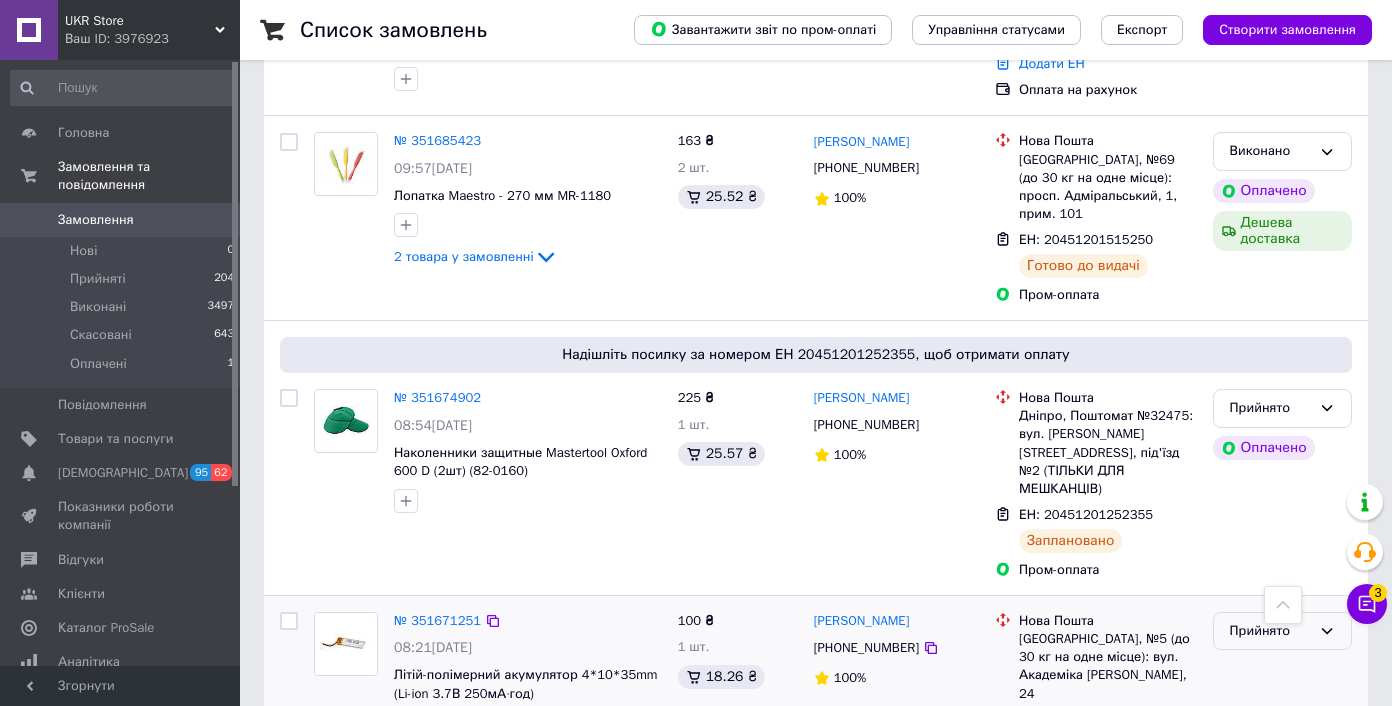 click on "Прийнято" at bounding box center (1270, 631) 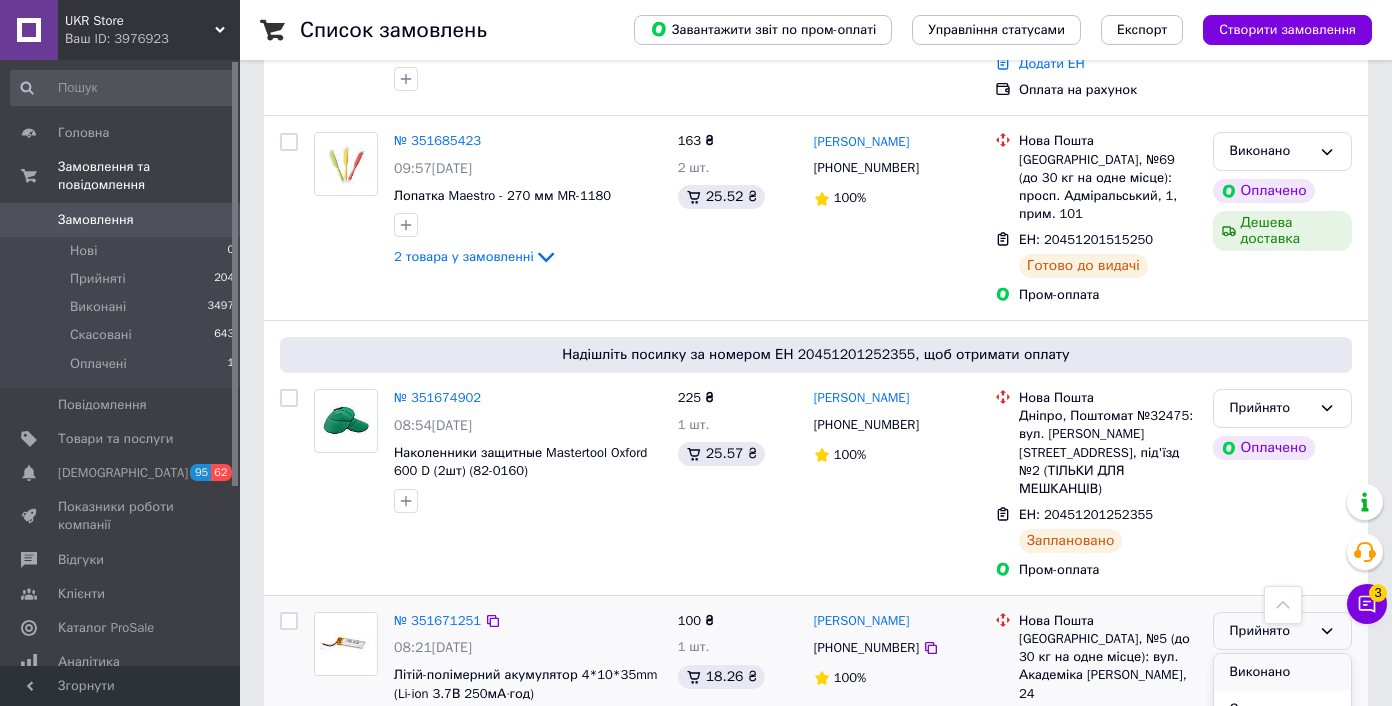 click on "Виконано" at bounding box center (1282, 672) 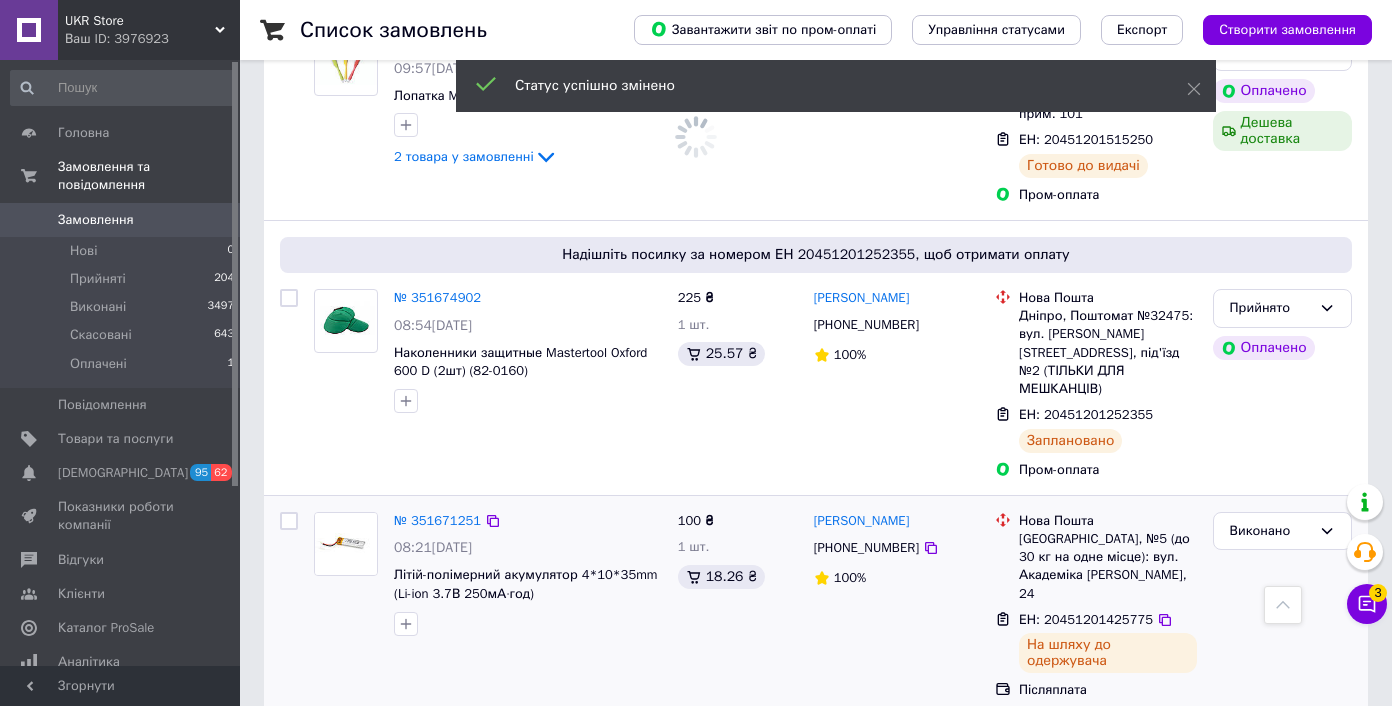 scroll, scrollTop: 10178, scrollLeft: 0, axis: vertical 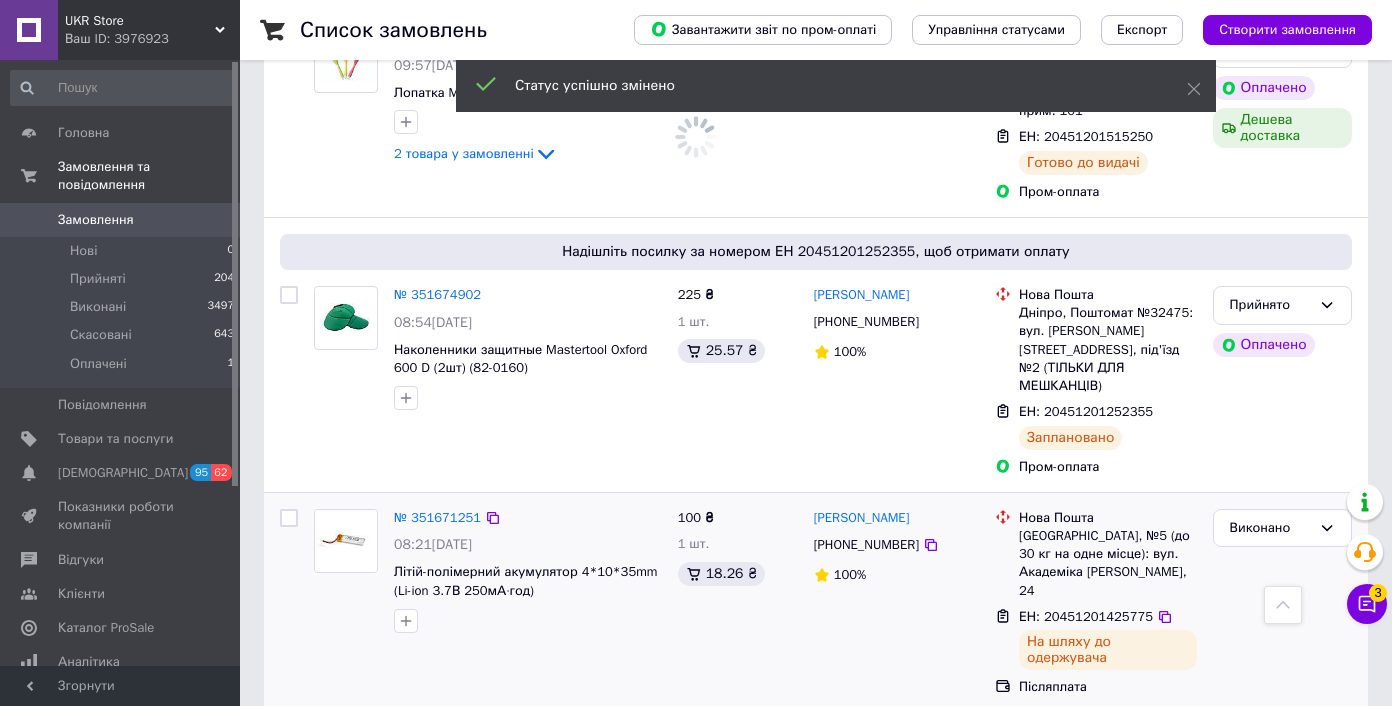 click on "2" at bounding box center (327, 916) 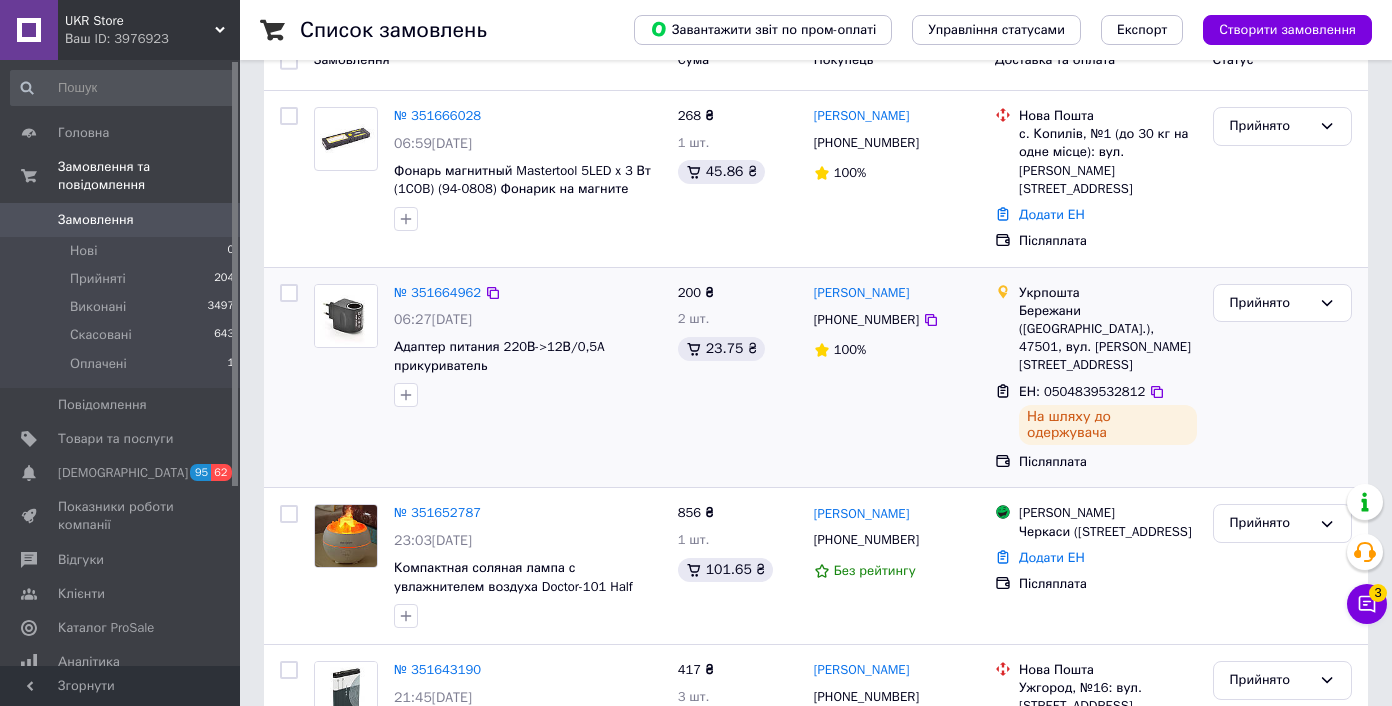 scroll, scrollTop: 260, scrollLeft: 0, axis: vertical 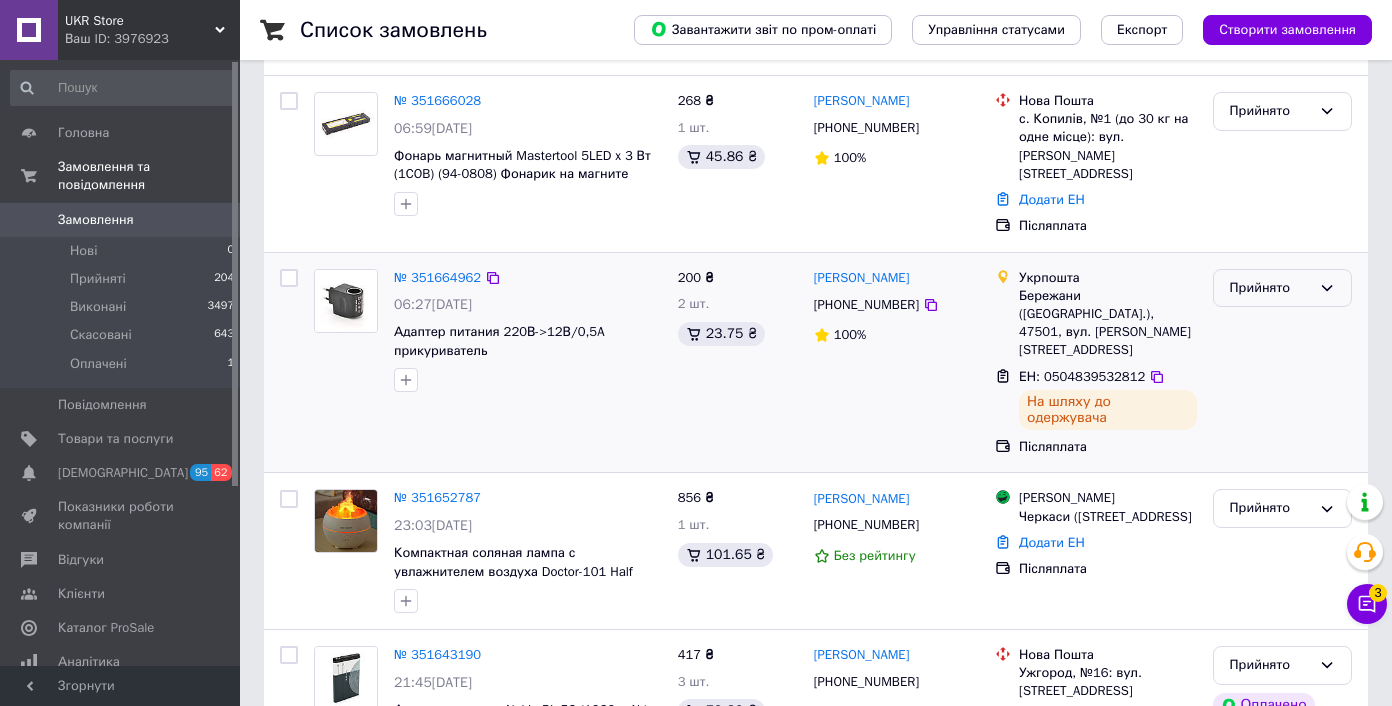 click 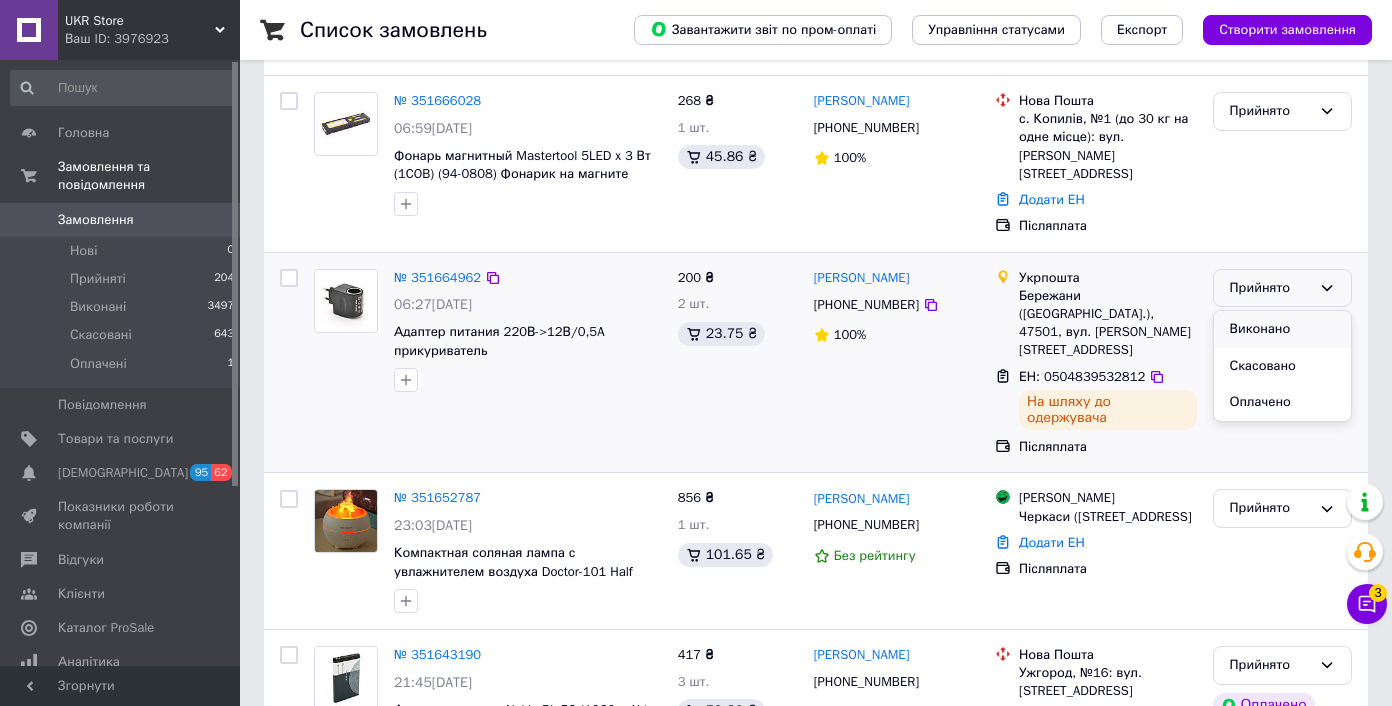 click on "Виконано" at bounding box center [1282, 329] 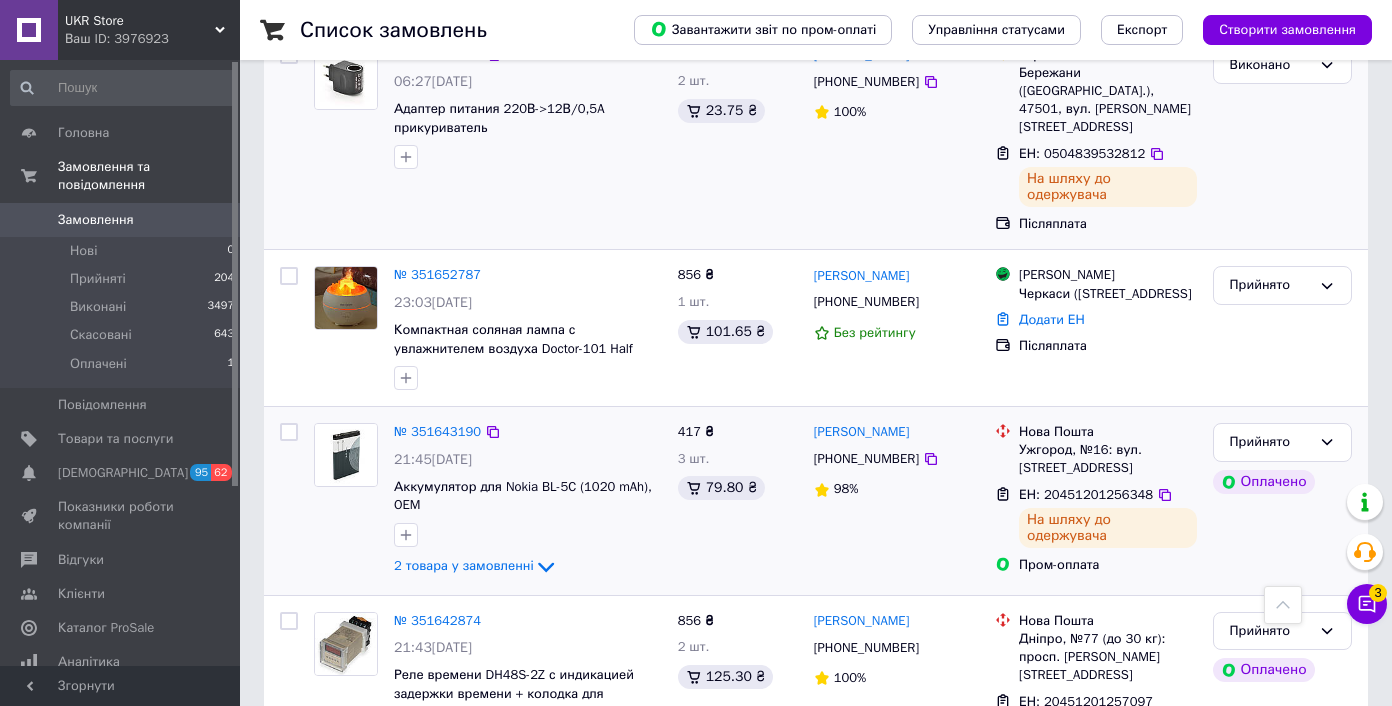 scroll, scrollTop: 558, scrollLeft: 0, axis: vertical 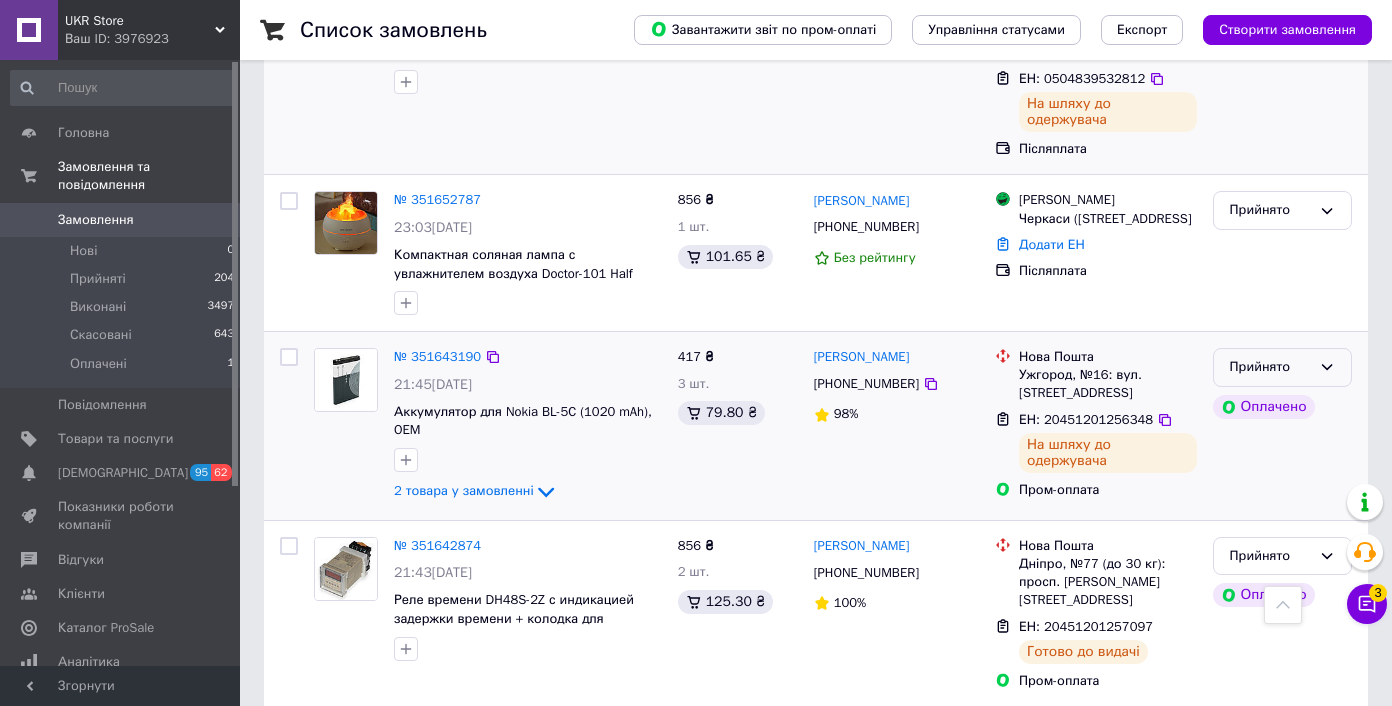 click 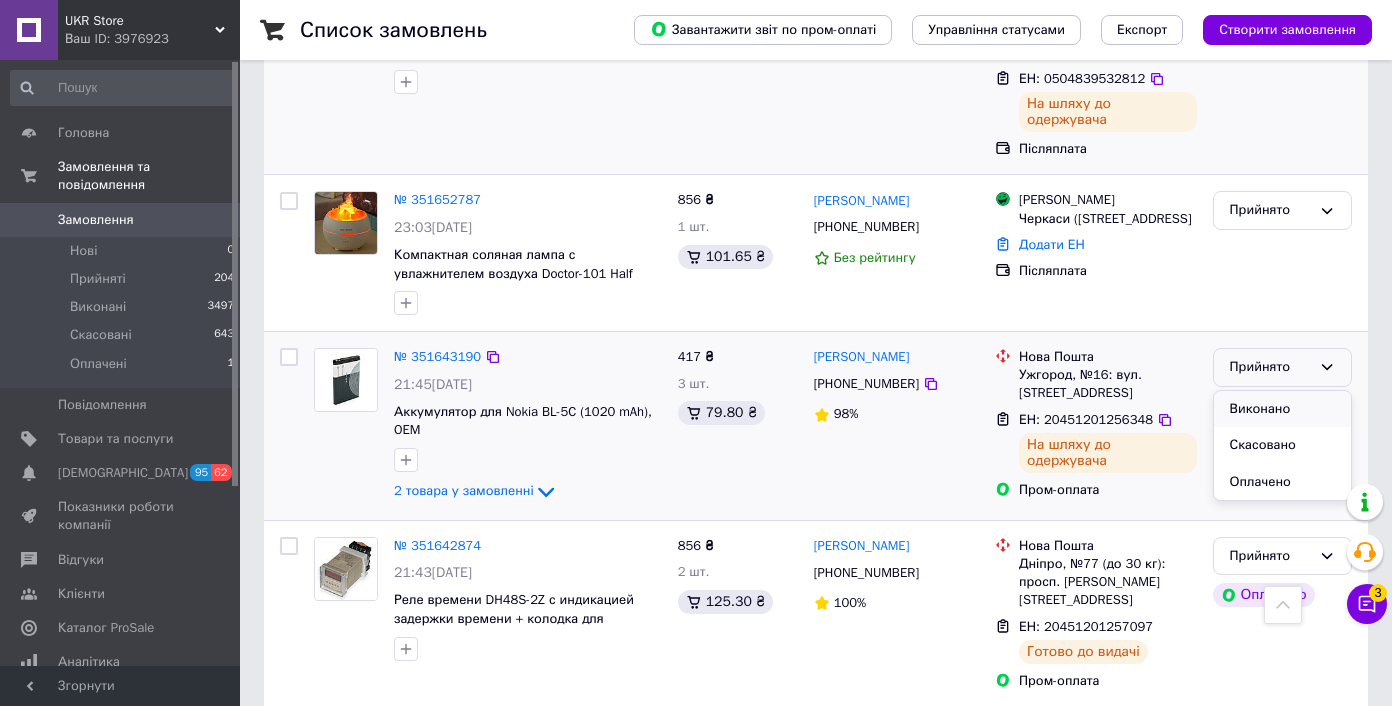 click on "Виконано" at bounding box center [1282, 409] 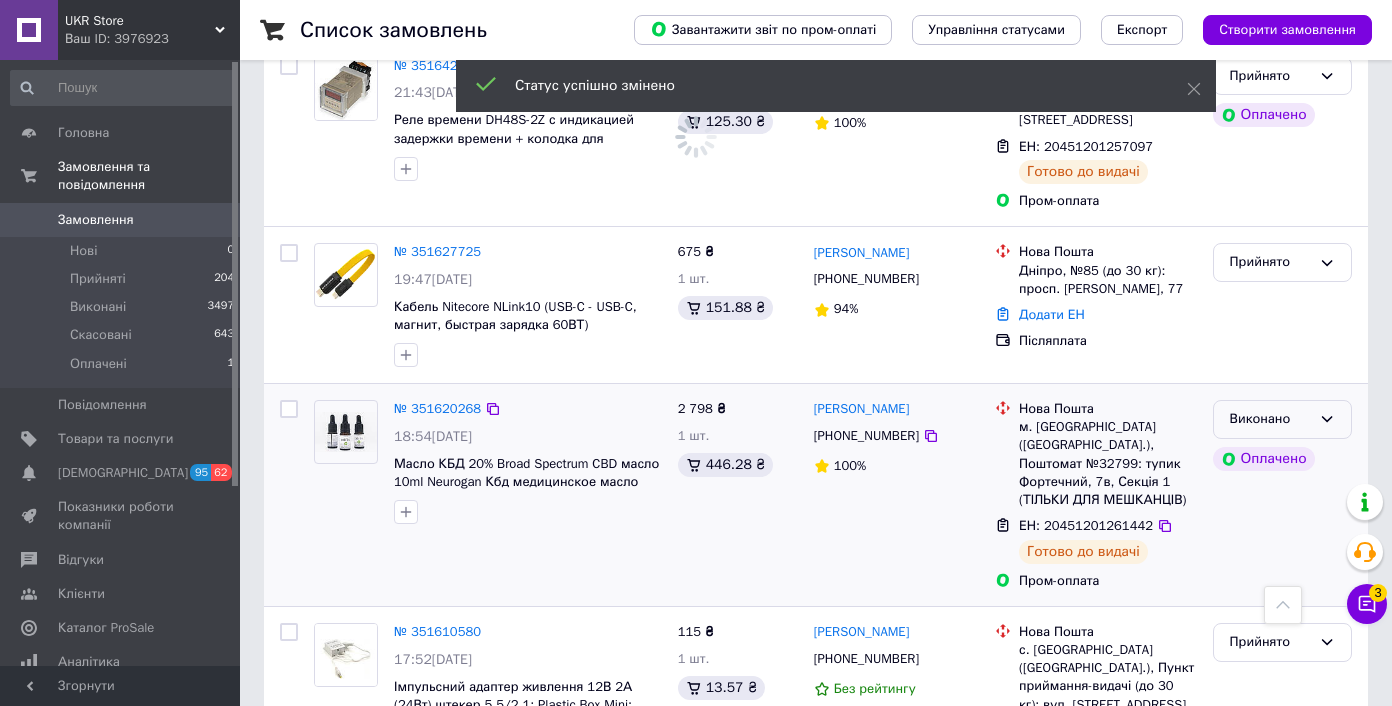 scroll, scrollTop: 1363, scrollLeft: 0, axis: vertical 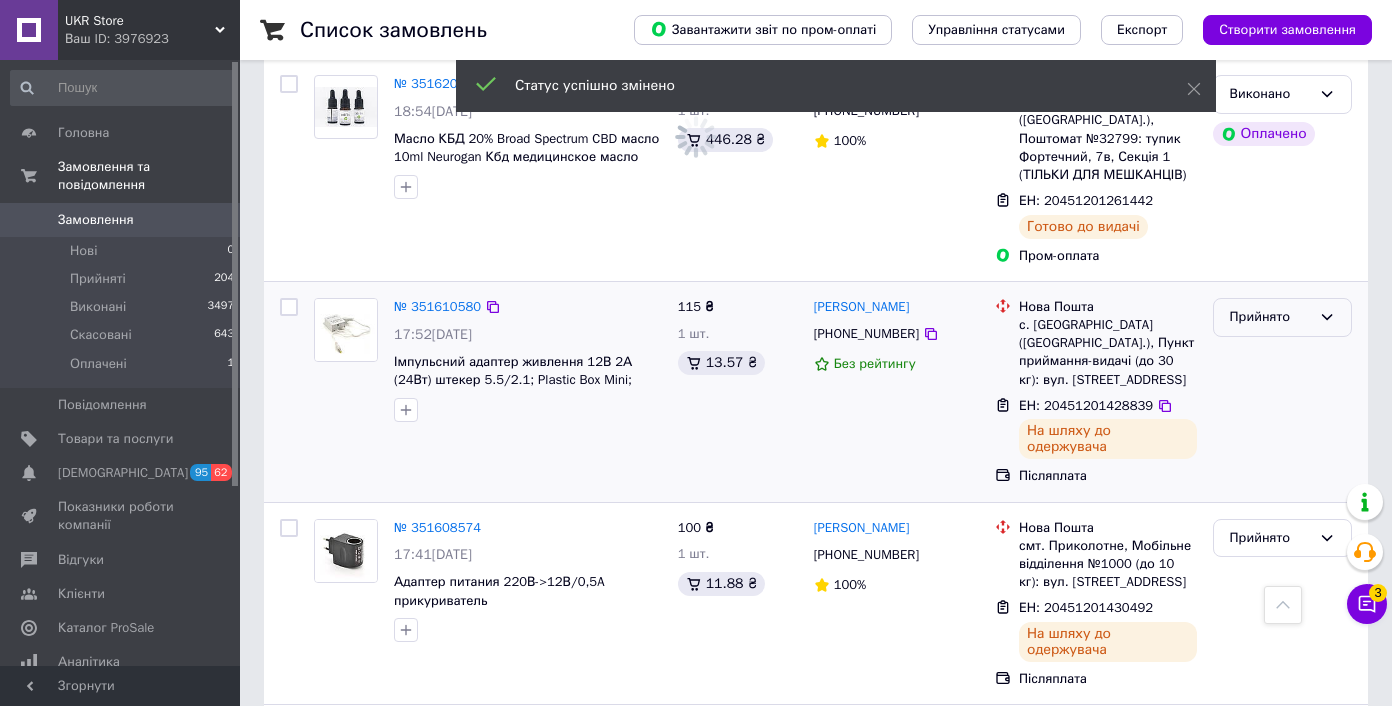 click on "Прийнято" at bounding box center (1270, 317) 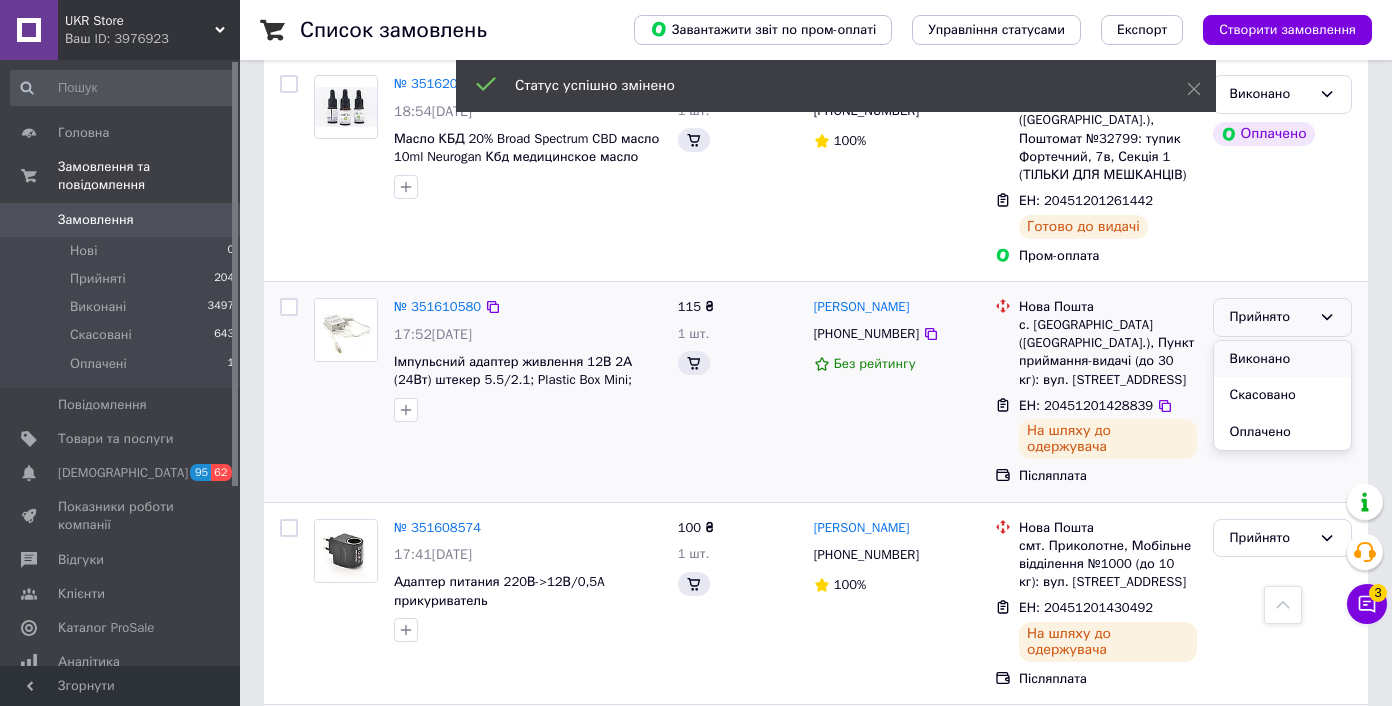 scroll, scrollTop: 1366, scrollLeft: 0, axis: vertical 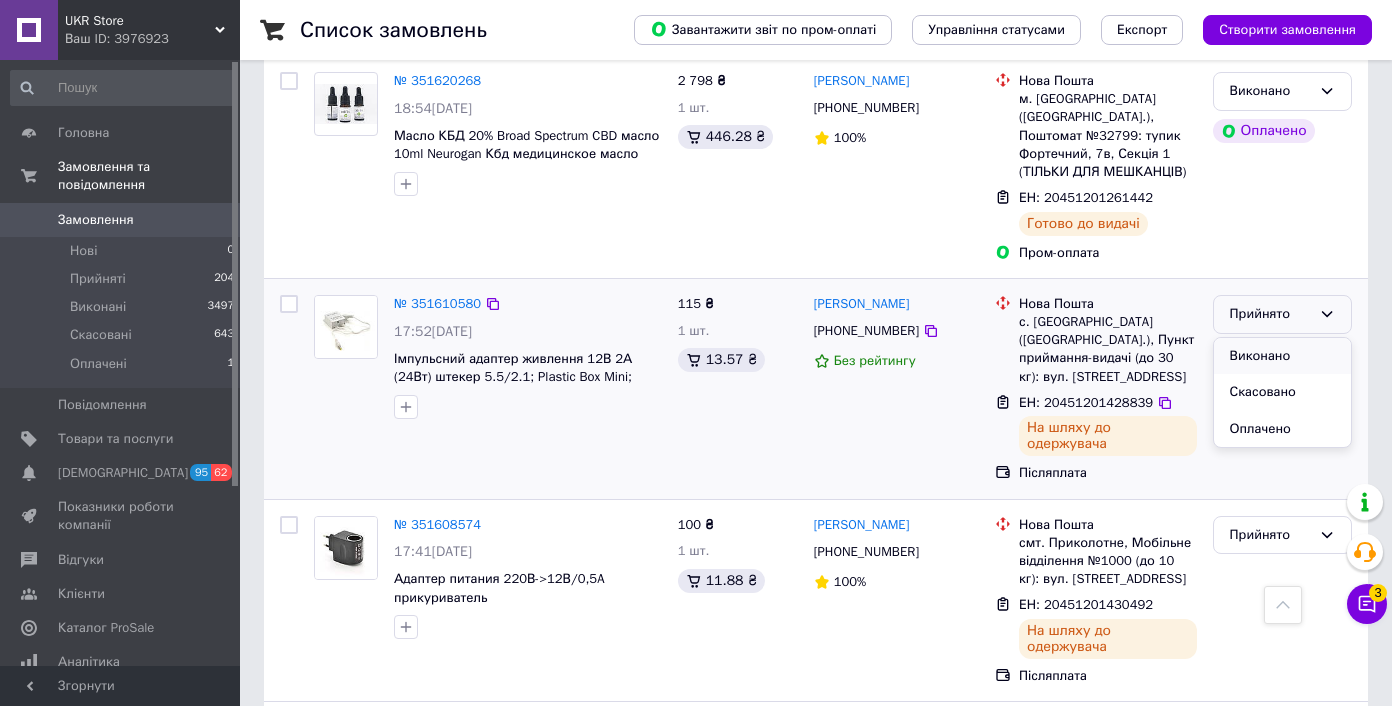 click on "Виконано" at bounding box center (1282, 356) 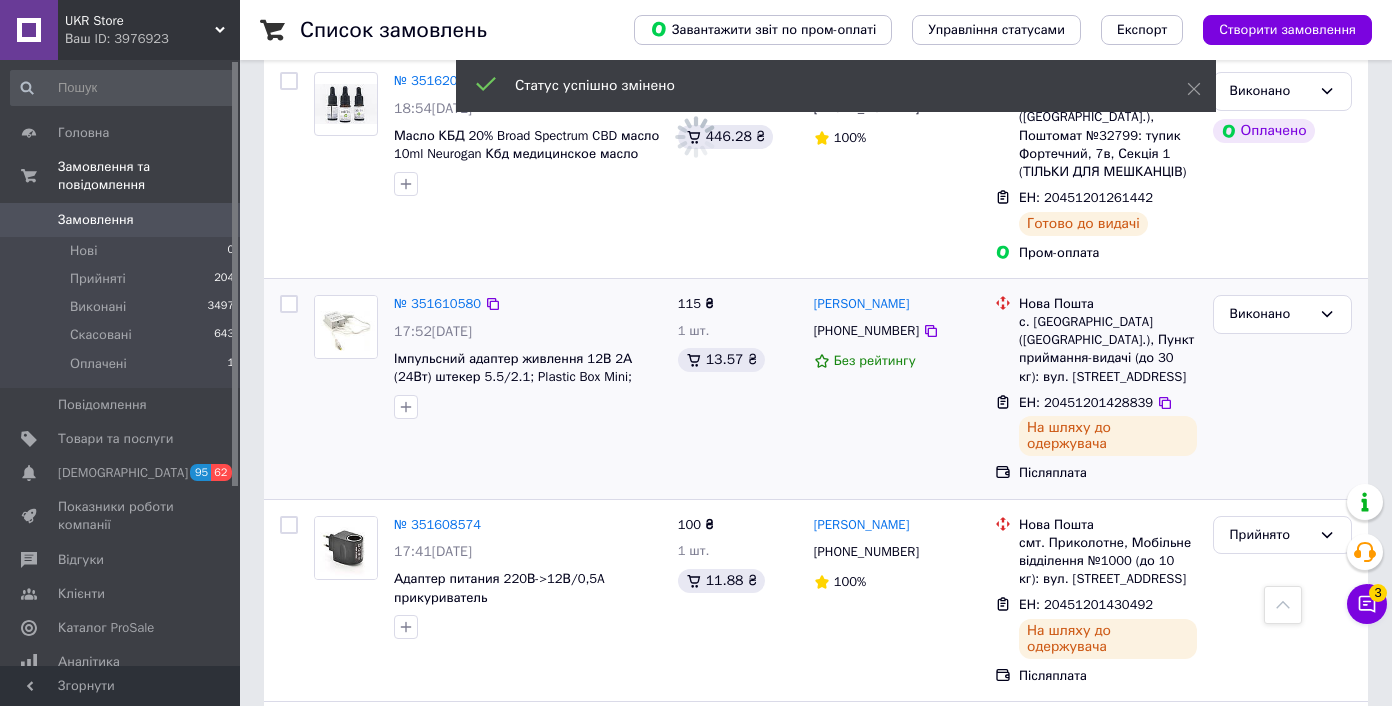 scroll, scrollTop: 1502, scrollLeft: 0, axis: vertical 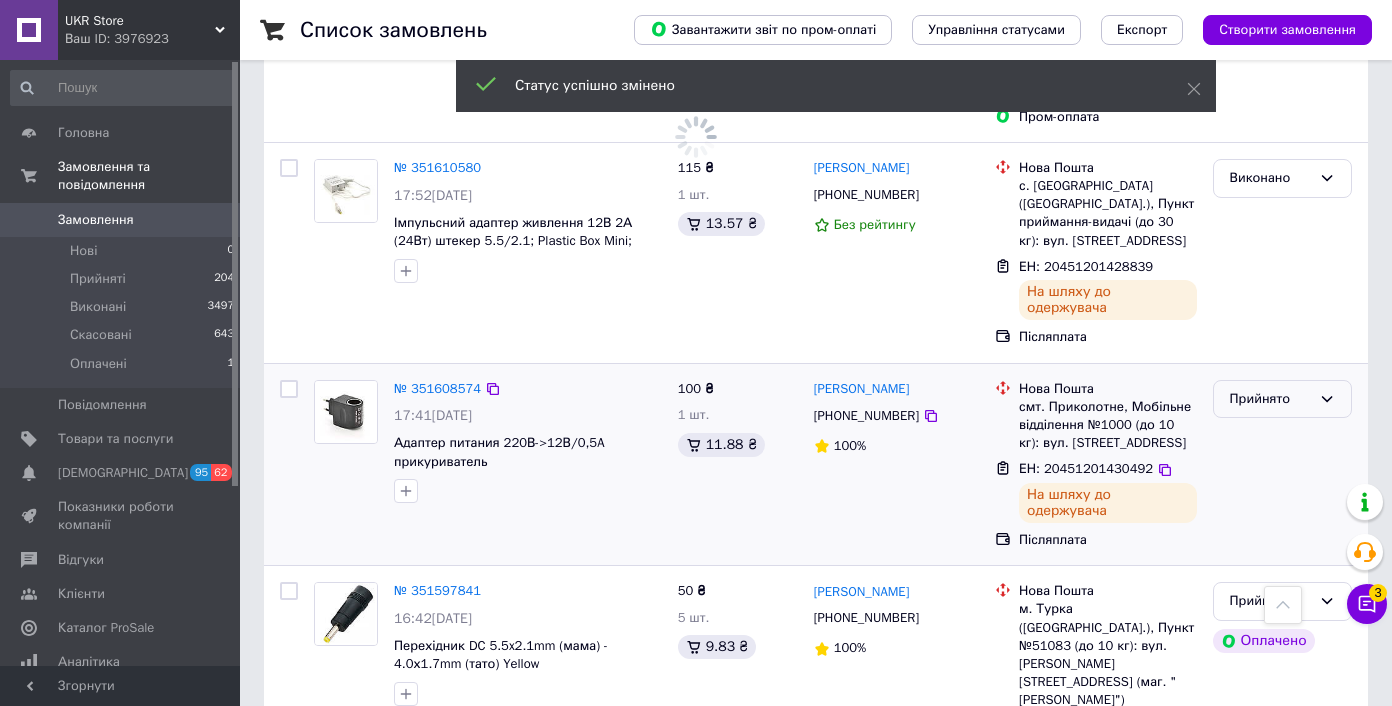 click on "Прийнято" at bounding box center (1282, 399) 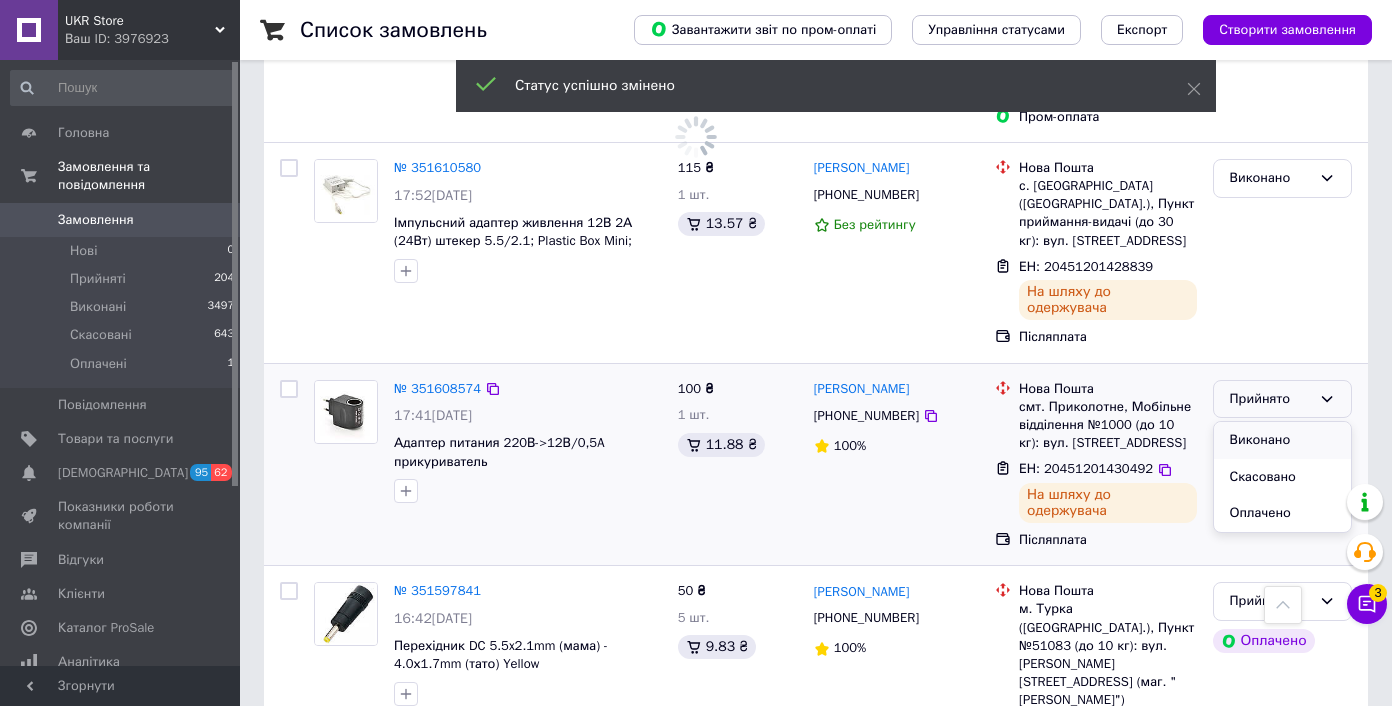 click on "Виконано" at bounding box center [1282, 440] 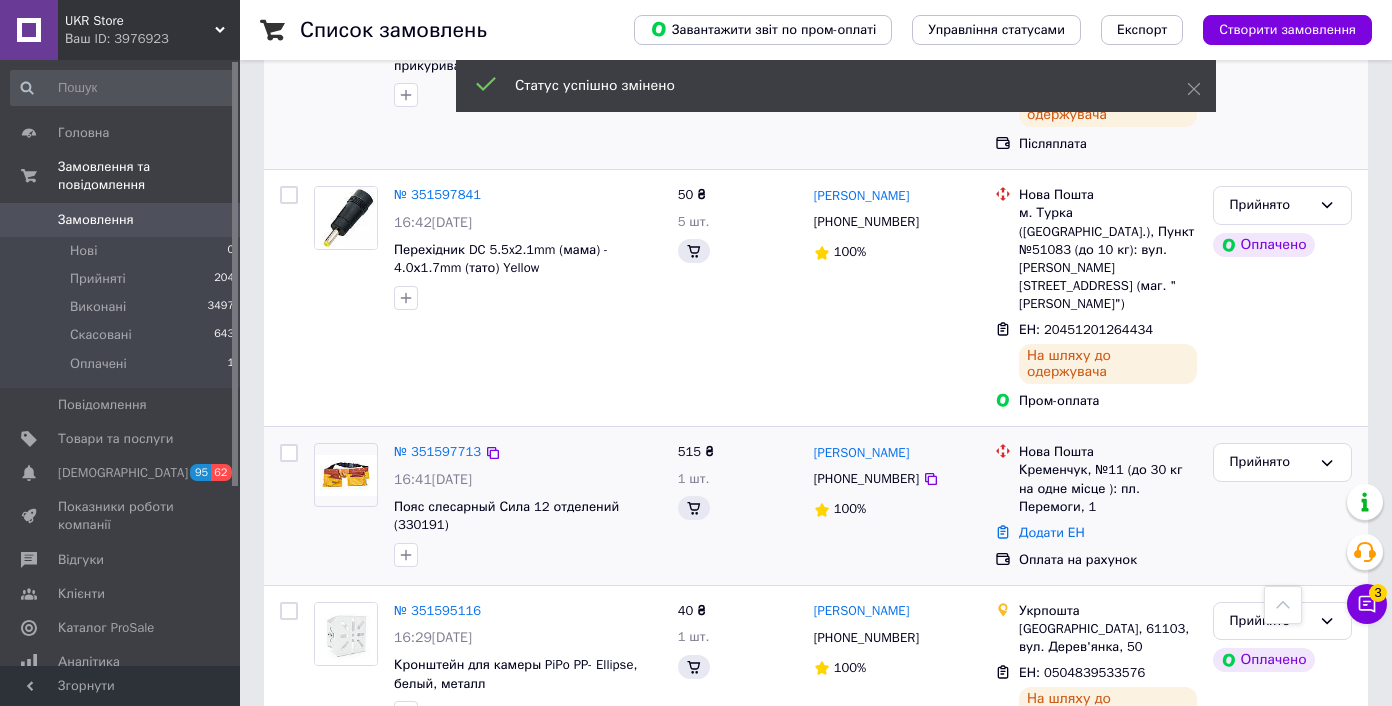scroll, scrollTop: 2007, scrollLeft: 0, axis: vertical 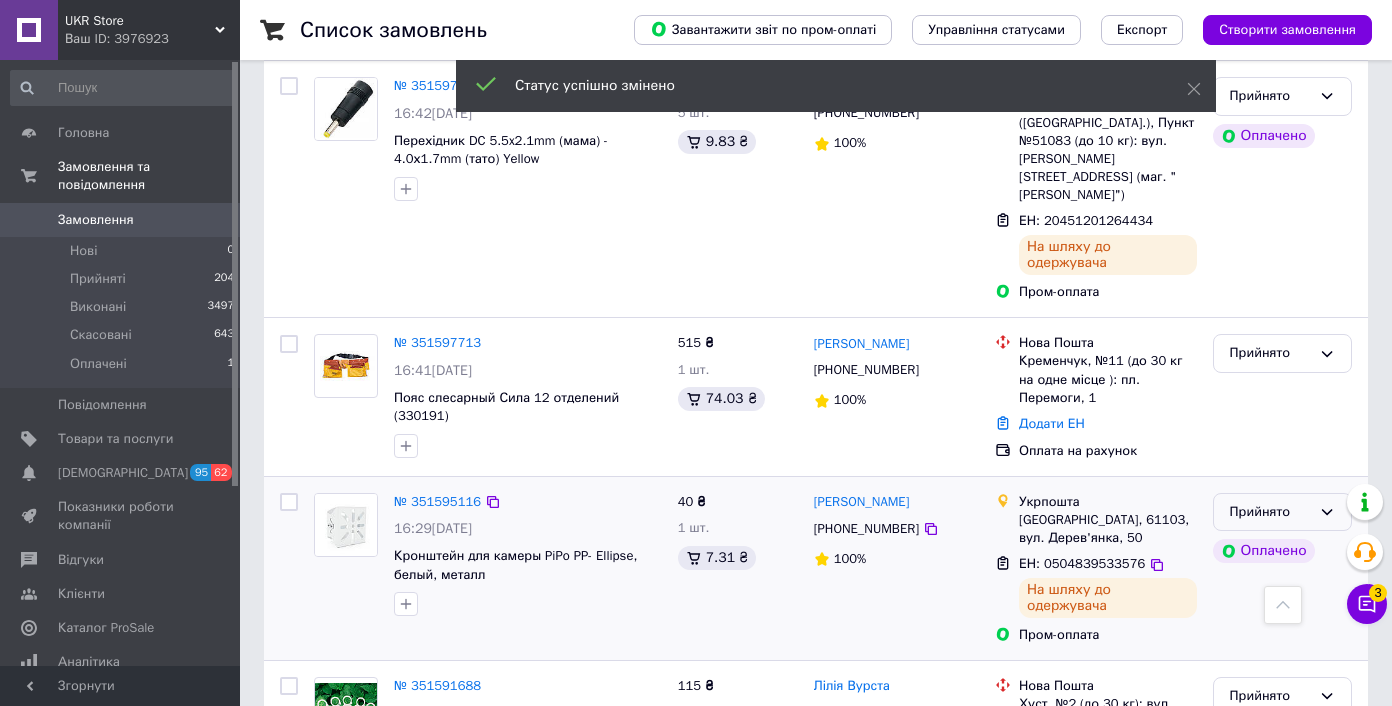 click on "Прийнято" at bounding box center [1270, 512] 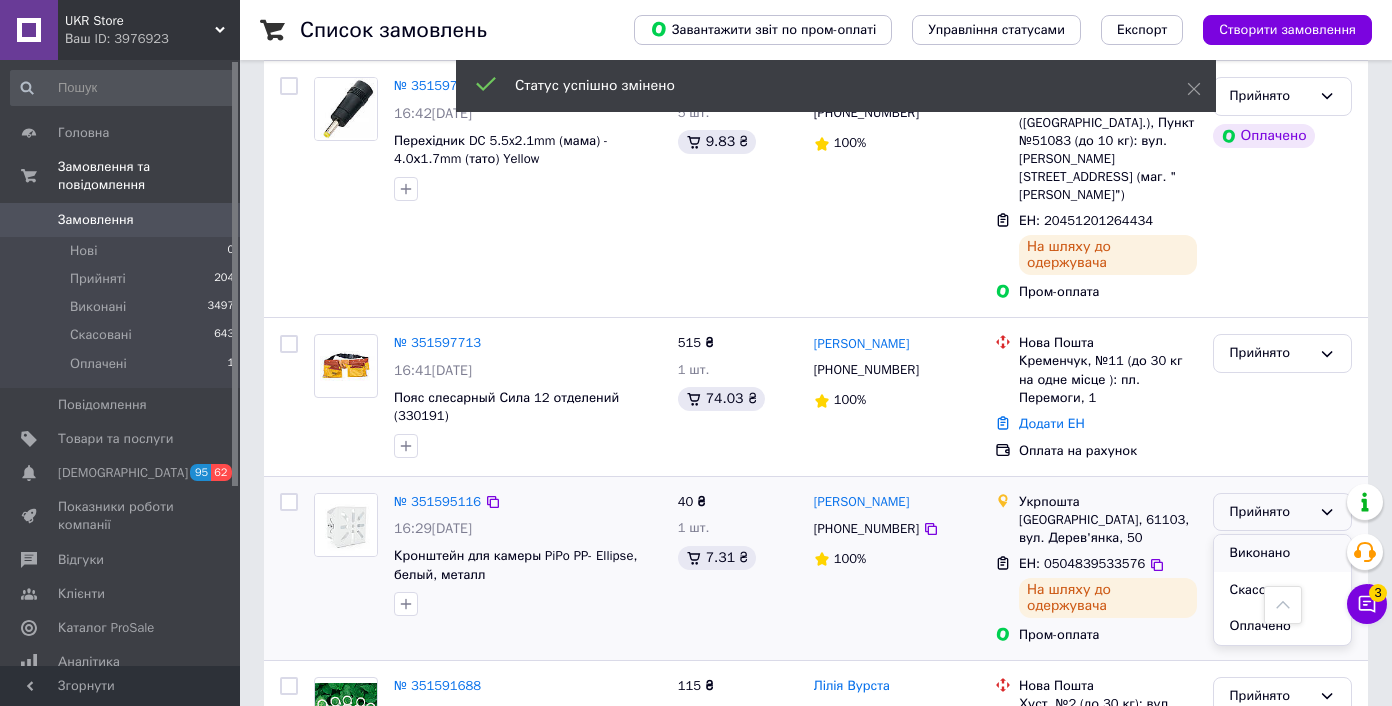 click on "Виконано" at bounding box center (1282, 553) 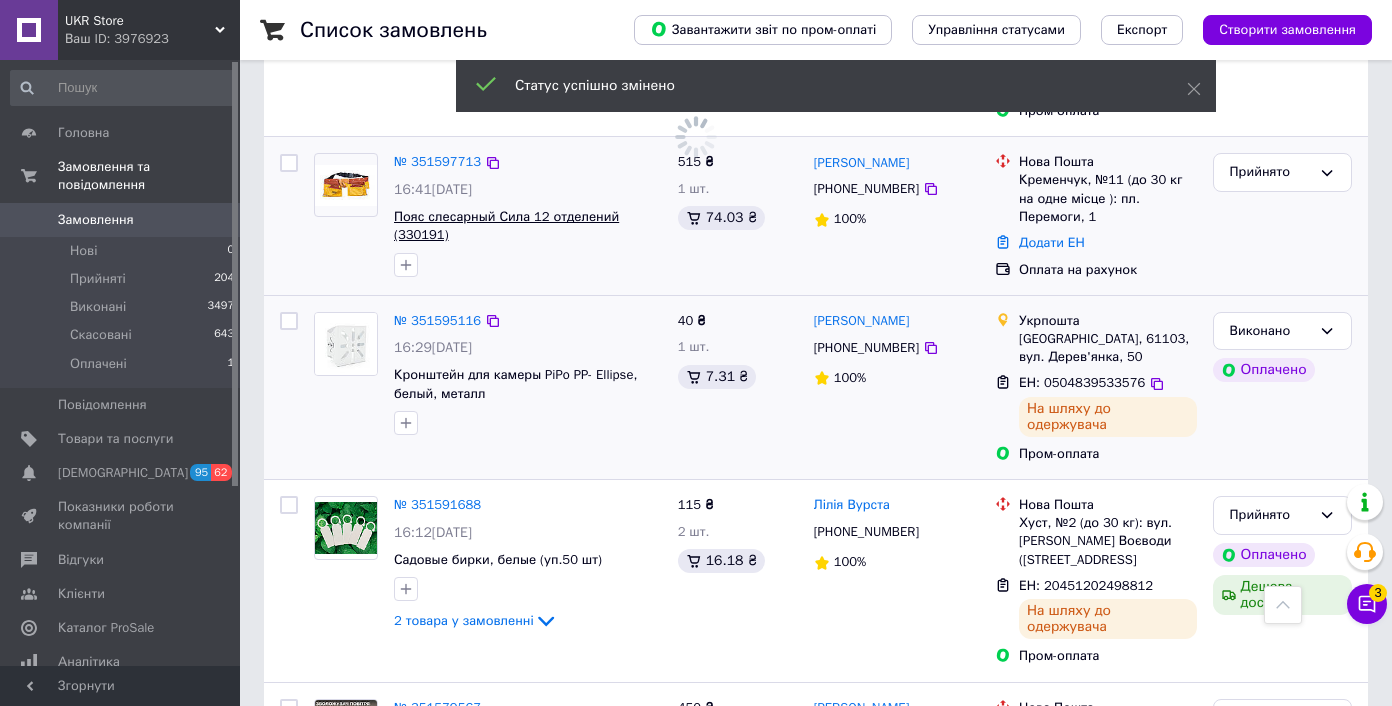 scroll, scrollTop: 2173, scrollLeft: 0, axis: vertical 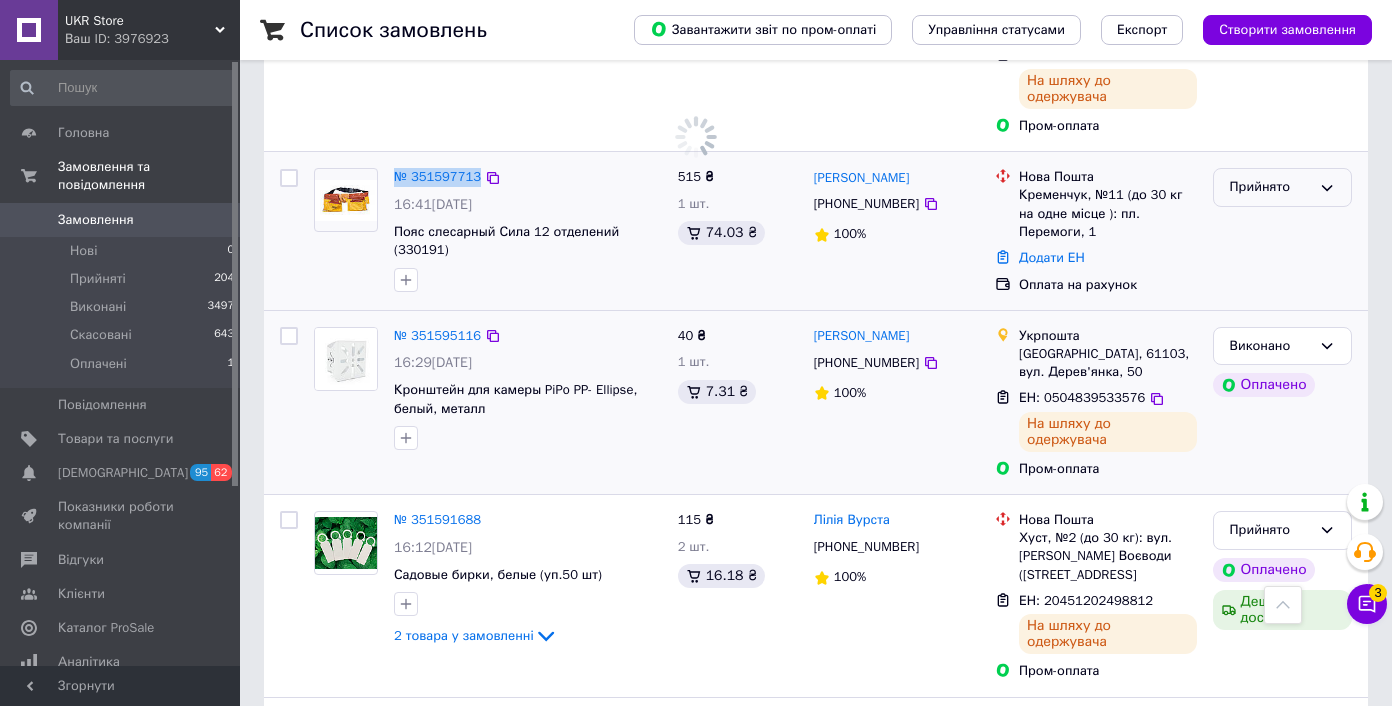 click on "Прийнято" at bounding box center [1270, 187] 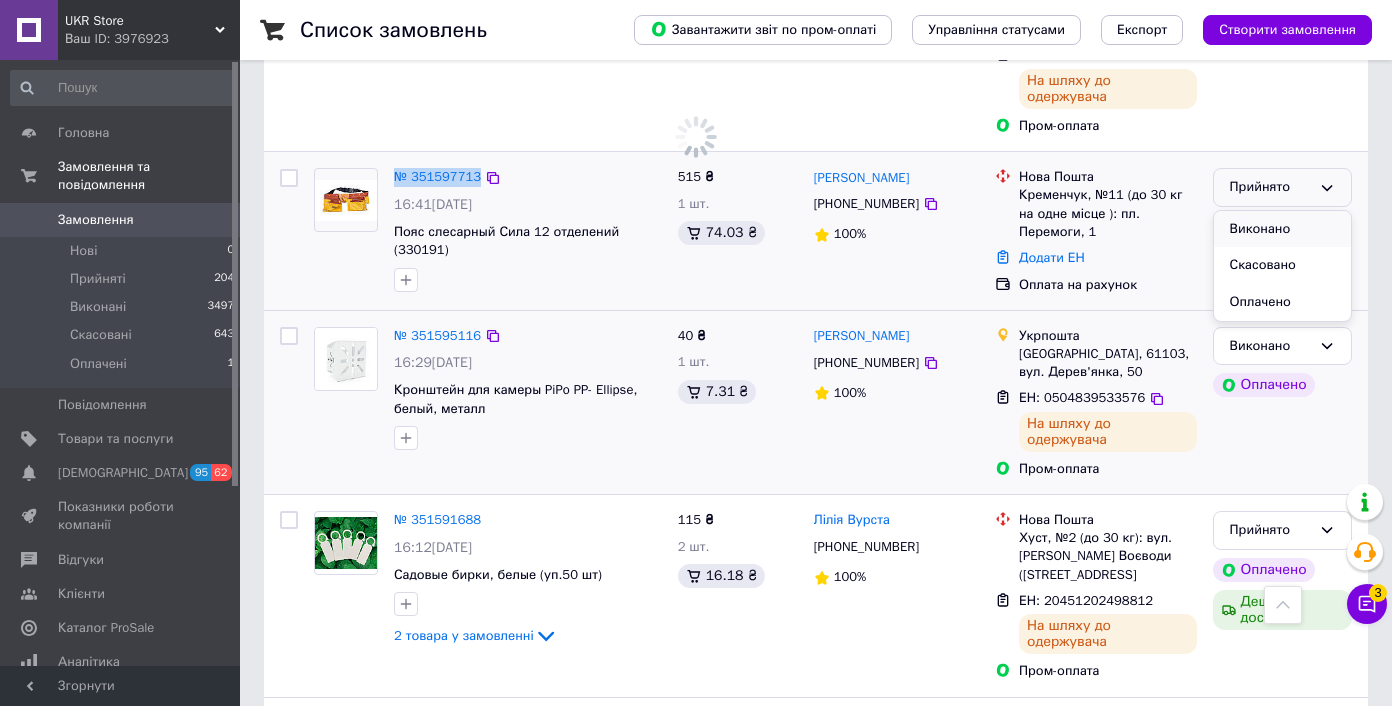click on "Виконано" at bounding box center (1282, 229) 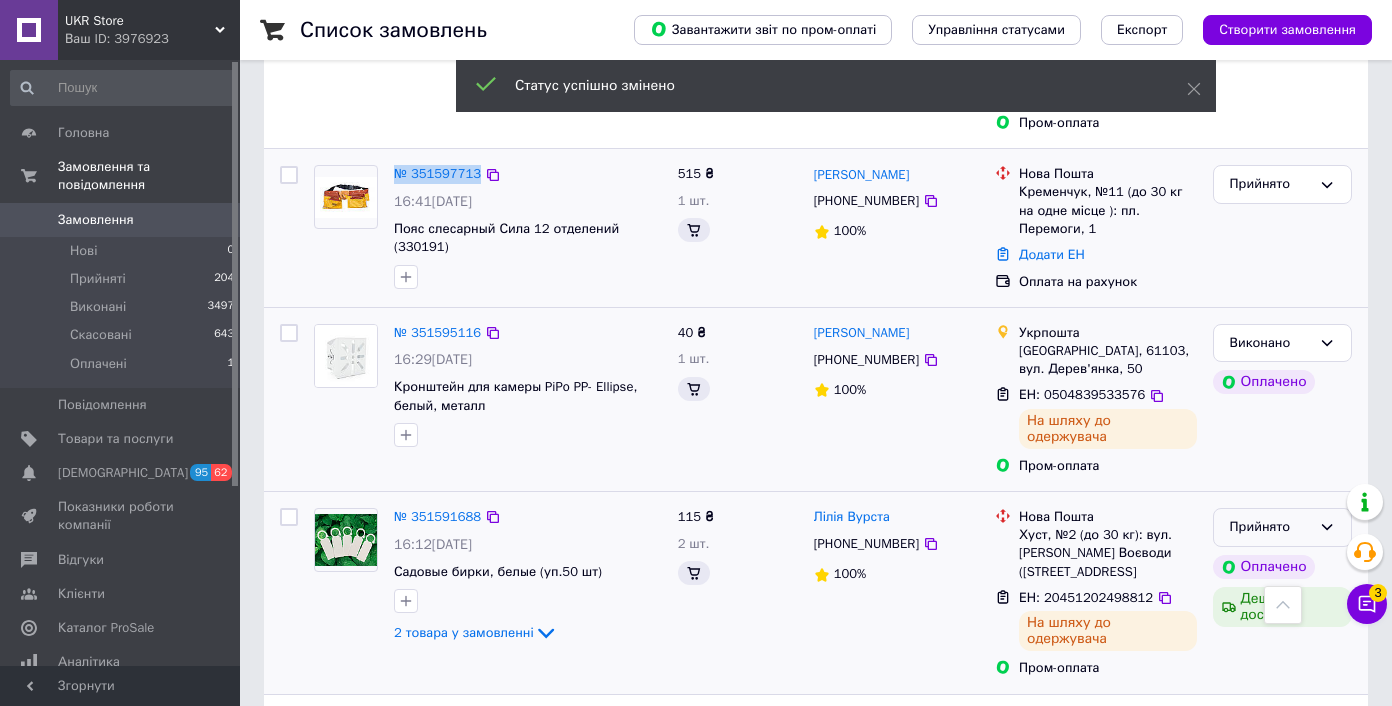 scroll, scrollTop: 2333, scrollLeft: 0, axis: vertical 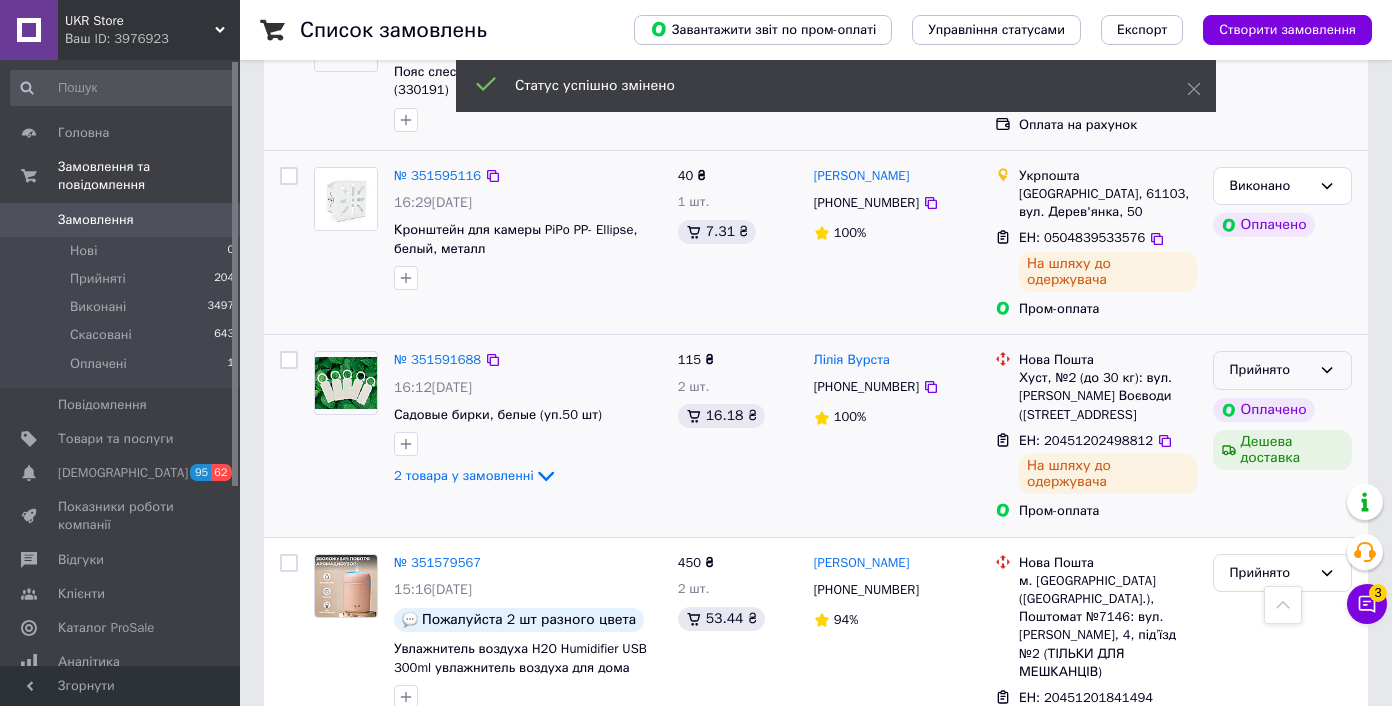 click on "Прийнято" at bounding box center (1282, 370) 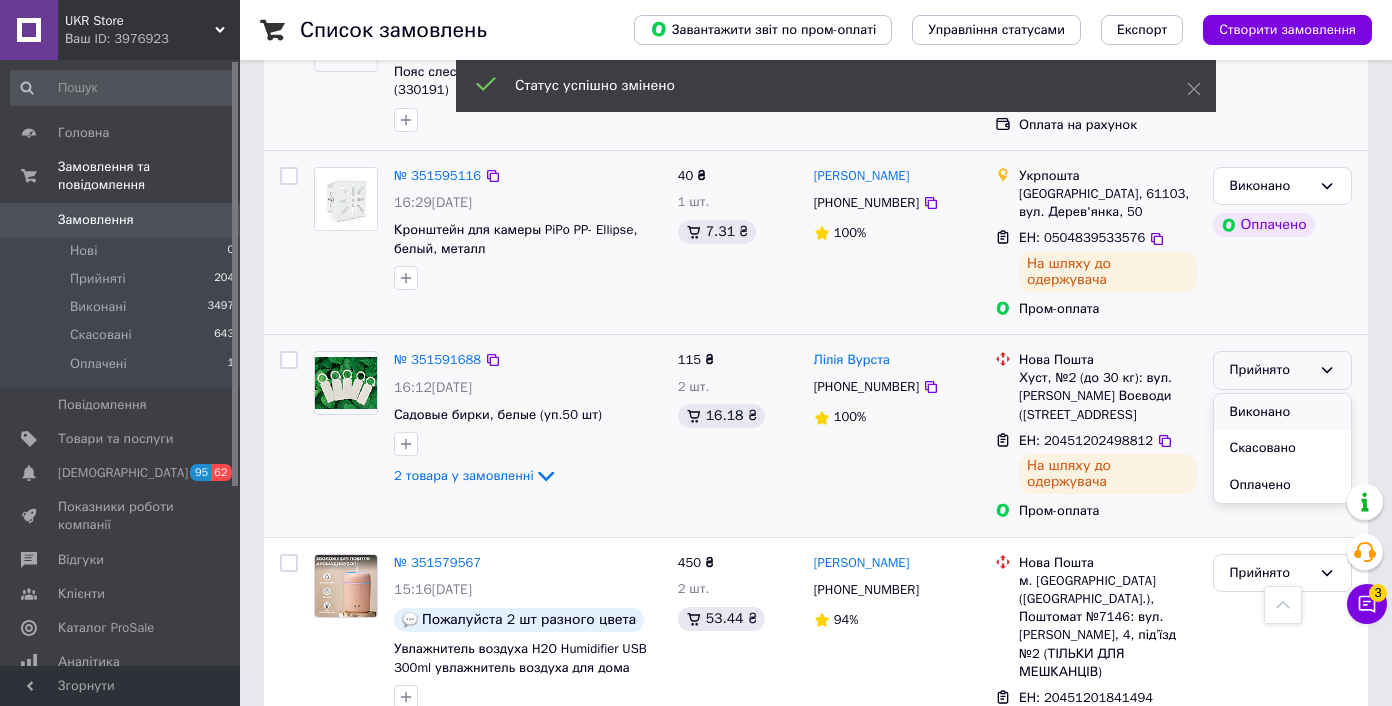 click on "Виконано" at bounding box center (1282, 412) 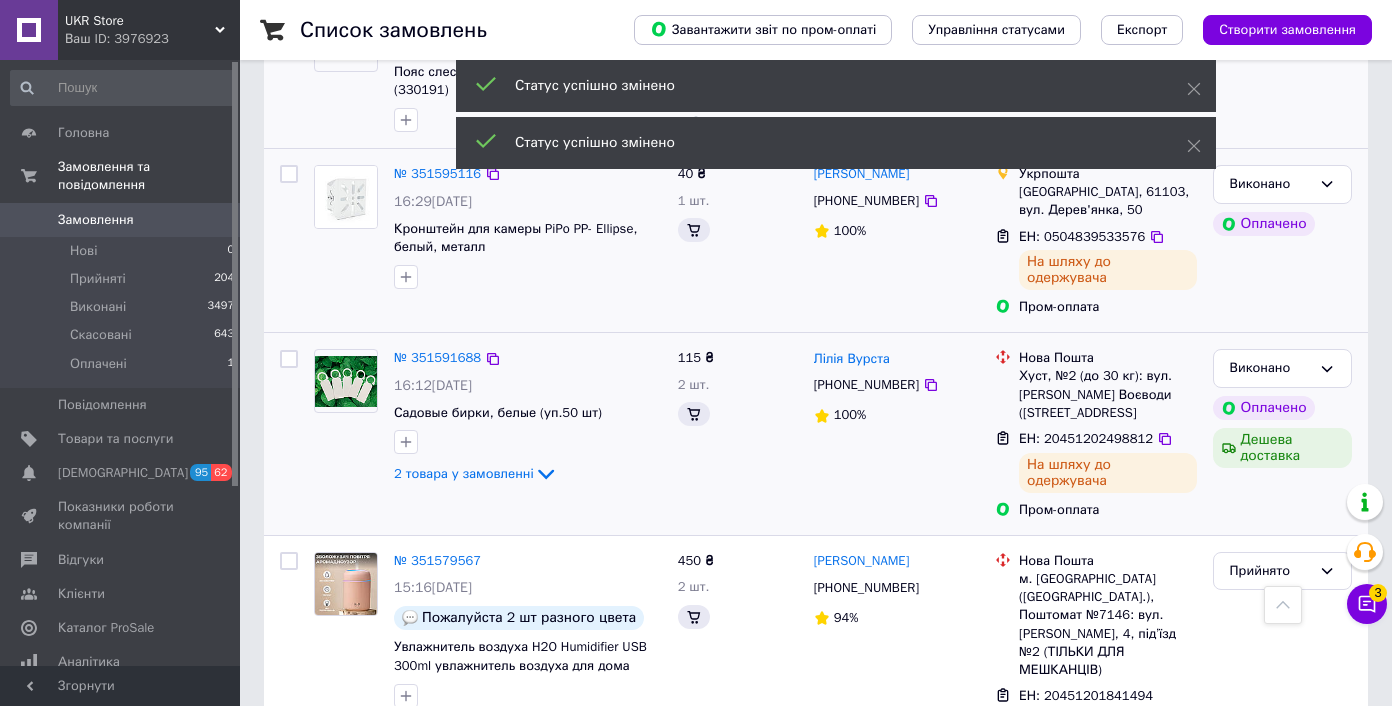 scroll, scrollTop: 2495, scrollLeft: 0, axis: vertical 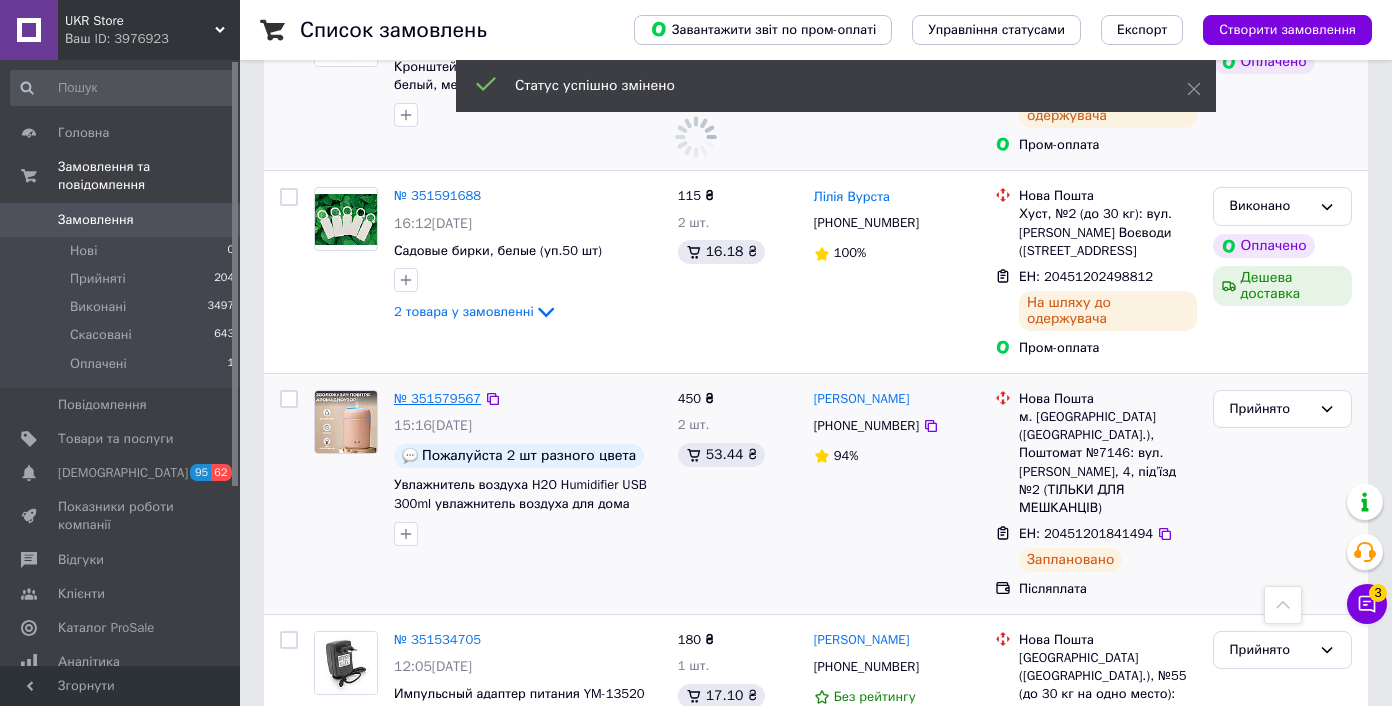 drag, startPoint x: 435, startPoint y: 300, endPoint x: 414, endPoint y: 307, distance: 22.135944 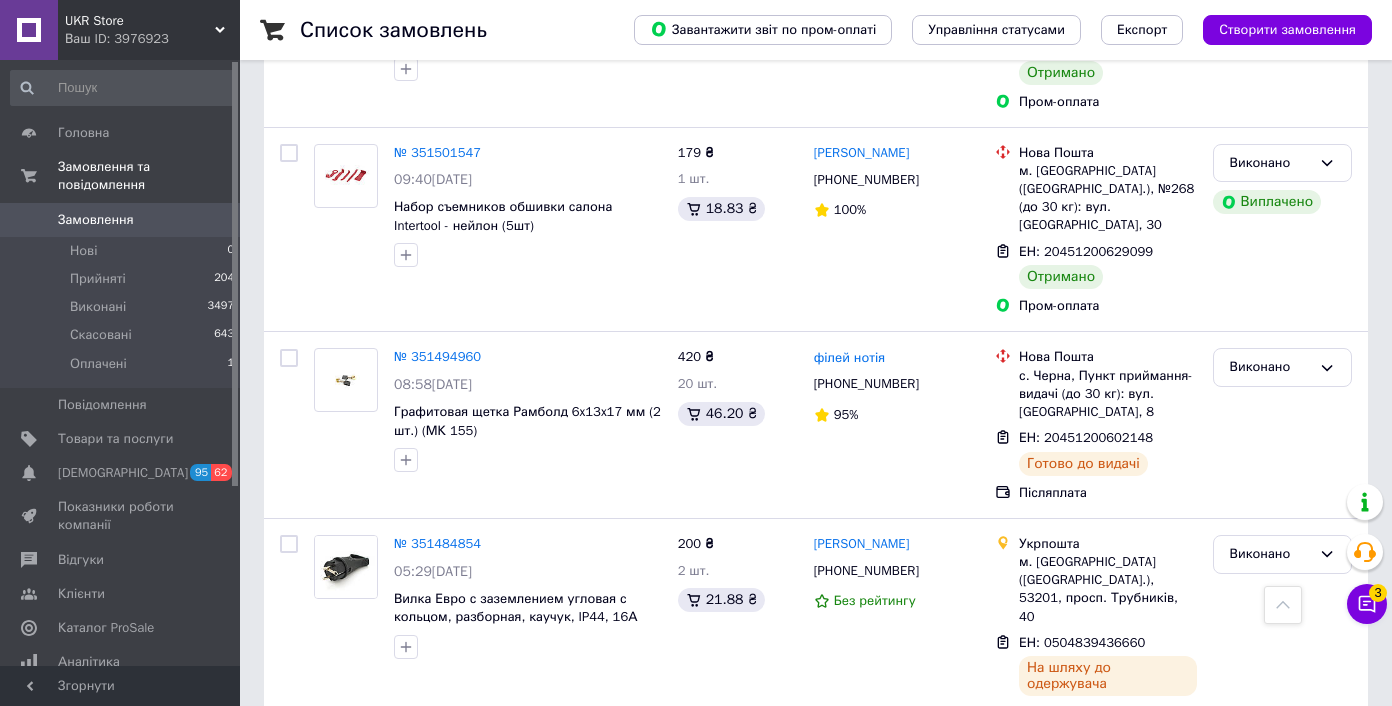 scroll, scrollTop: 3728, scrollLeft: 0, axis: vertical 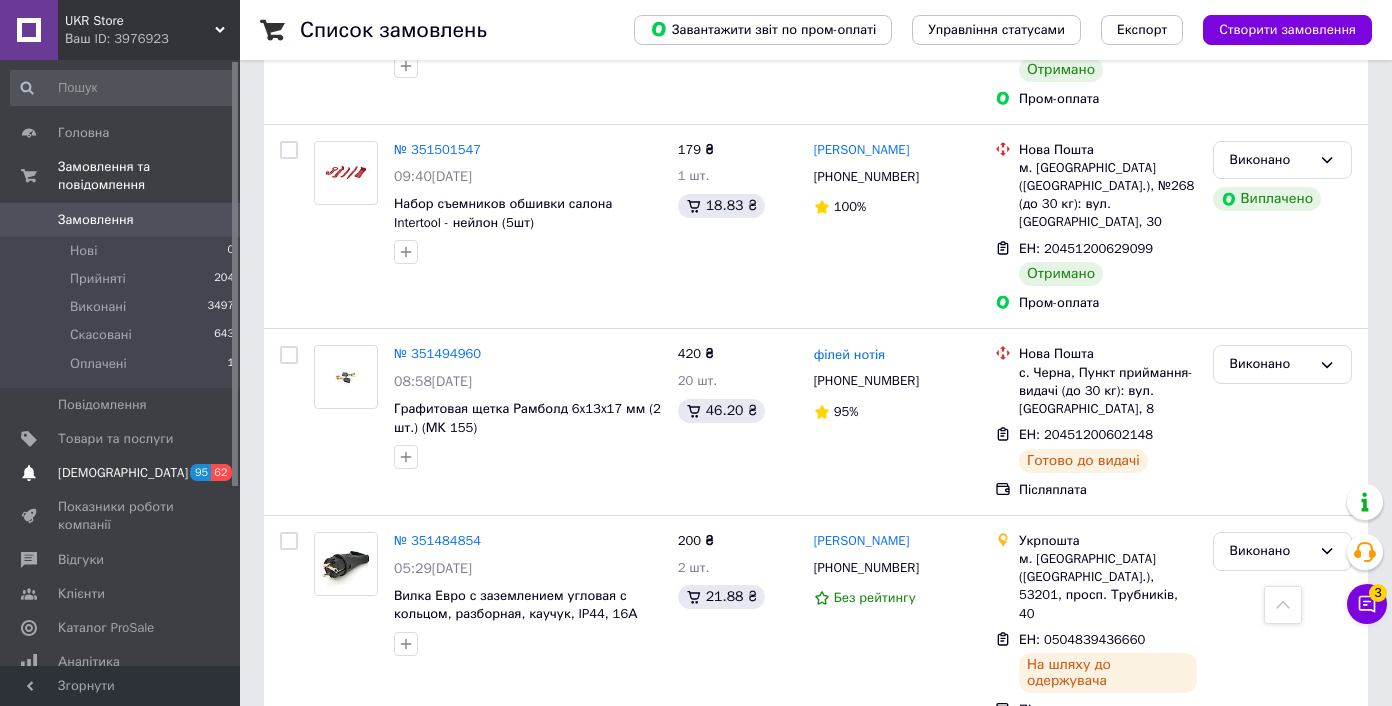 click on "[DEMOGRAPHIC_DATA]" at bounding box center [123, 473] 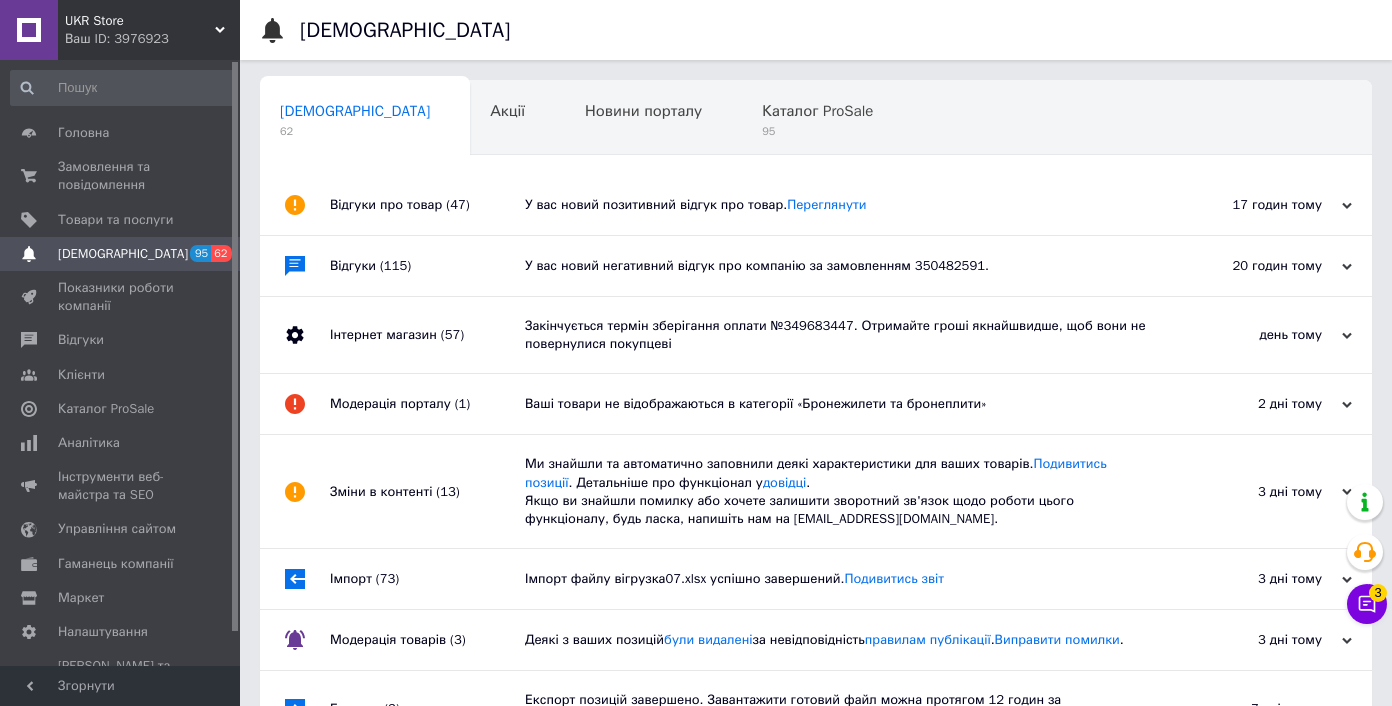 drag, startPoint x: 123, startPoint y: 168, endPoint x: 203, endPoint y: 92, distance: 110.34492 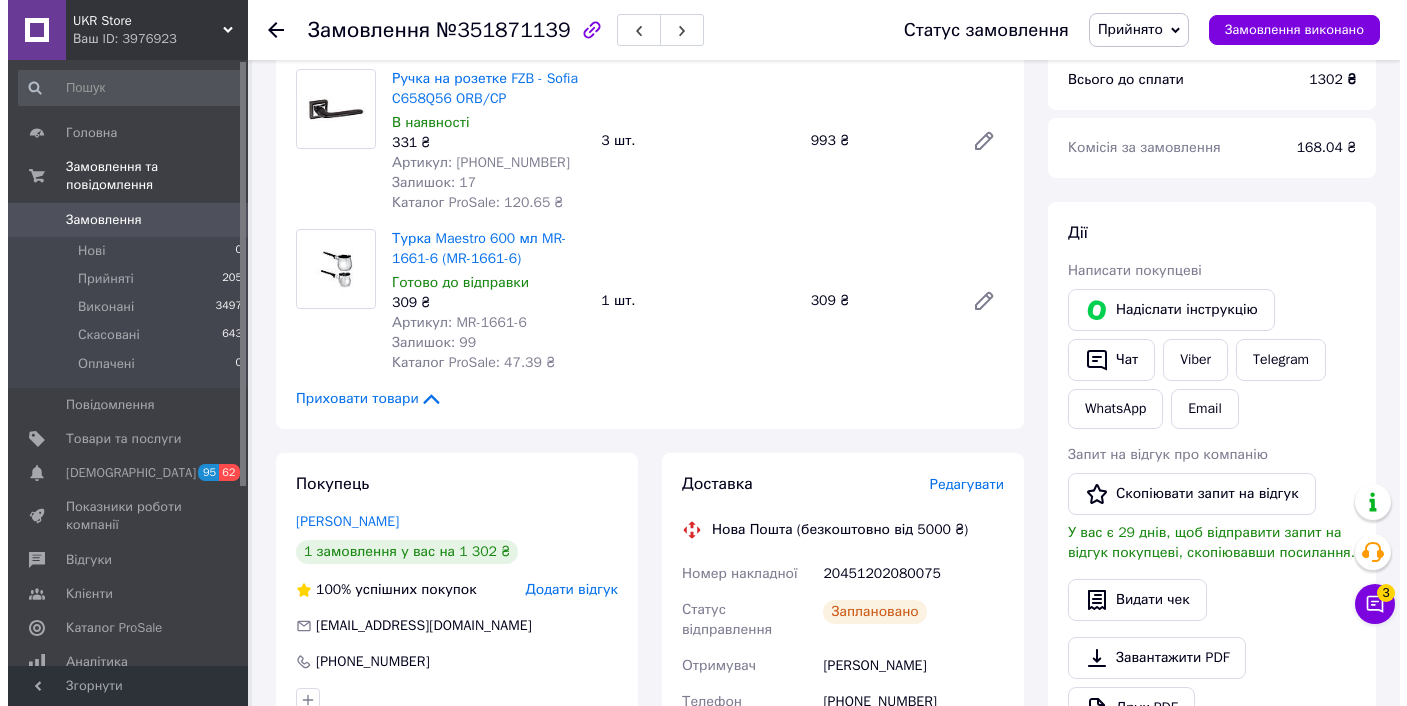 scroll, scrollTop: 415, scrollLeft: 0, axis: vertical 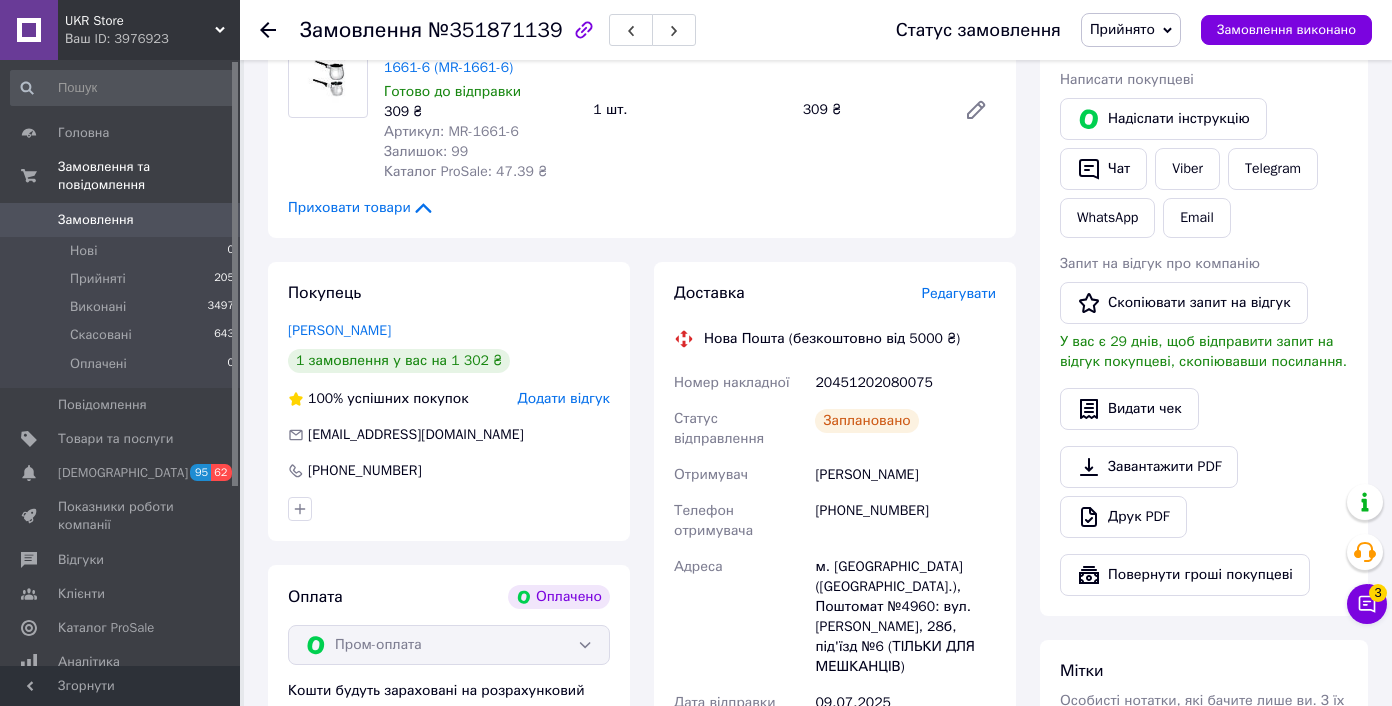 click on "[PERSON_NAME]" at bounding box center (905, 475) 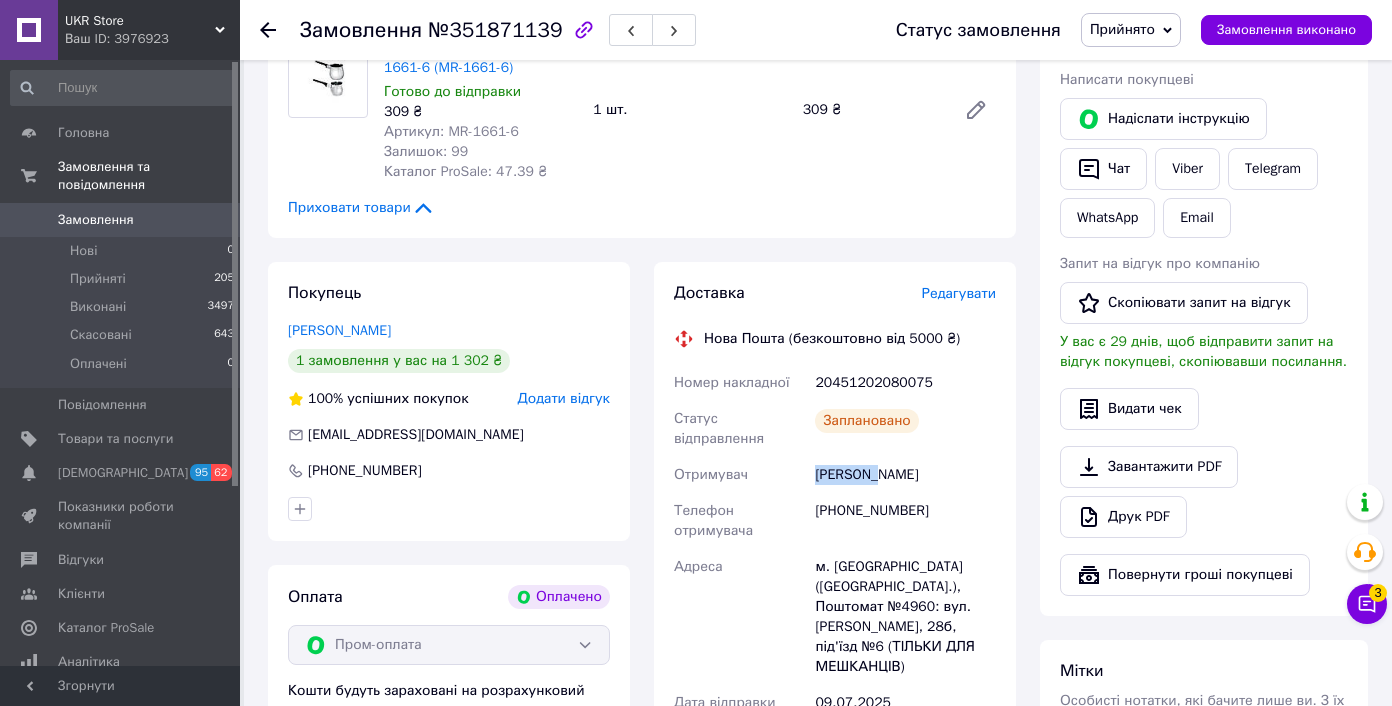 click on "Яворский Михаил" at bounding box center [905, 475] 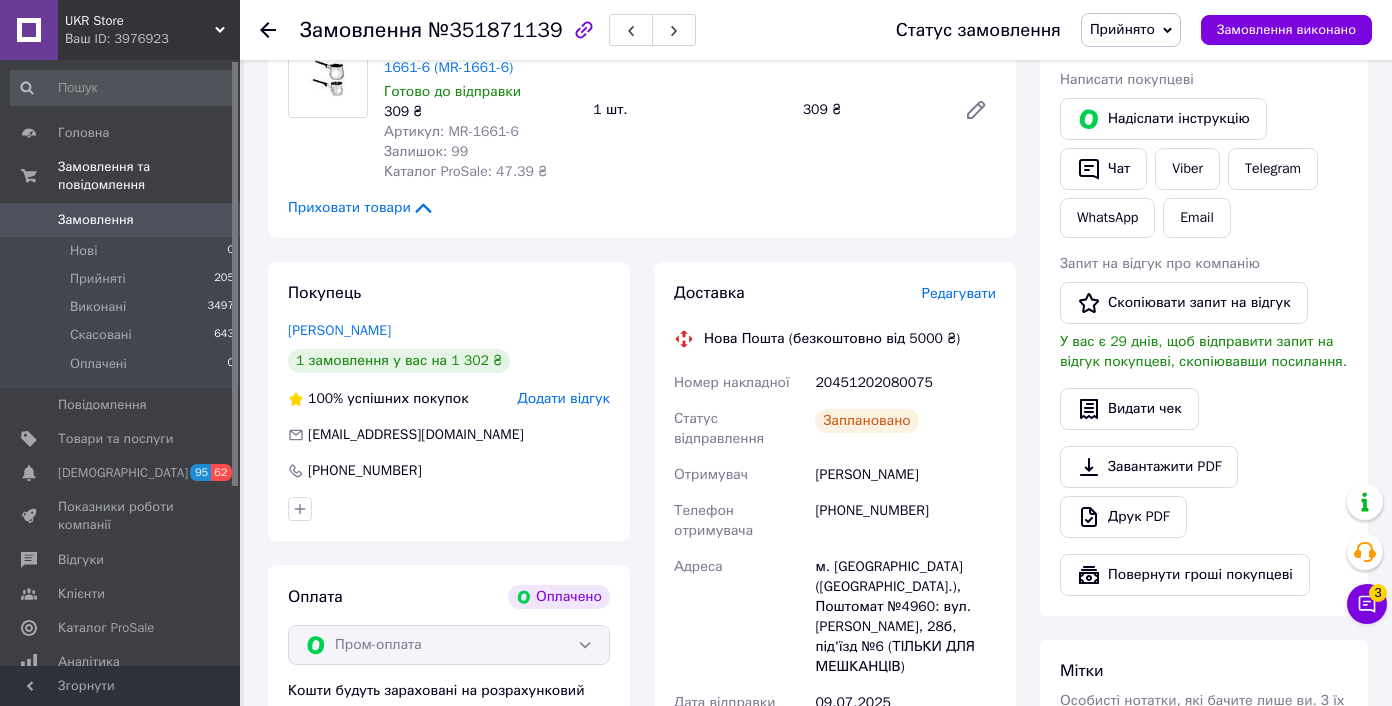 click on "Редагувати" at bounding box center [959, 293] 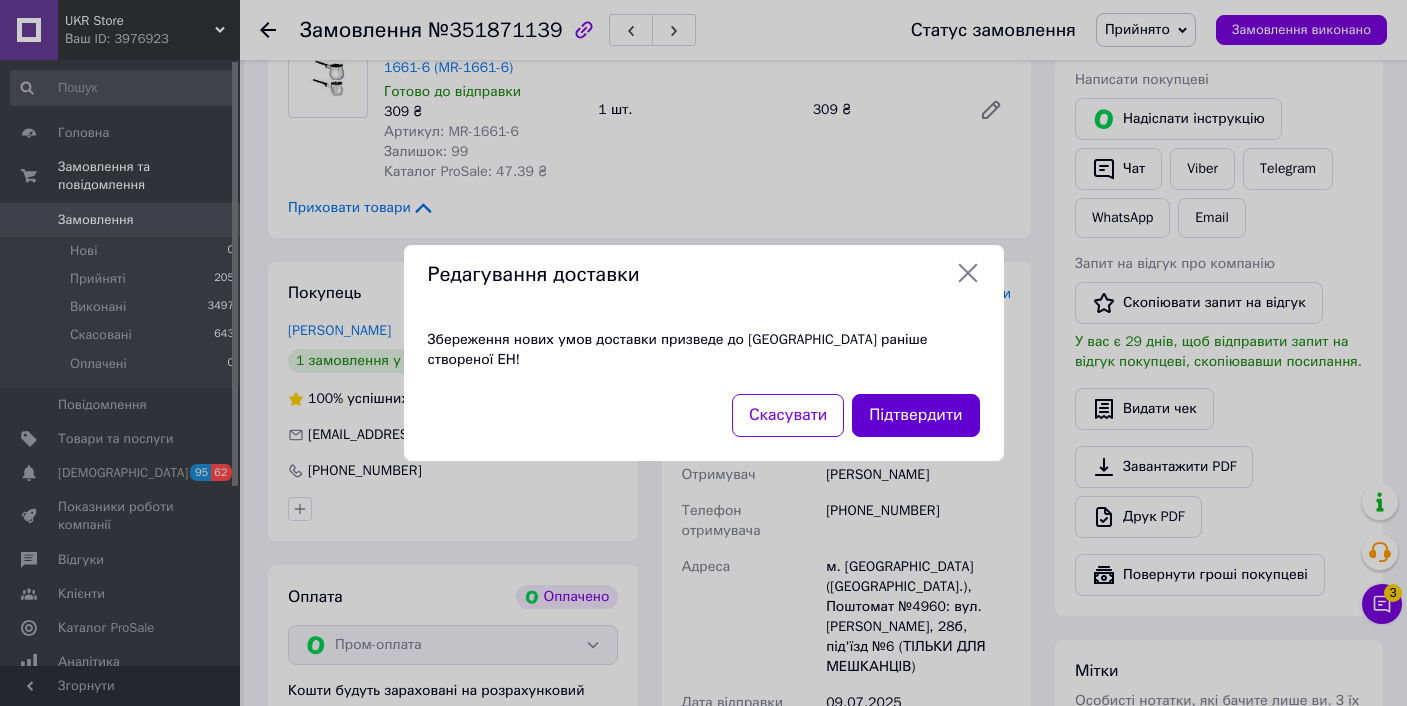 click on "Підтвердити" at bounding box center (915, 415) 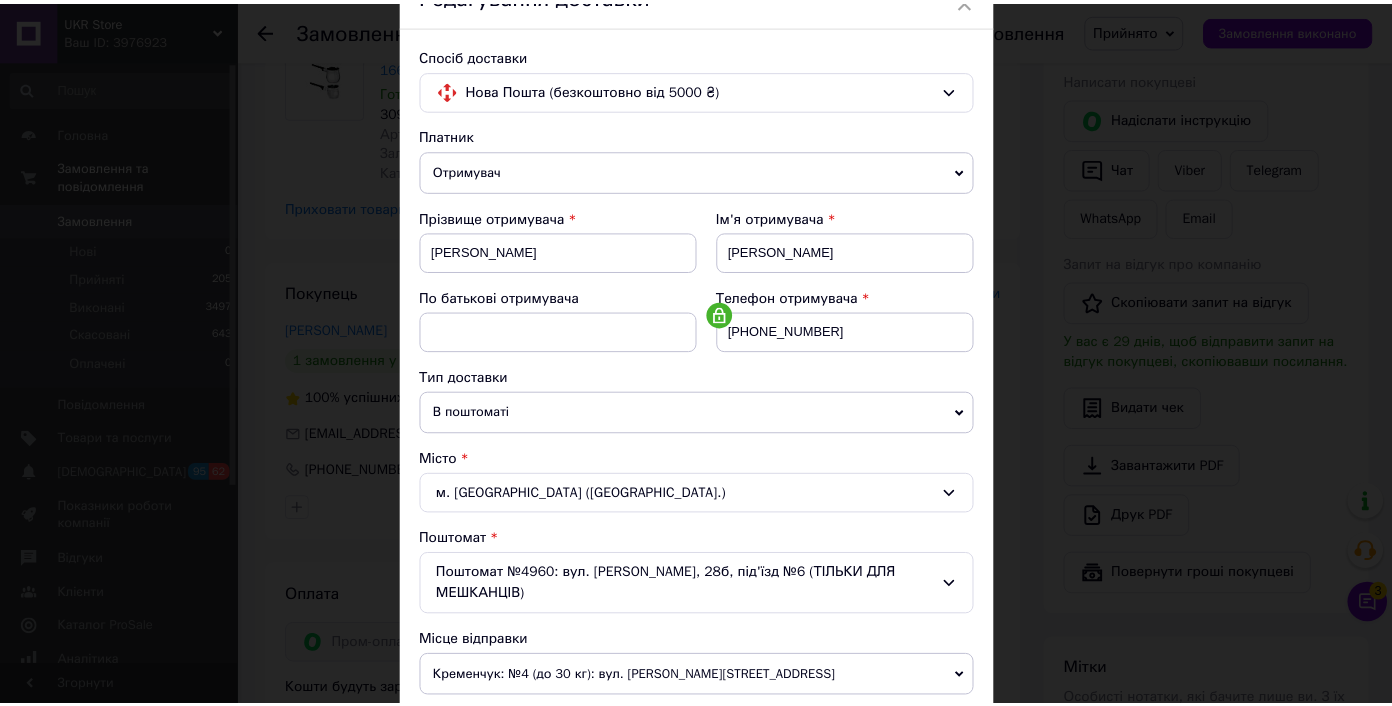 scroll, scrollTop: 664, scrollLeft: 0, axis: vertical 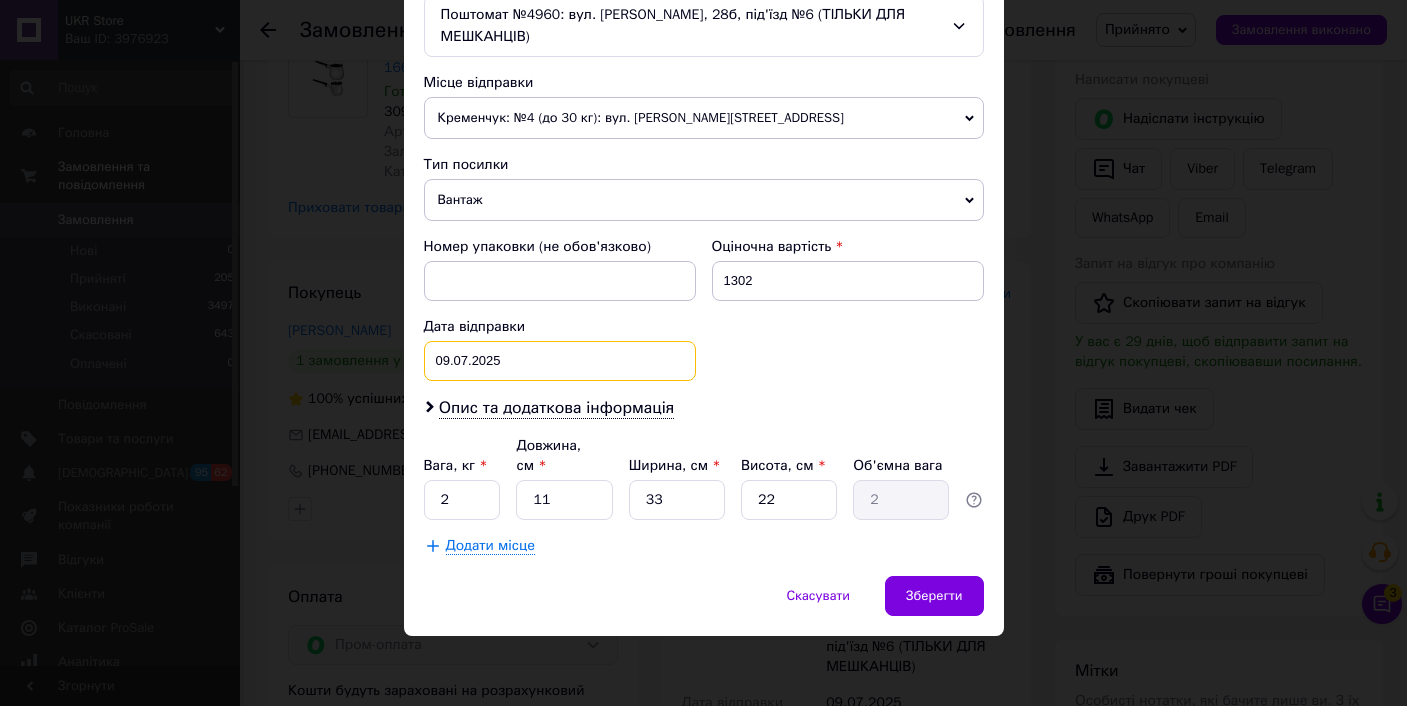 click on "[DATE] < 2025 > < Июль > Пн Вт Ср Чт Пт Сб Вс 30 1 2 3 4 5 6 7 8 9 10 11 12 13 14 15 16 17 18 19 20 21 22 23 24 25 26 27 28 29 30 31 1 2 3 4 5 6 7 8 9 10" at bounding box center (560, 361) 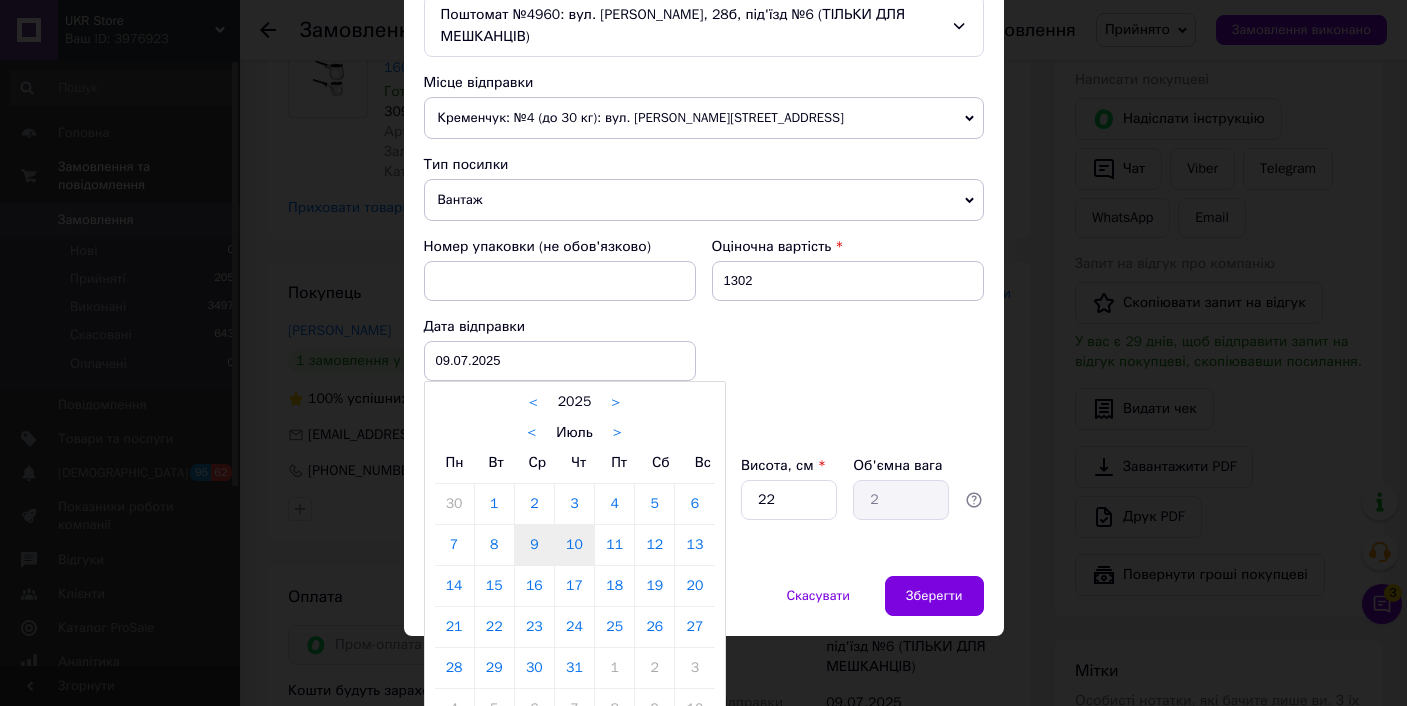 click on "10" at bounding box center (574, 545) 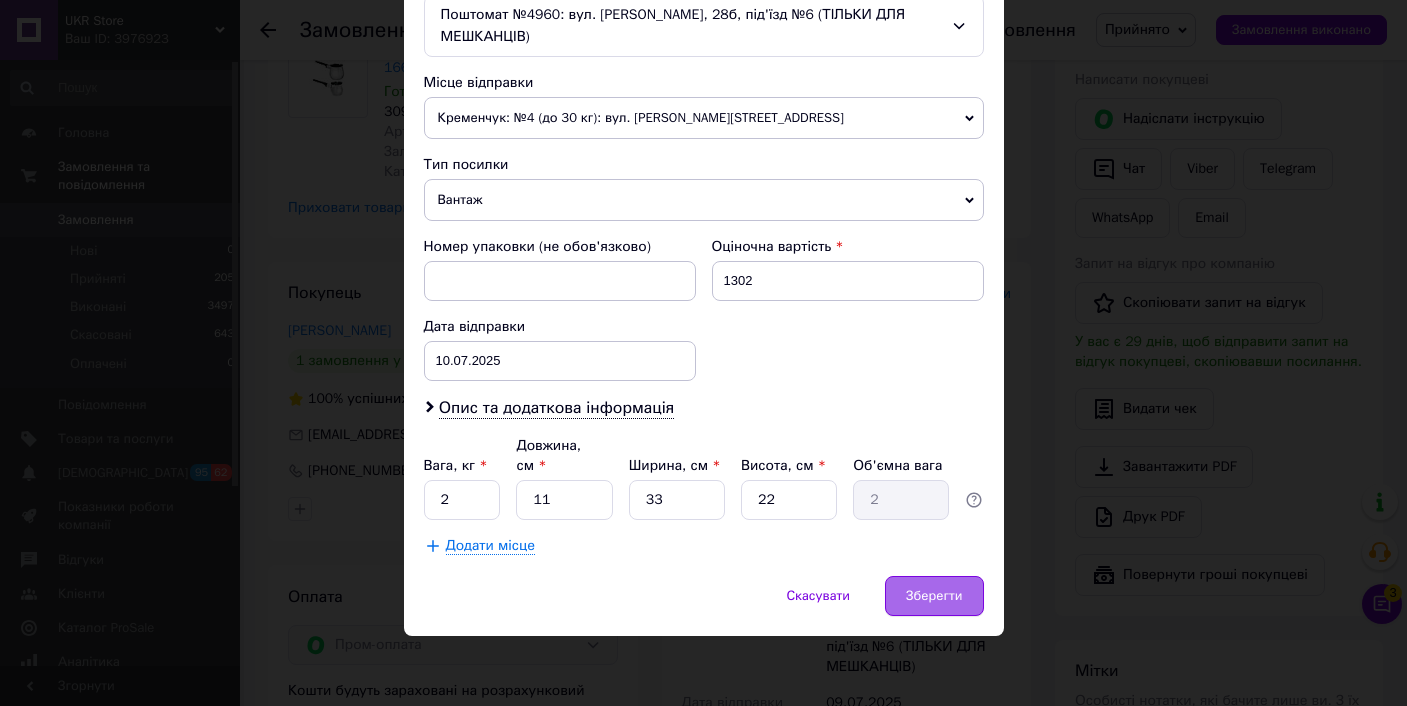 click on "Зберегти" at bounding box center [934, 596] 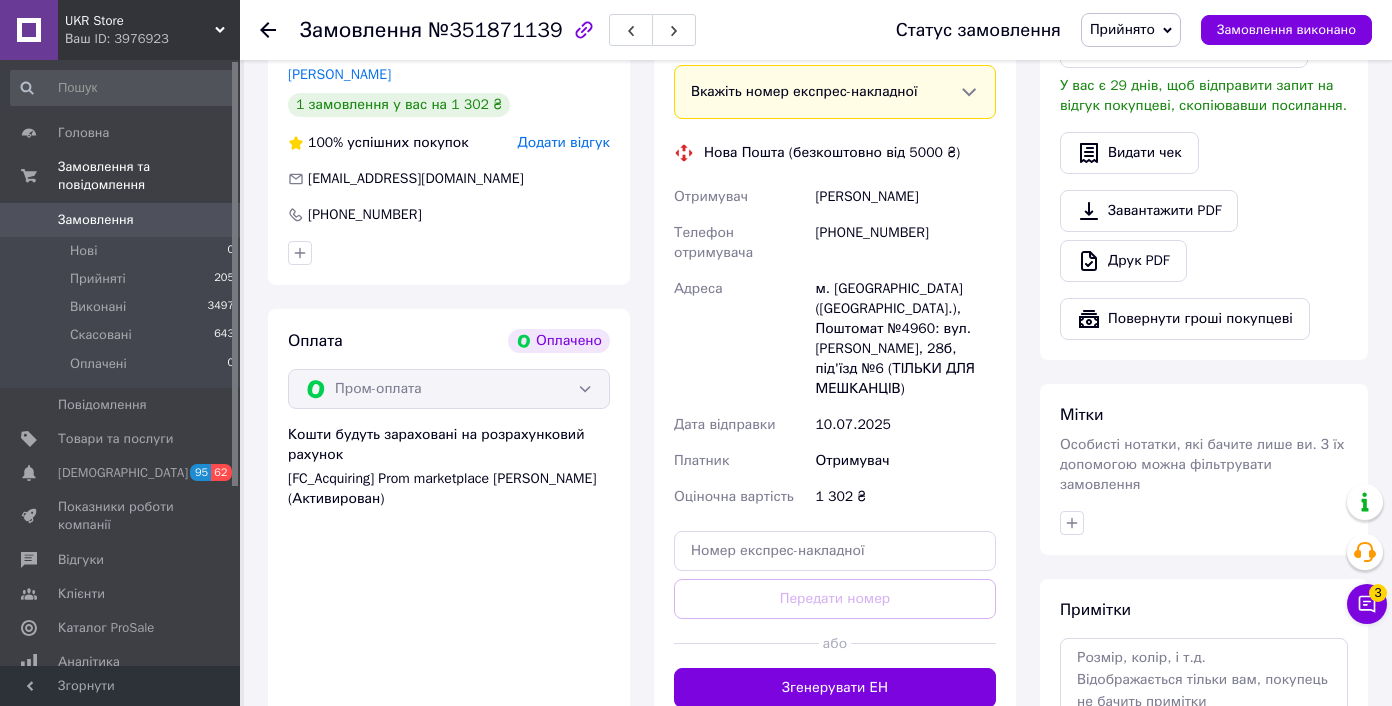 scroll, scrollTop: 808, scrollLeft: 0, axis: vertical 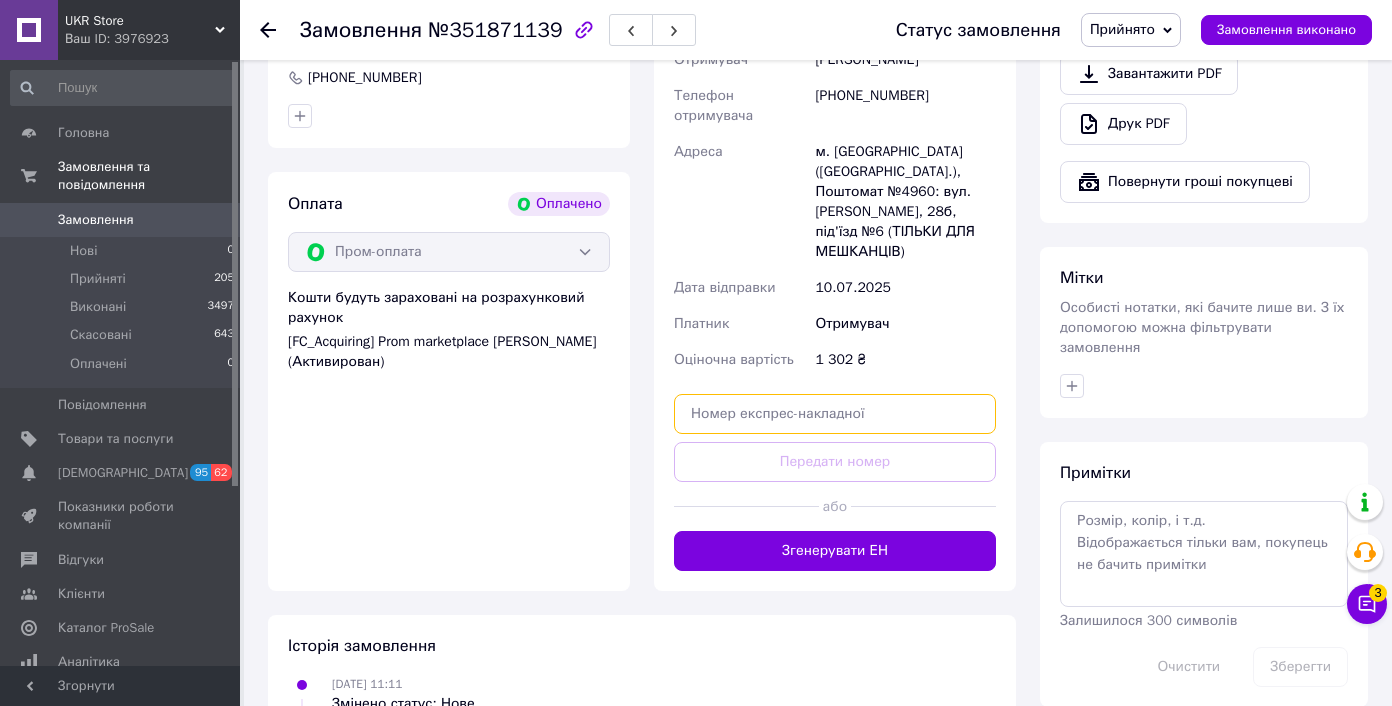 click at bounding box center [835, 414] 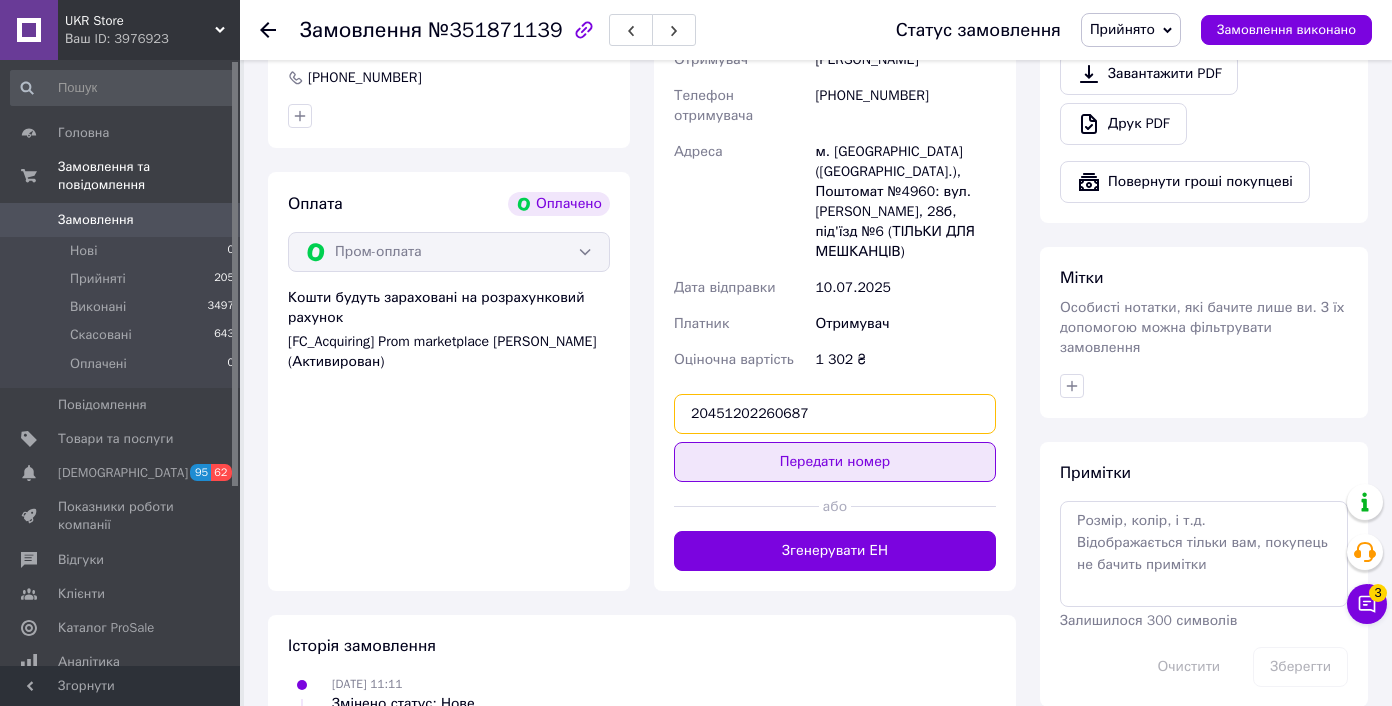 type on "20451202260687" 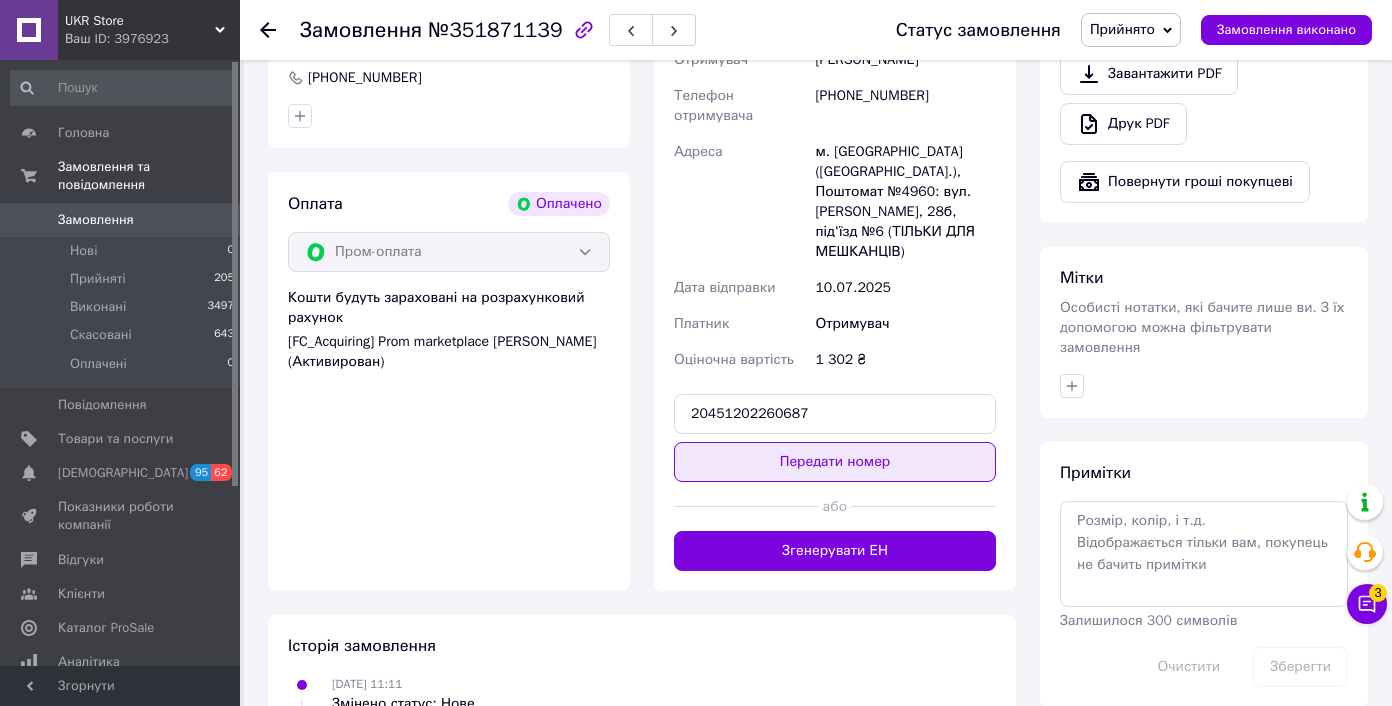 click on "Передати номер" at bounding box center [835, 462] 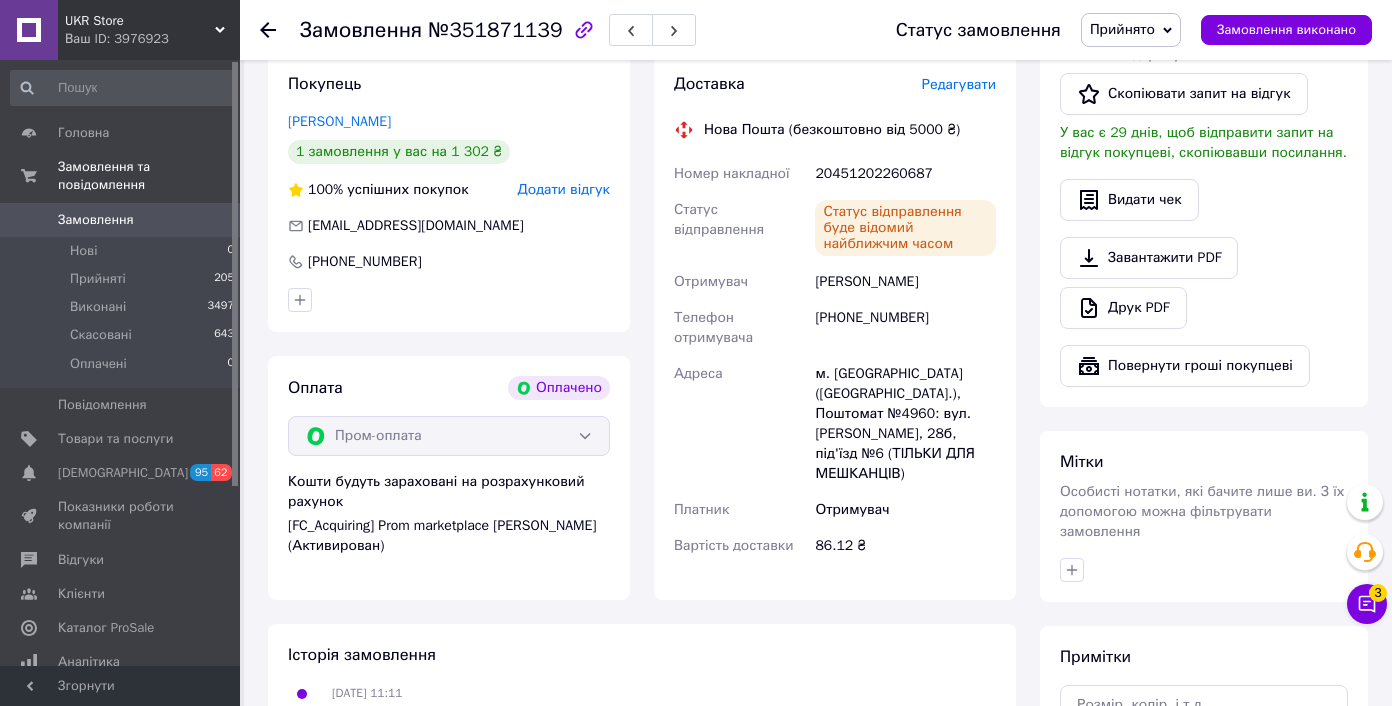 scroll, scrollTop: 100, scrollLeft: 0, axis: vertical 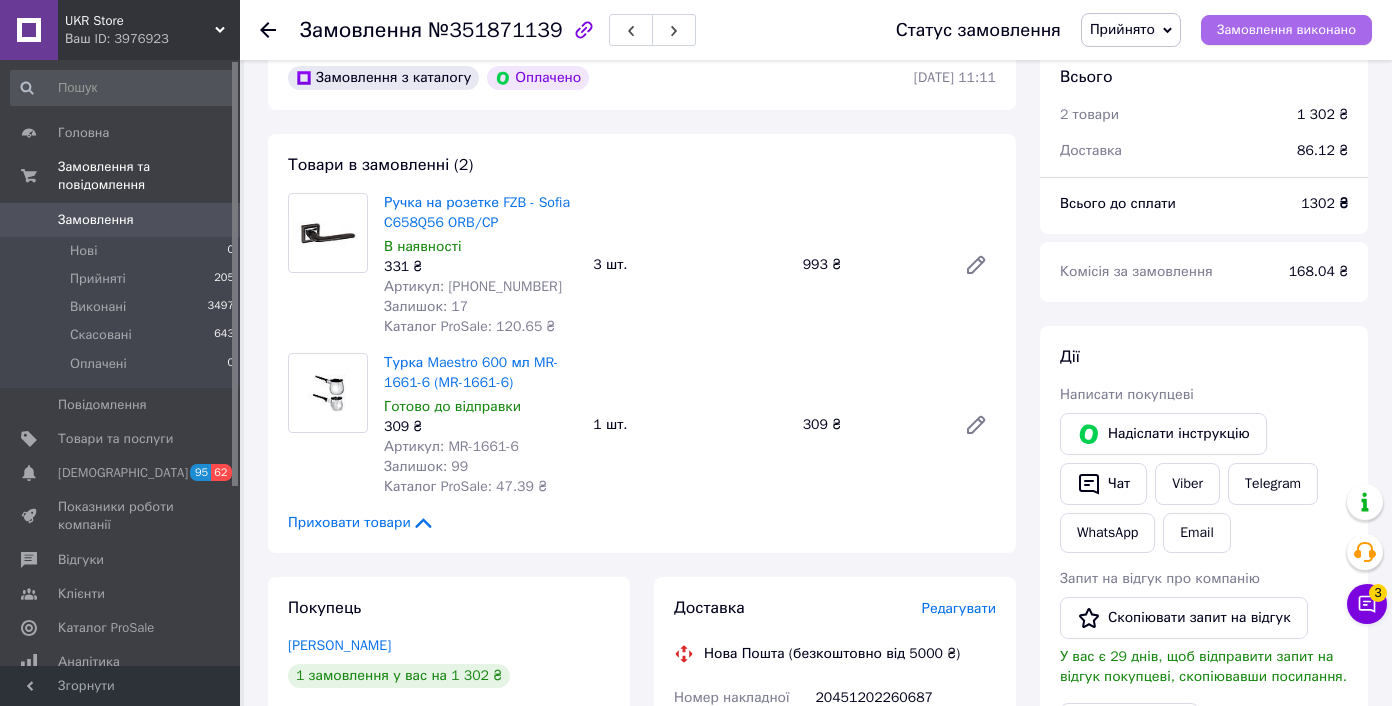 click on "Замовлення виконано" at bounding box center (1286, 30) 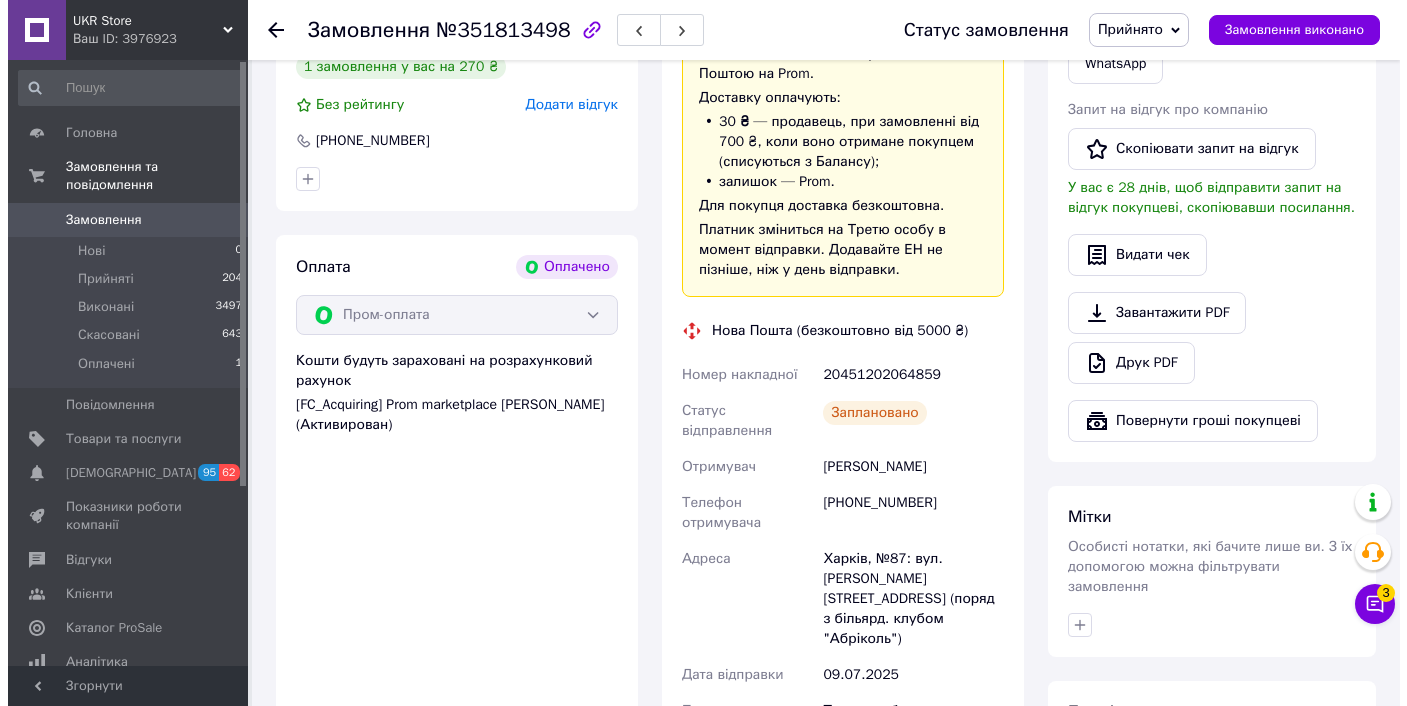 scroll, scrollTop: 104, scrollLeft: 0, axis: vertical 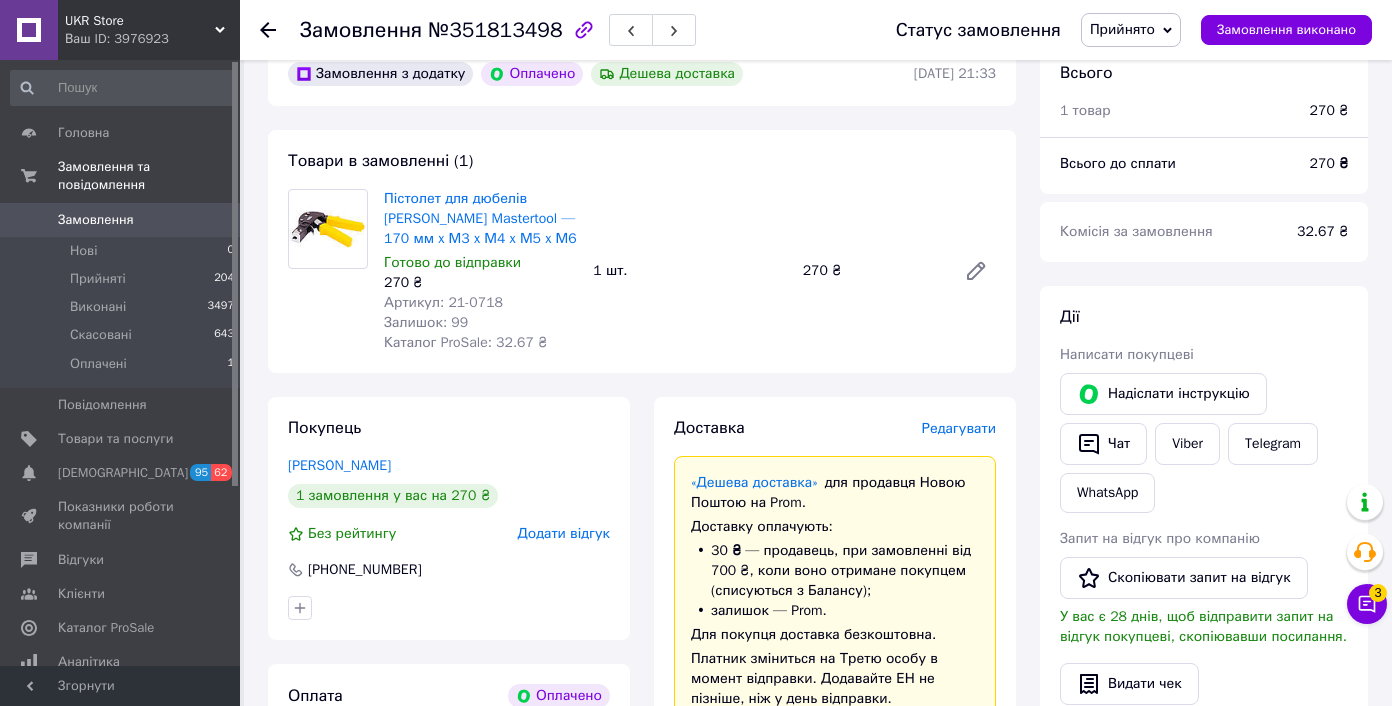click on "Редагувати" at bounding box center (959, 429) 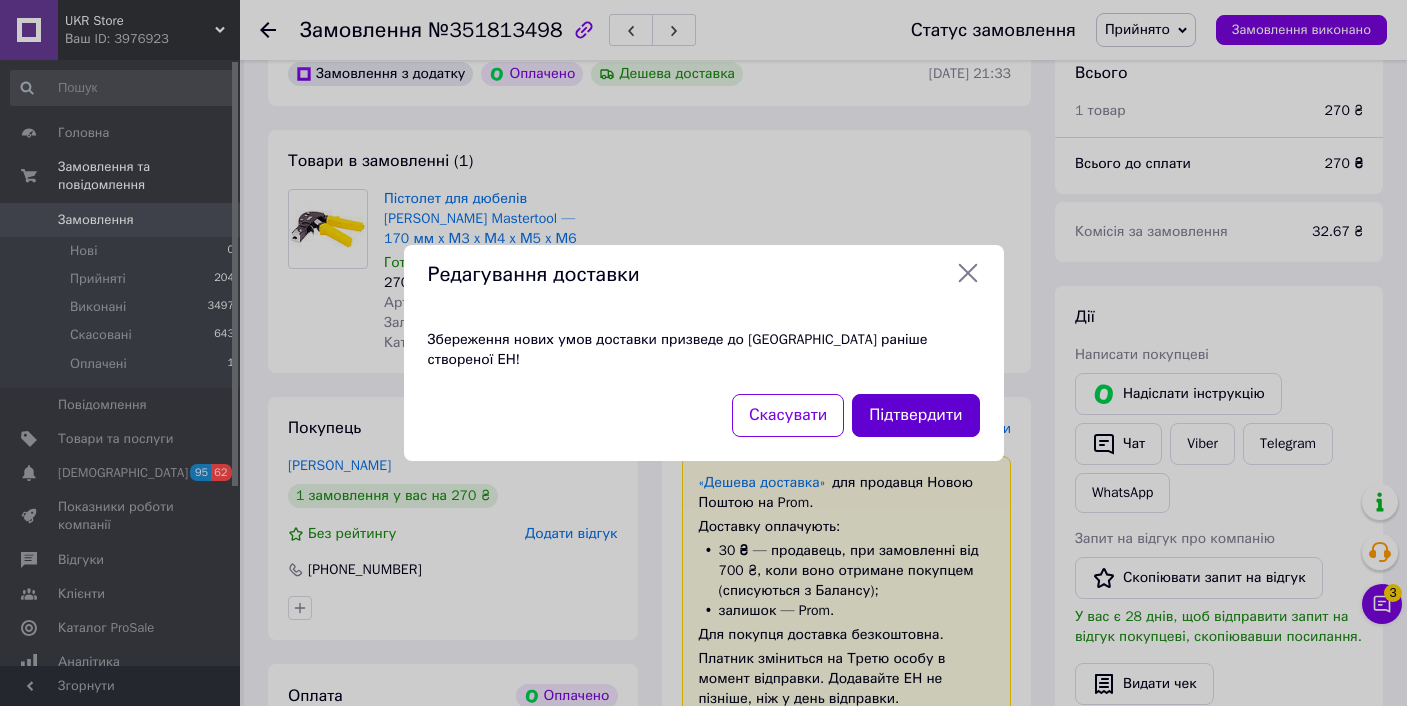click on "Підтвердити" at bounding box center [915, 415] 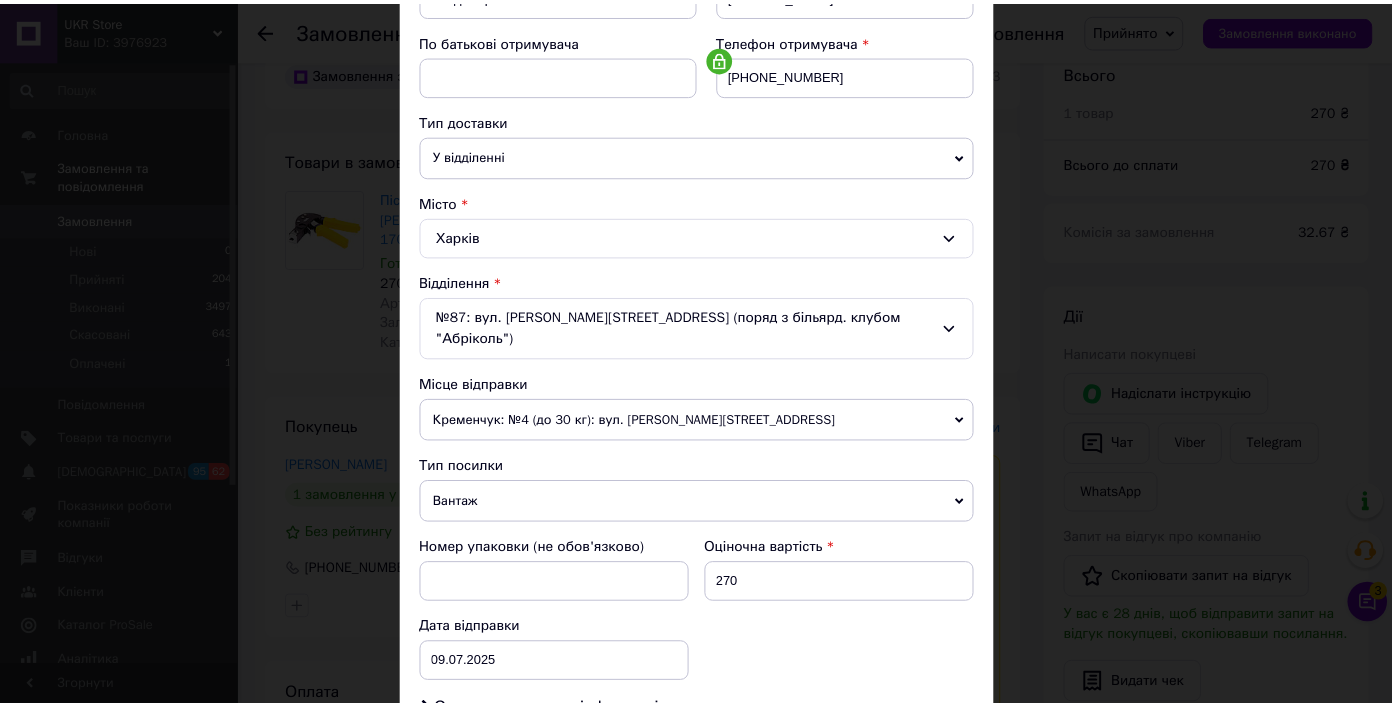 scroll, scrollTop: 642, scrollLeft: 0, axis: vertical 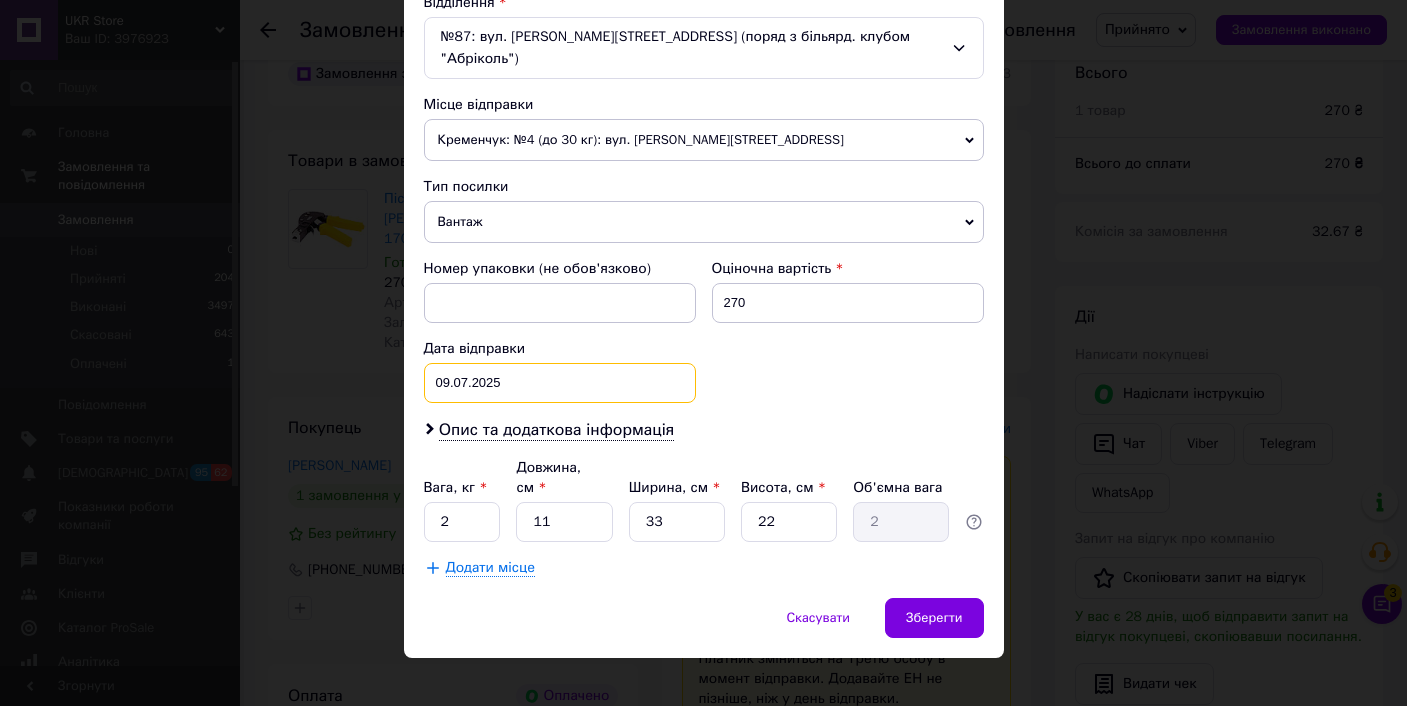 click on "[DATE] < 2025 > < Июль > Пн Вт Ср Чт Пт Сб Вс 30 1 2 3 4 5 6 7 8 9 10 11 12 13 14 15 16 17 18 19 20 21 22 23 24 25 26 27 28 29 30 31 1 2 3 4 5 6 7 8 9 10" at bounding box center [560, 383] 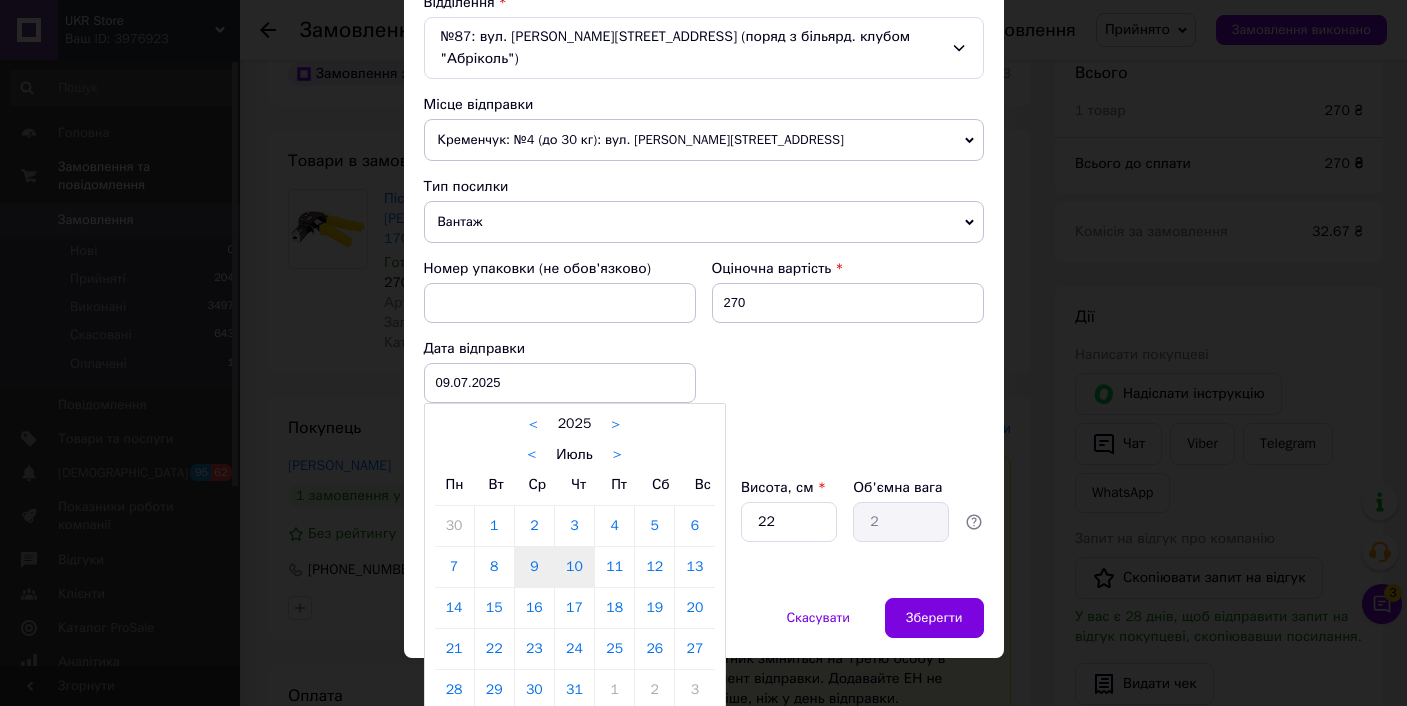 click on "10" at bounding box center [574, 567] 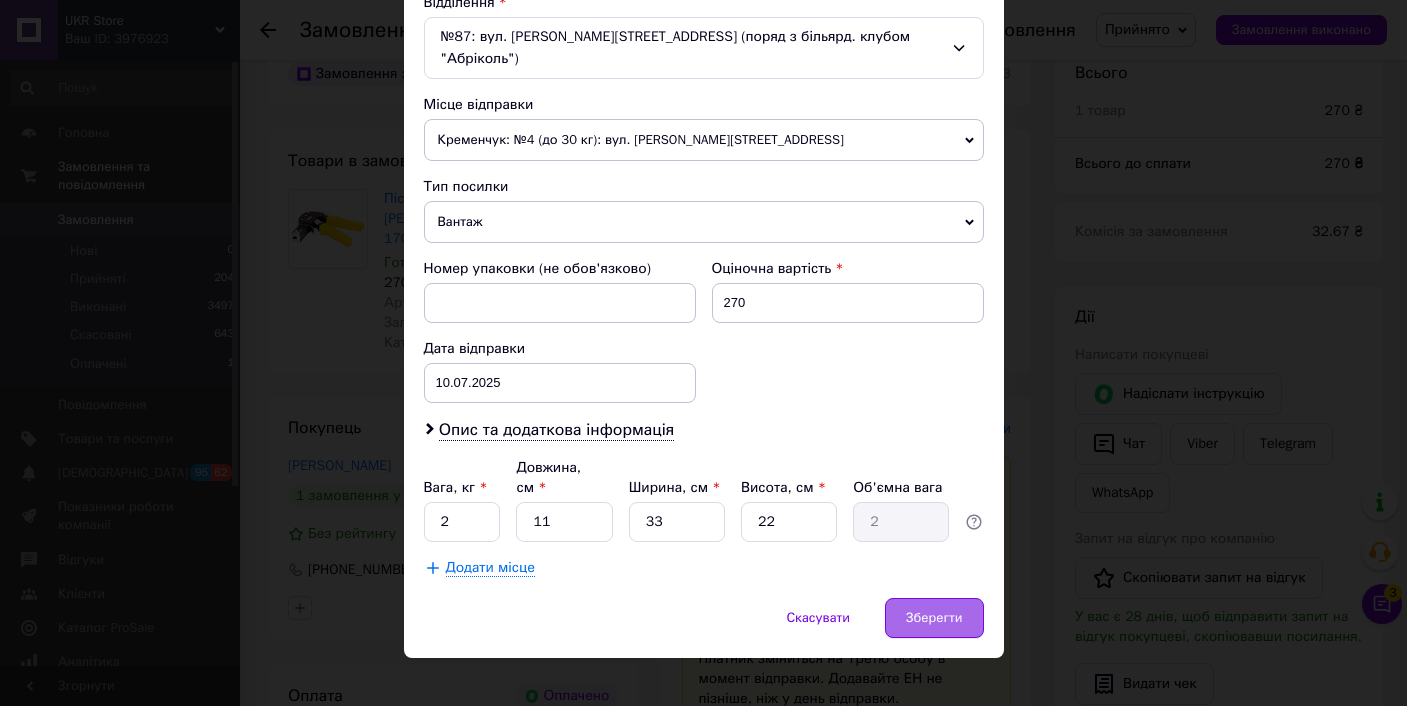 click on "Зберегти" at bounding box center [934, 618] 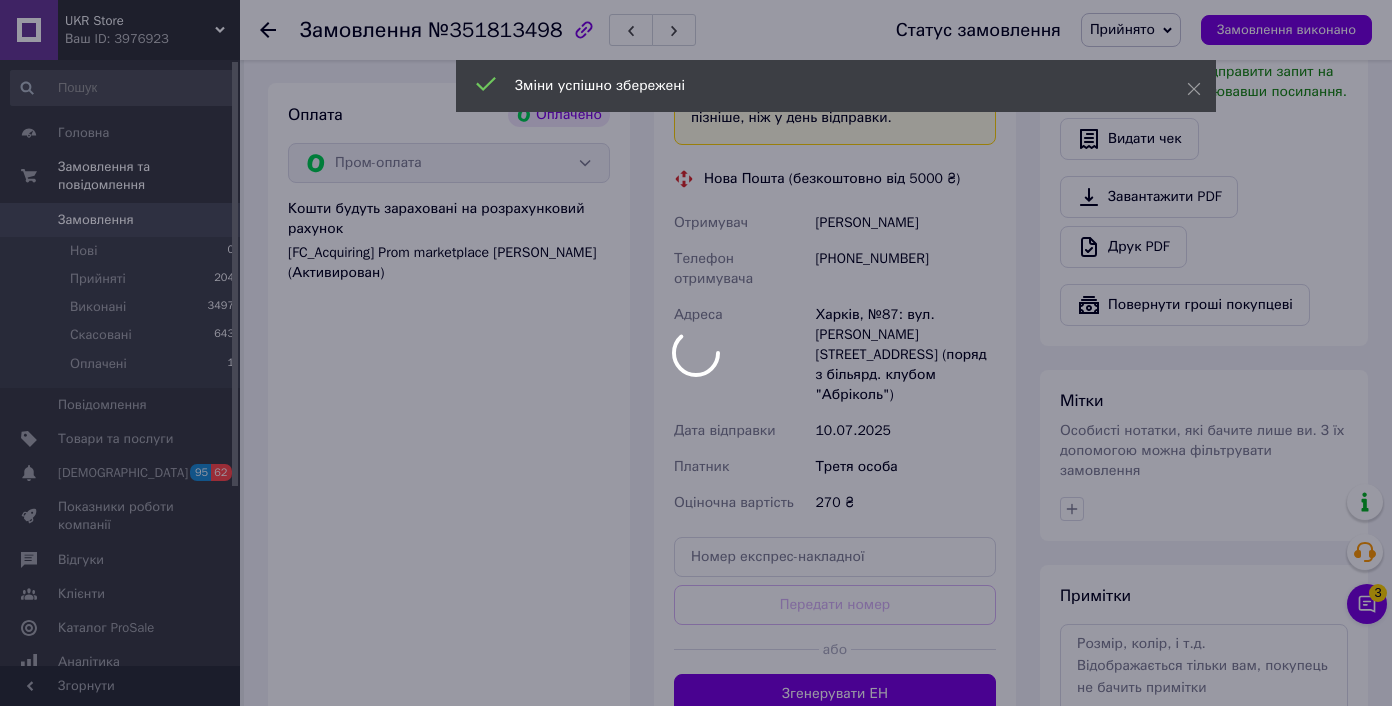 scroll, scrollTop: 810, scrollLeft: 0, axis: vertical 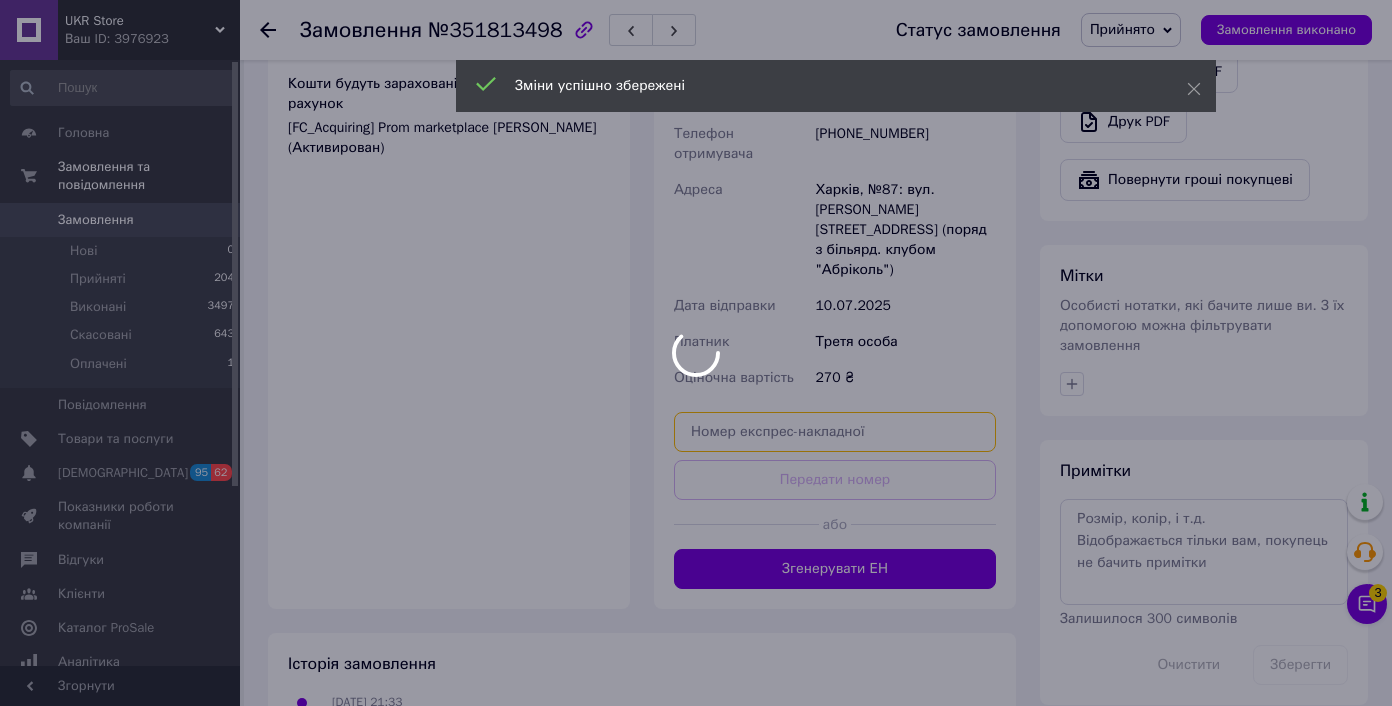 click at bounding box center [835, 432] 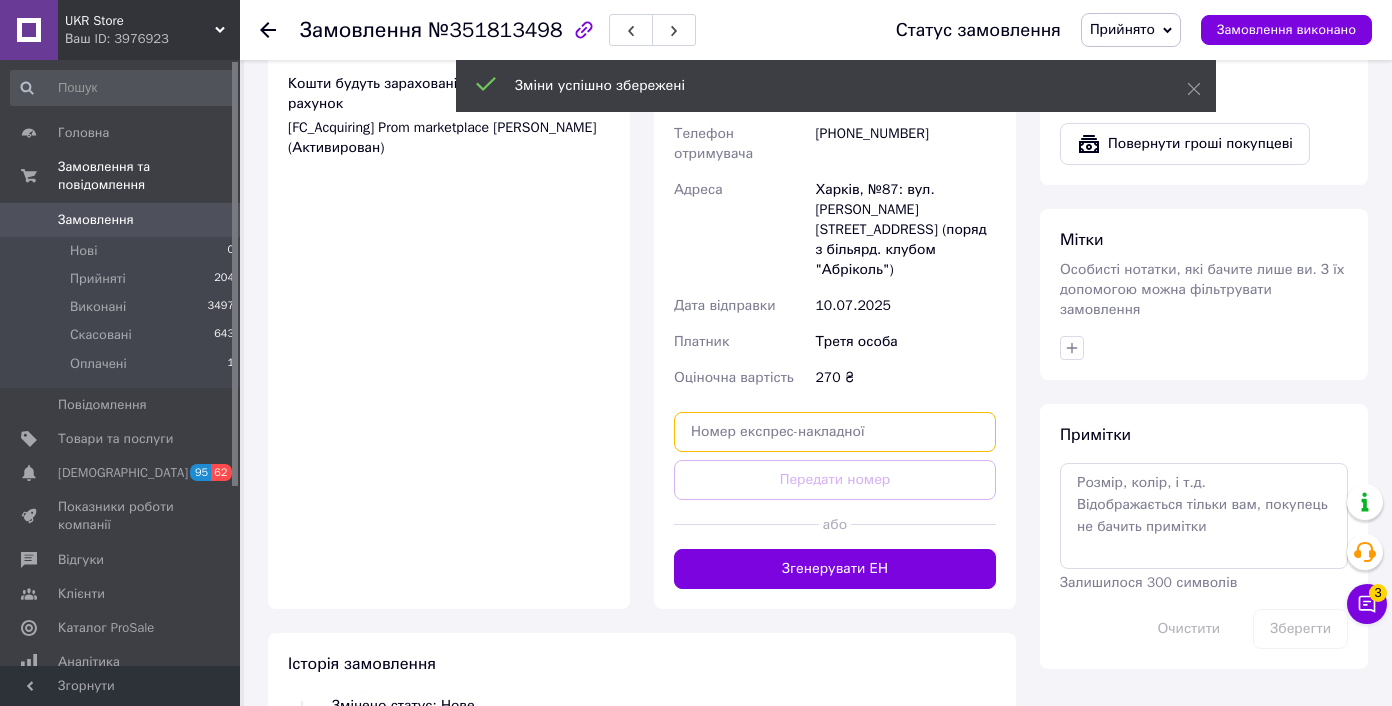 click at bounding box center [835, 432] 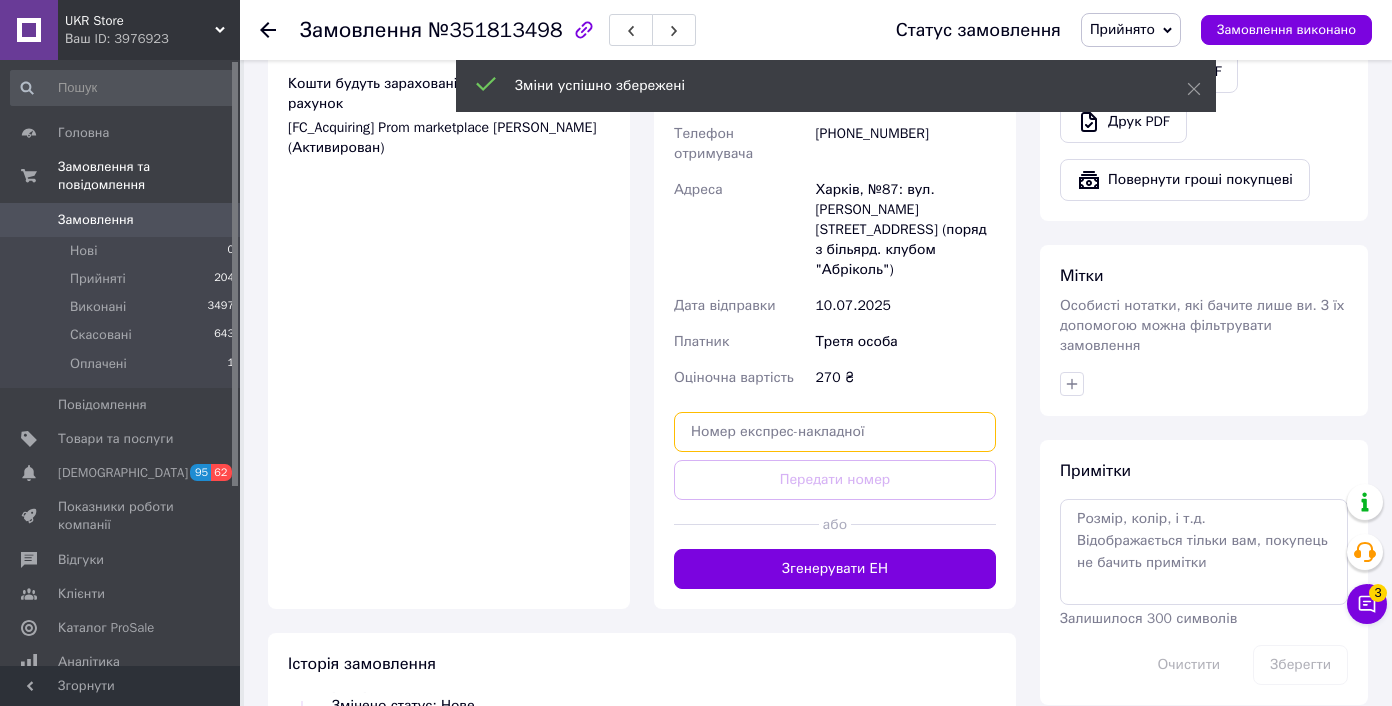 paste on "20451202164867" 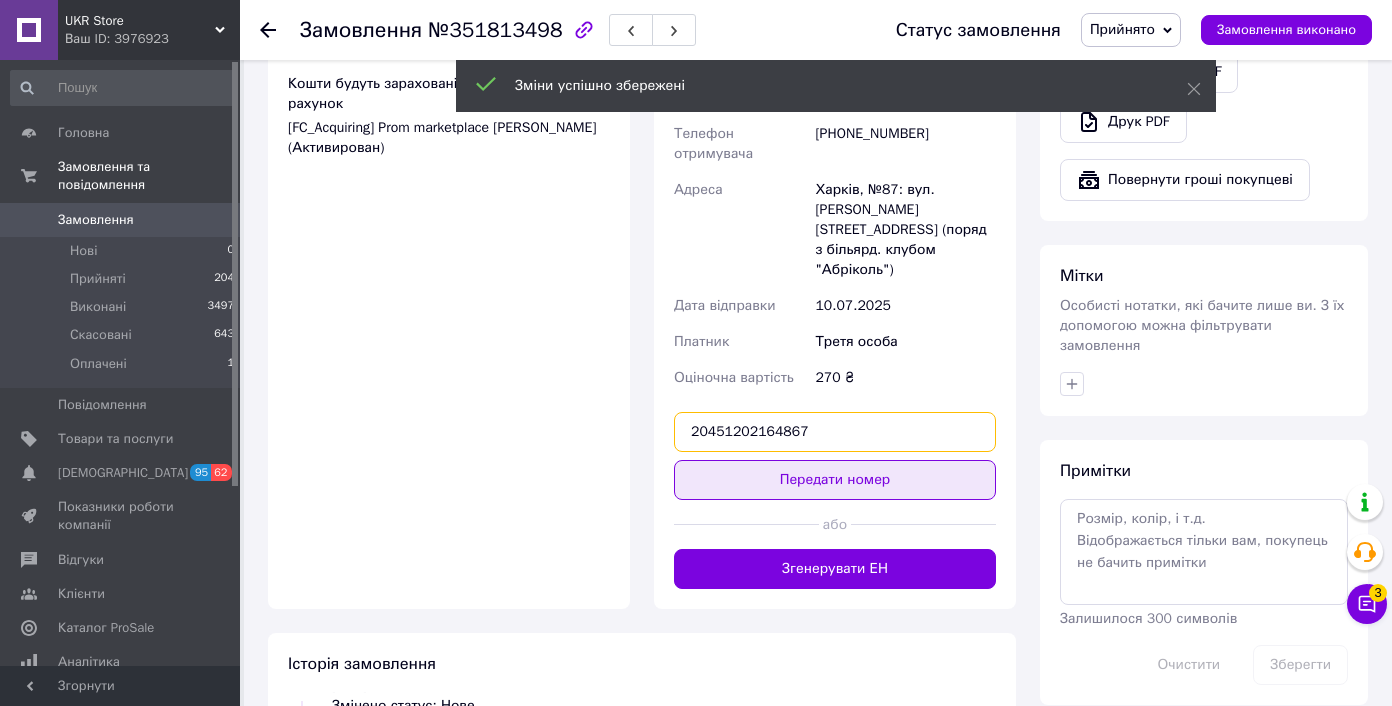 type on "20451202164867" 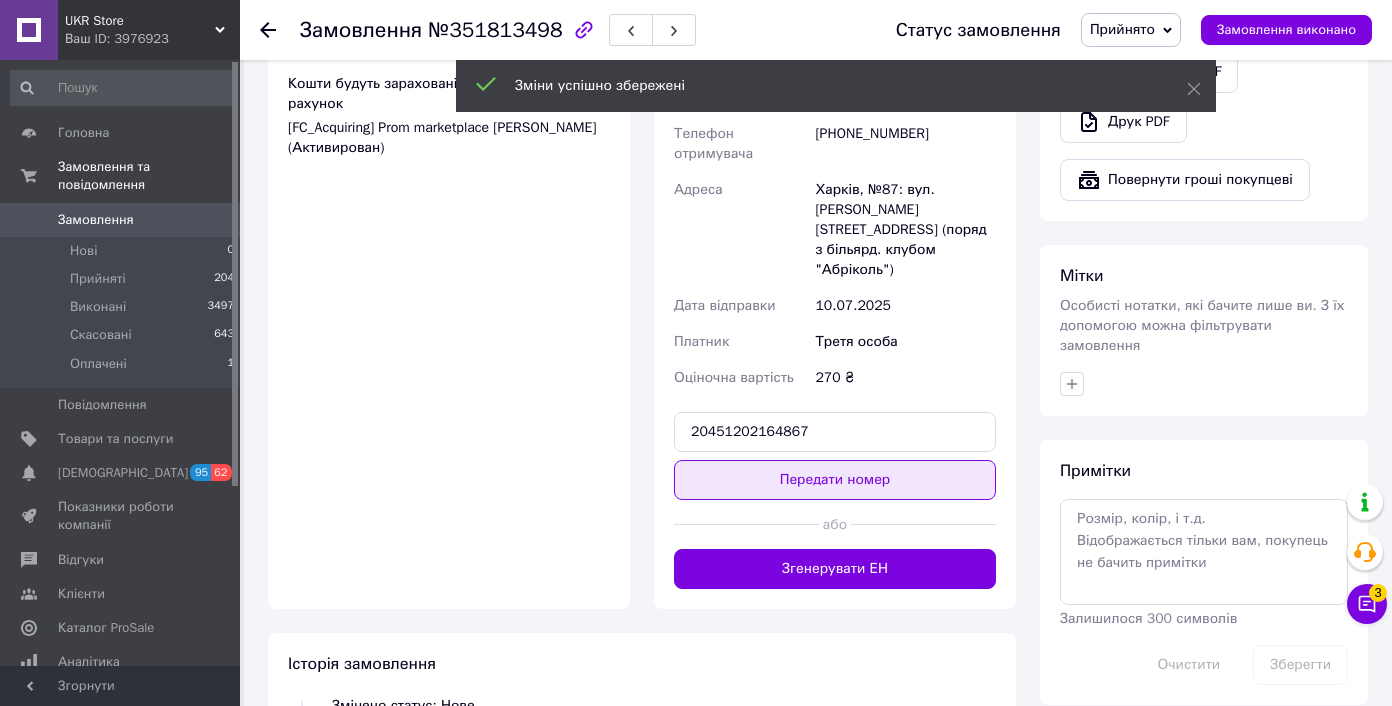 click on "Передати номер" at bounding box center [835, 480] 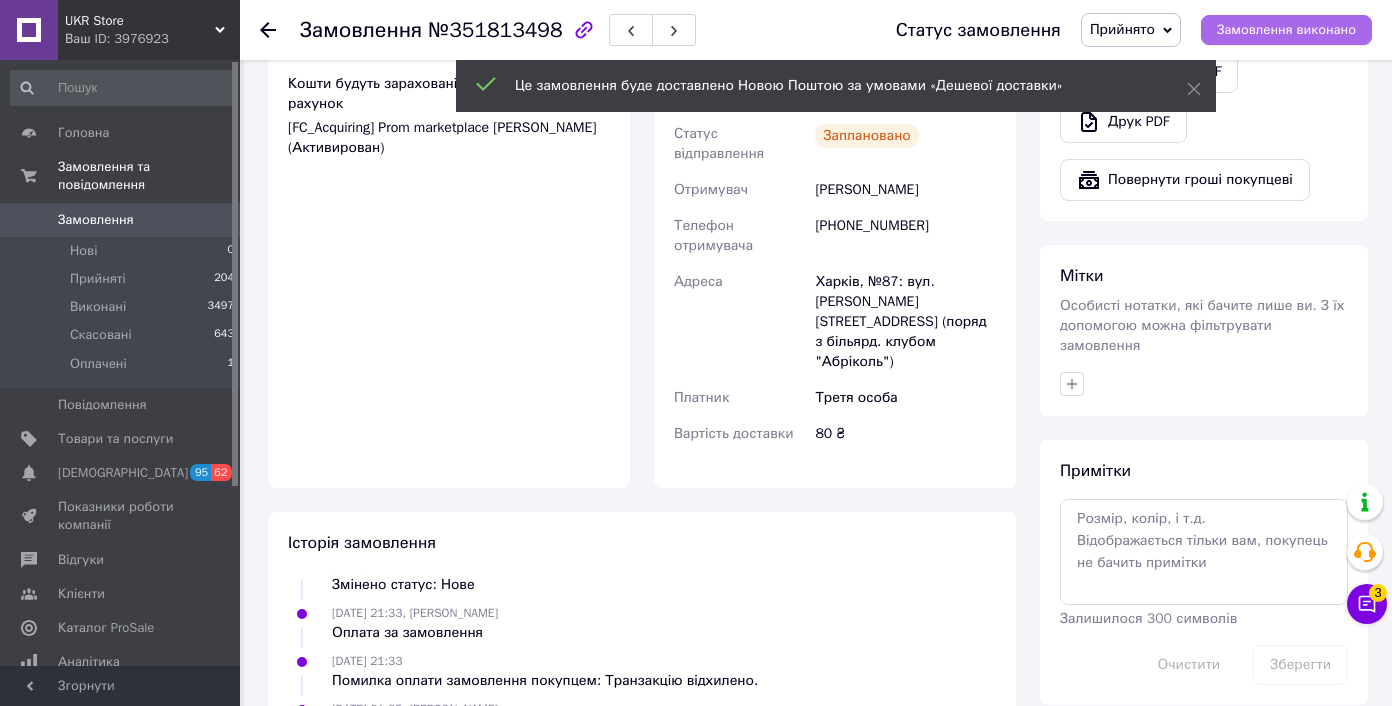 scroll, scrollTop: 112, scrollLeft: 0, axis: vertical 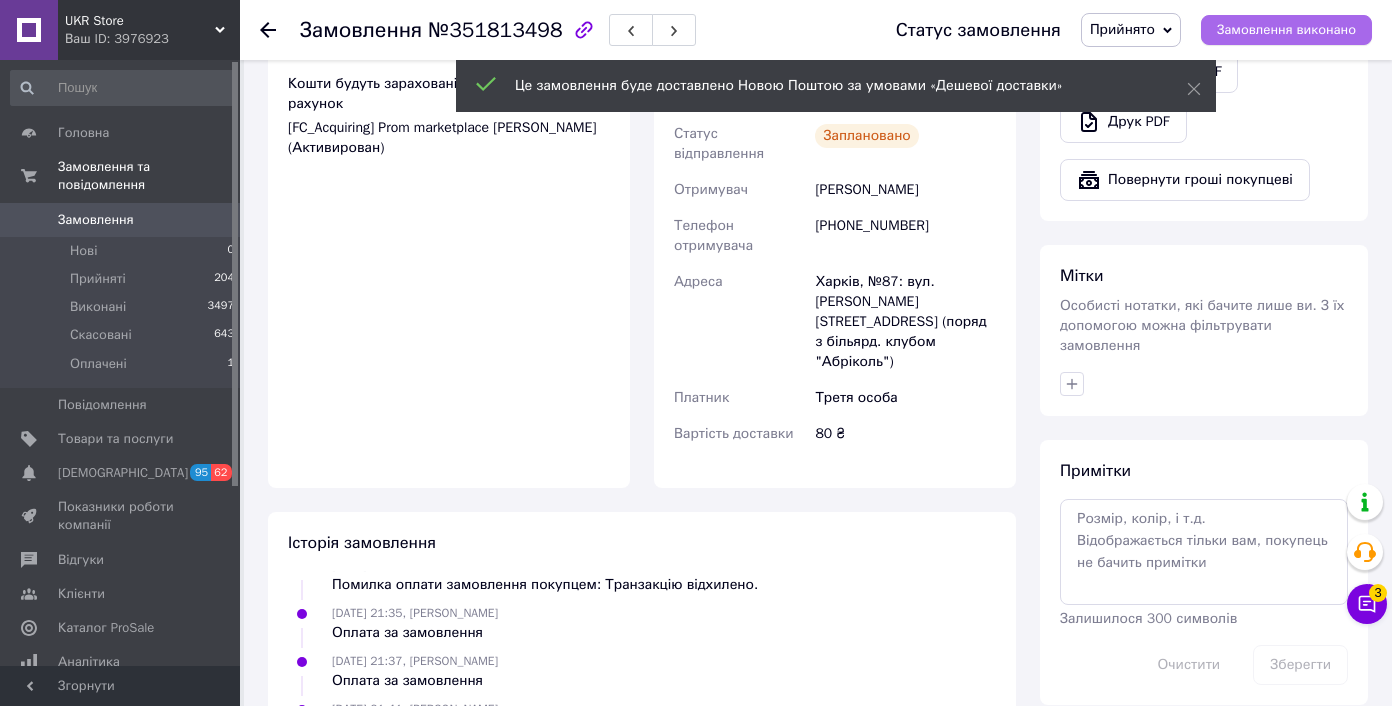 click on "Замовлення виконано" at bounding box center (1286, 30) 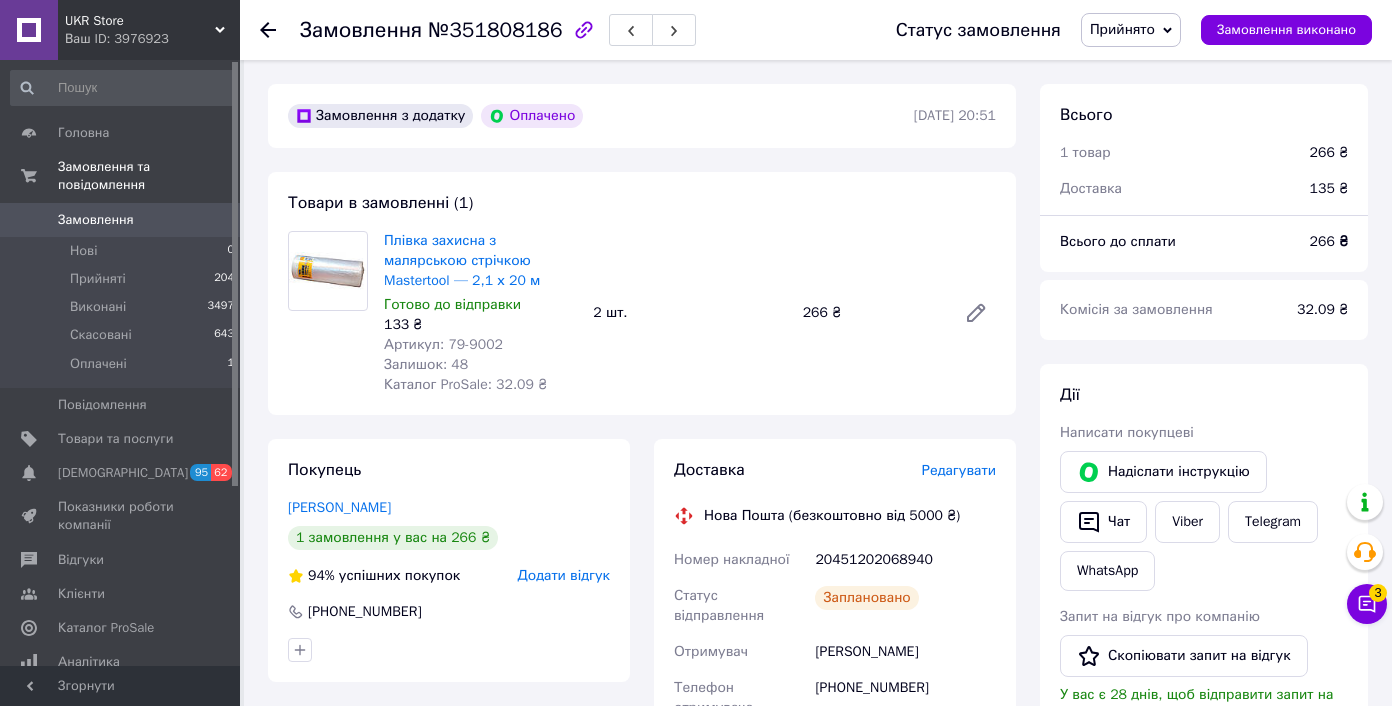 scroll, scrollTop: 324, scrollLeft: 0, axis: vertical 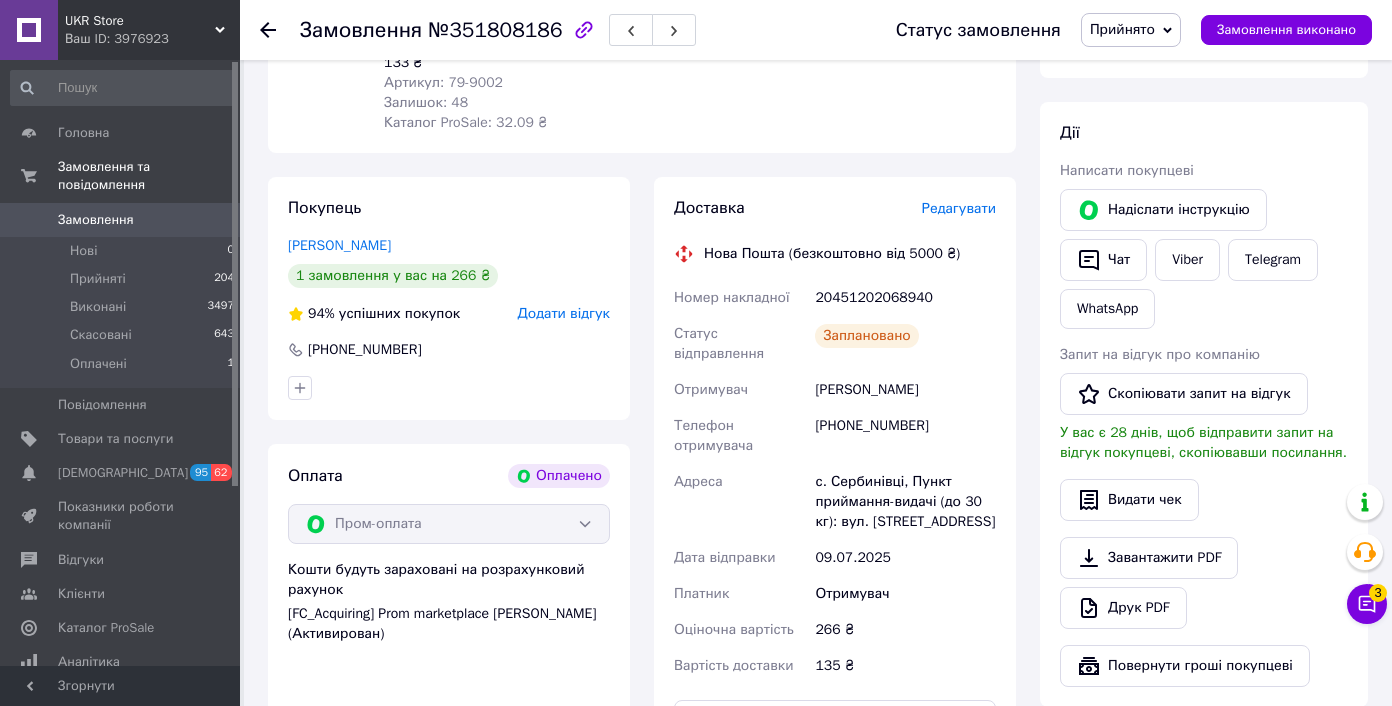 click on "[PERSON_NAME]" at bounding box center [905, 390] 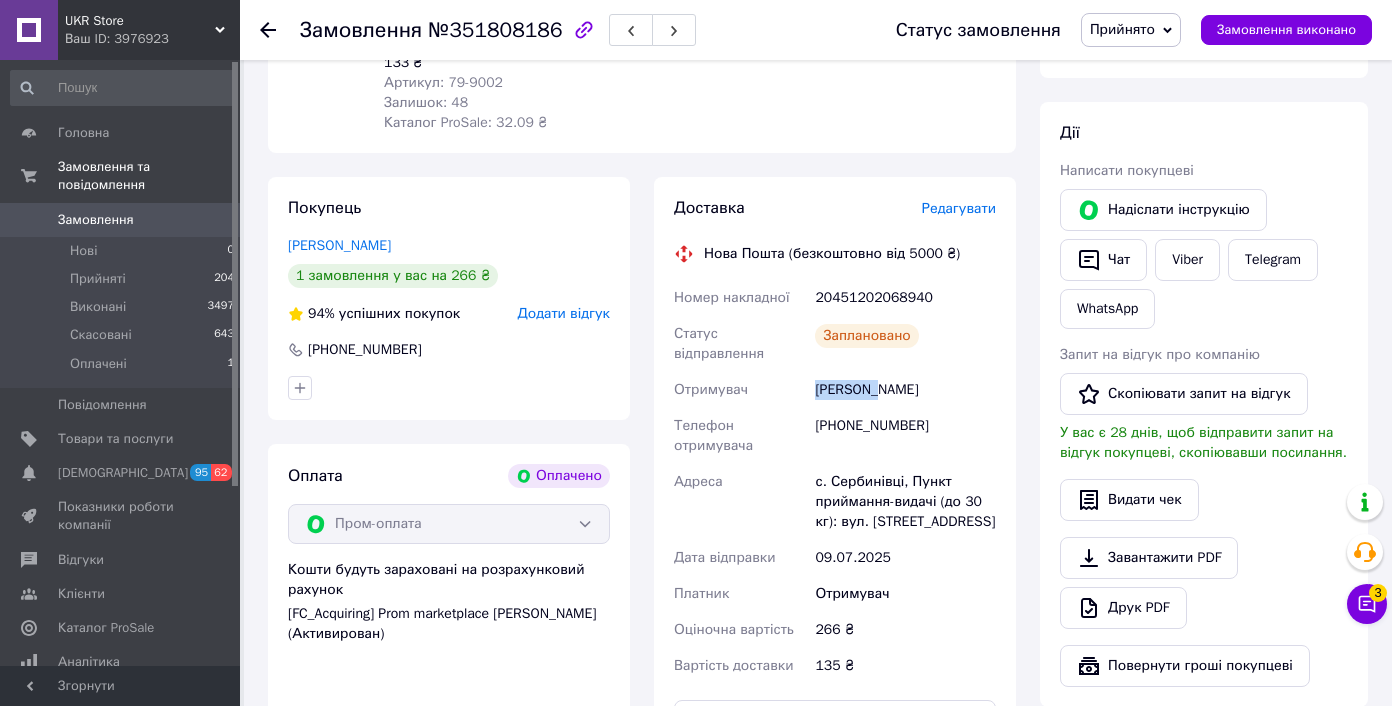 click on "[PERSON_NAME]" at bounding box center (905, 390) 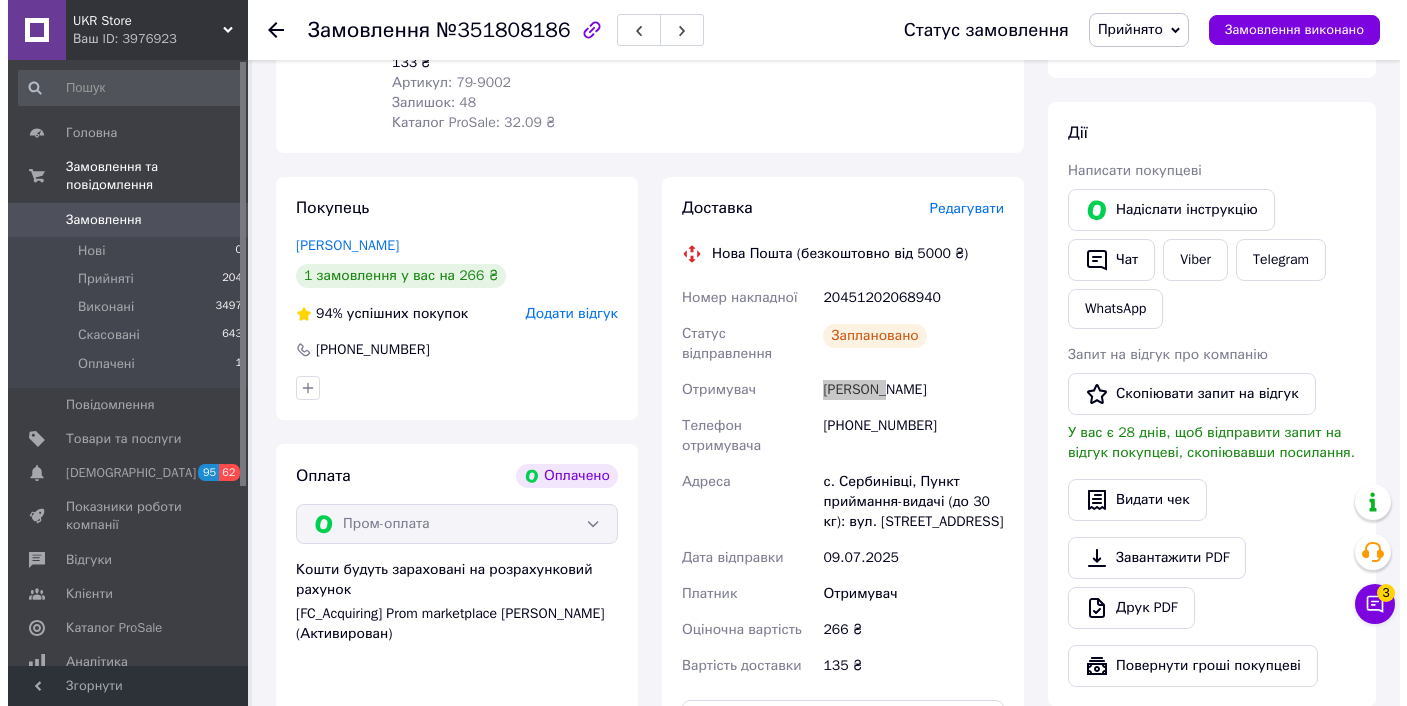scroll, scrollTop: 0, scrollLeft: 0, axis: both 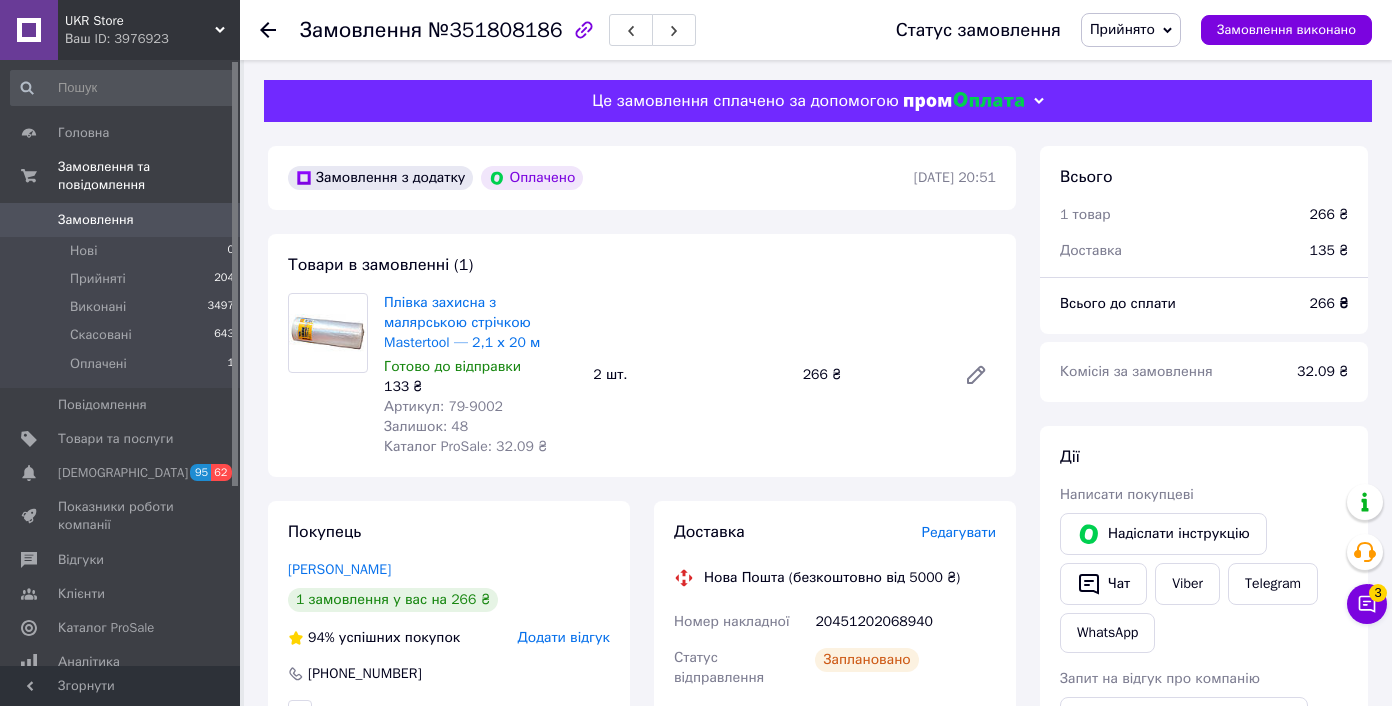 click on "Редагувати" at bounding box center [959, 532] 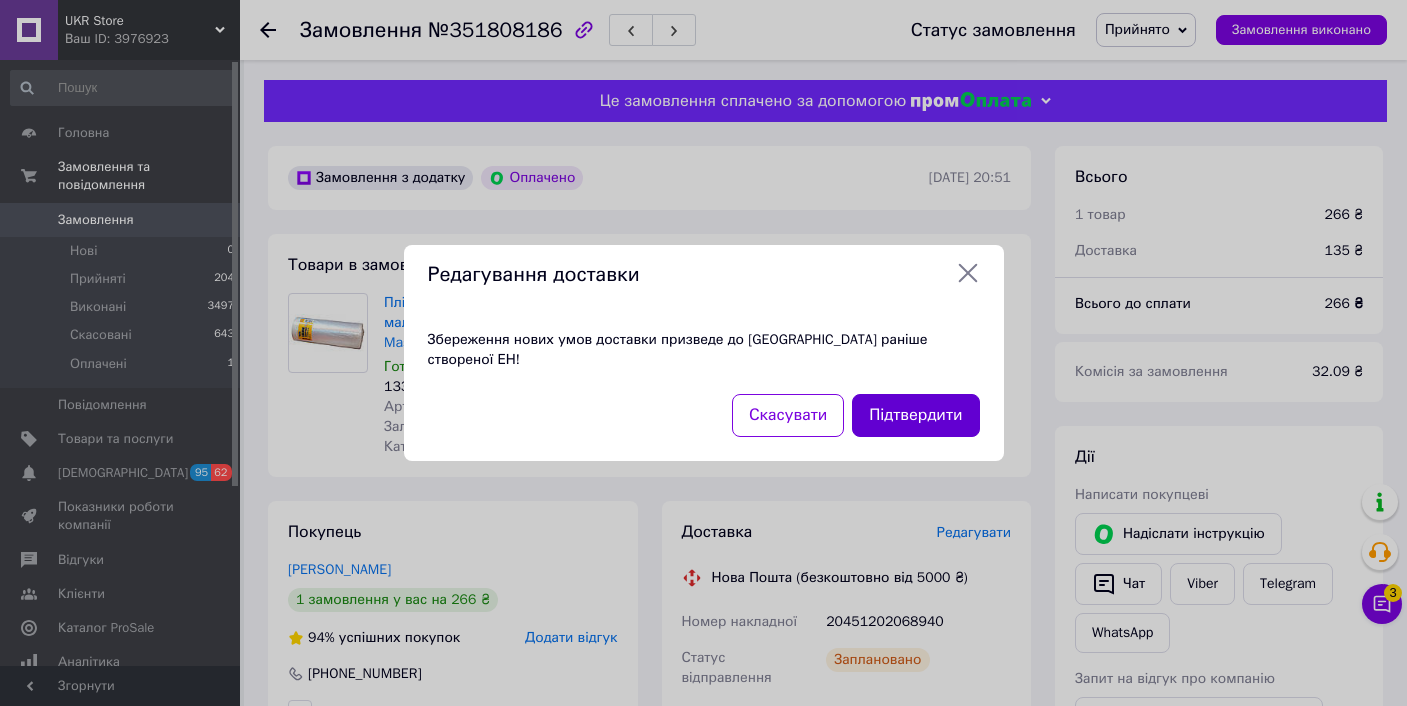 click on "Підтвердити" at bounding box center [915, 415] 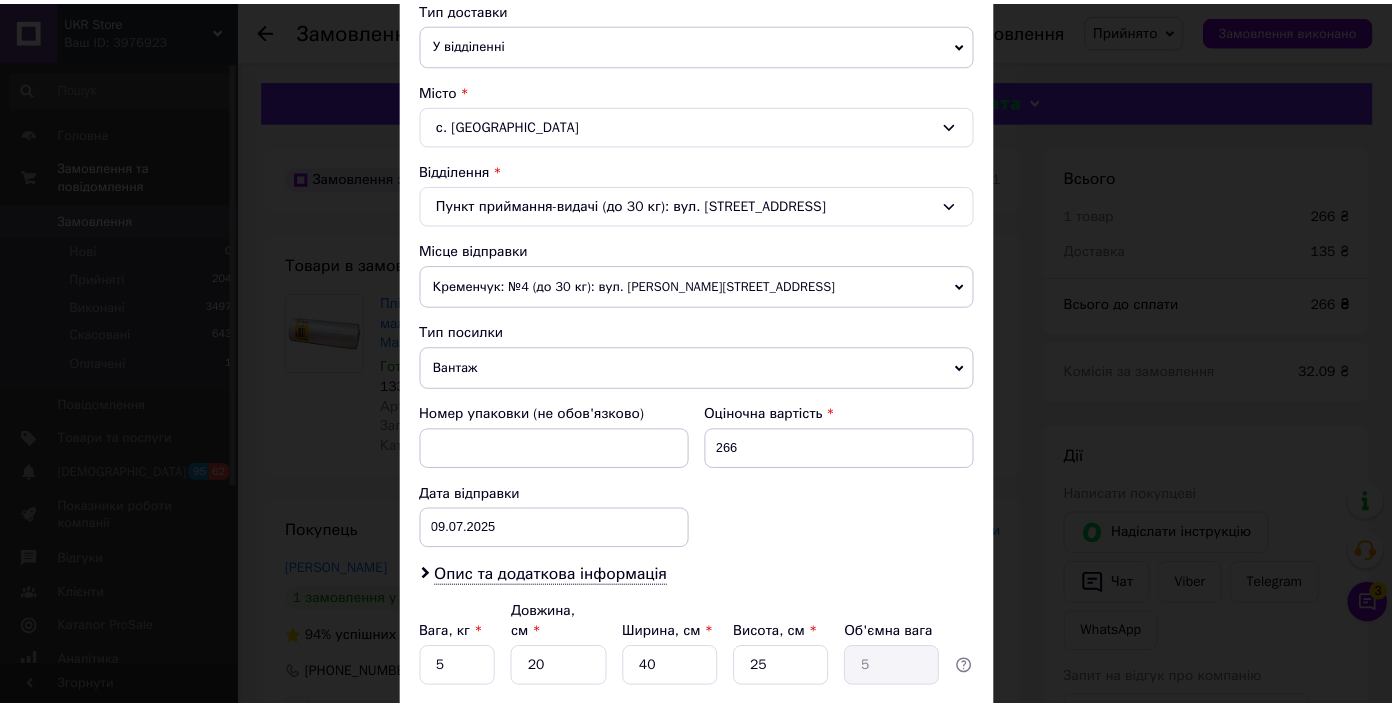 scroll, scrollTop: 642, scrollLeft: 0, axis: vertical 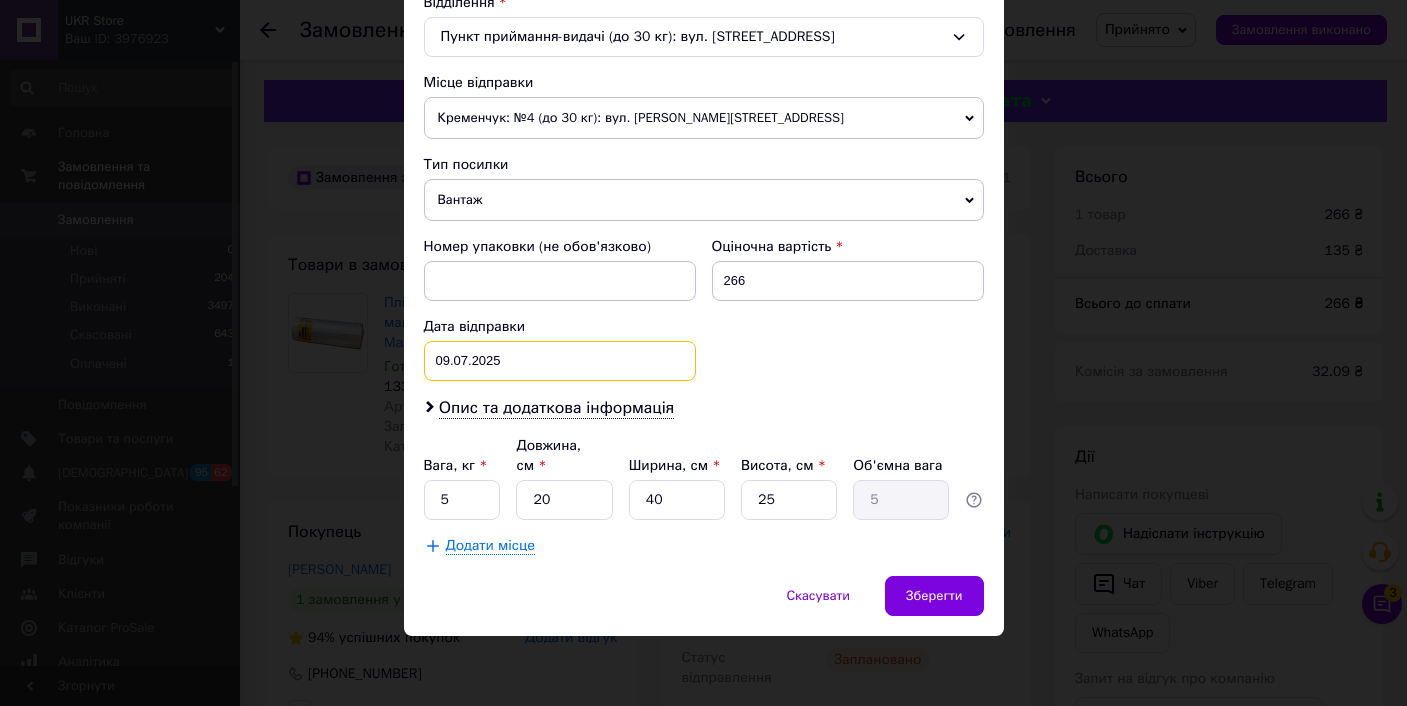 click on "[DATE] < 2025 > < Июль > Пн Вт Ср Чт Пт Сб Вс 30 1 2 3 4 5 6 7 8 9 10 11 12 13 14 15 16 17 18 19 20 21 22 23 24 25 26 27 28 29 30 31 1 2 3 4 5 6 7 8 9 10" at bounding box center [560, 361] 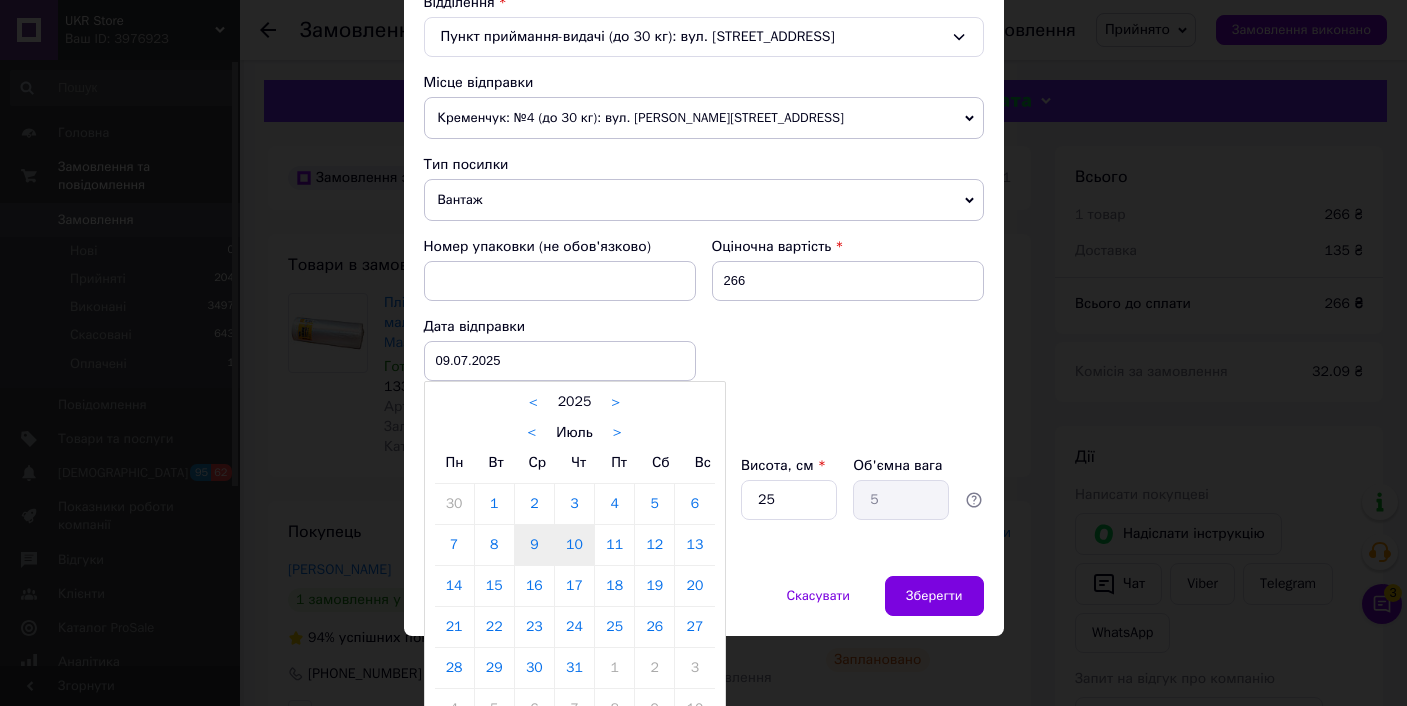 click on "10" at bounding box center (574, 545) 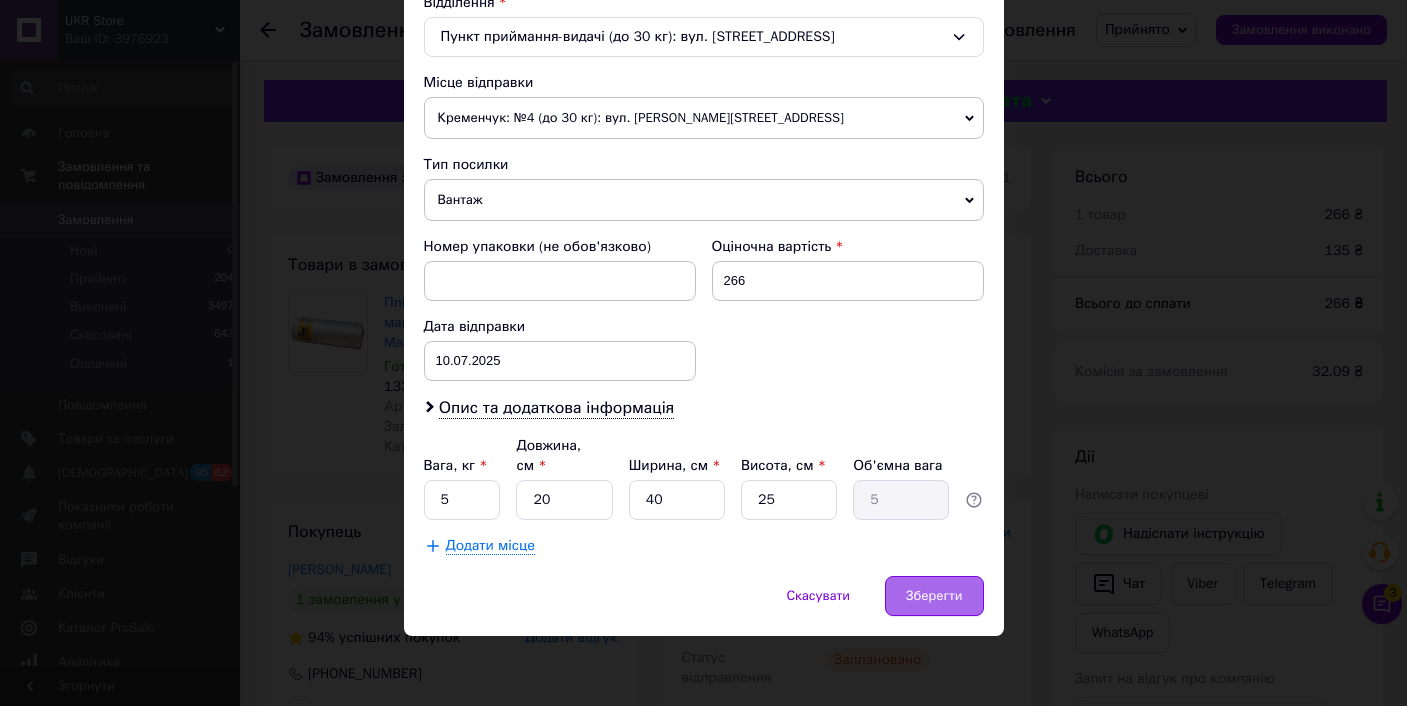 click on "Зберегти" at bounding box center [934, 596] 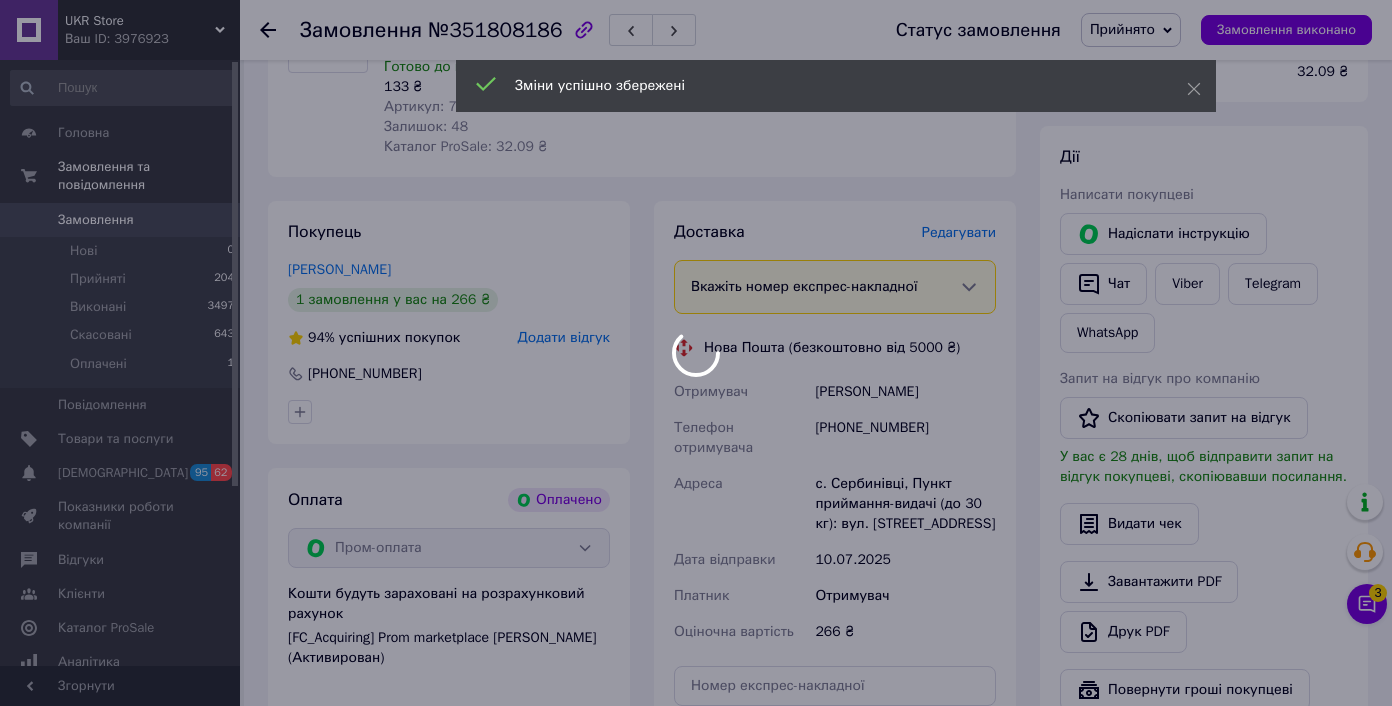 scroll, scrollTop: 637, scrollLeft: 0, axis: vertical 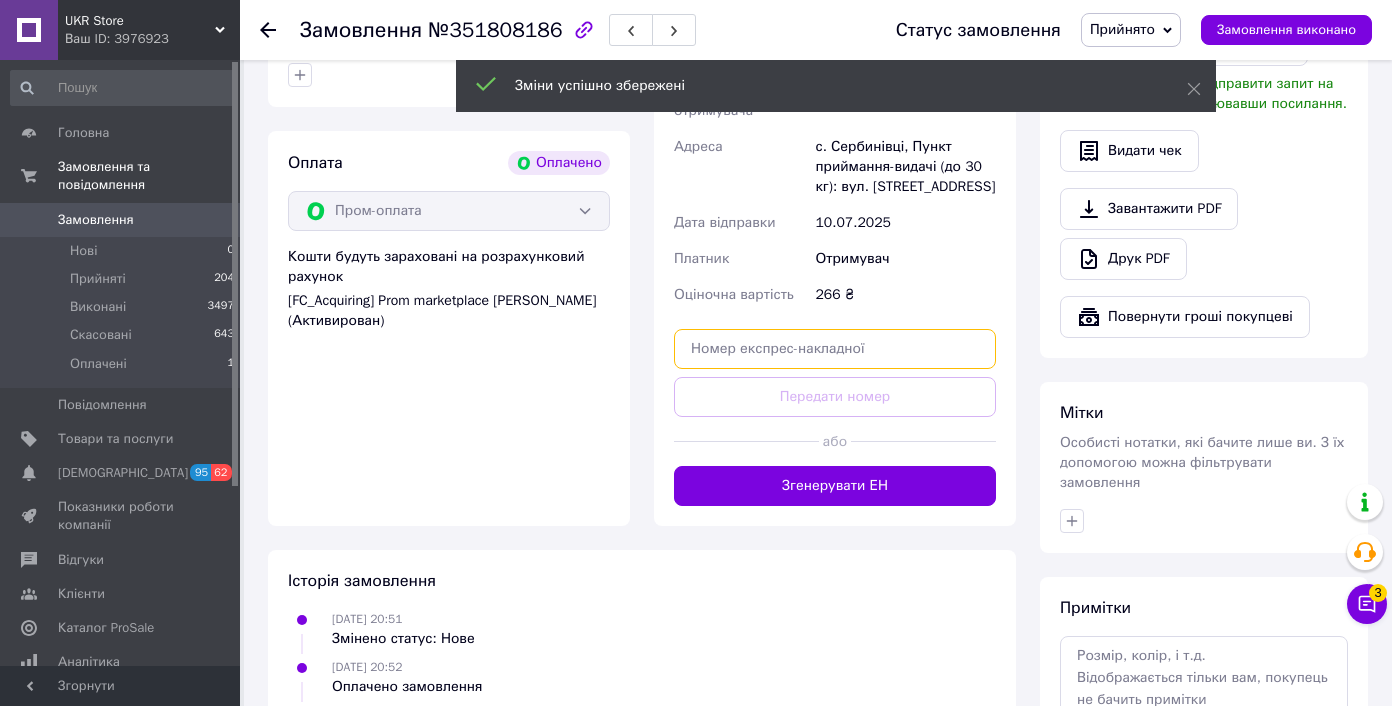 click at bounding box center [835, 349] 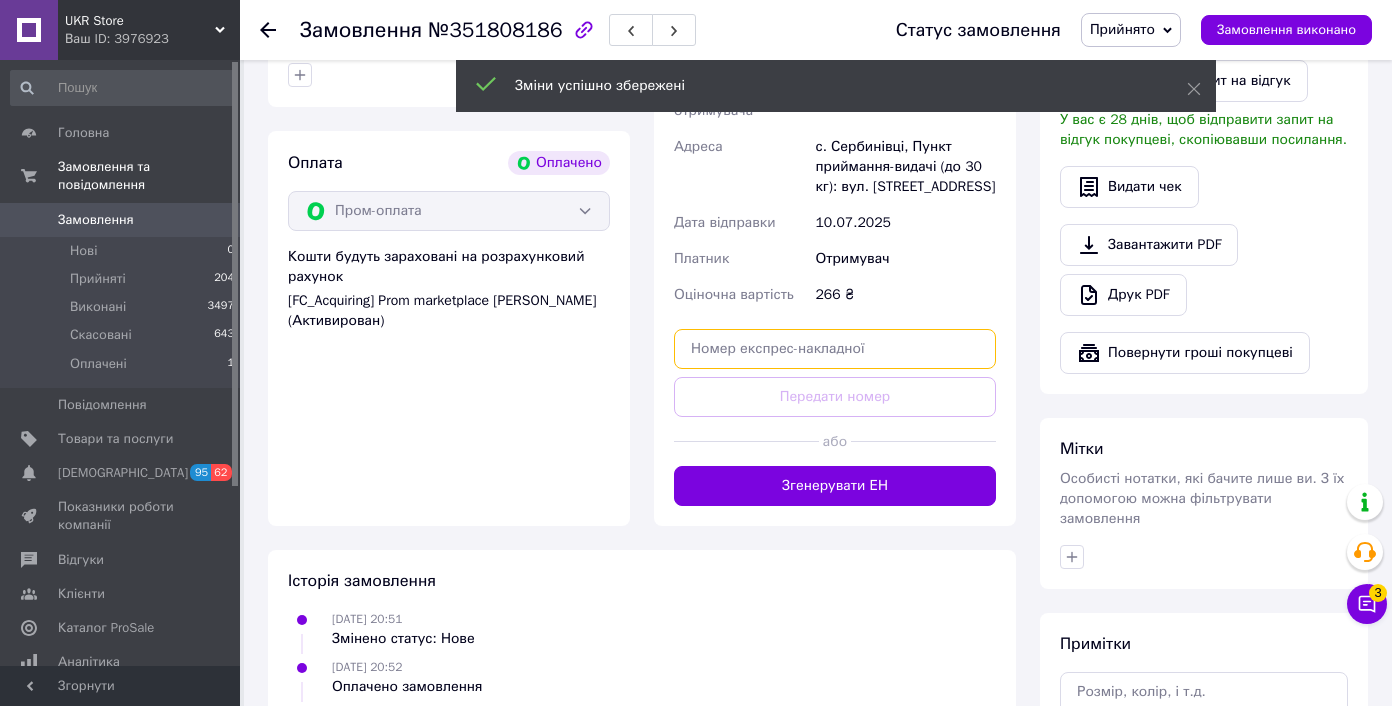paste on "20451202163868" 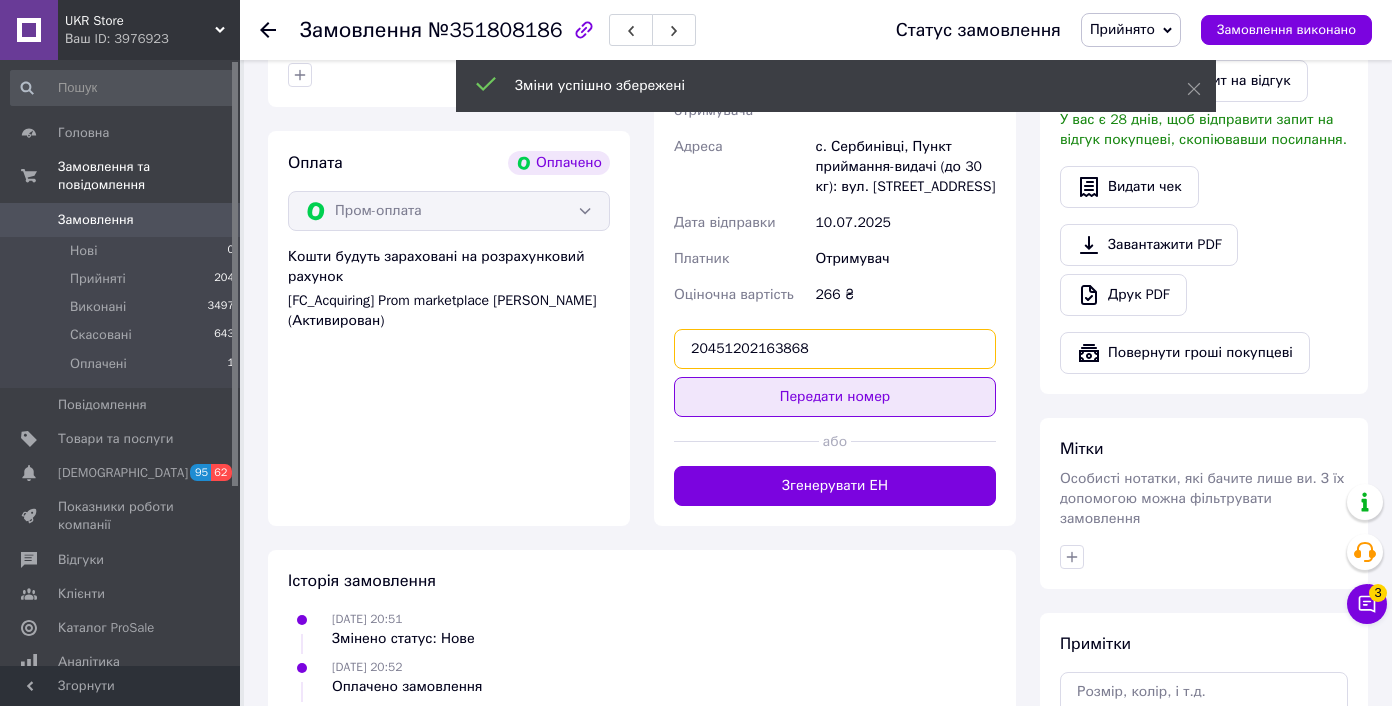 type on "20451202163868" 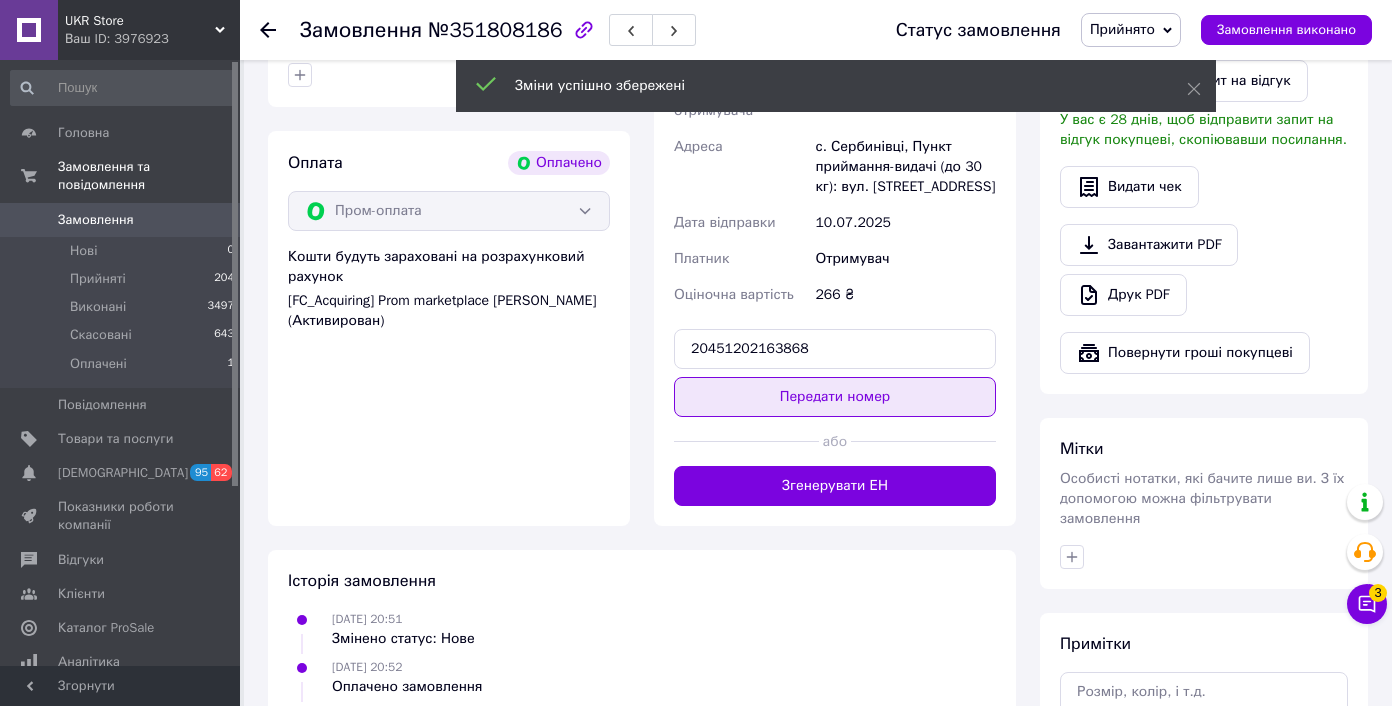 click on "Передати номер" at bounding box center [835, 397] 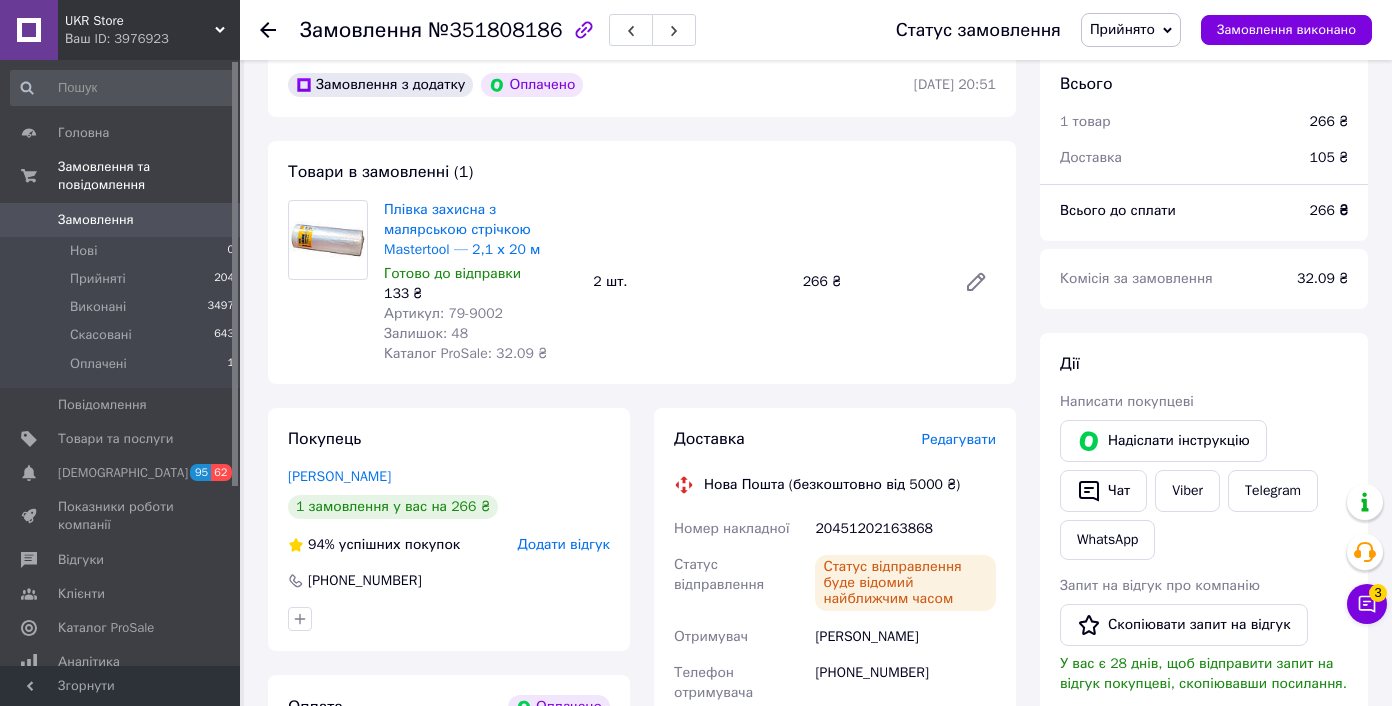scroll, scrollTop: 0, scrollLeft: 0, axis: both 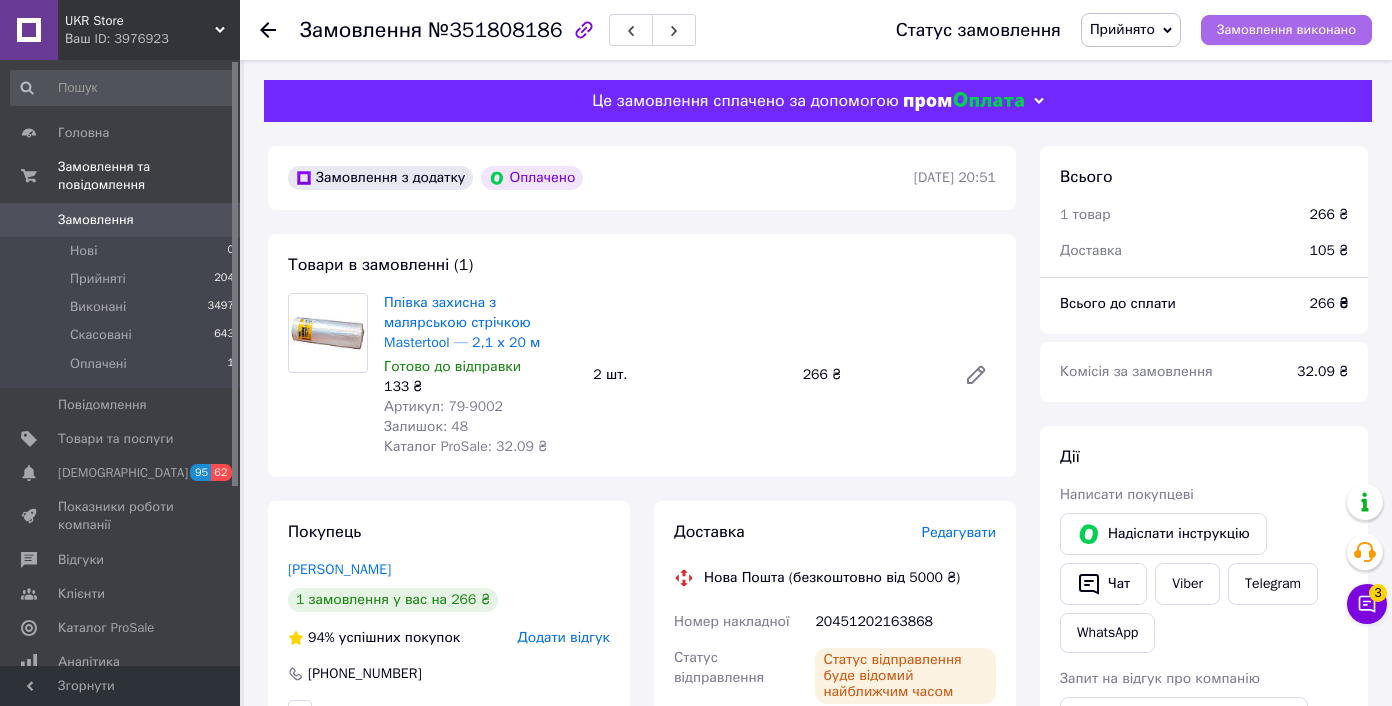 click on "Замовлення виконано" at bounding box center (1286, 30) 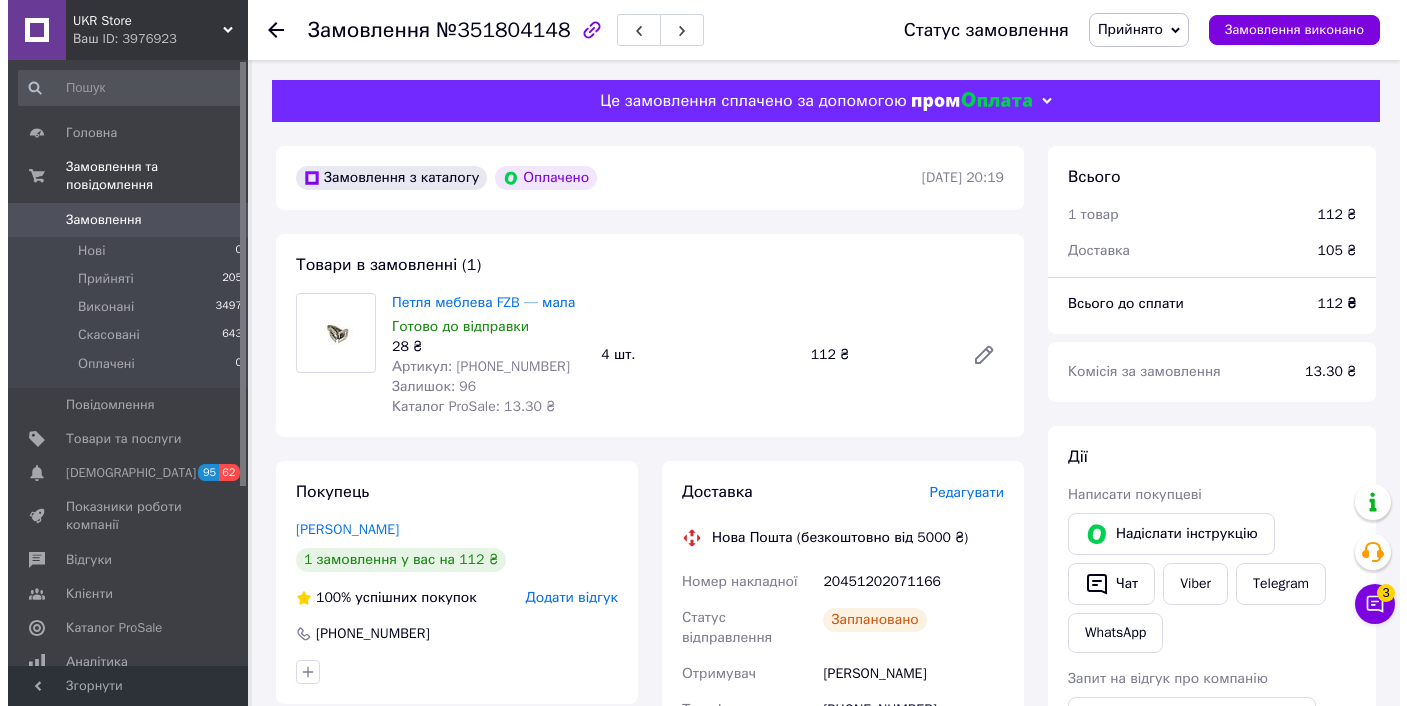 scroll, scrollTop: 179, scrollLeft: 0, axis: vertical 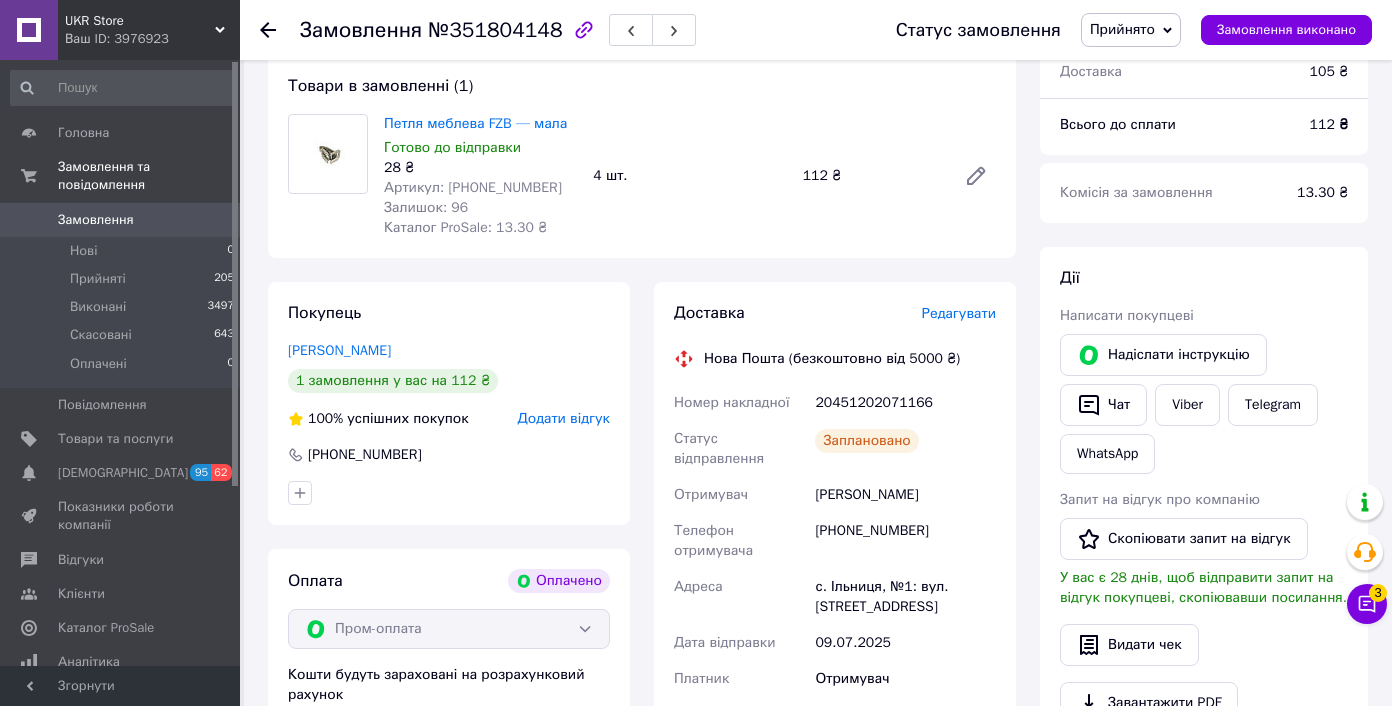 click on "Редагувати" at bounding box center (959, 313) 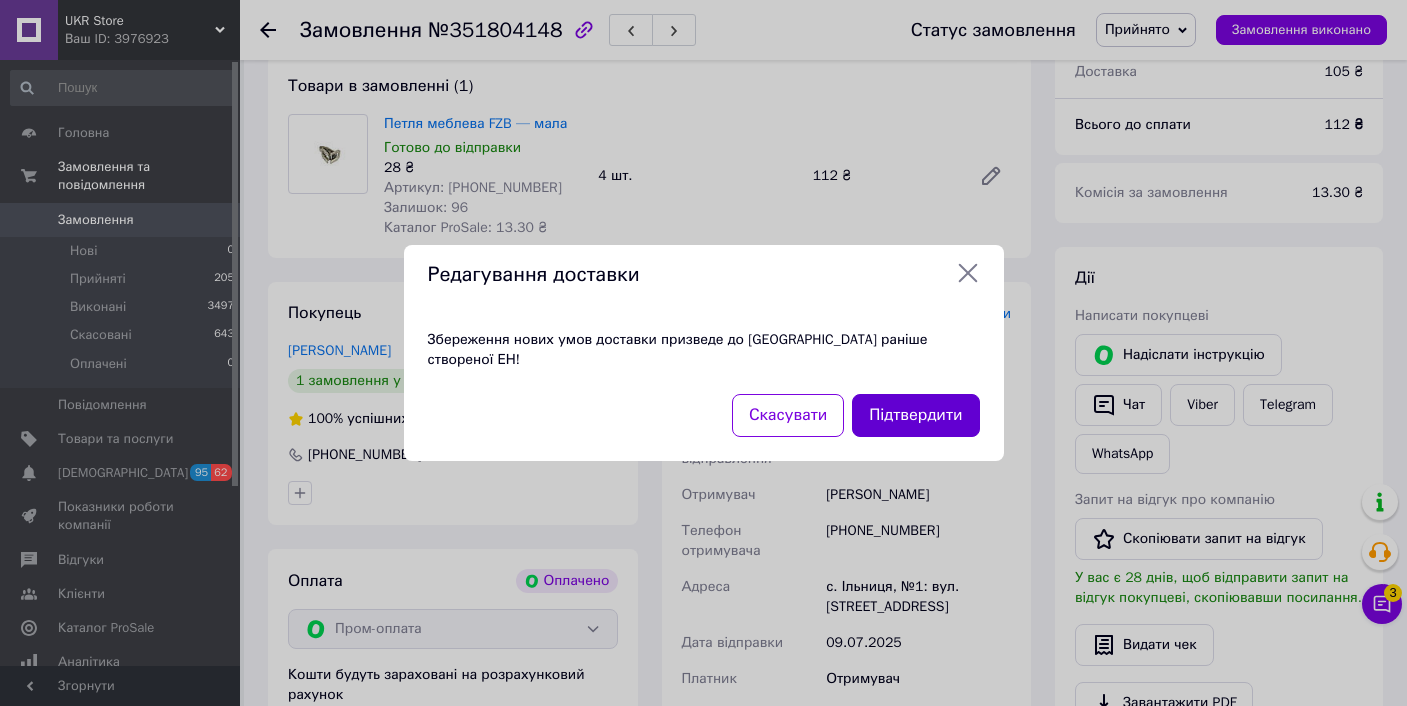 click on "Підтвердити" at bounding box center [915, 415] 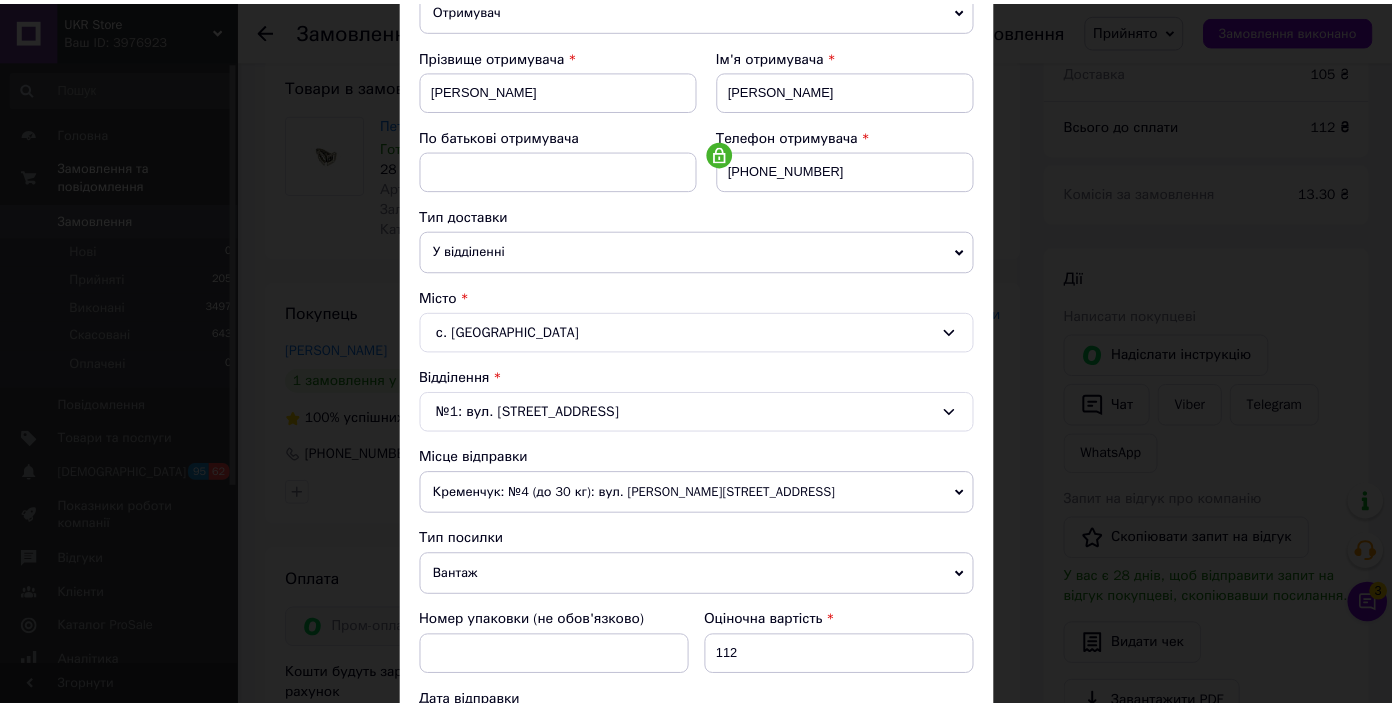 scroll, scrollTop: 642, scrollLeft: 0, axis: vertical 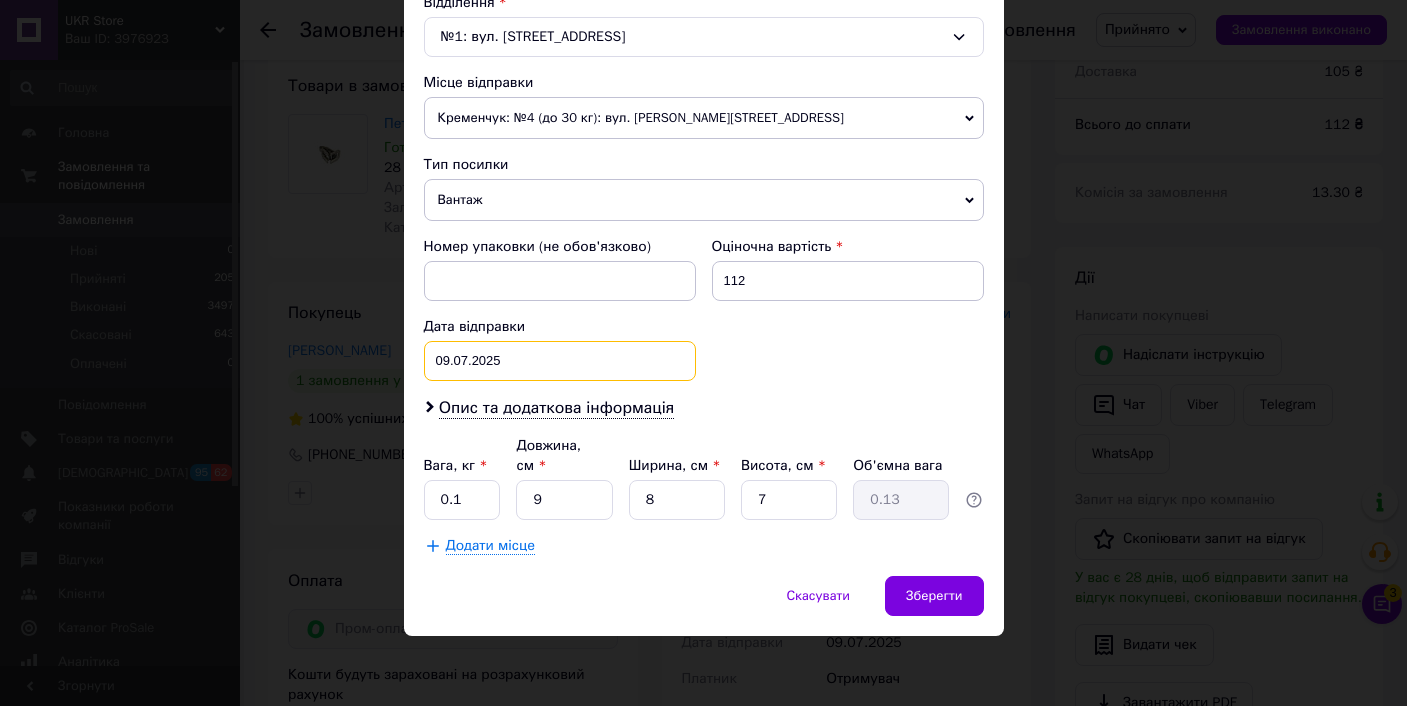 click on "[DATE] < 2025 > < Июль > Пн Вт Ср Чт Пт Сб Вс 30 1 2 3 4 5 6 7 8 9 10 11 12 13 14 15 16 17 18 19 20 21 22 23 24 25 26 27 28 29 30 31 1 2 3 4 5 6 7 8 9 10" at bounding box center [560, 361] 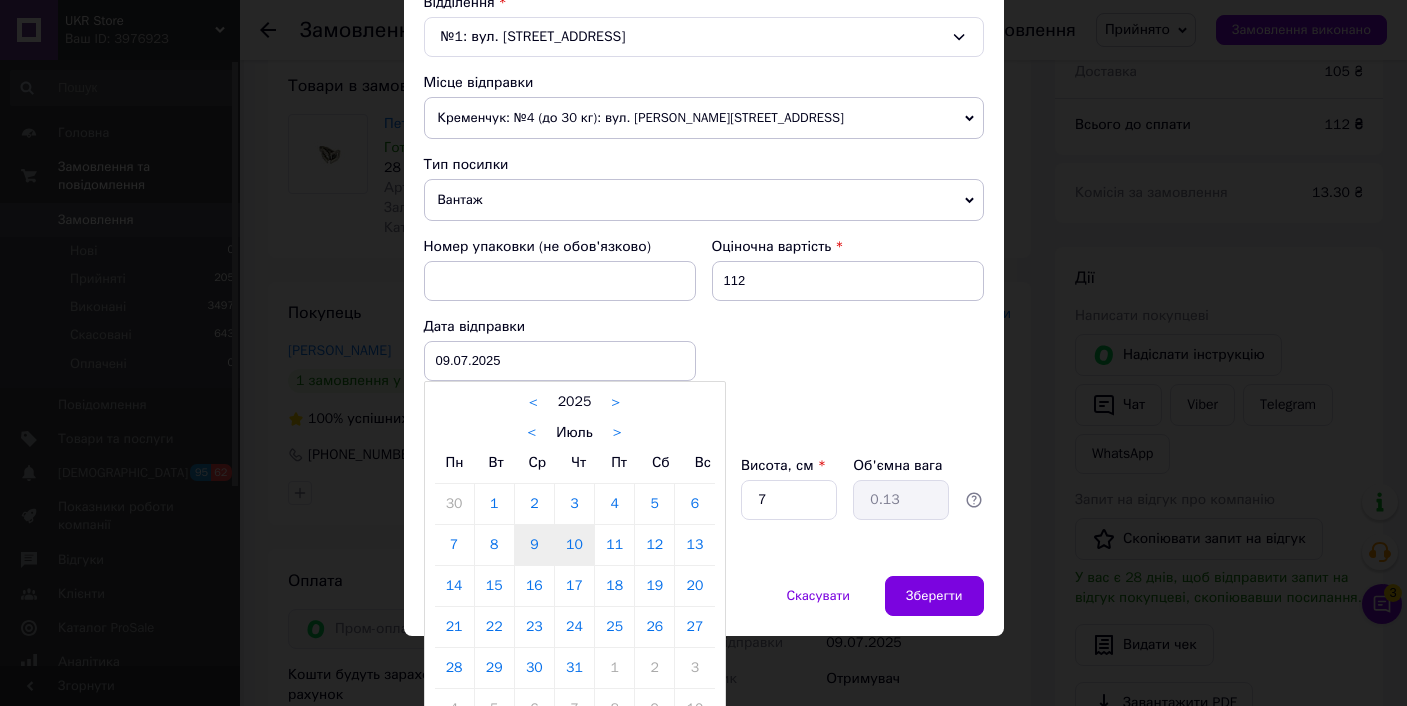 click on "10" at bounding box center [574, 545] 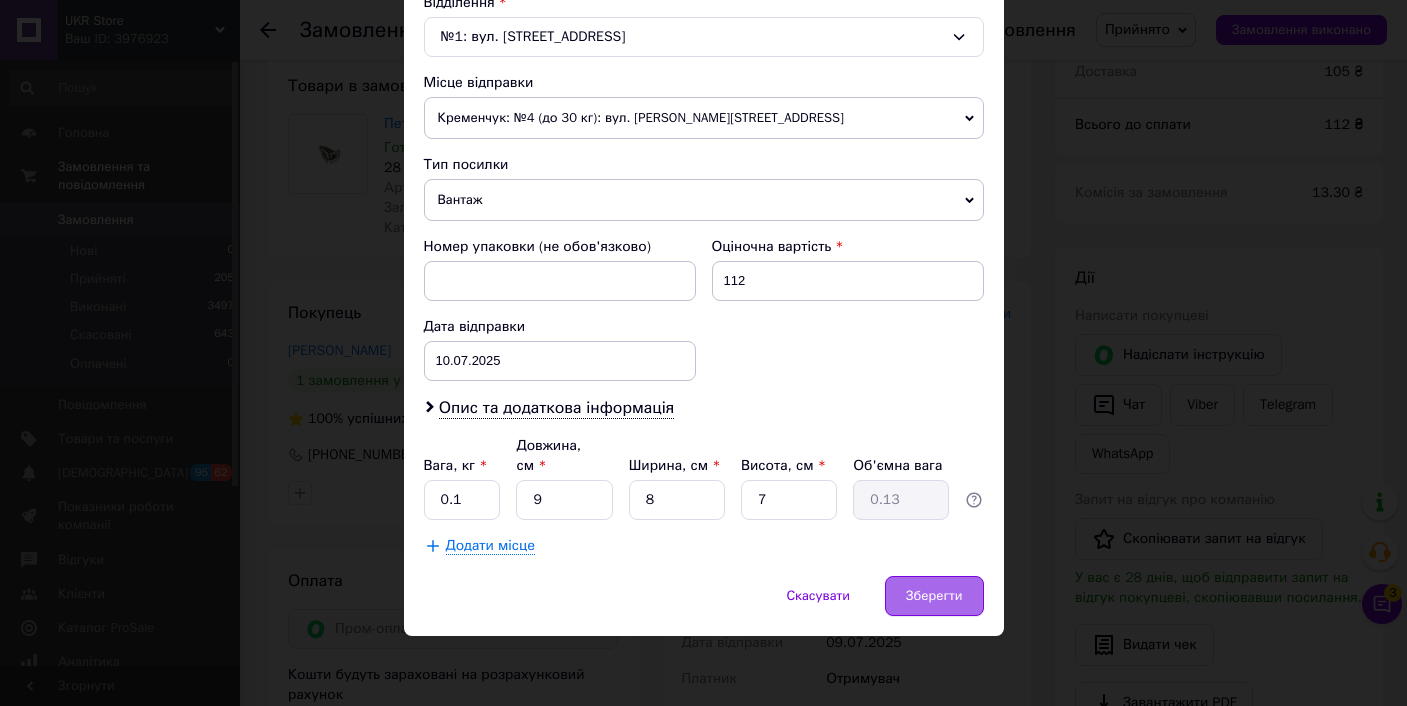 click on "Зберегти" at bounding box center (934, 596) 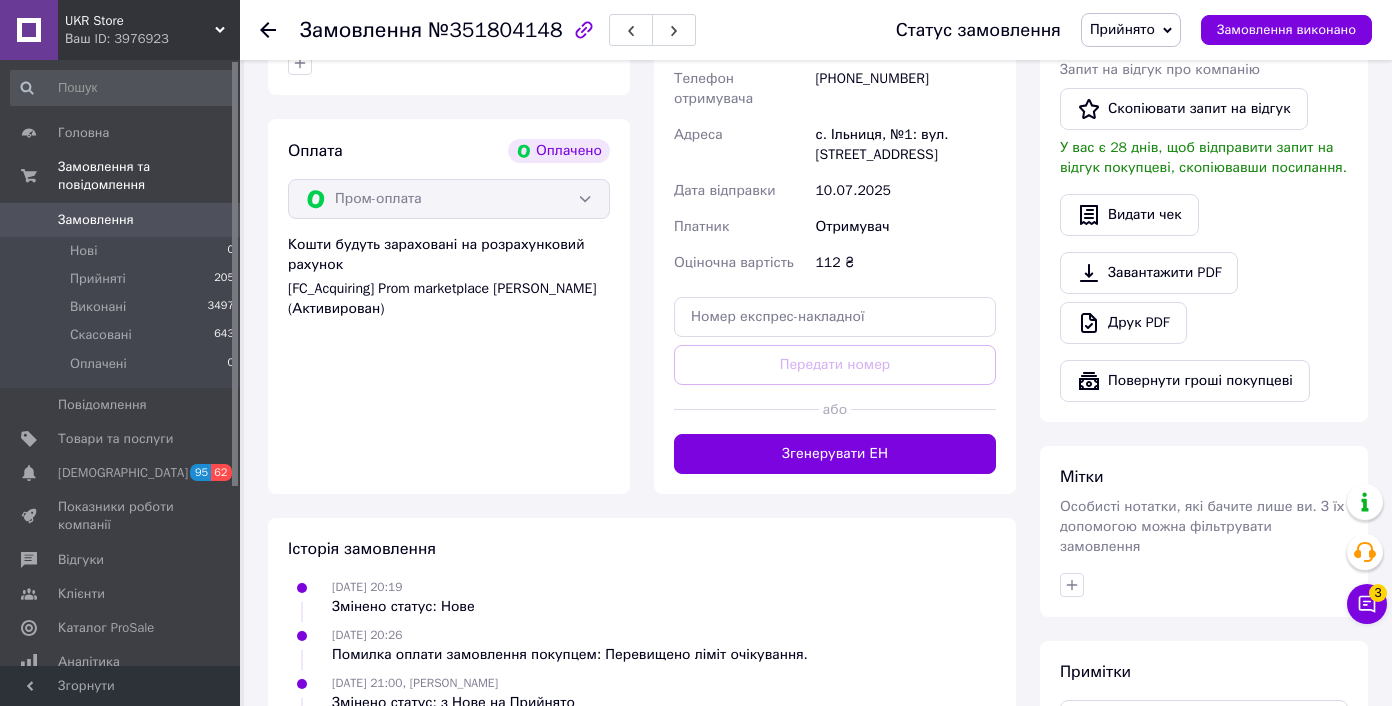 scroll, scrollTop: 702, scrollLeft: 0, axis: vertical 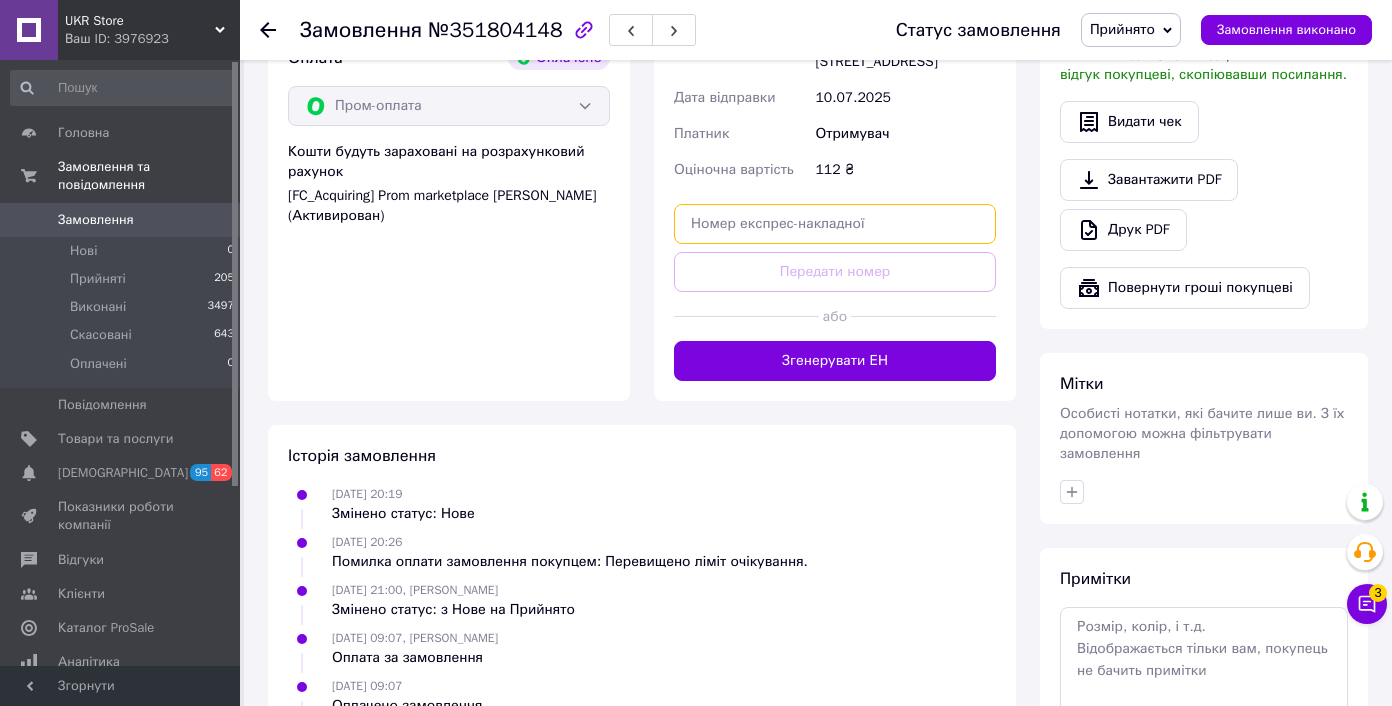 click at bounding box center (835, 224) 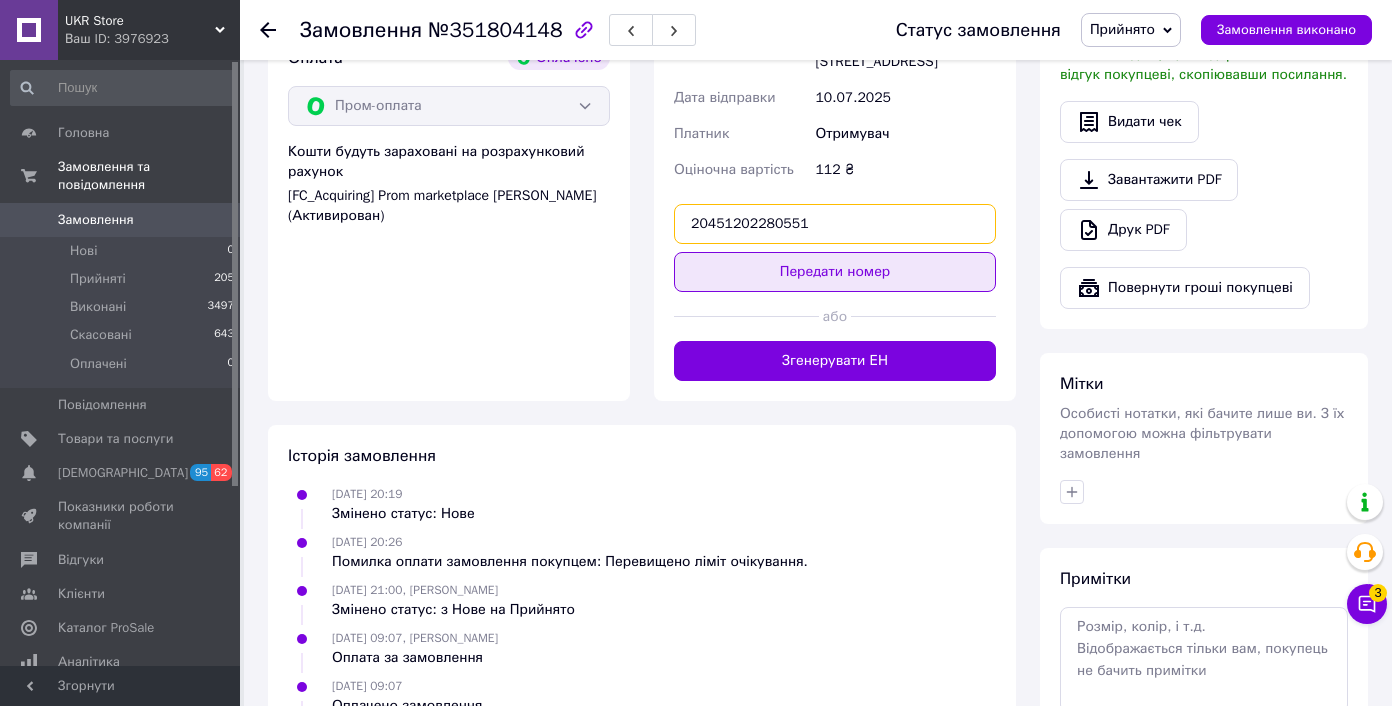 type on "20451202280551" 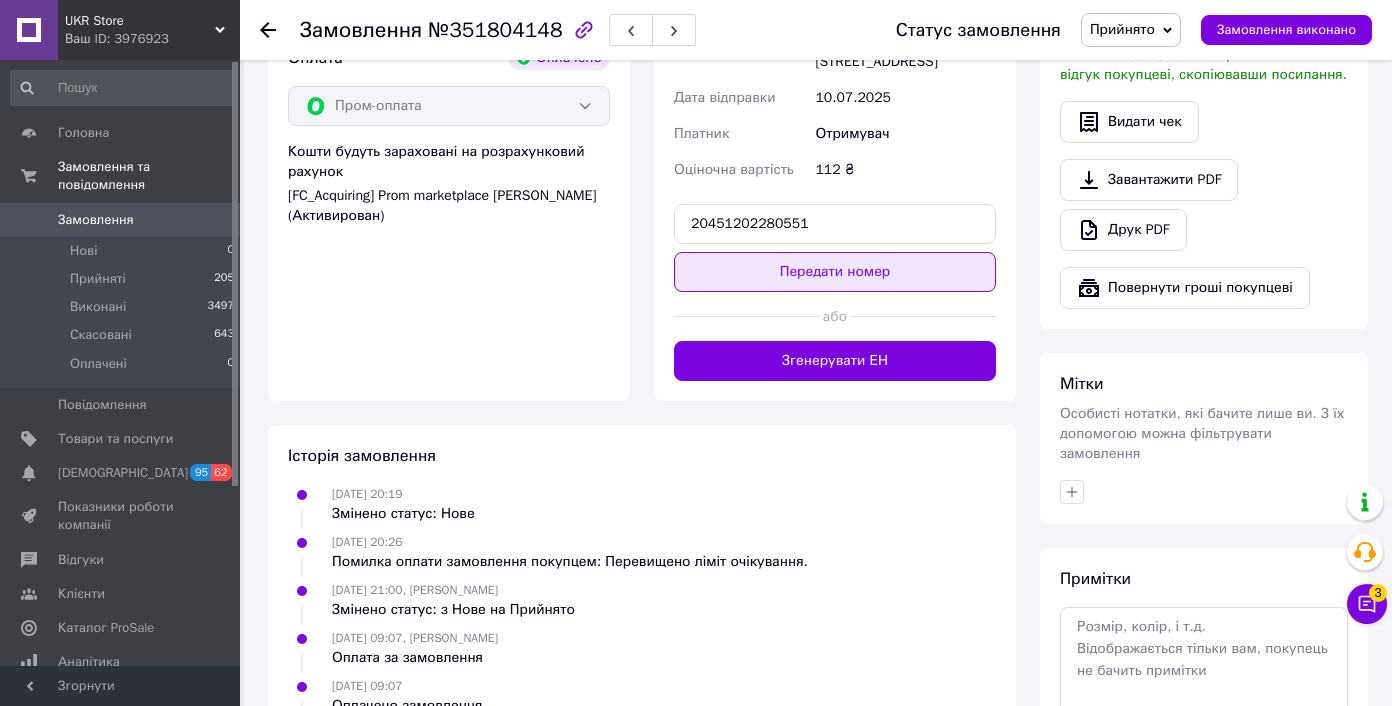 click on "Передати номер" at bounding box center (835, 272) 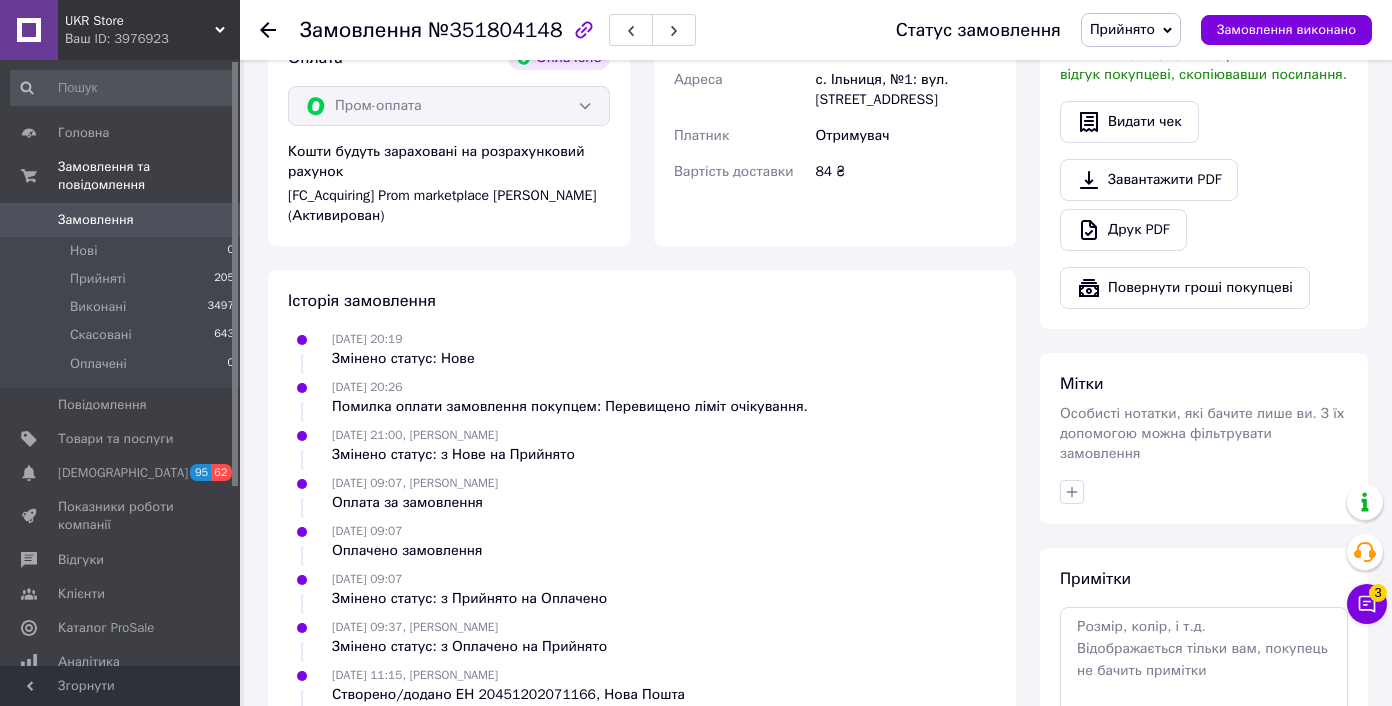 scroll, scrollTop: 0, scrollLeft: 0, axis: both 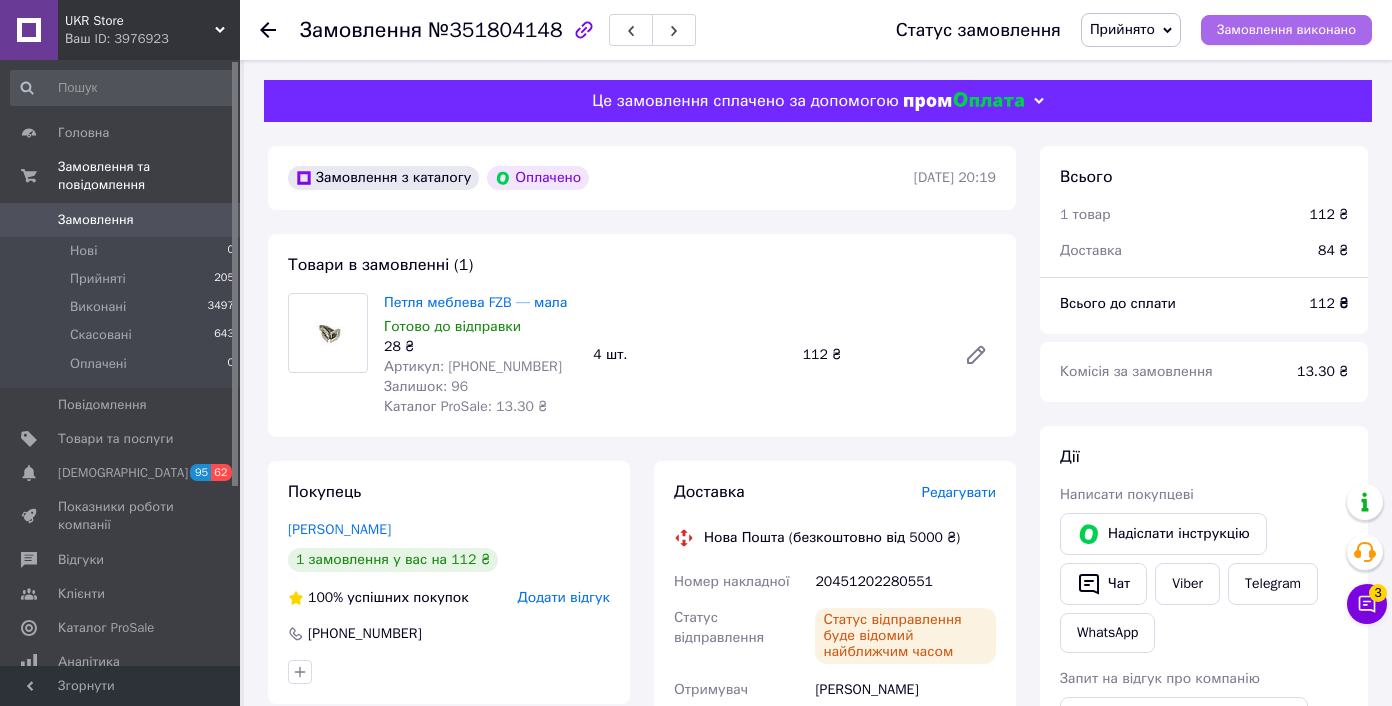click on "Замовлення виконано" at bounding box center (1286, 30) 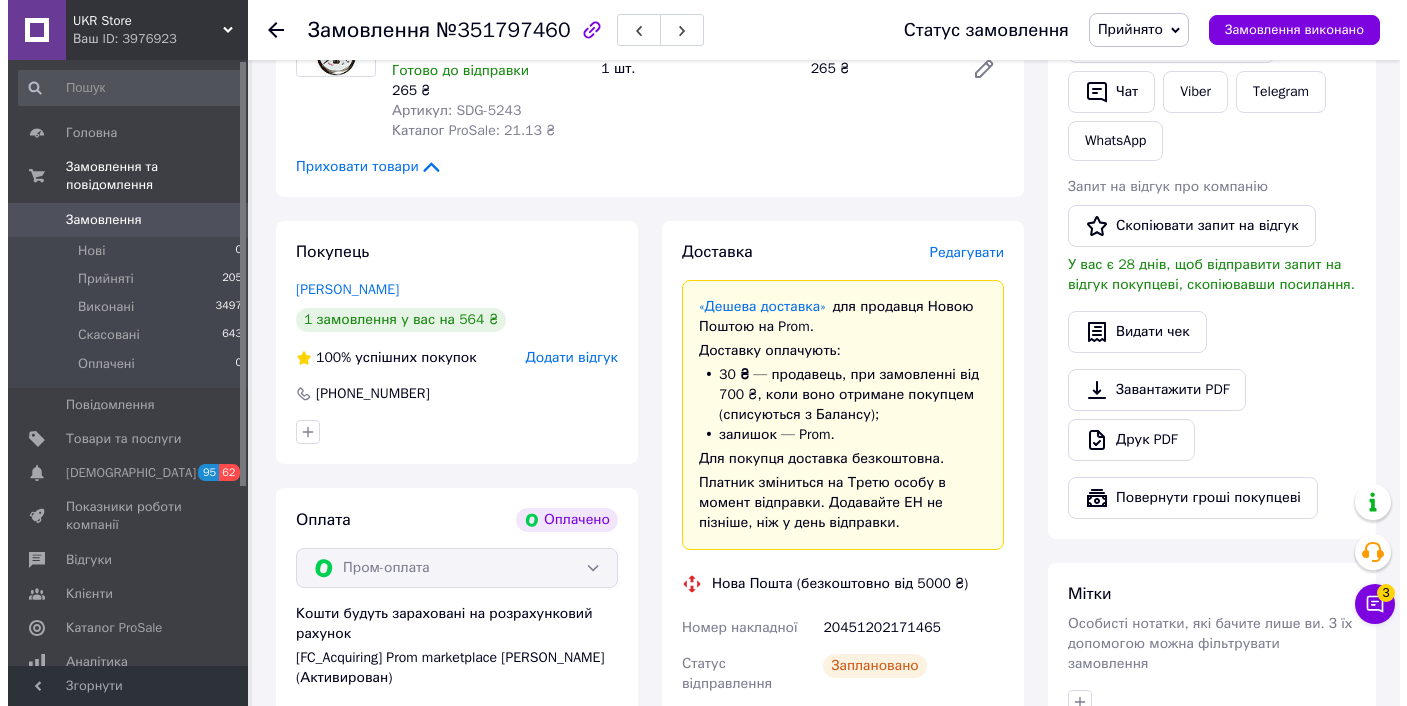 scroll, scrollTop: 538, scrollLeft: 0, axis: vertical 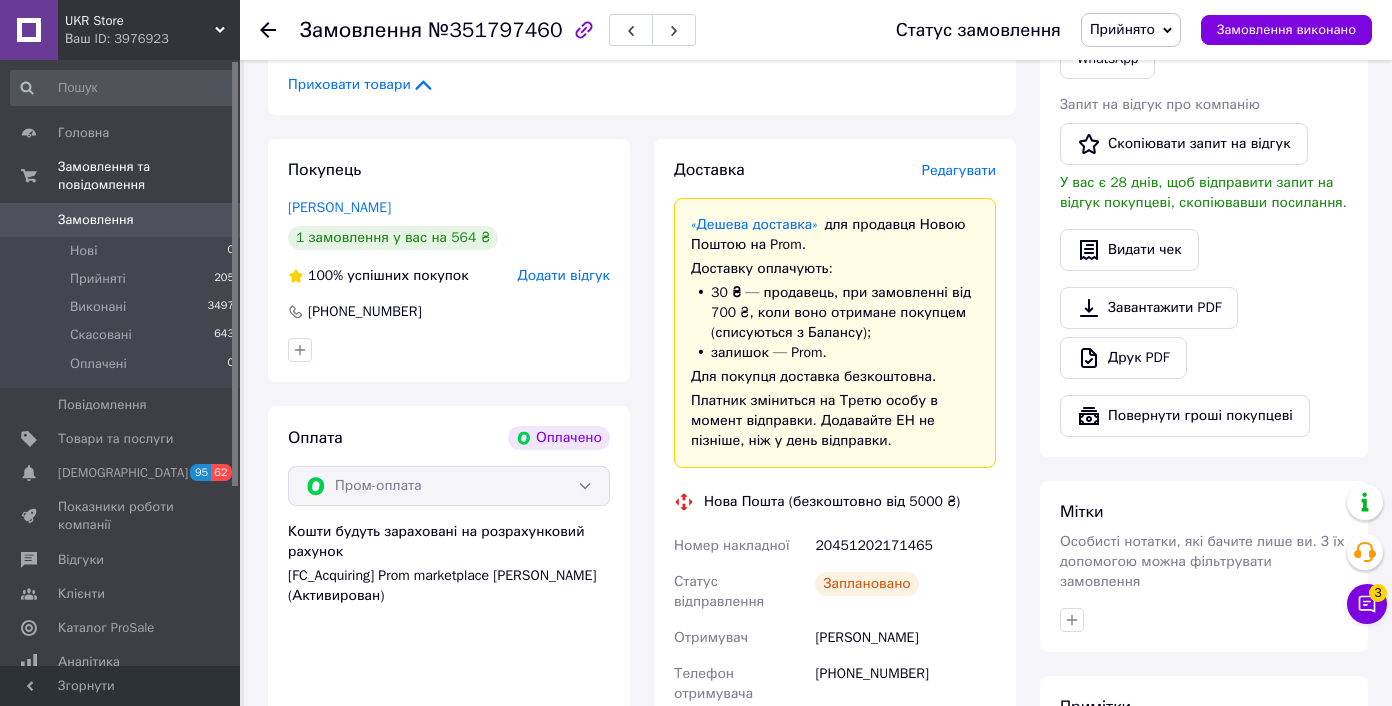 click on "Котяш Андрій" at bounding box center [905, 638] 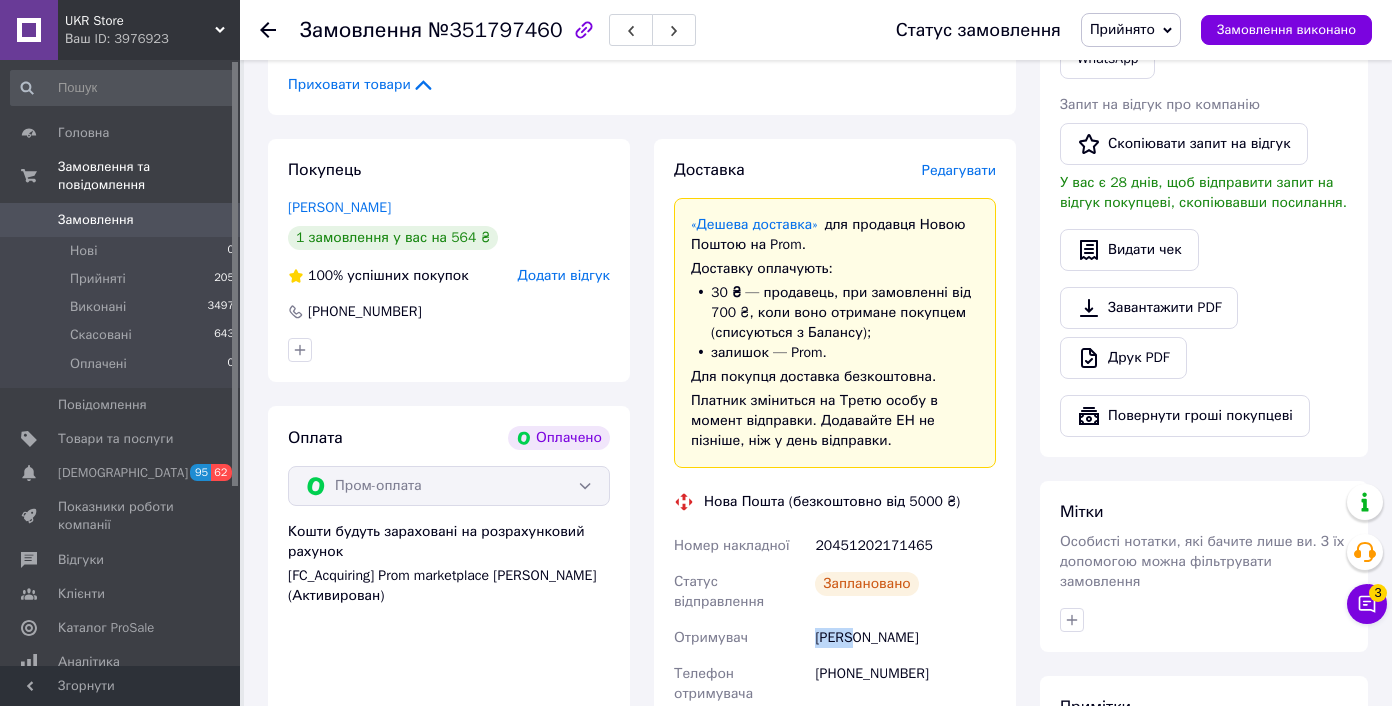 click on "Котяш Андрій" at bounding box center [905, 638] 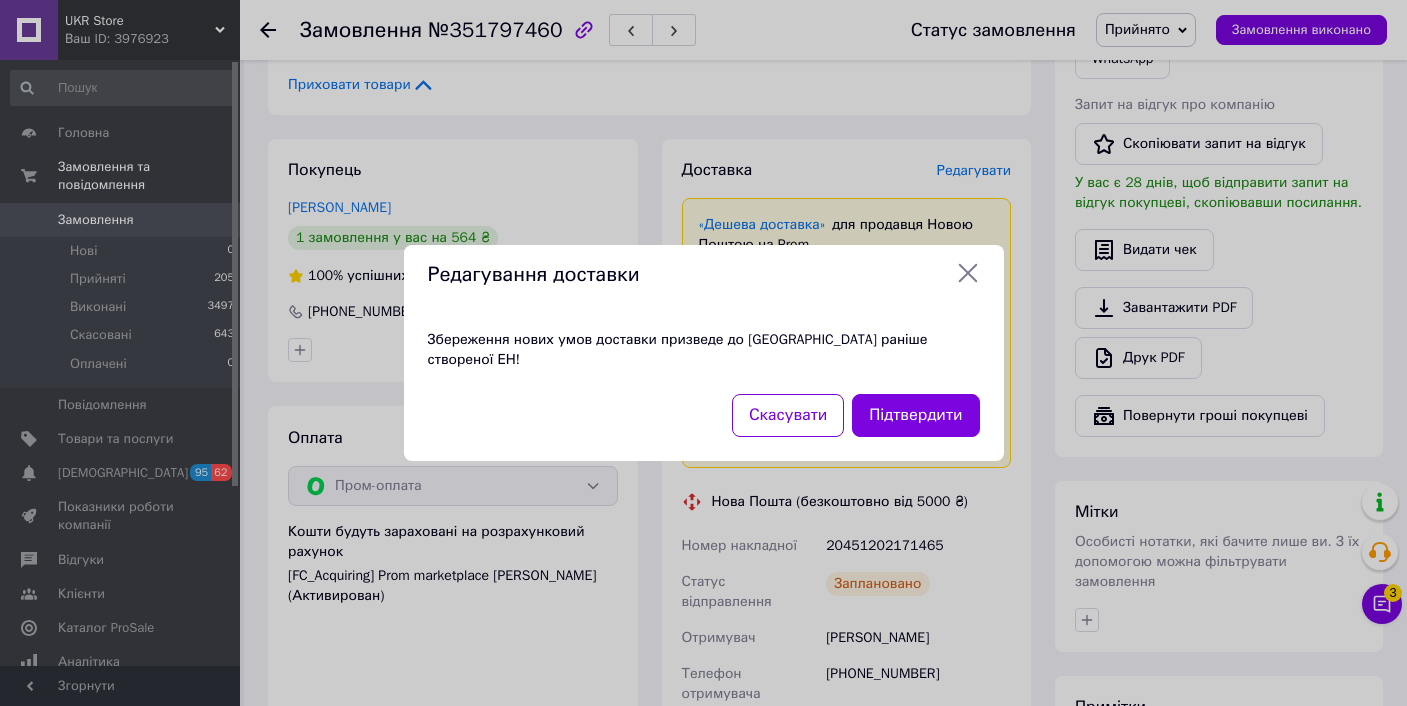 click on "Підтвердити" at bounding box center (915, 415) 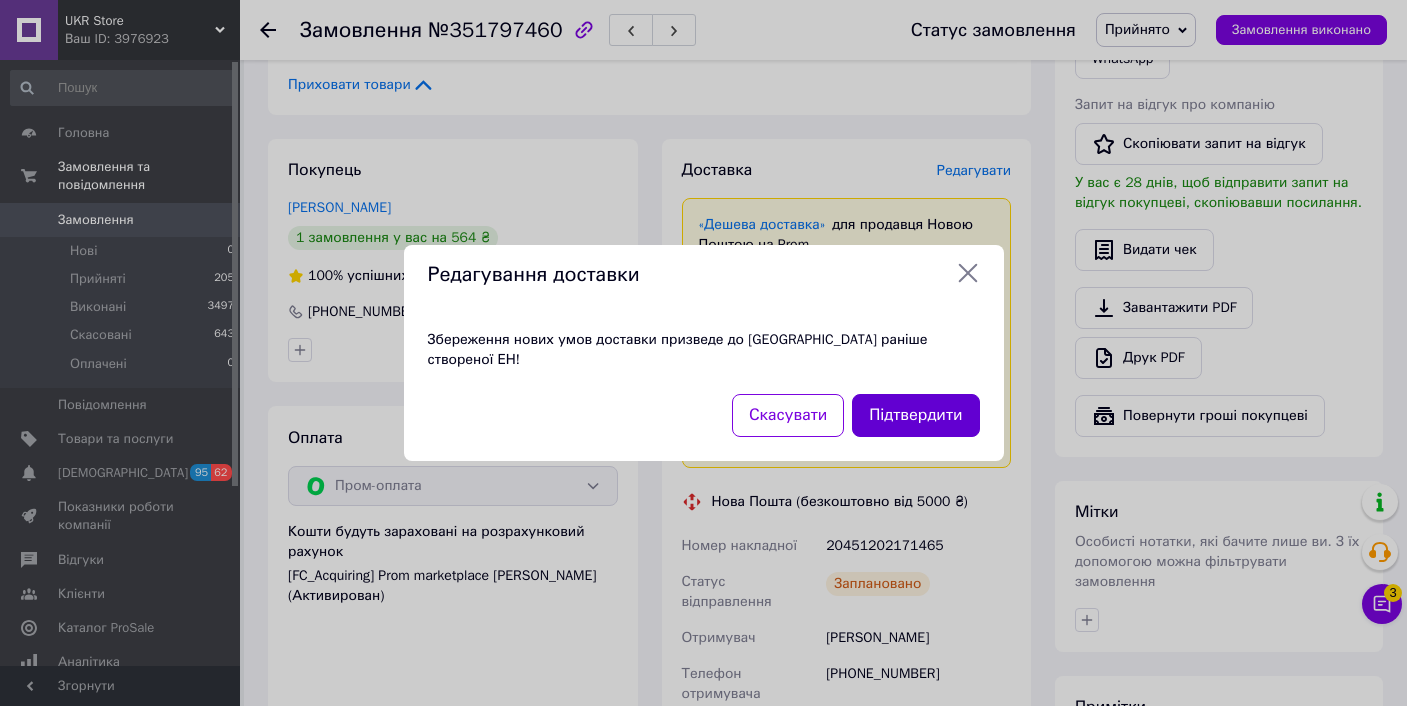 click on "Підтвердити" at bounding box center (915, 415) 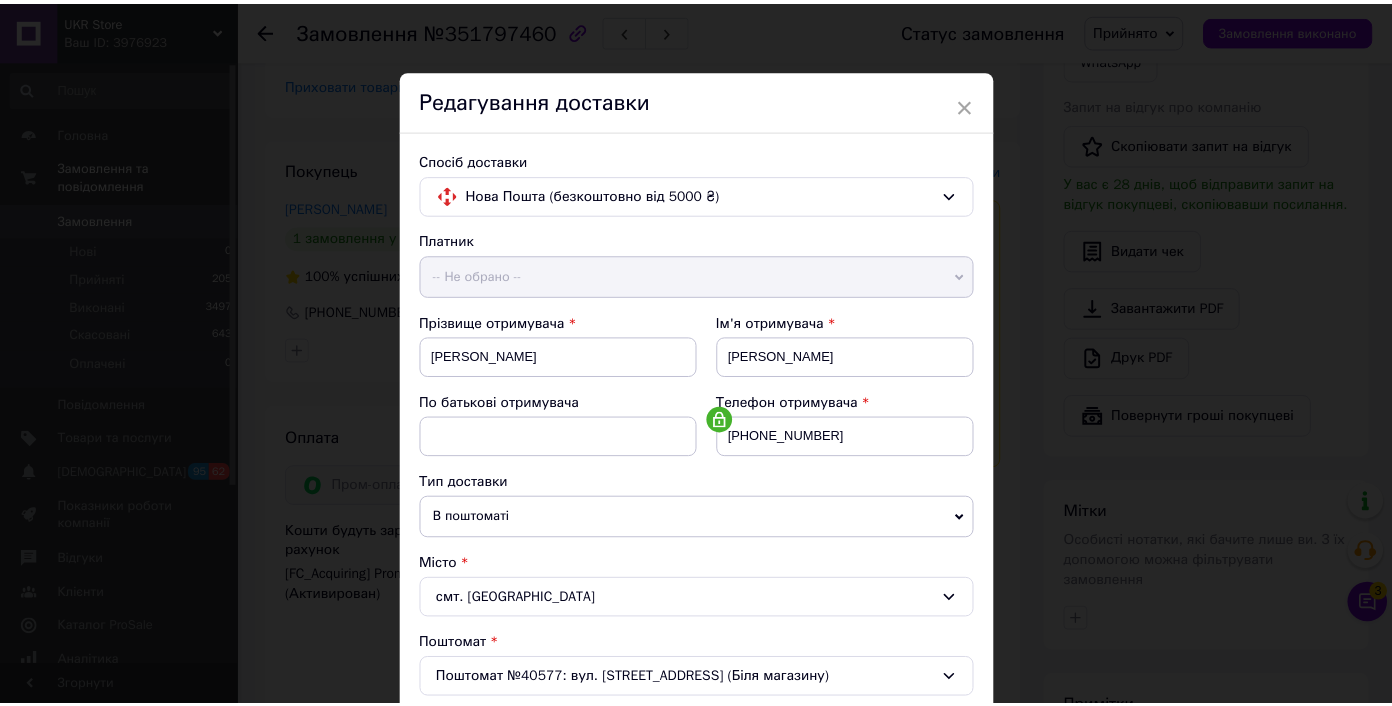 scroll, scrollTop: 642, scrollLeft: 0, axis: vertical 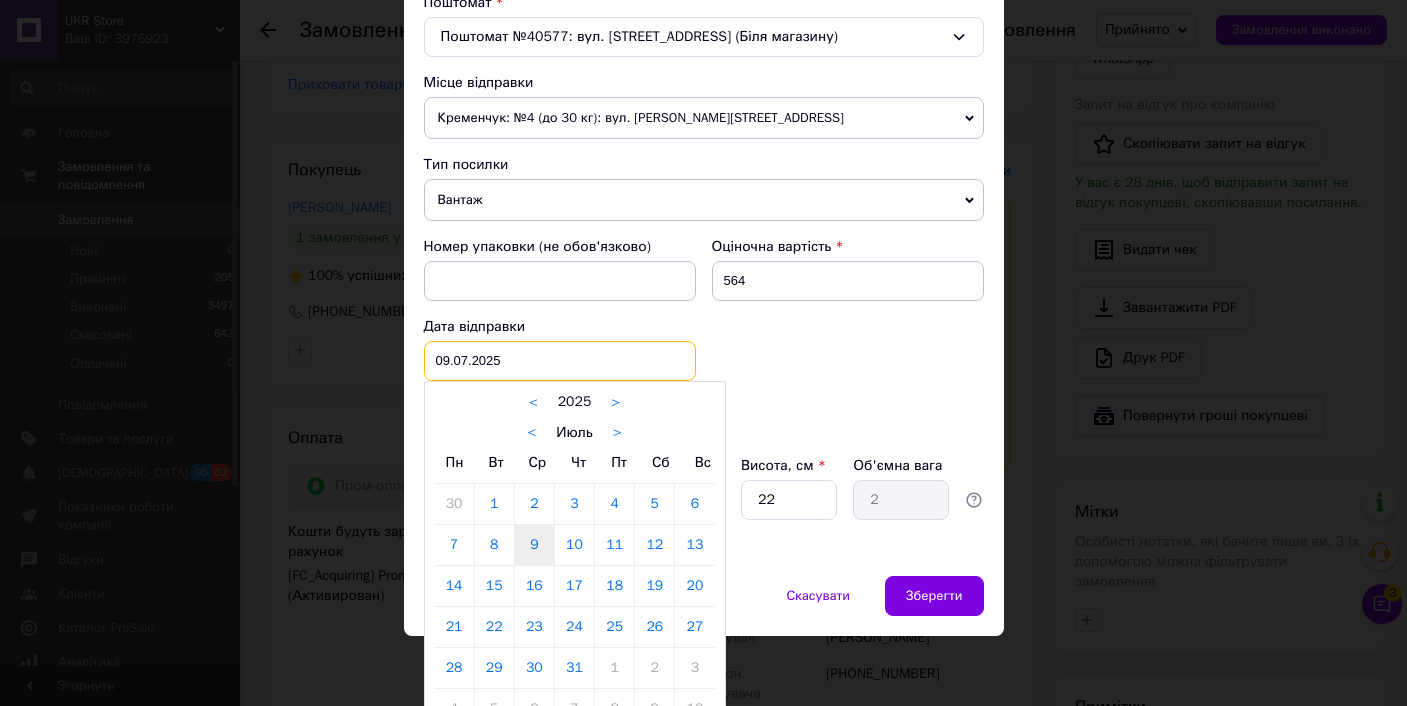 click on "09.07.2025 < 2025 > < Июль > Пн Вт Ср Чт Пт Сб Вс 30 1 2 3 4 5 6 7 8 9 10 11 12 13 14 15 16 17 18 19 20 21 22 23 24 25 26 27 28 29 30 31 1 2 3 4 5 6 7 8 9 10" at bounding box center (560, 361) 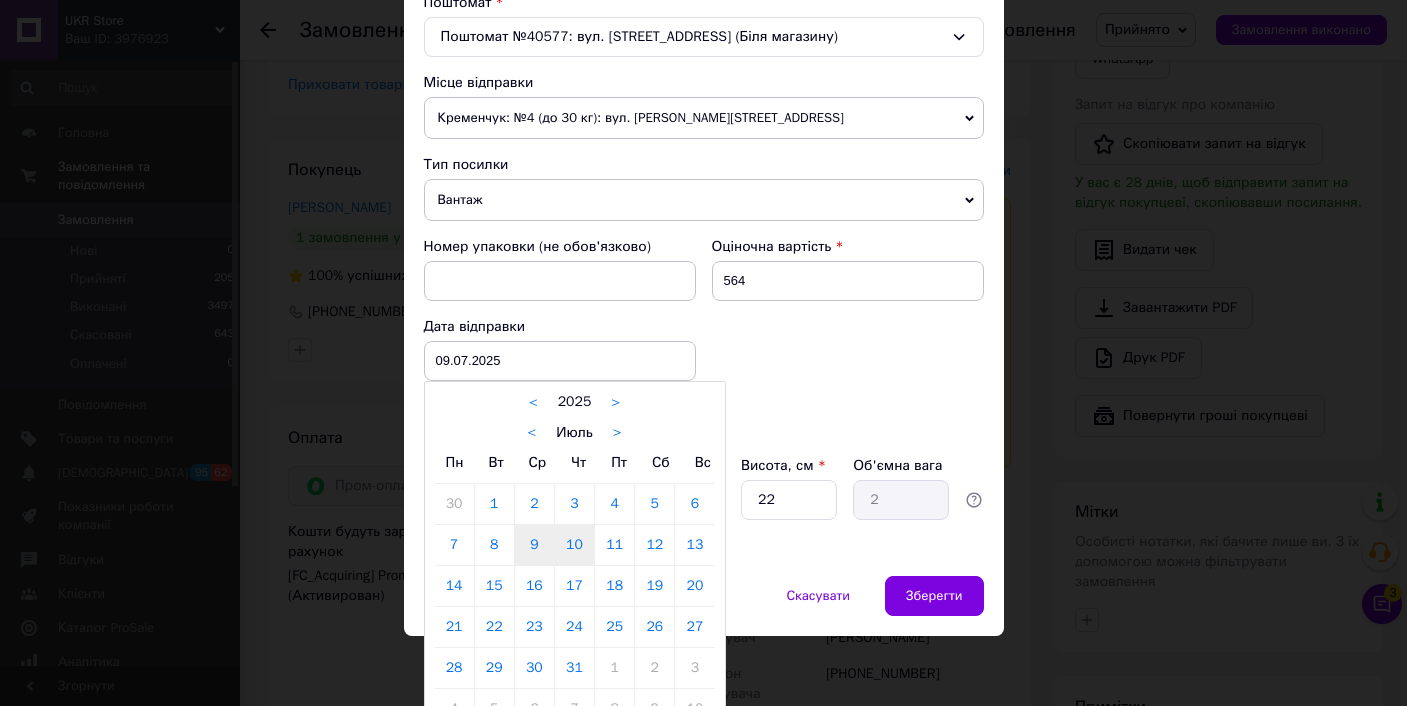 click on "10" at bounding box center [574, 545] 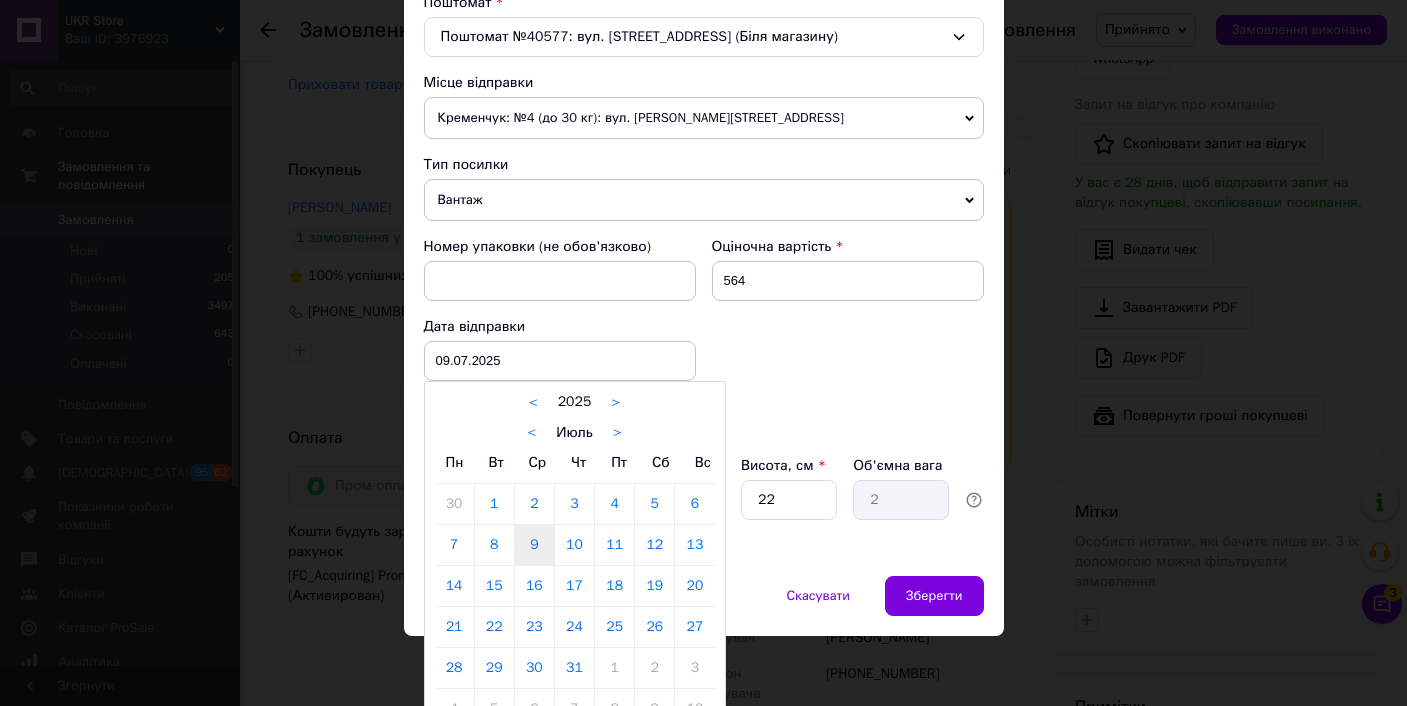 type on "10.07.2025" 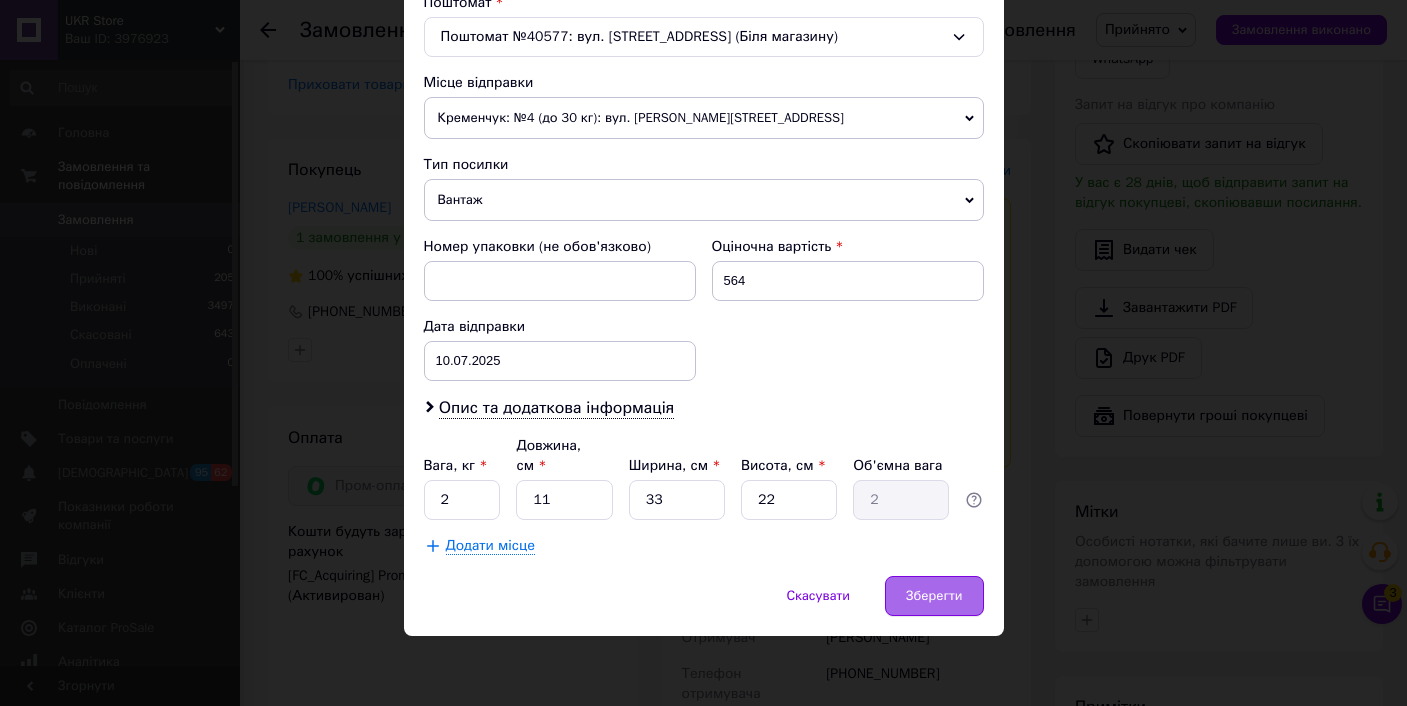 click on "Зберегти" at bounding box center (934, 596) 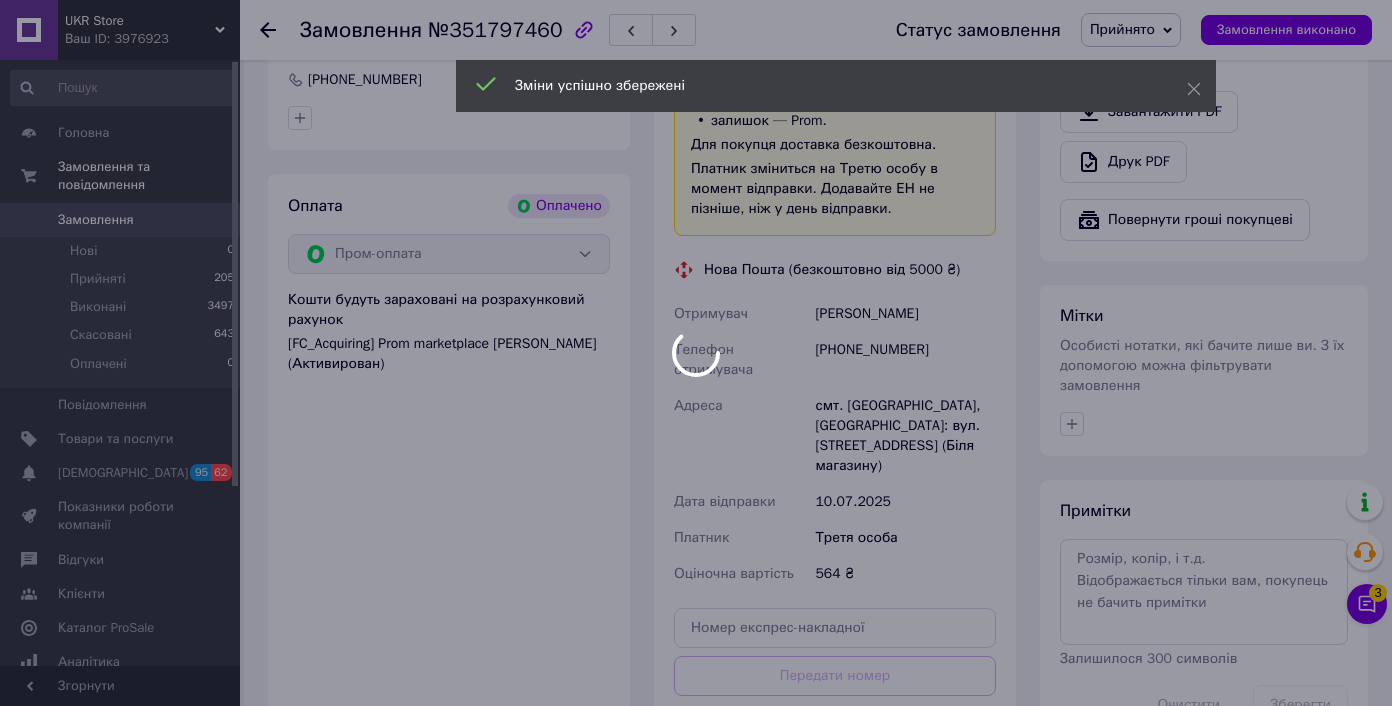 scroll, scrollTop: 1032, scrollLeft: 0, axis: vertical 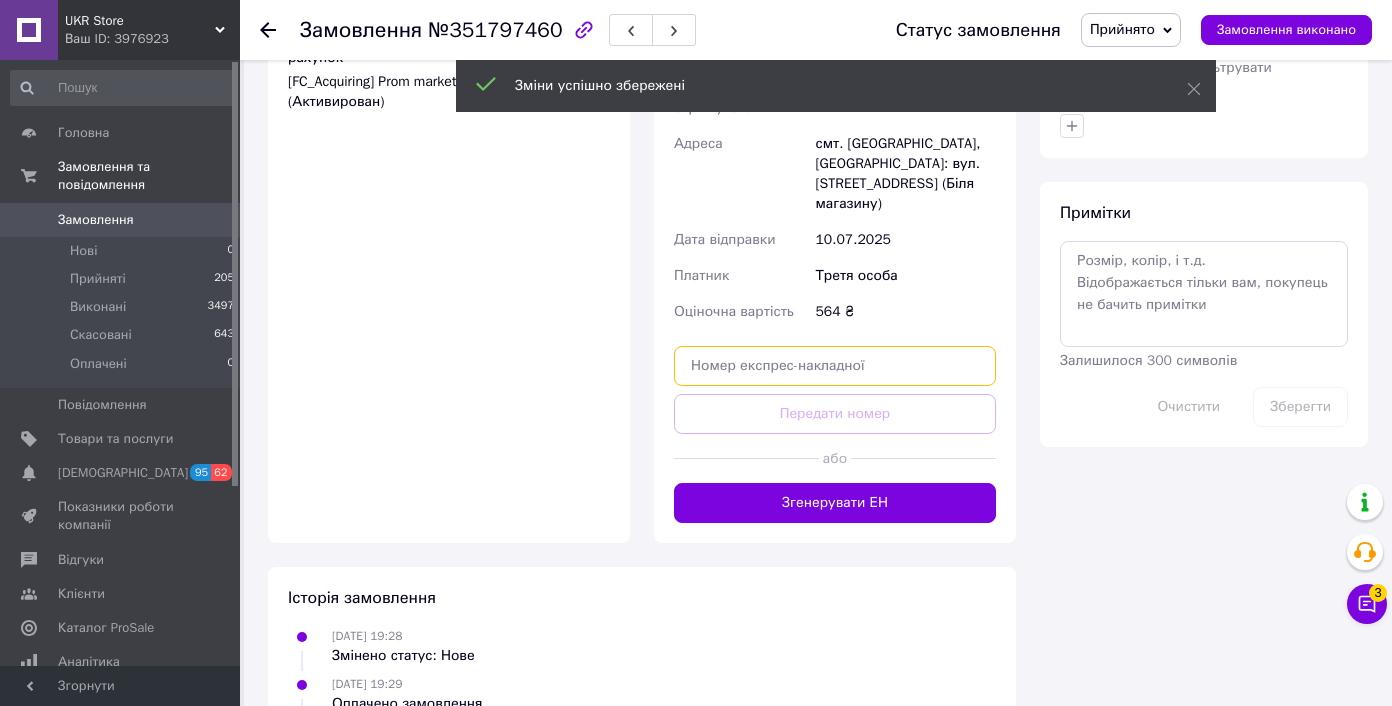 click at bounding box center [835, 366] 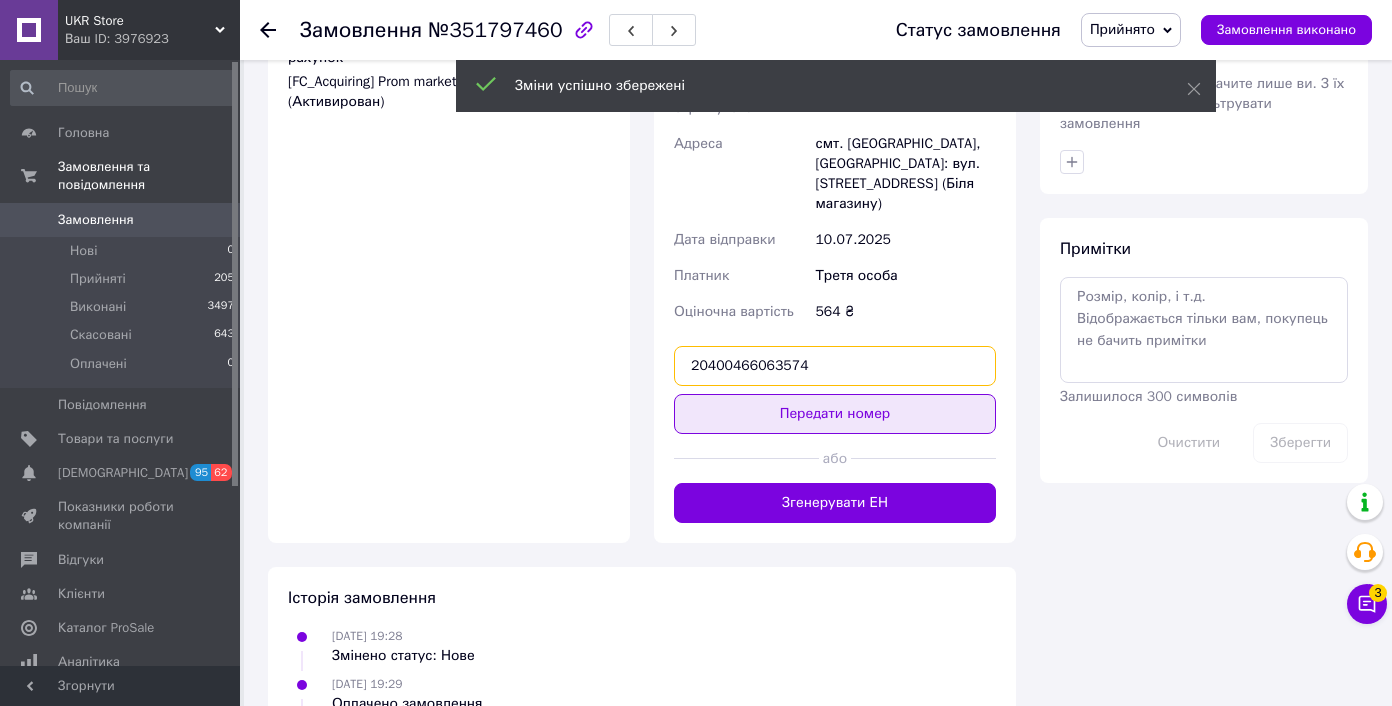 type on "20400466063574" 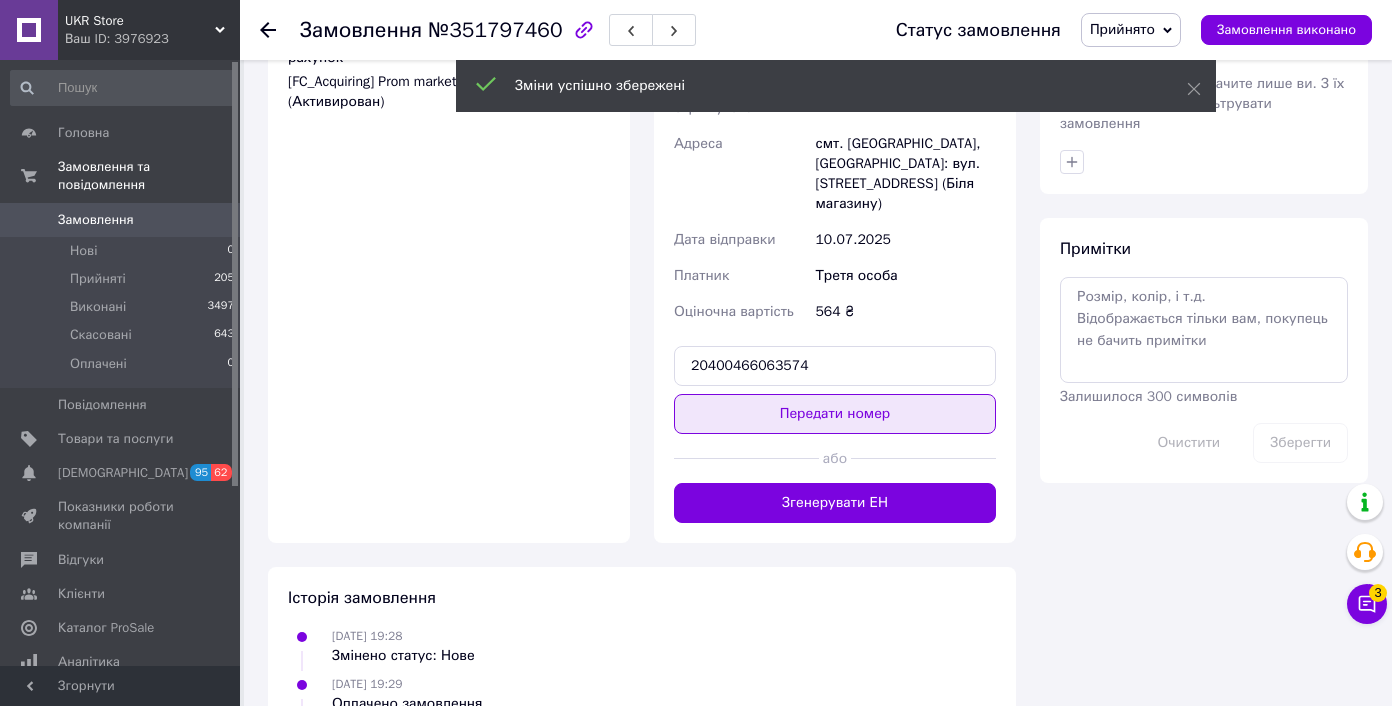 click on "Передати номер" at bounding box center (835, 414) 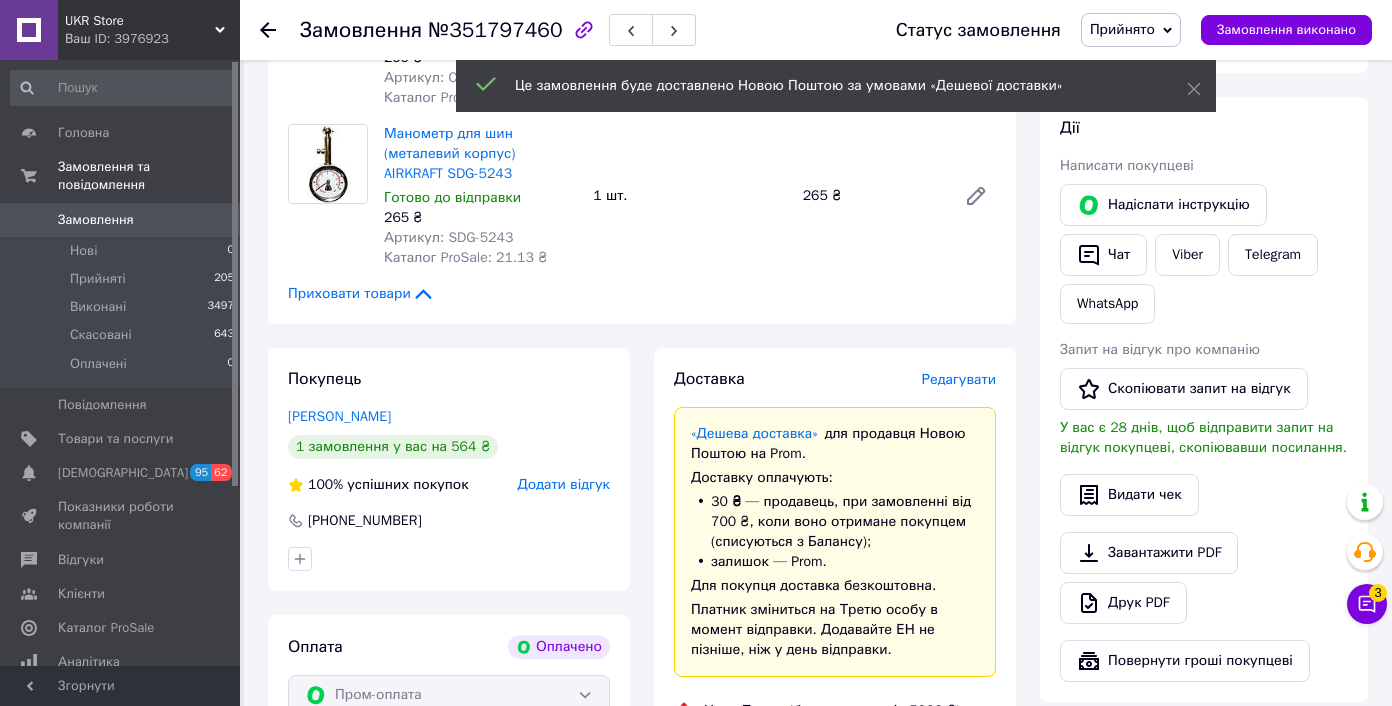 scroll, scrollTop: 0, scrollLeft: 0, axis: both 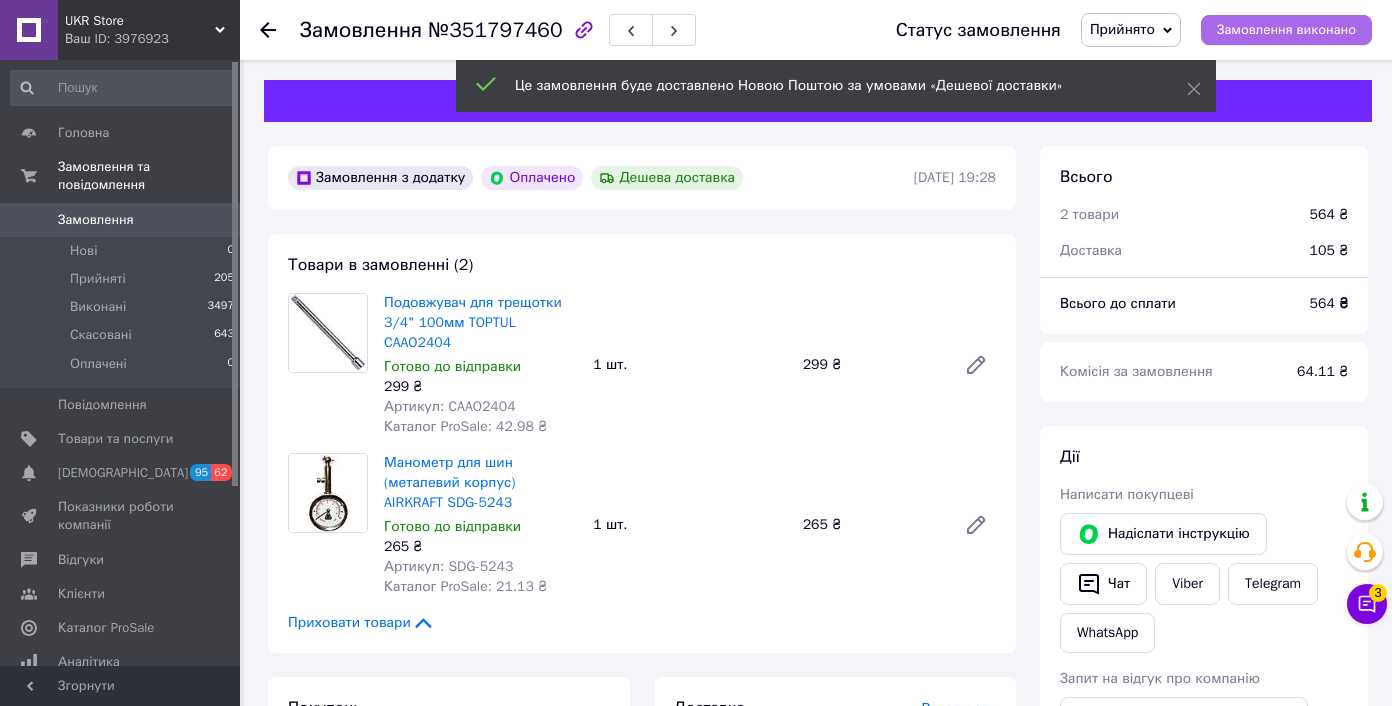 click on "Замовлення виконано" at bounding box center [1286, 30] 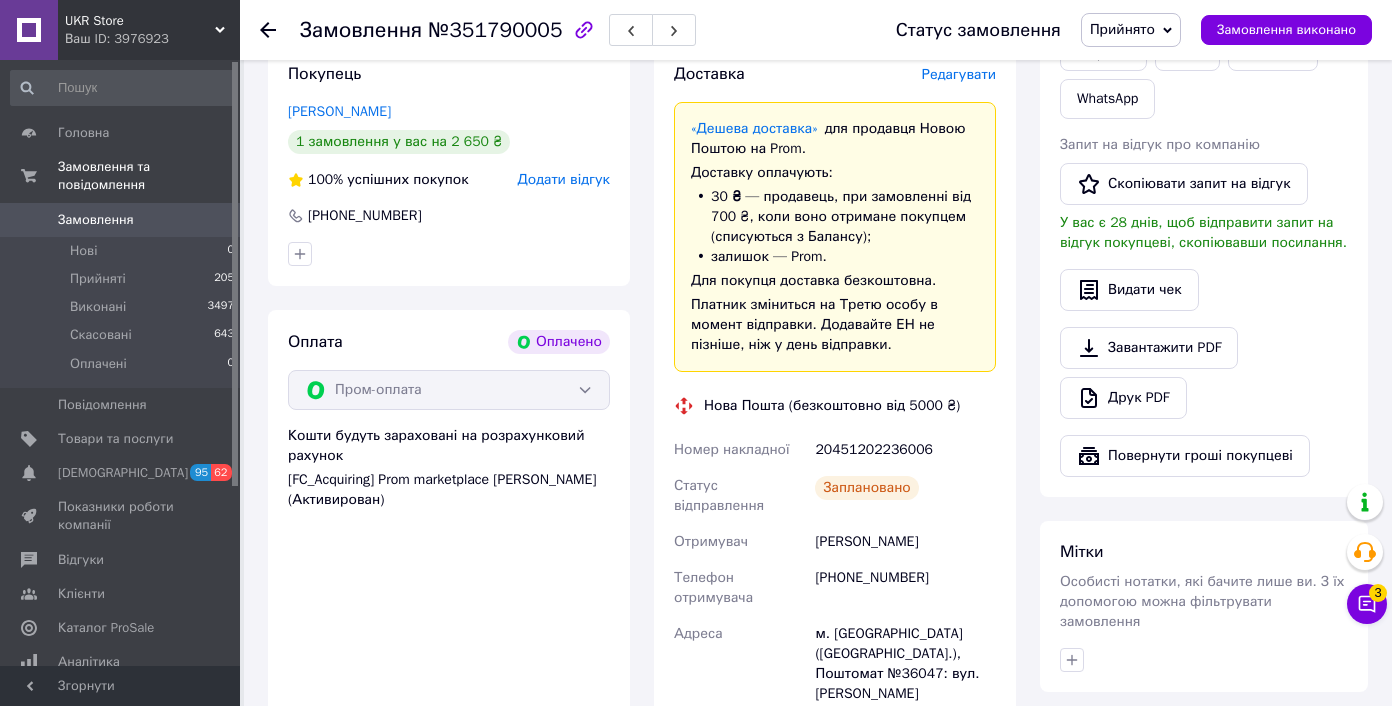 scroll, scrollTop: 713, scrollLeft: 0, axis: vertical 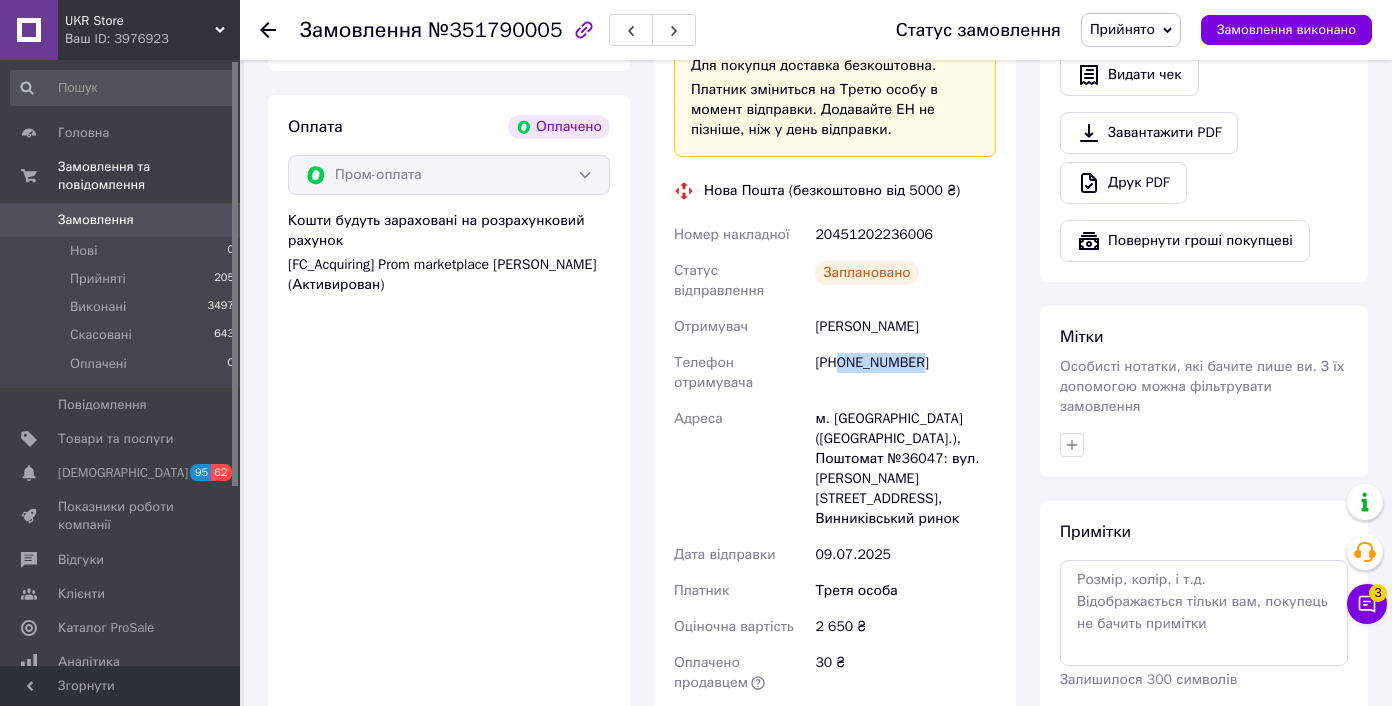 drag, startPoint x: 845, startPoint y: 362, endPoint x: 943, endPoint y: 358, distance: 98.0816 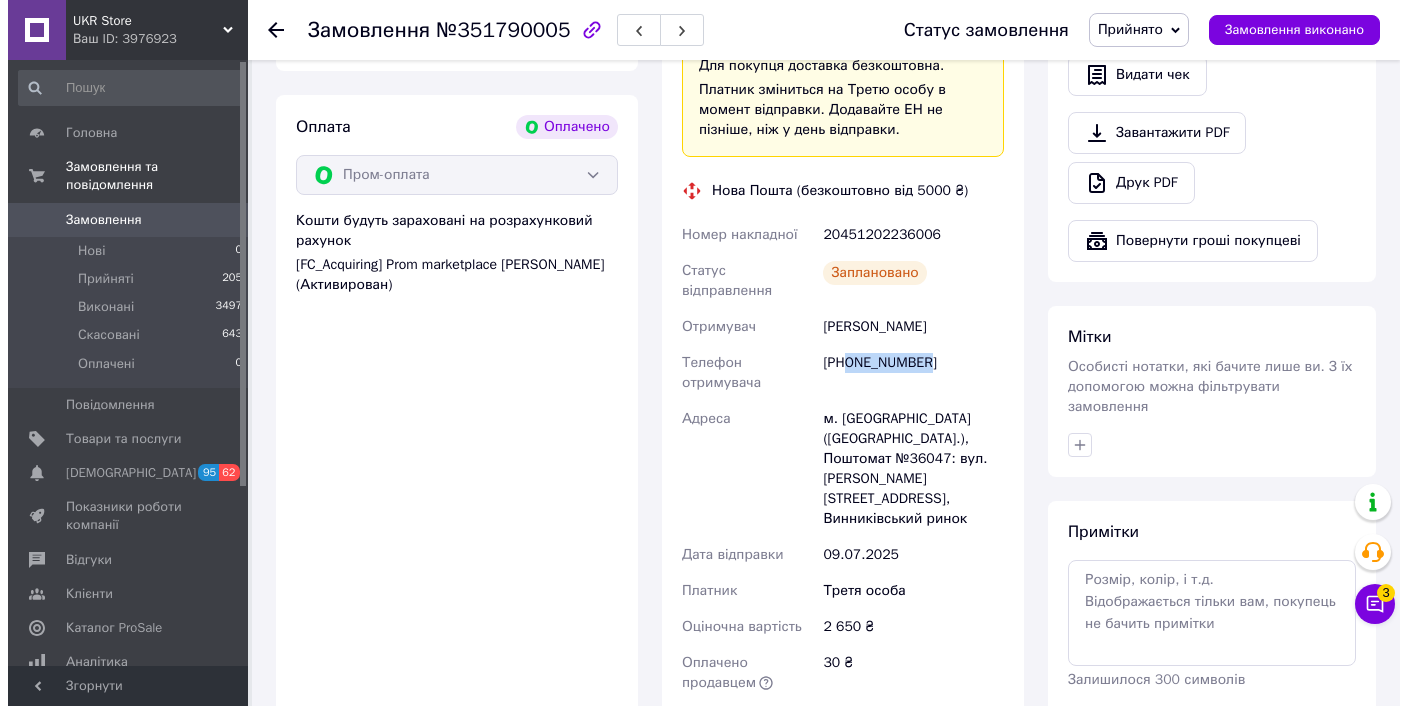scroll, scrollTop: 293, scrollLeft: 0, axis: vertical 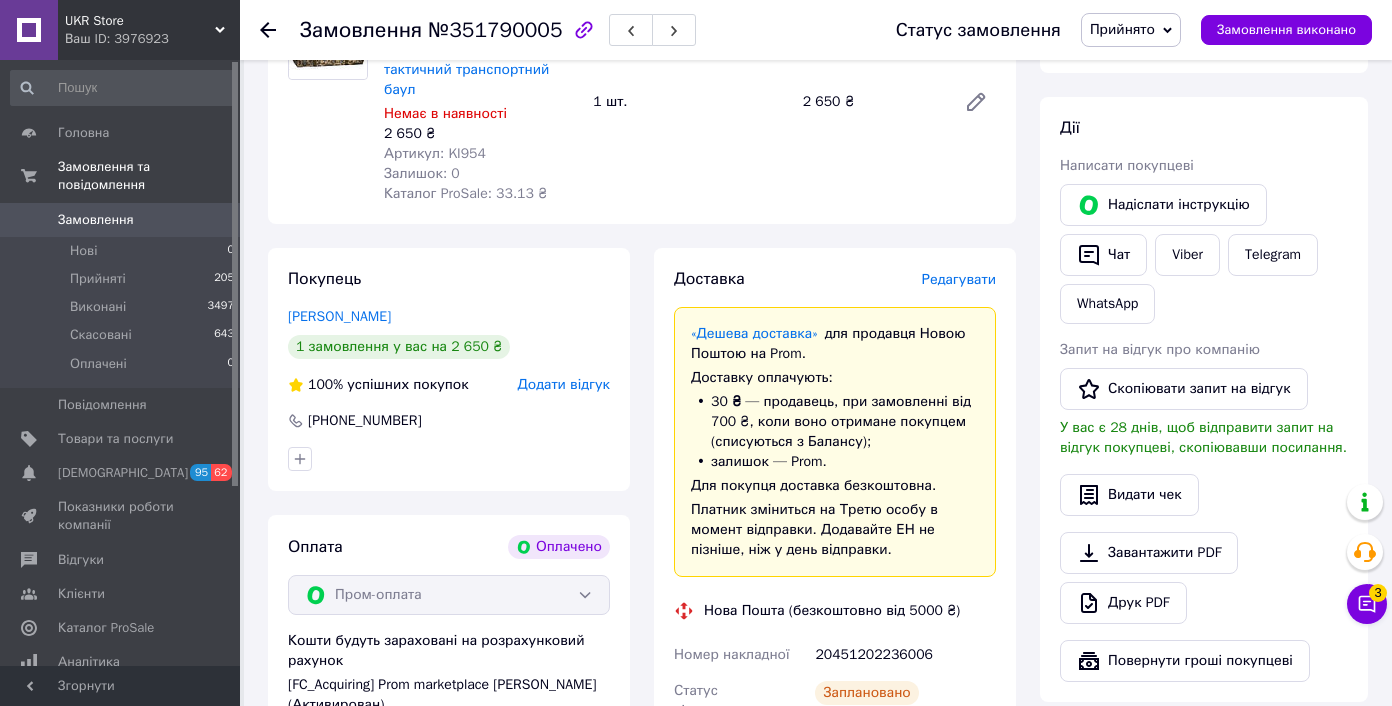 click on "Редагувати" at bounding box center [959, 279] 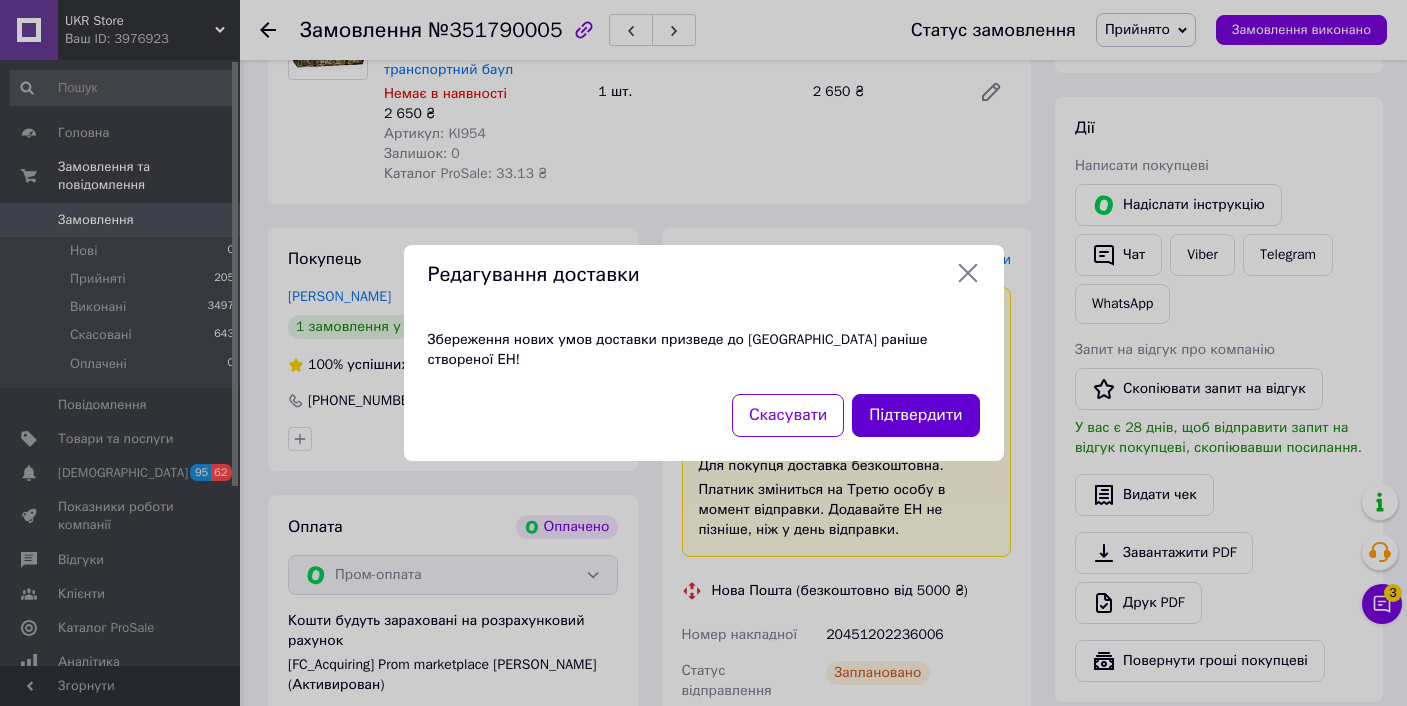 click on "Підтвердити" at bounding box center (915, 415) 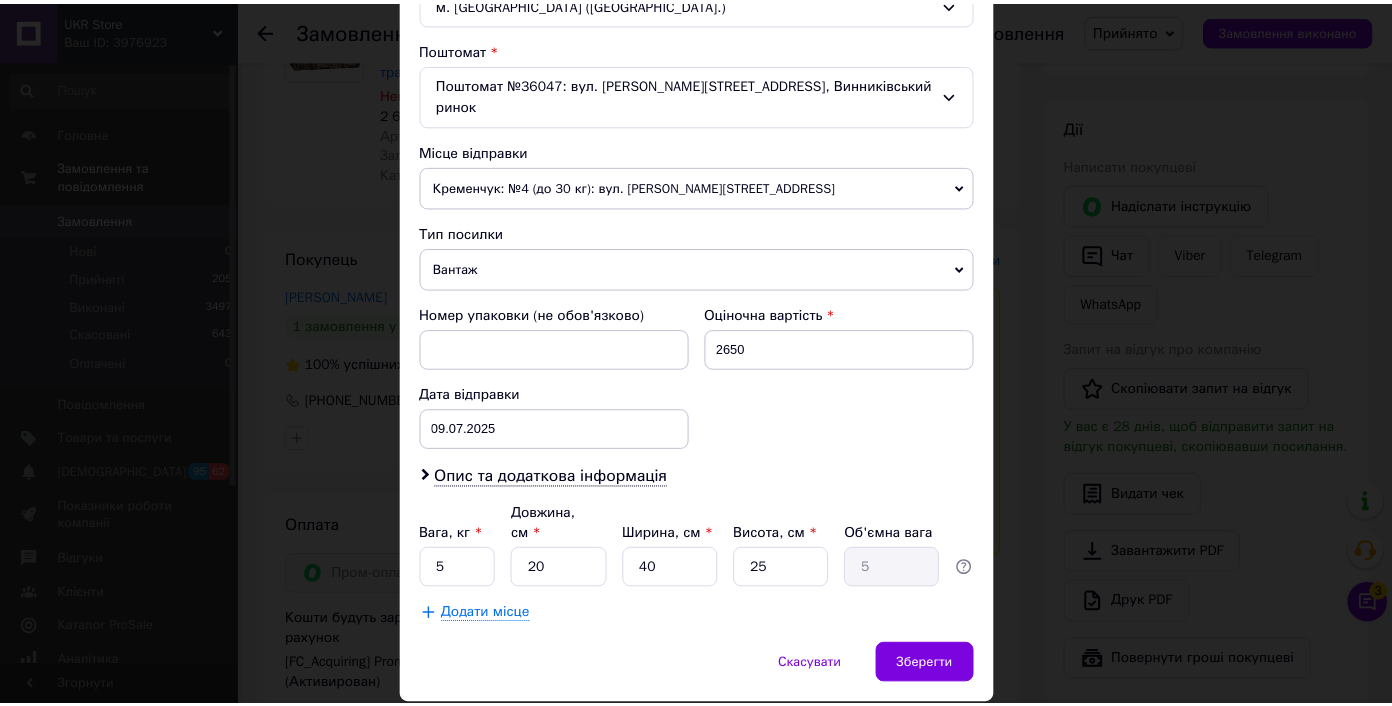 scroll, scrollTop: 642, scrollLeft: 0, axis: vertical 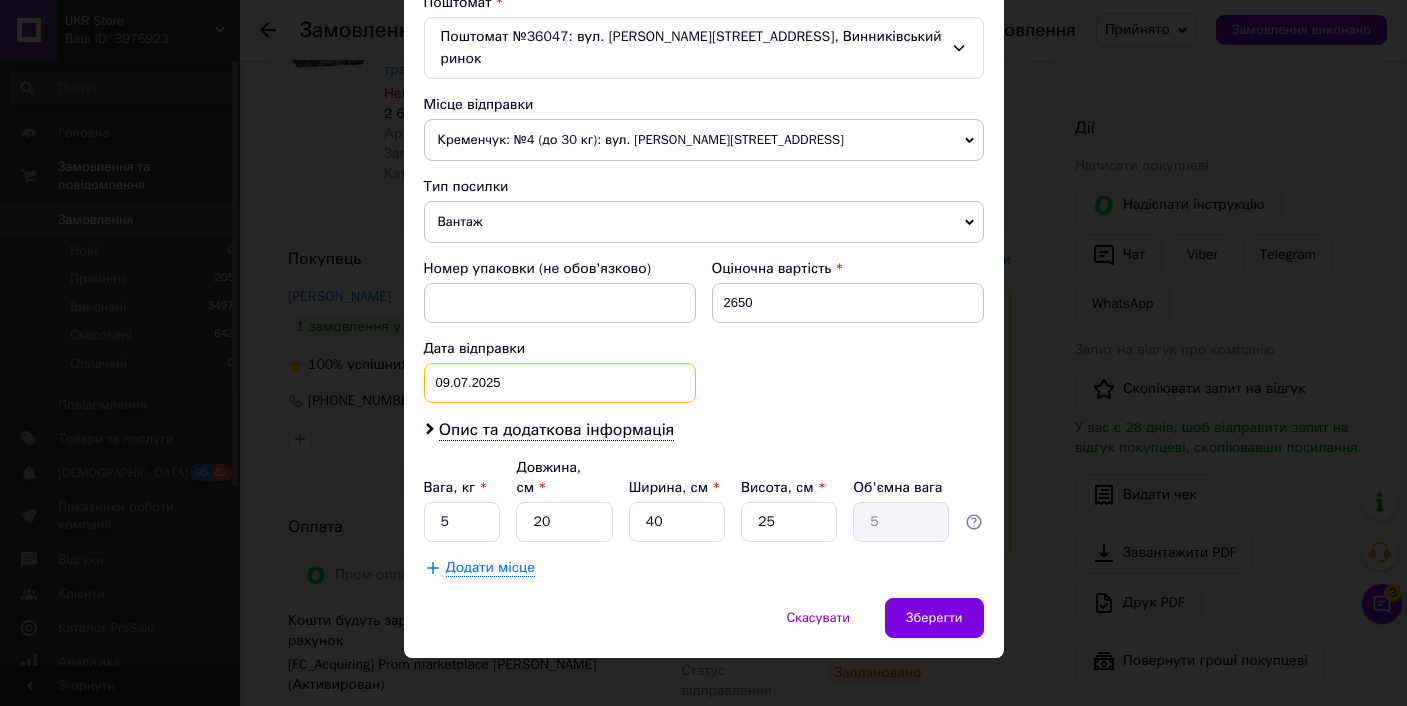click on "09.07.2025 < 2025 > < Июль > Пн Вт Ср Чт Пт Сб Вс 30 1 2 3 4 5 6 7 8 9 10 11 12 13 14 15 16 17 18 19 20 21 22 23 24 25 26 27 28 29 30 31 1 2 3 4 5 6 7 8 9 10" at bounding box center (560, 383) 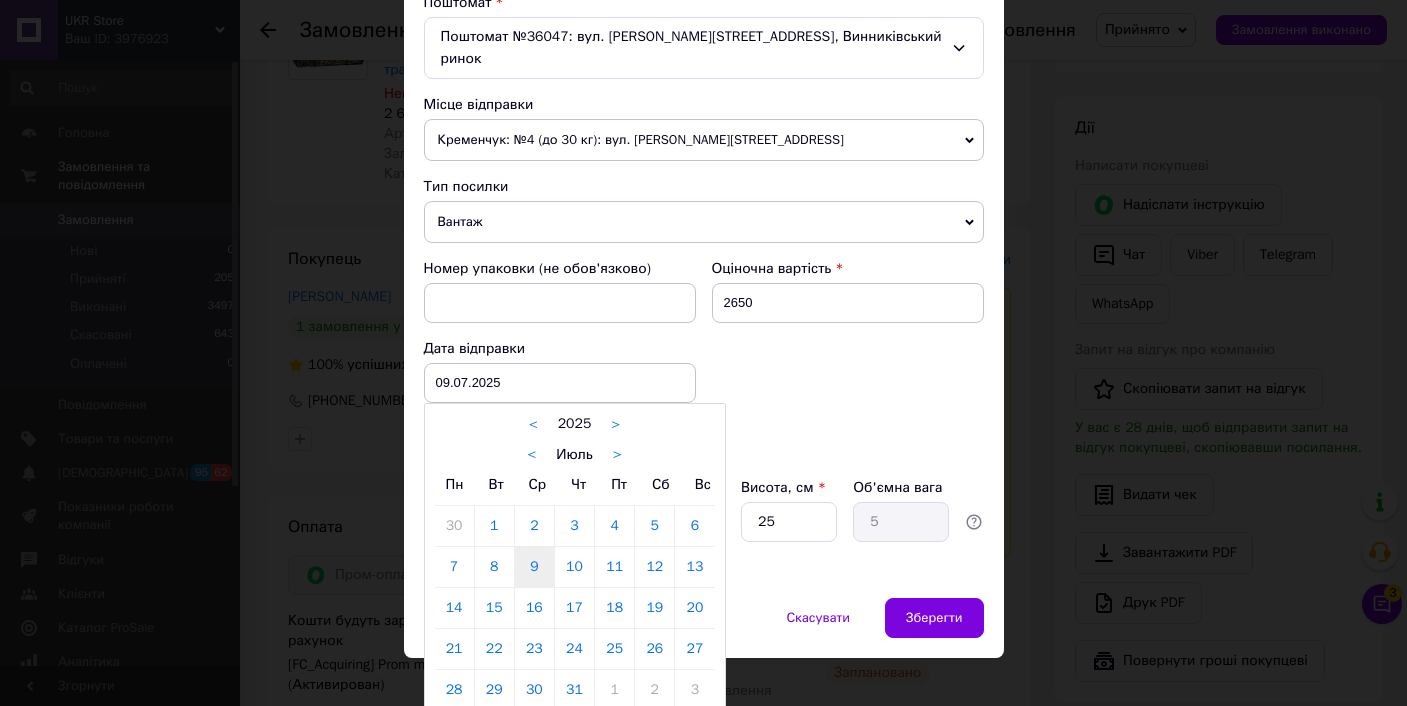 drag, startPoint x: 580, startPoint y: 554, endPoint x: 594, endPoint y: 548, distance: 15.231546 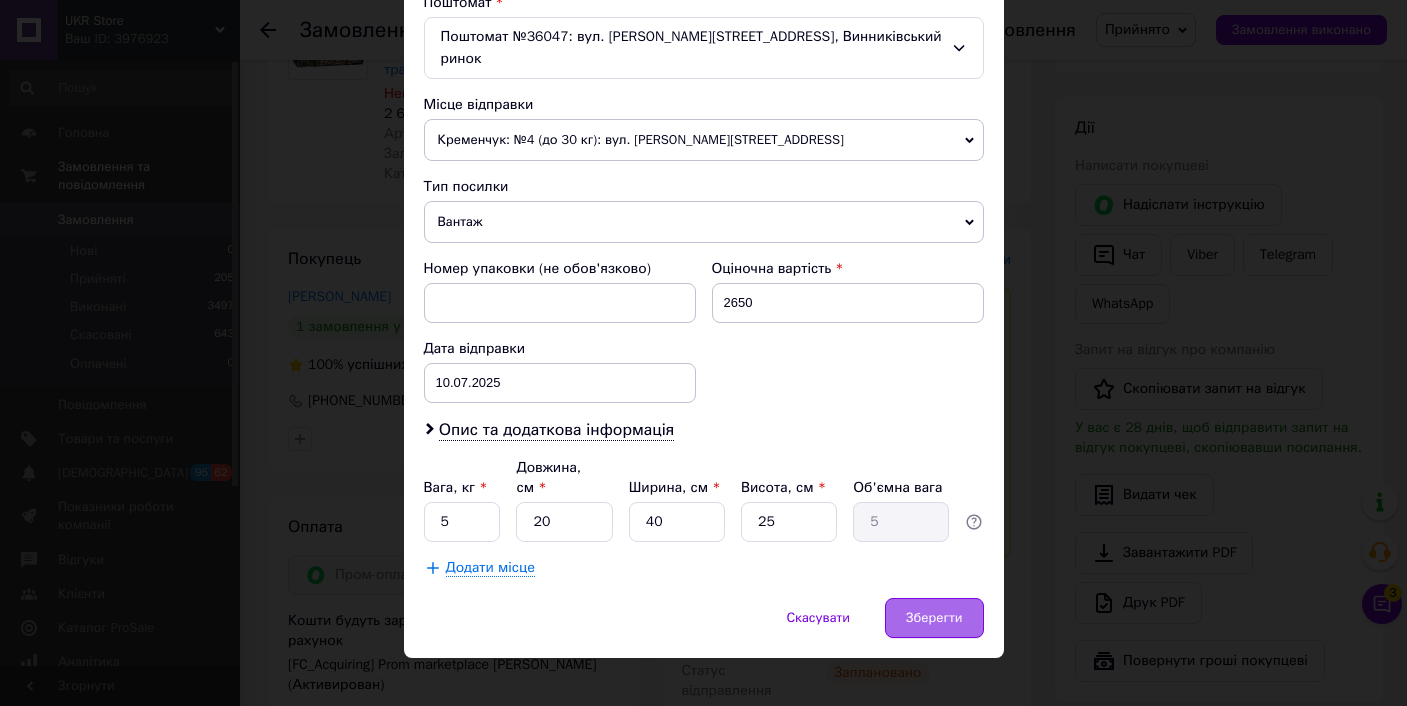 drag, startPoint x: 940, startPoint y: 599, endPoint x: 970, endPoint y: 579, distance: 36.05551 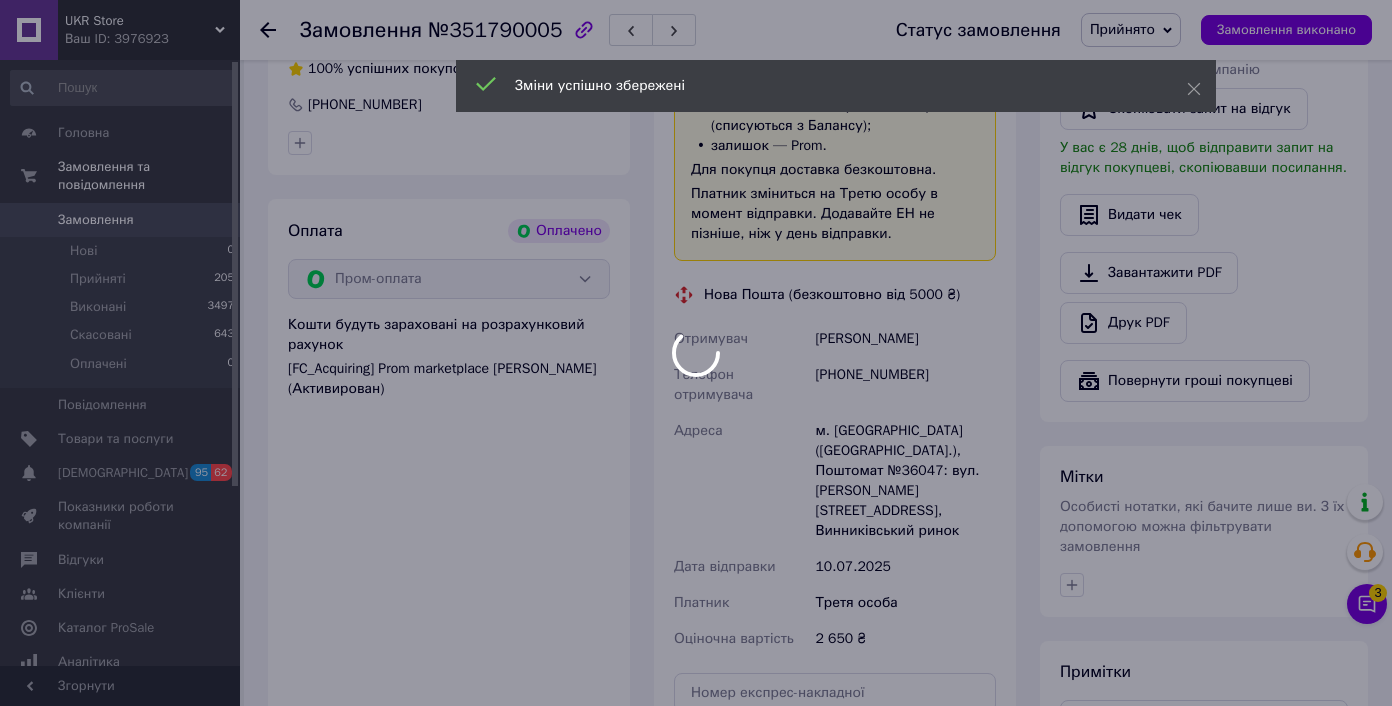 scroll, scrollTop: 941, scrollLeft: 0, axis: vertical 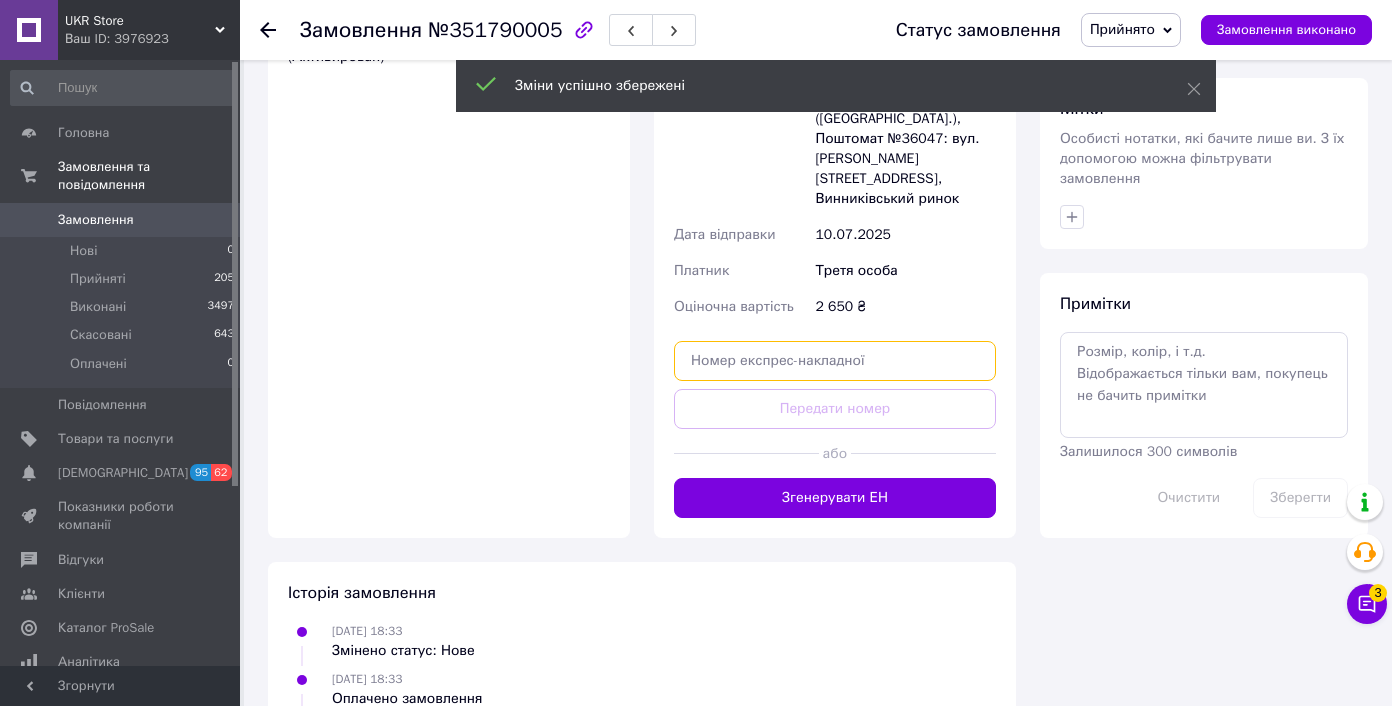 drag, startPoint x: 819, startPoint y: 326, endPoint x: 805, endPoint y: 327, distance: 14.035668 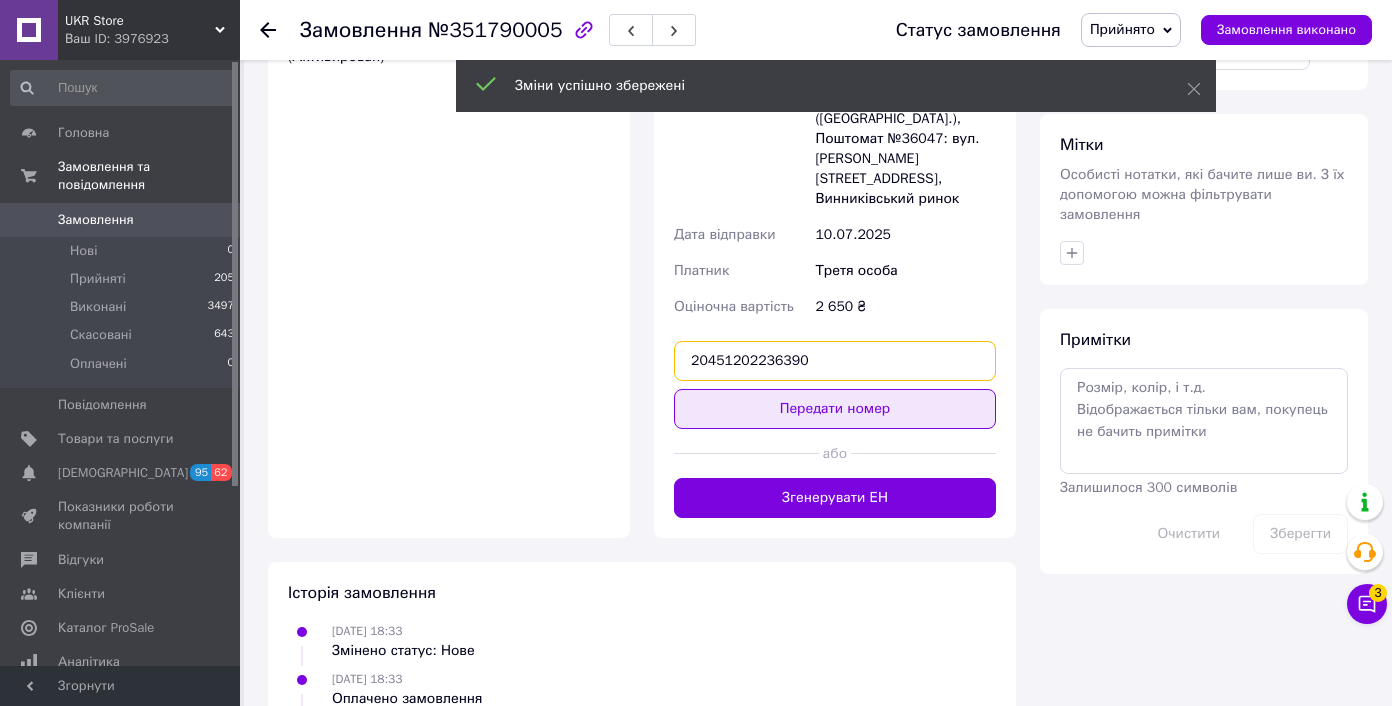 type on "20451202236390" 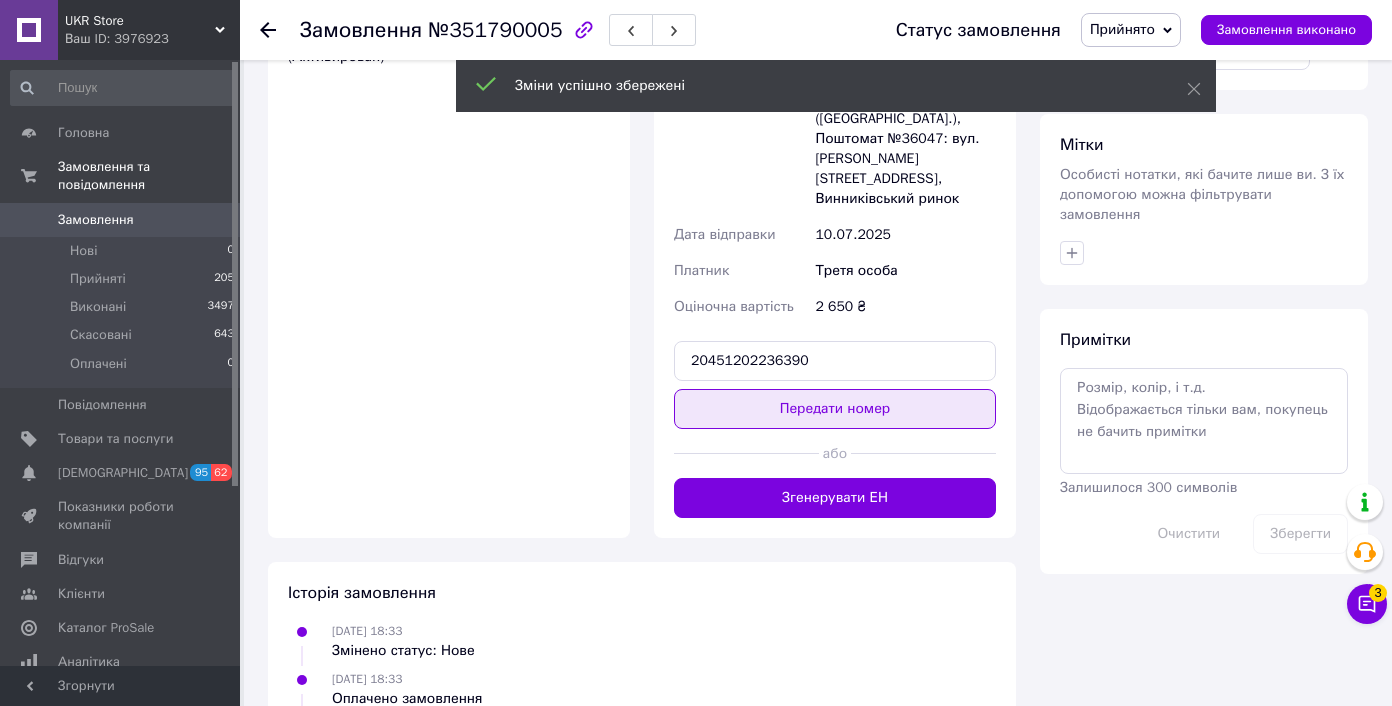 click on "Передати номер" at bounding box center (835, 409) 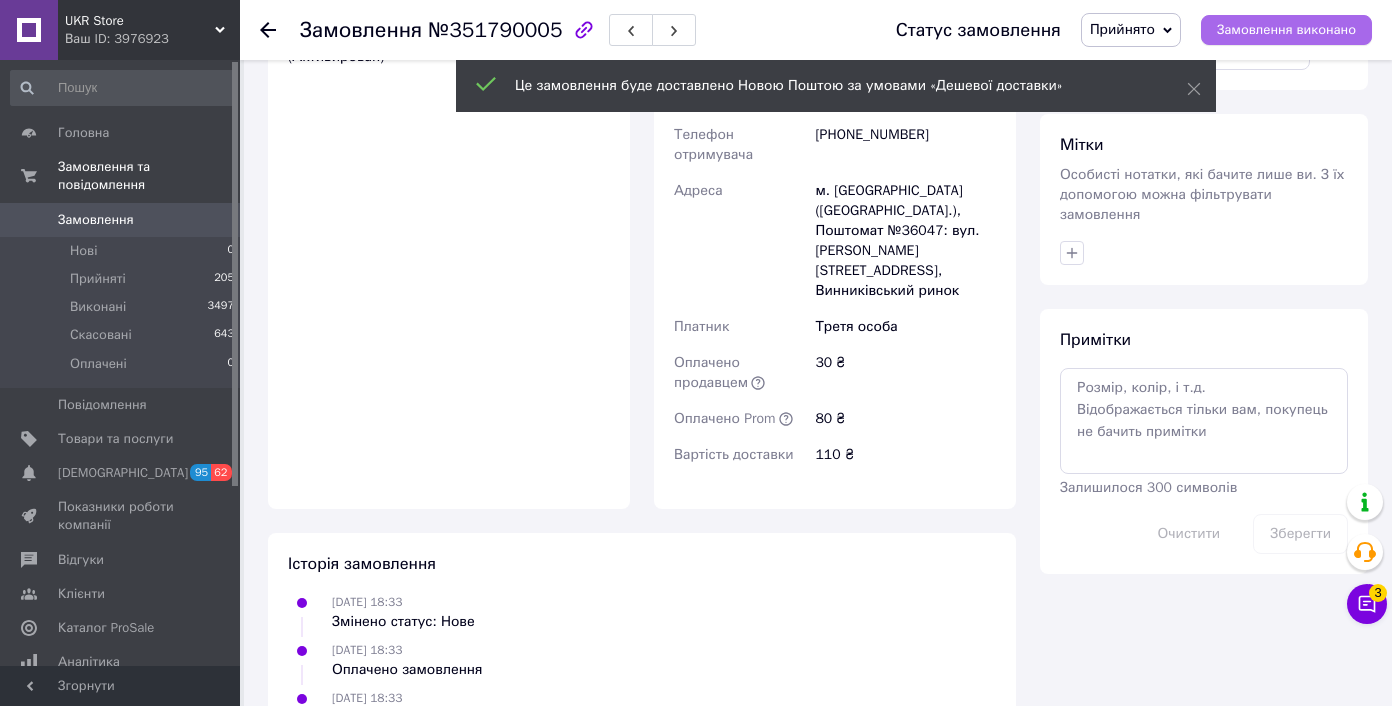 click on "Замовлення виконано" at bounding box center (1286, 30) 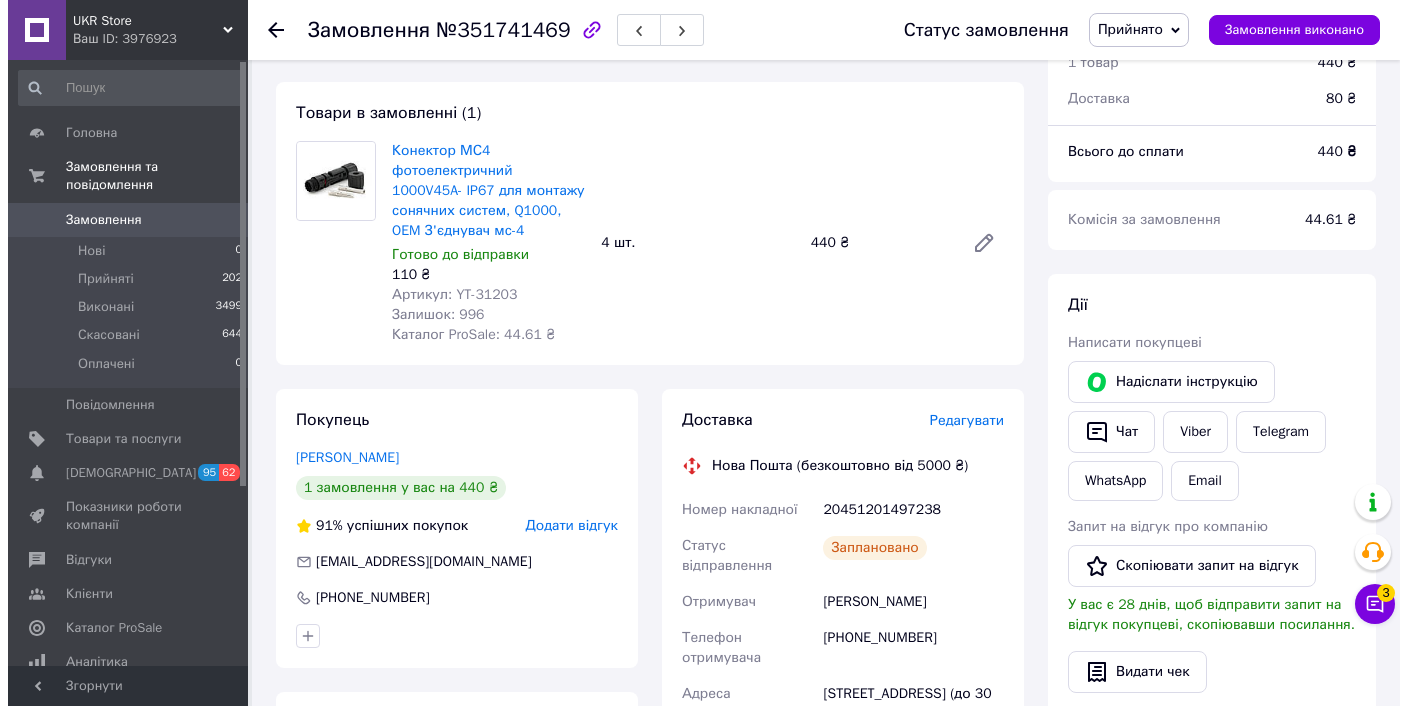 scroll, scrollTop: 349, scrollLeft: 0, axis: vertical 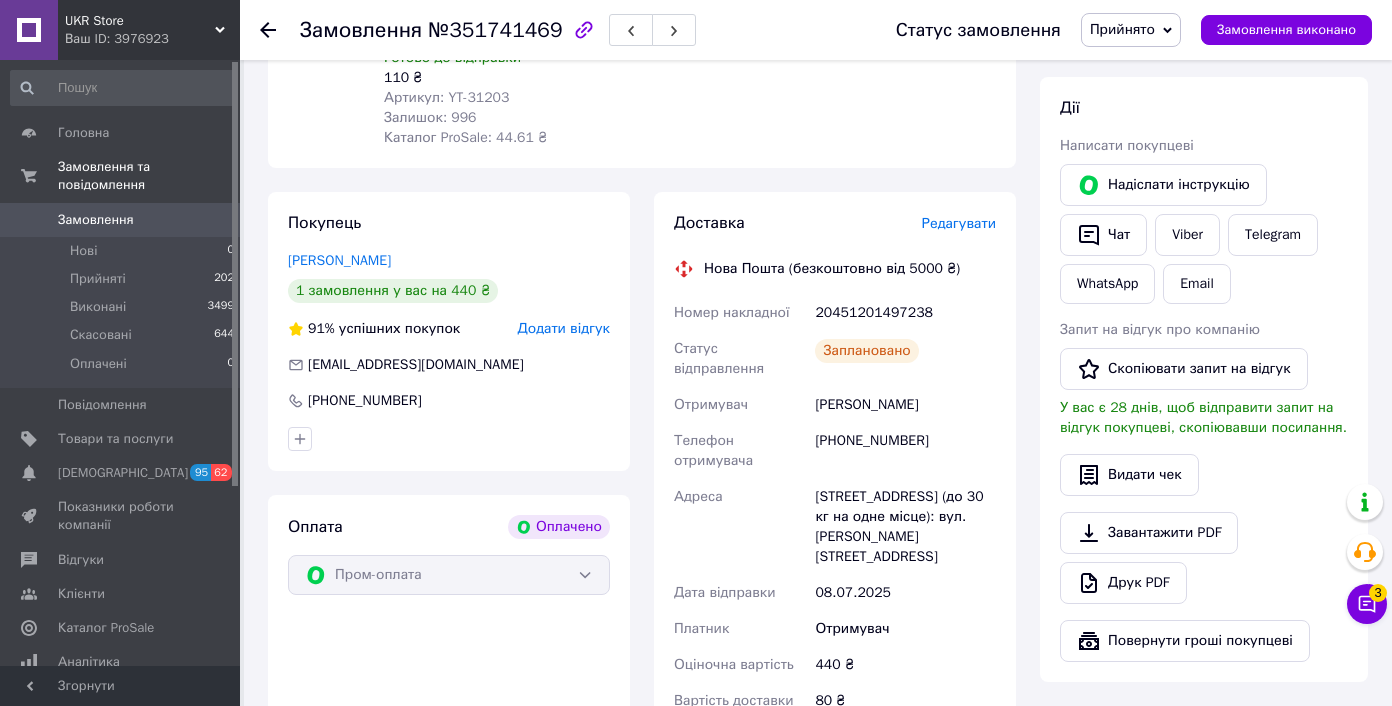 click on "Редагувати" at bounding box center [959, 223] 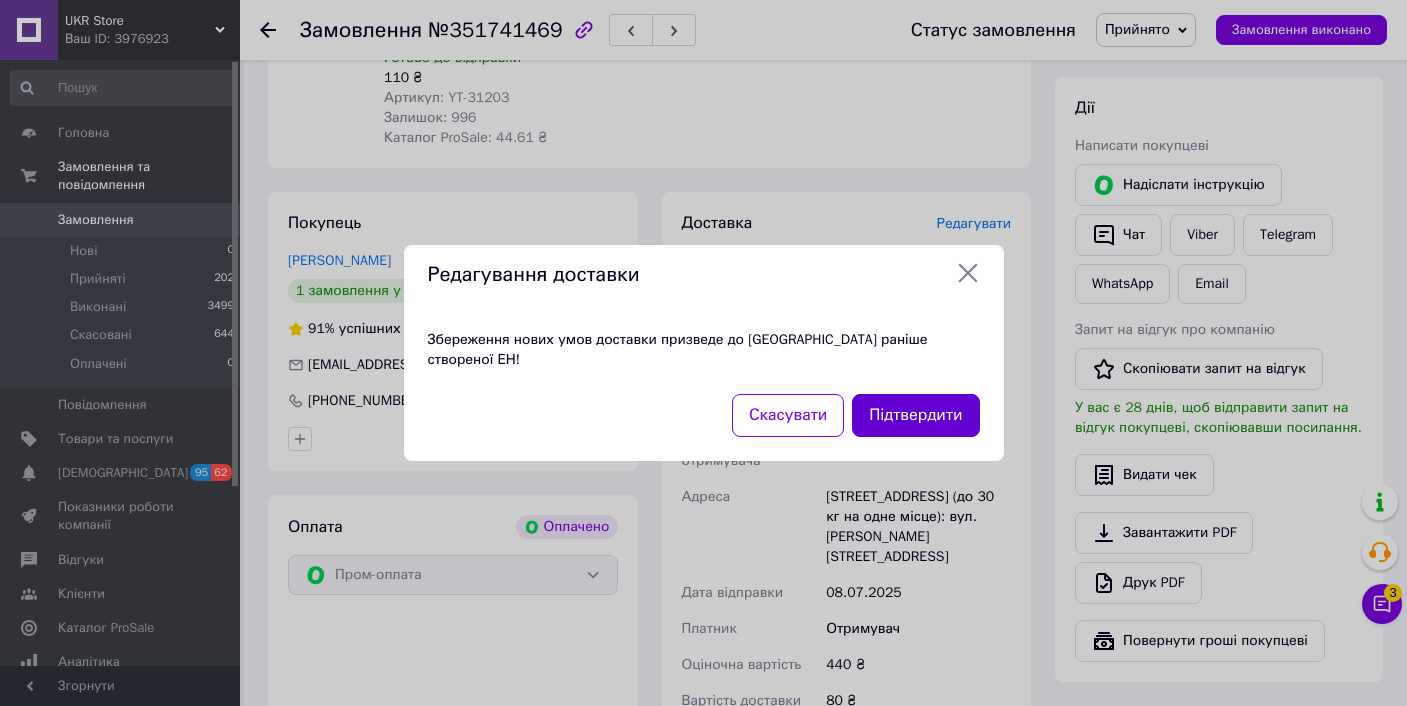 click on "Підтвердити" at bounding box center (915, 415) 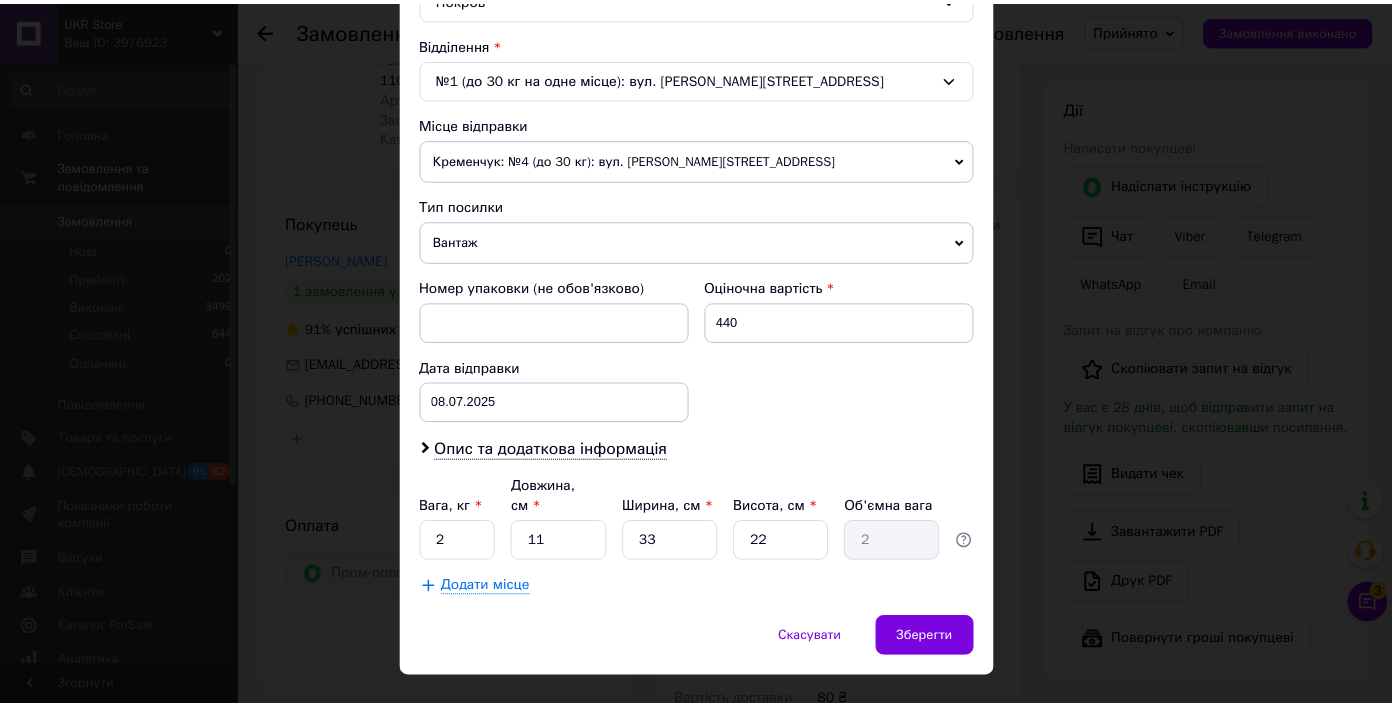 scroll, scrollTop: 642, scrollLeft: 0, axis: vertical 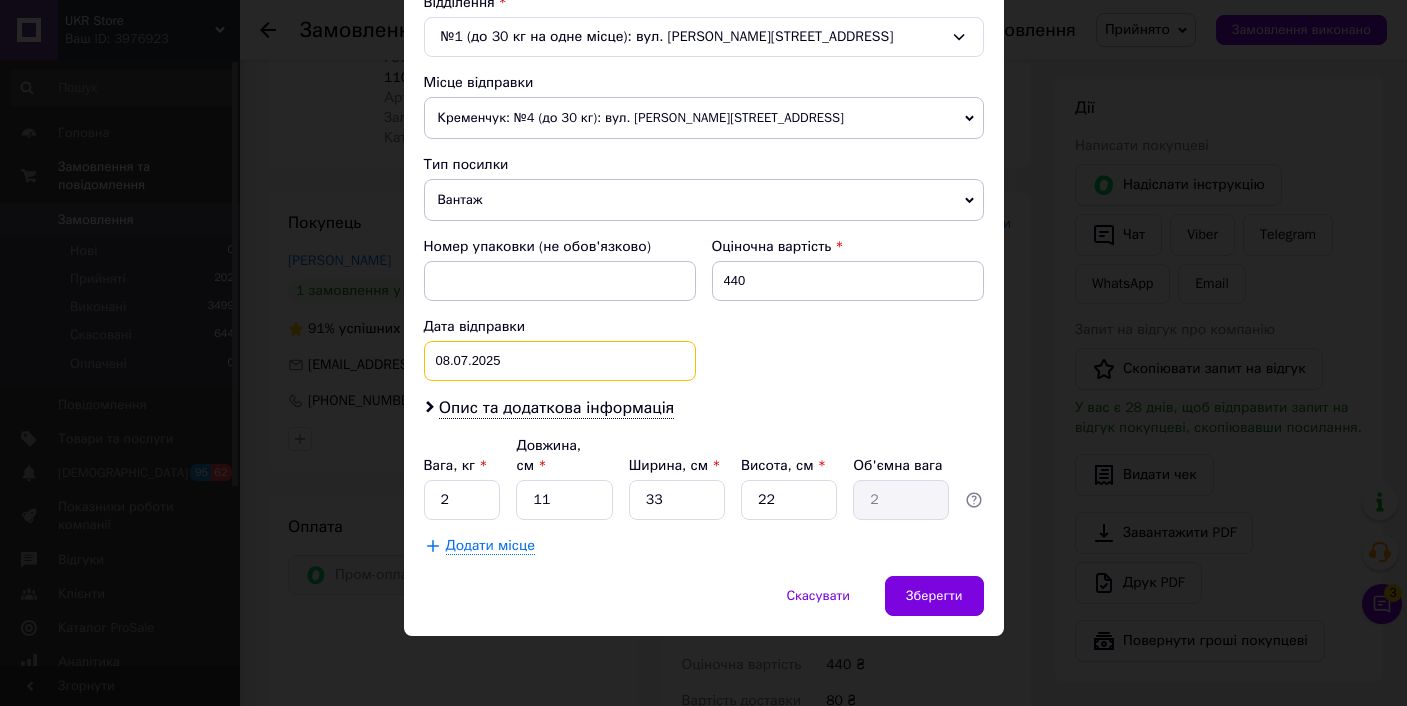 click on "[DATE] < 2025 > < Июль > Пн Вт Ср Чт Пт Сб Вс 30 1 2 3 4 5 6 7 8 9 10 11 12 13 14 15 16 17 18 19 20 21 22 23 24 25 26 27 28 29 30 31 1 2 3 4 5 6 7 8 9 10" at bounding box center (560, 361) 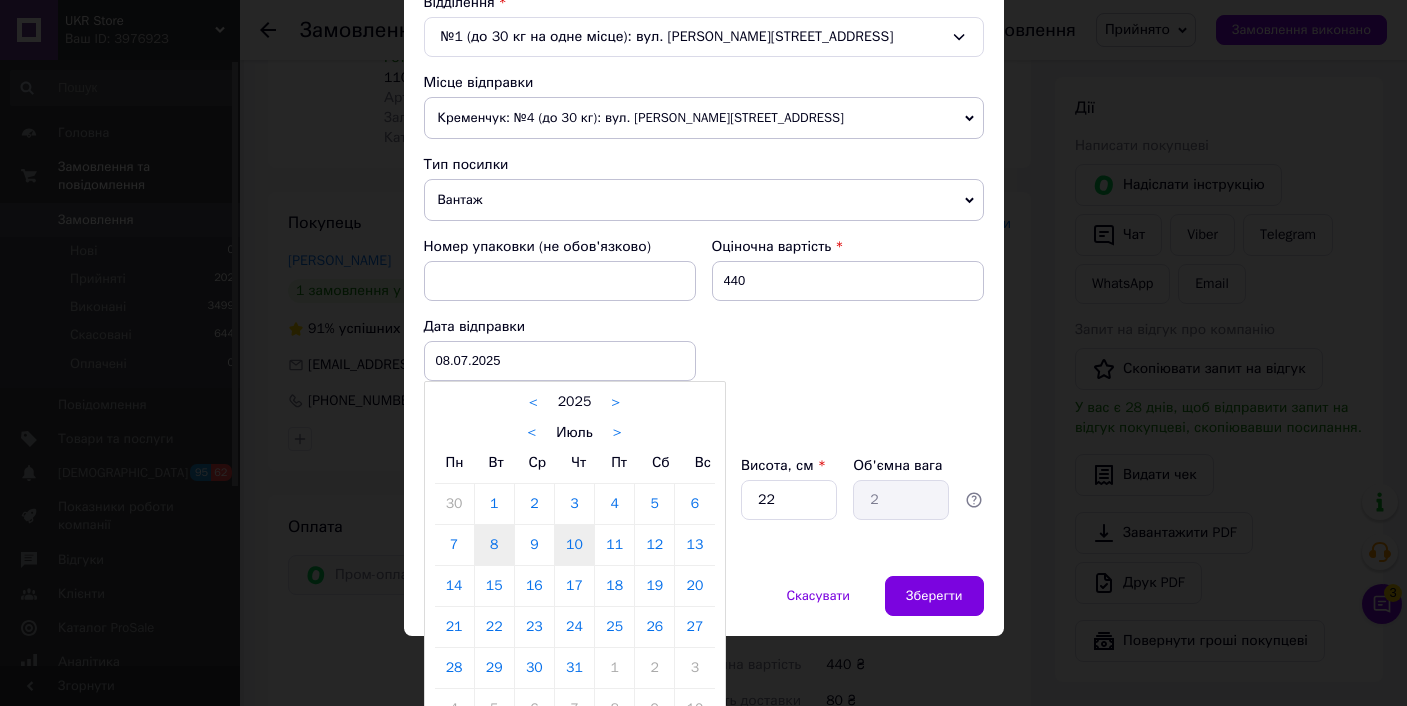 click on "10" at bounding box center (574, 545) 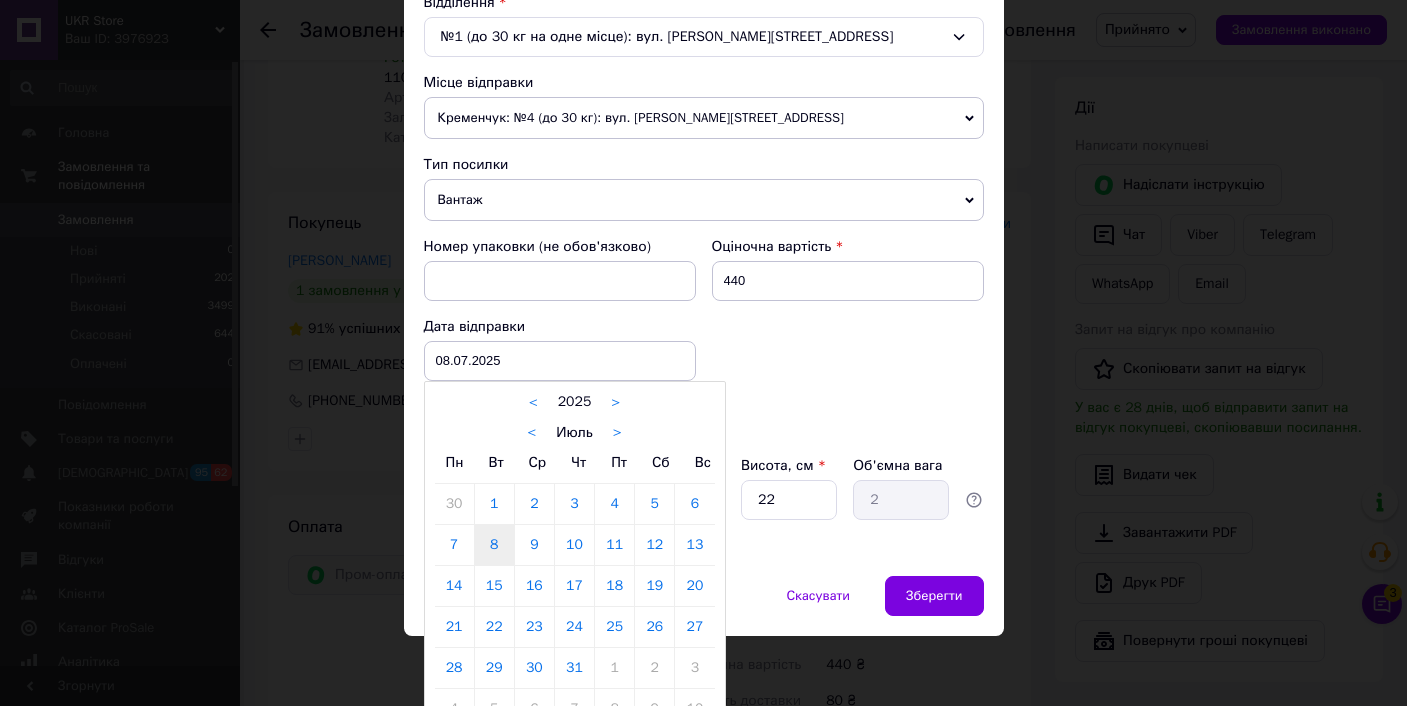 type on "10.07.2025" 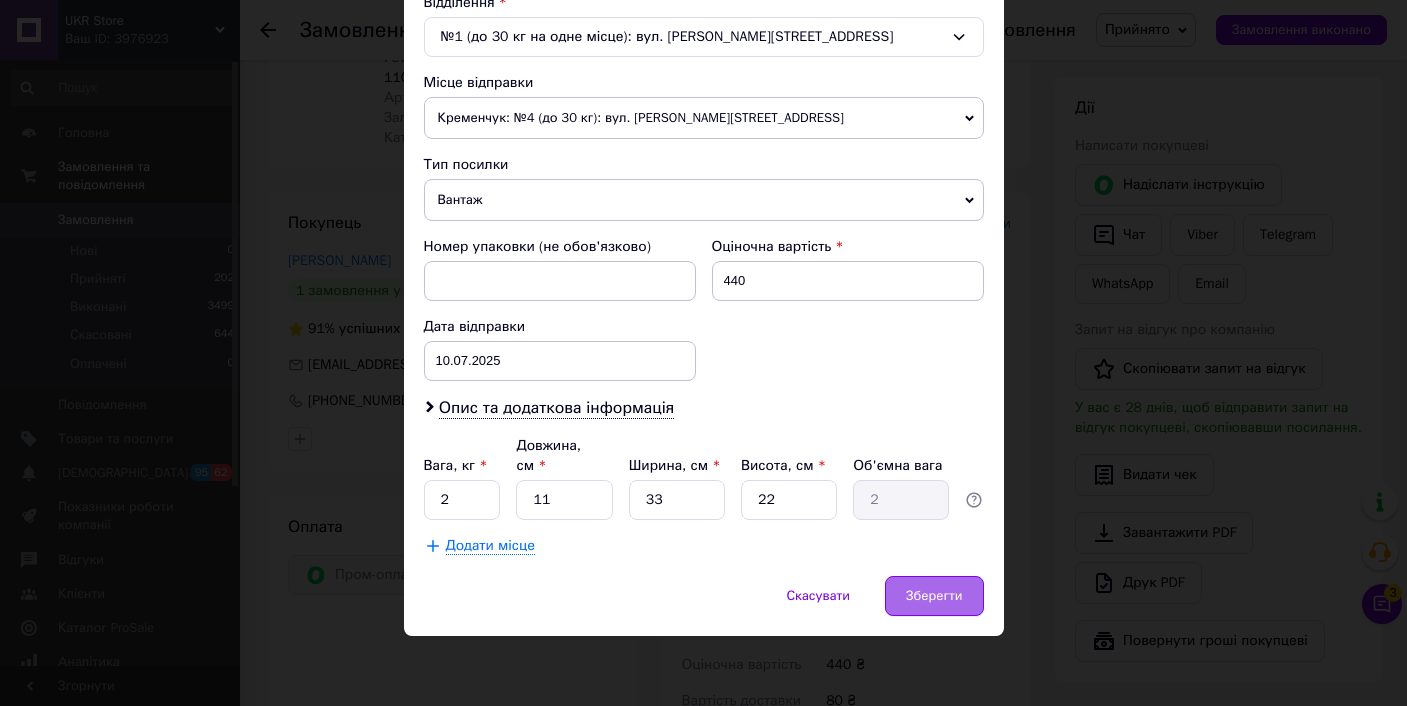 click on "Зберегти" at bounding box center [934, 596] 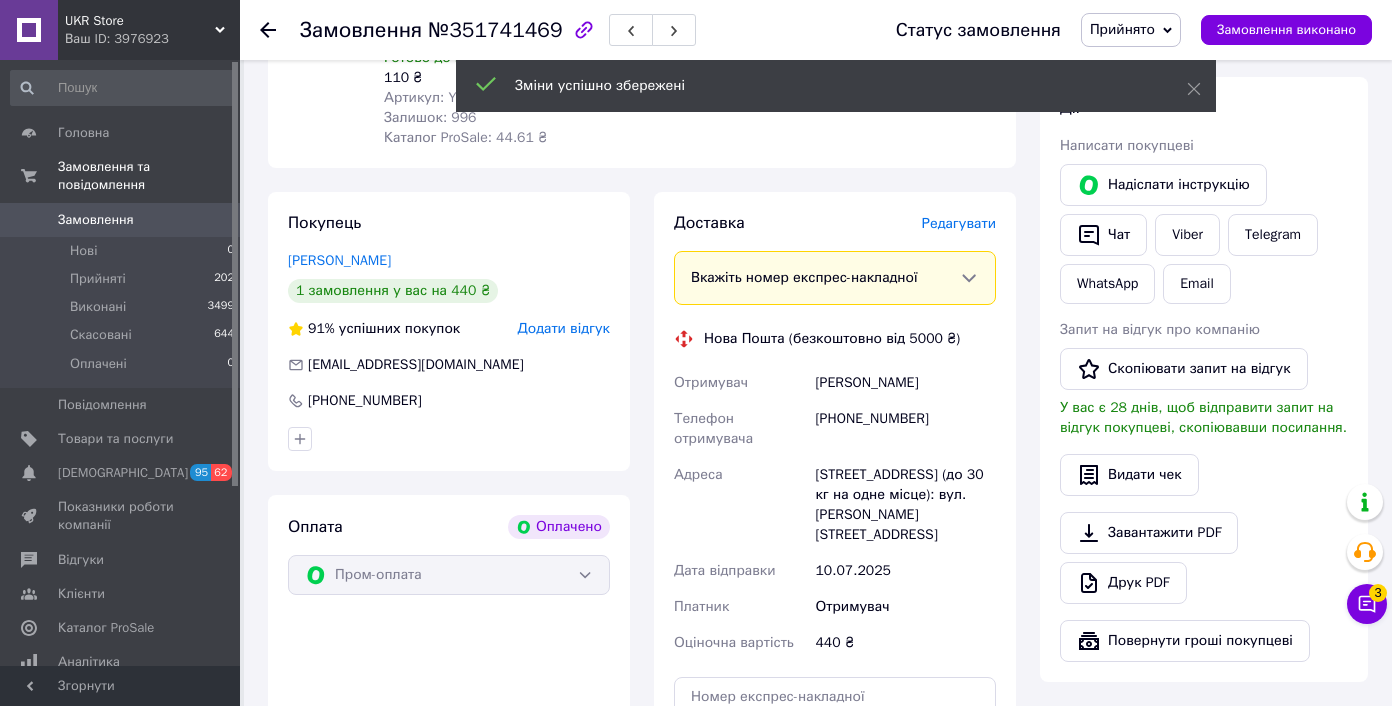 scroll, scrollTop: 699, scrollLeft: 0, axis: vertical 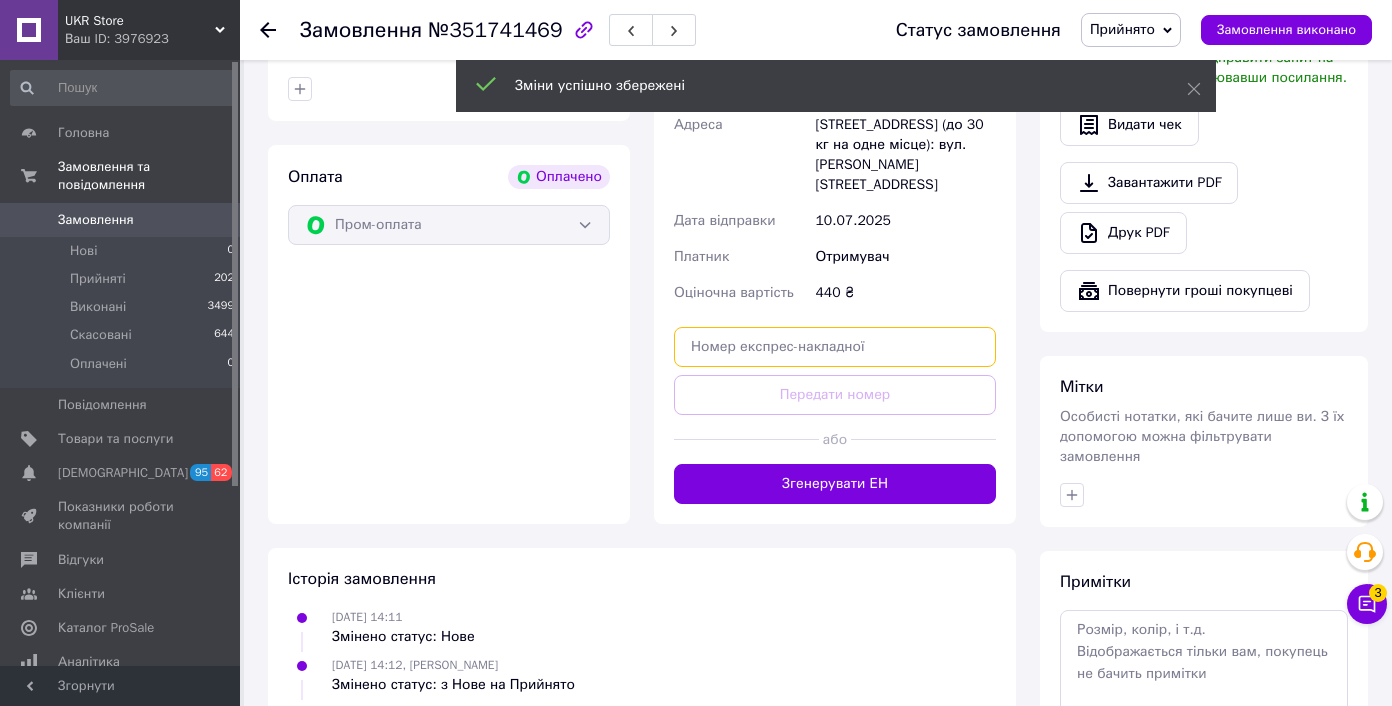 click at bounding box center (835, 347) 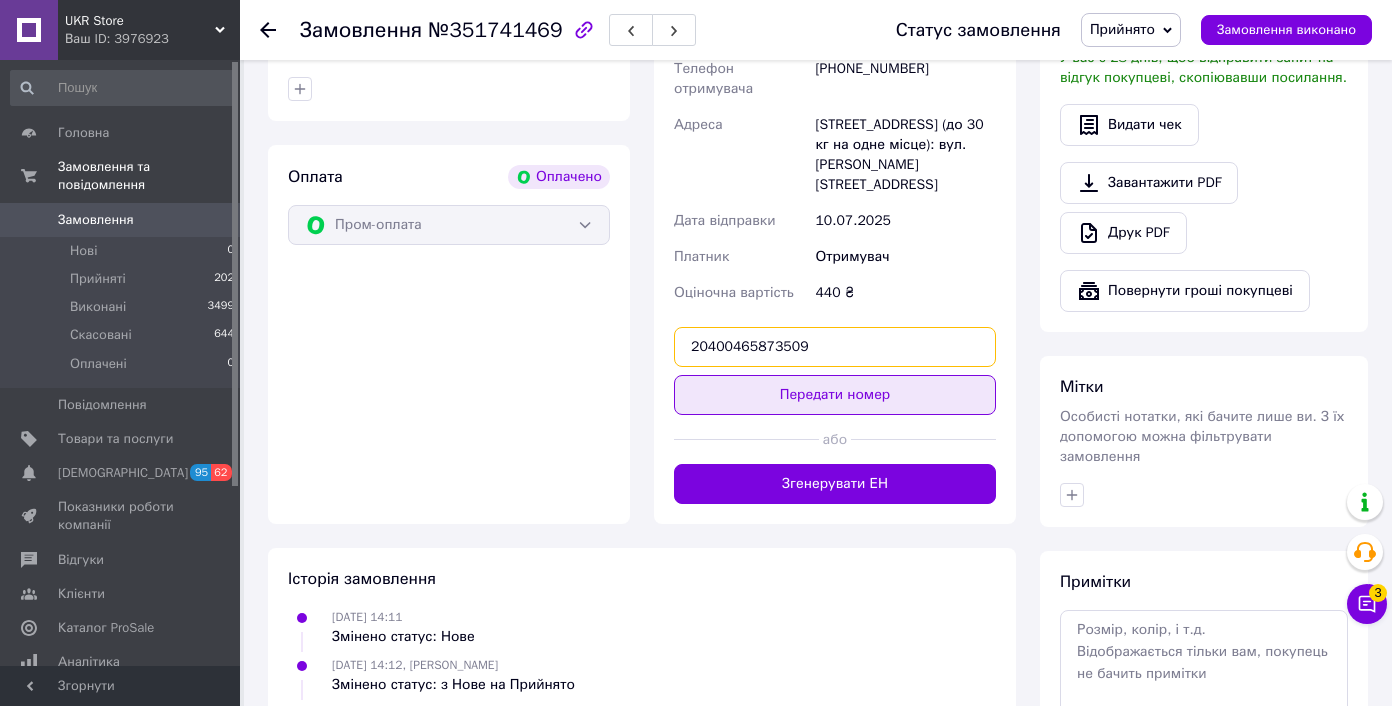 type on "20400465873509" 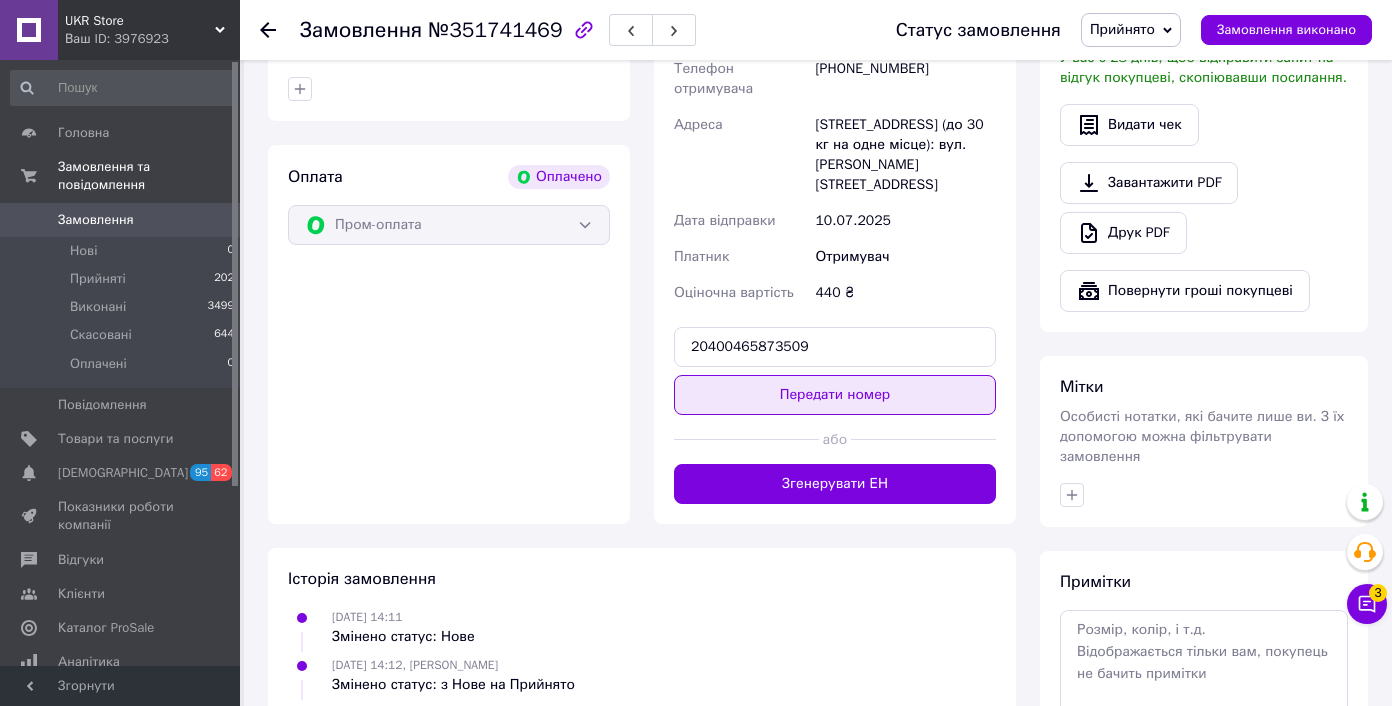 click on "Передати номер" at bounding box center (835, 395) 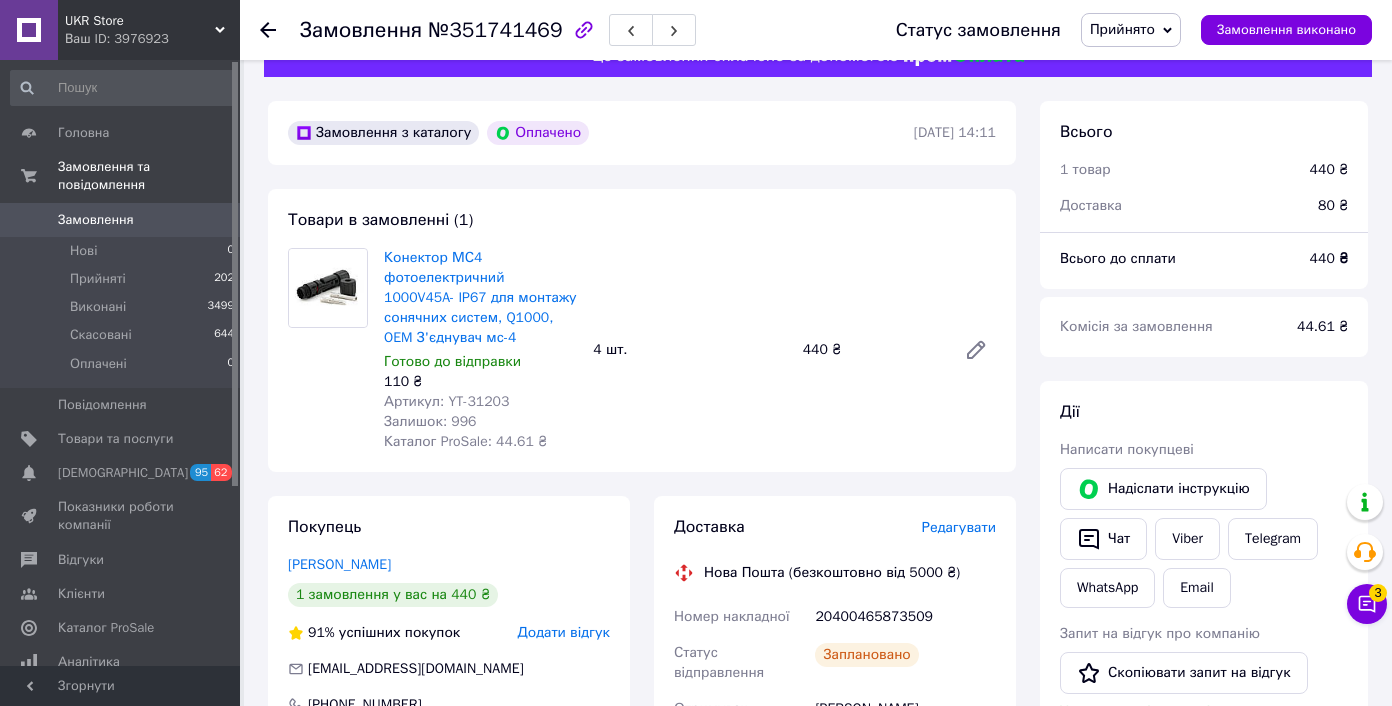 scroll, scrollTop: 0, scrollLeft: 0, axis: both 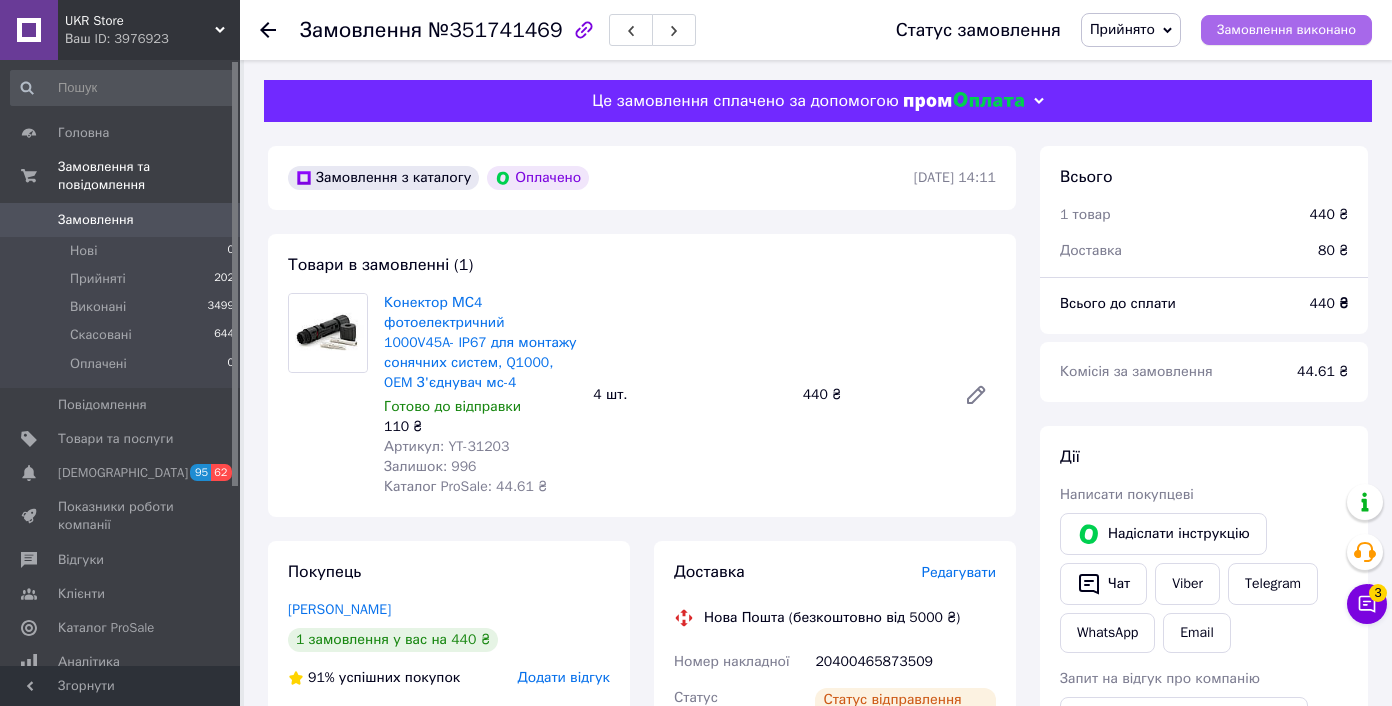 click on "Замовлення виконано" at bounding box center [1286, 30] 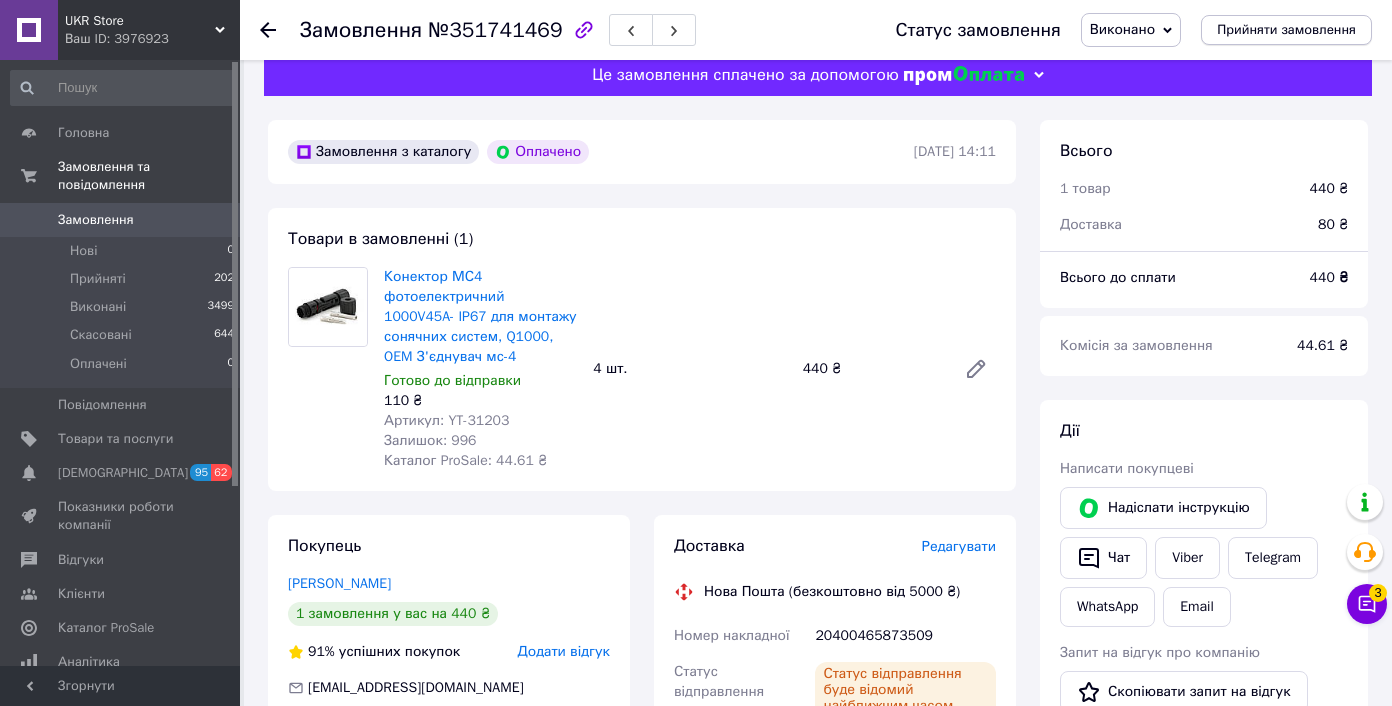scroll, scrollTop: 0, scrollLeft: 0, axis: both 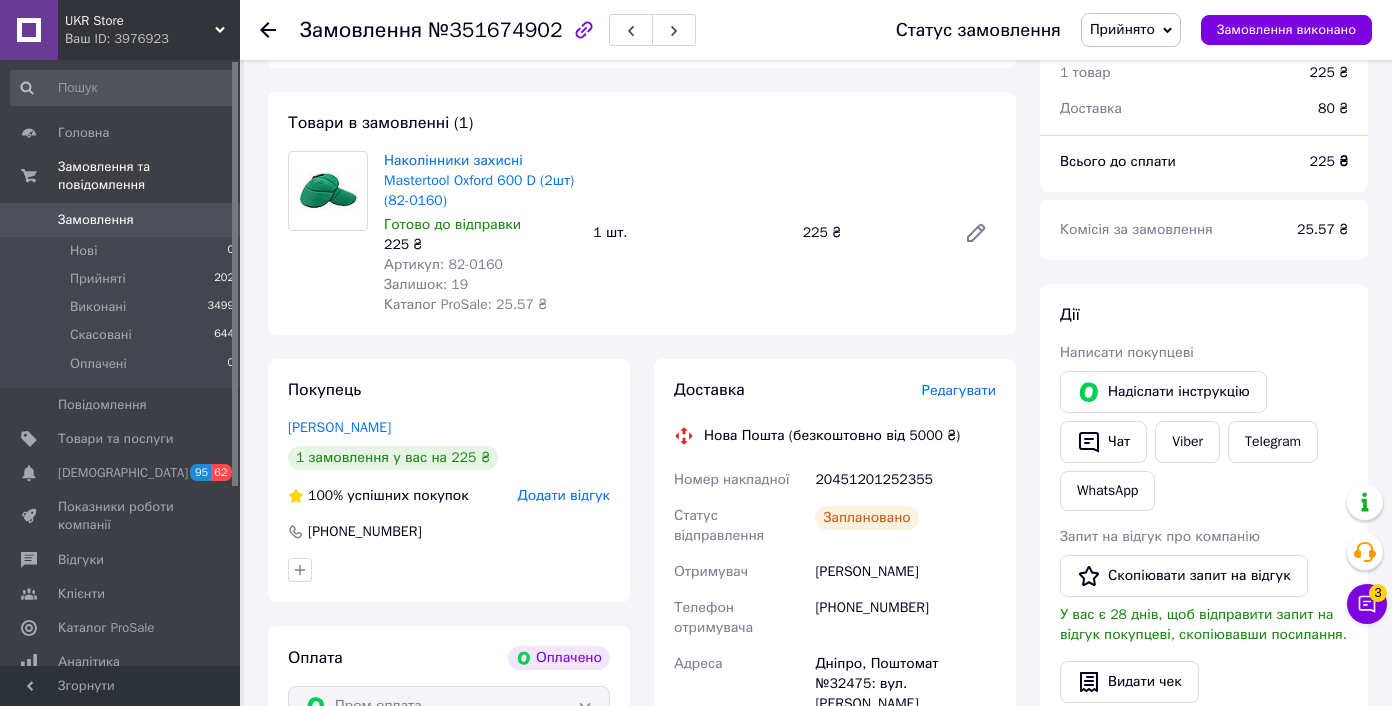click on "[PERSON_NAME]" at bounding box center [905, 572] 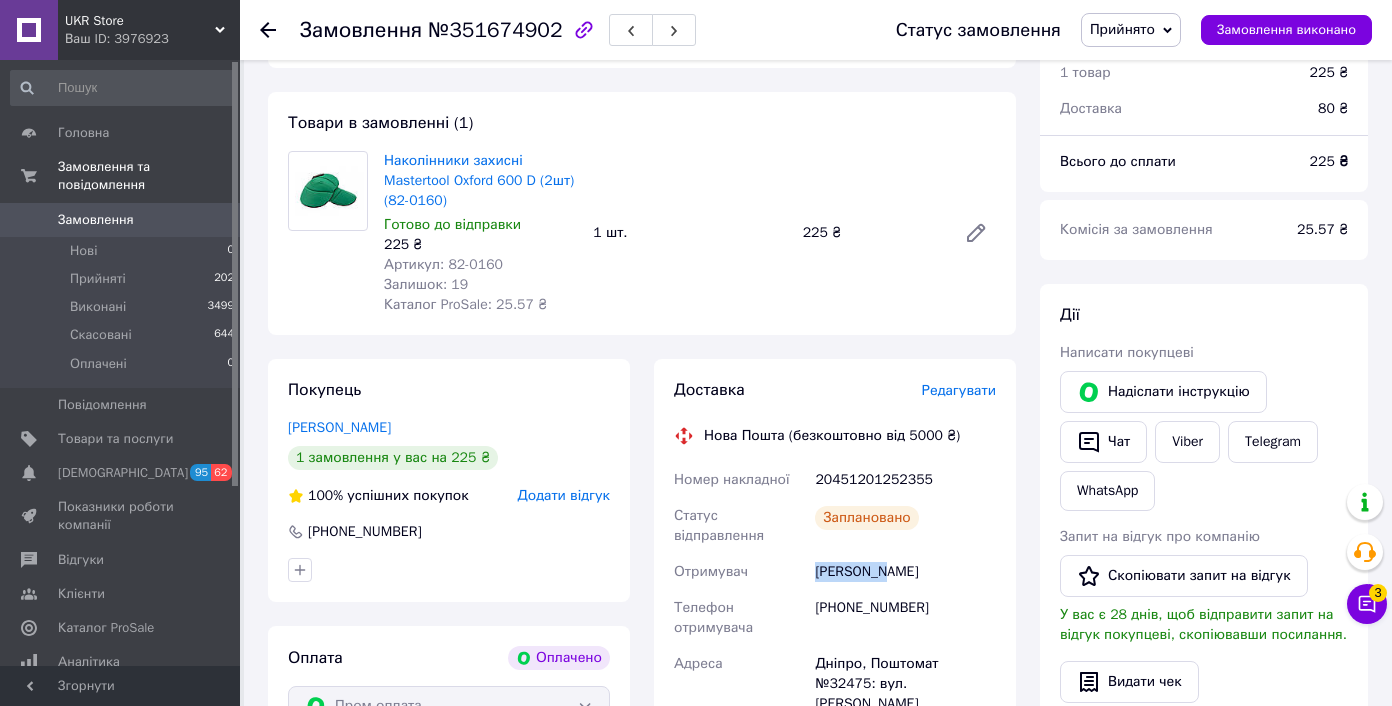 click on "[PERSON_NAME]" at bounding box center [905, 572] 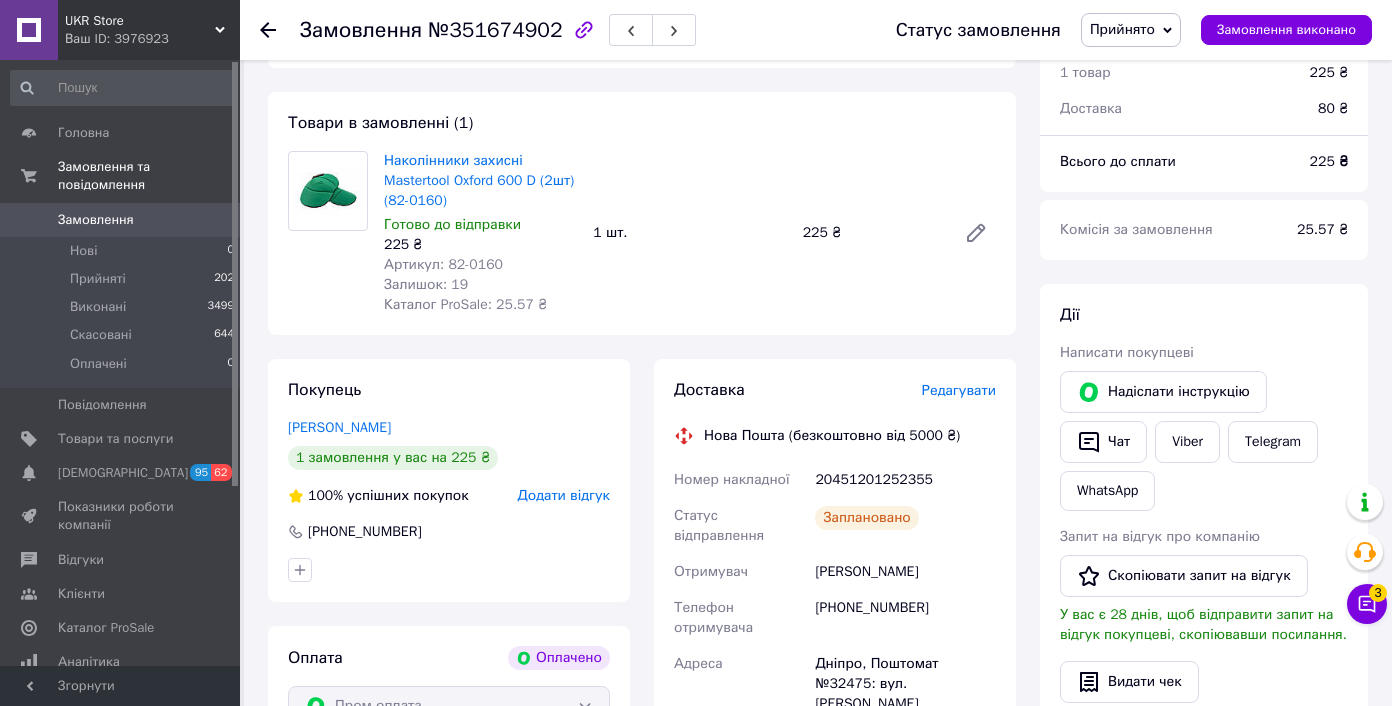click on "Редагувати" at bounding box center [959, 390] 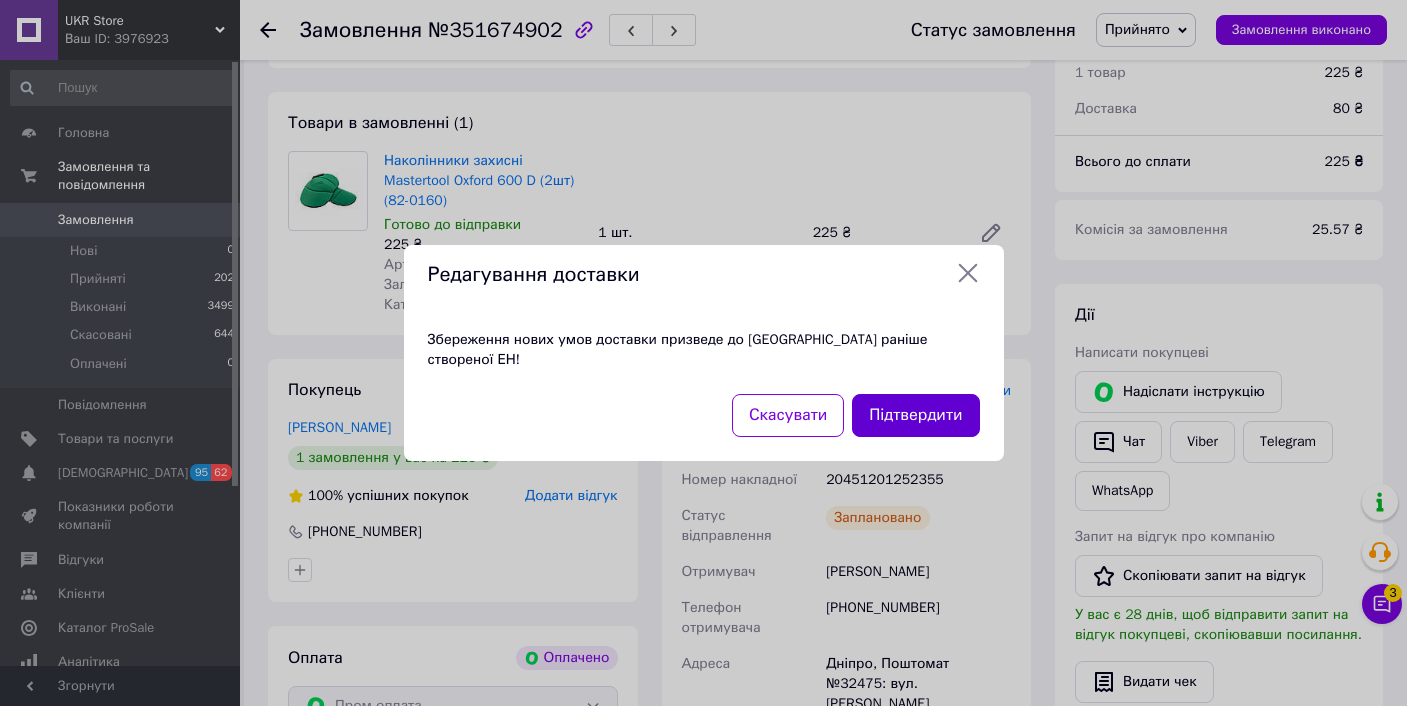 click on "Підтвердити" at bounding box center [915, 415] 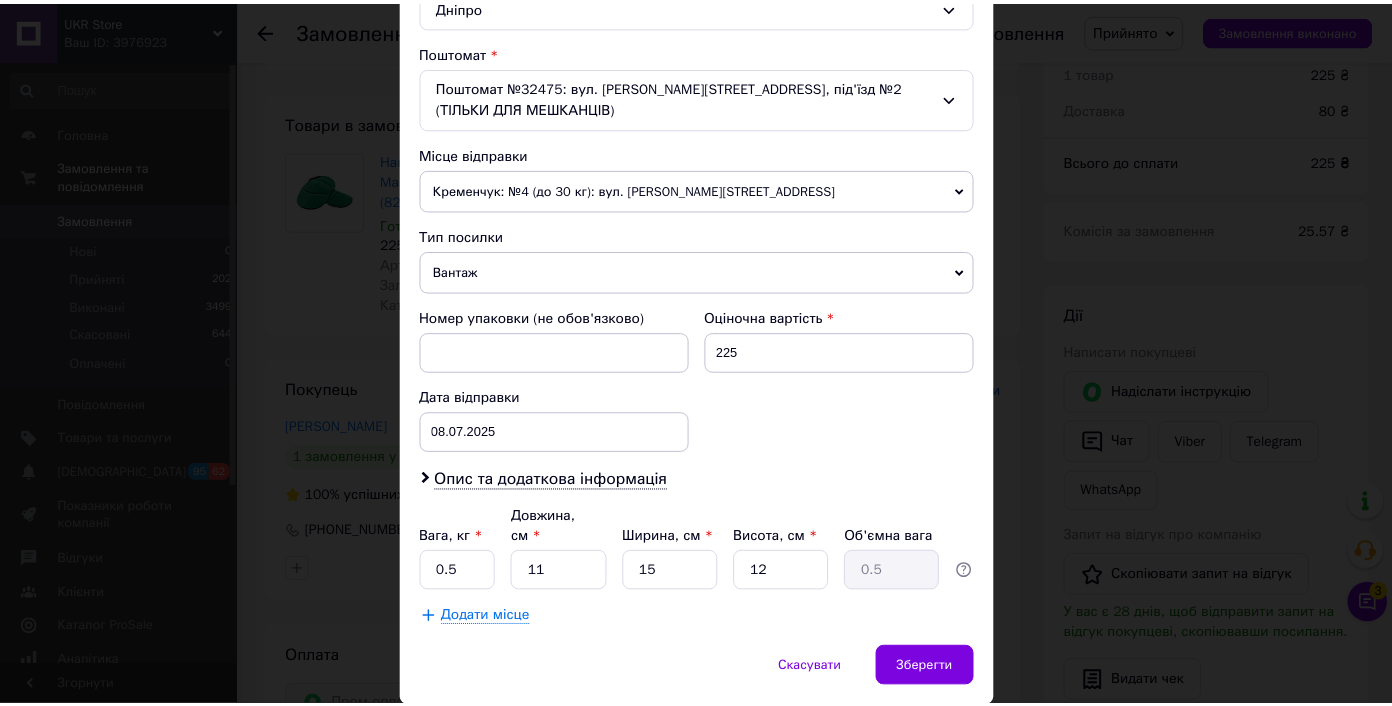 scroll, scrollTop: 664, scrollLeft: 0, axis: vertical 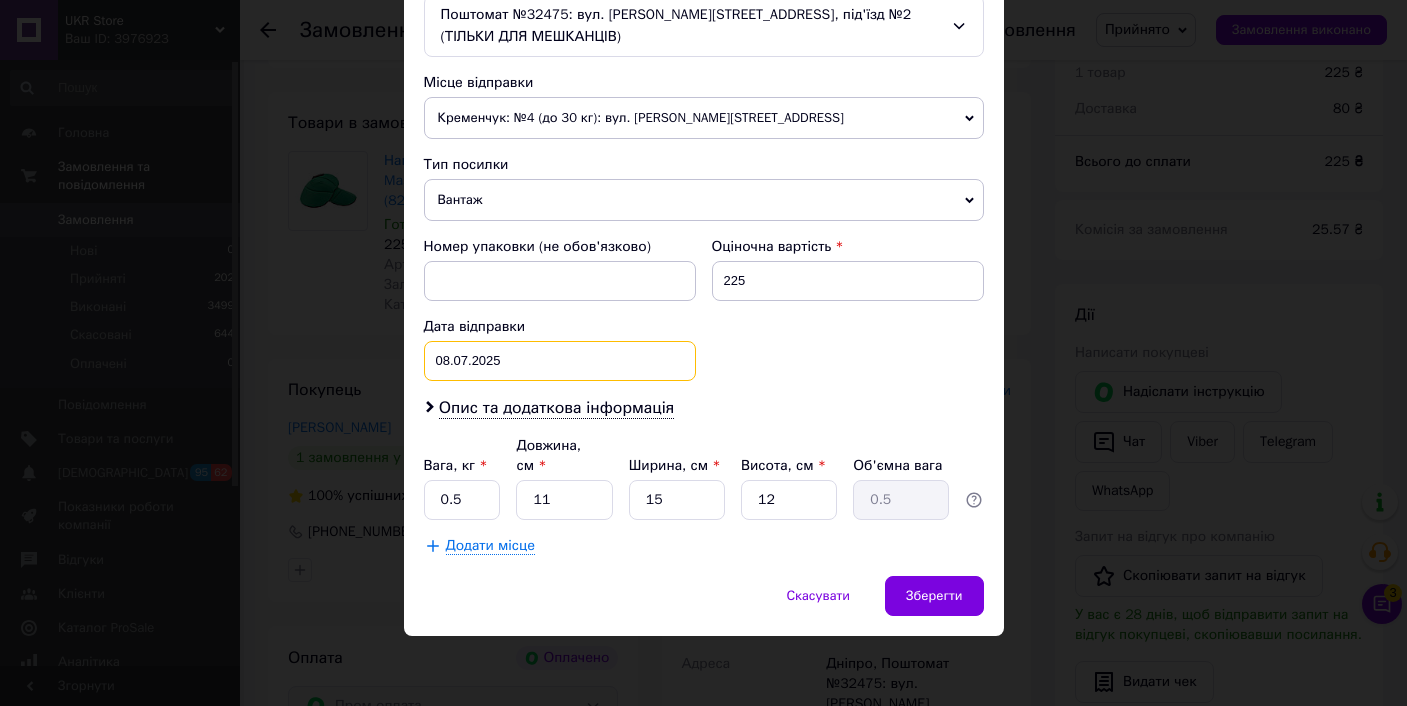 click on "08.07.2025 < 2025 > < Июль > Пн Вт Ср Чт Пт Сб Вс 30 1 2 3 4 5 6 7 8 9 10 11 12 13 14 15 16 17 18 19 20 21 22 23 24 25 26 27 28 29 30 31 1 2 3 4 5 6 7 8 9 10" at bounding box center (560, 361) 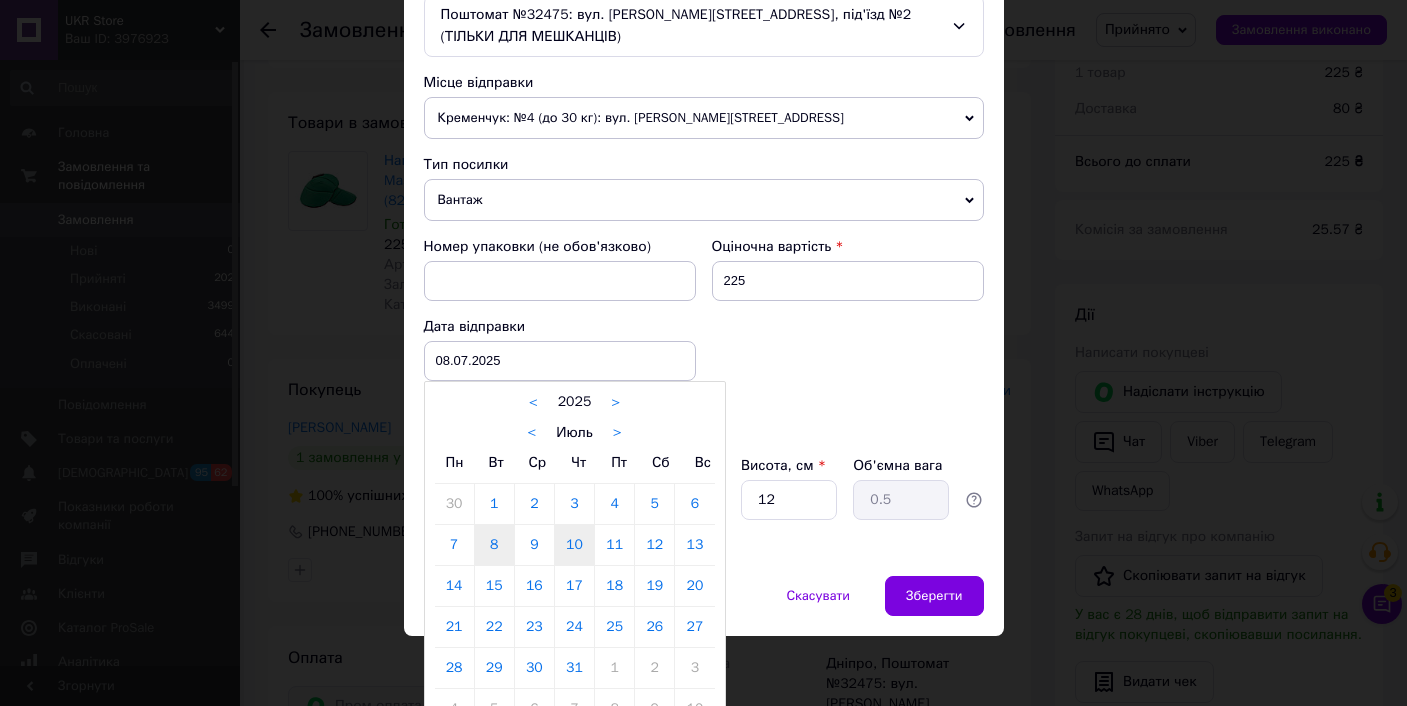click on "10" at bounding box center (574, 545) 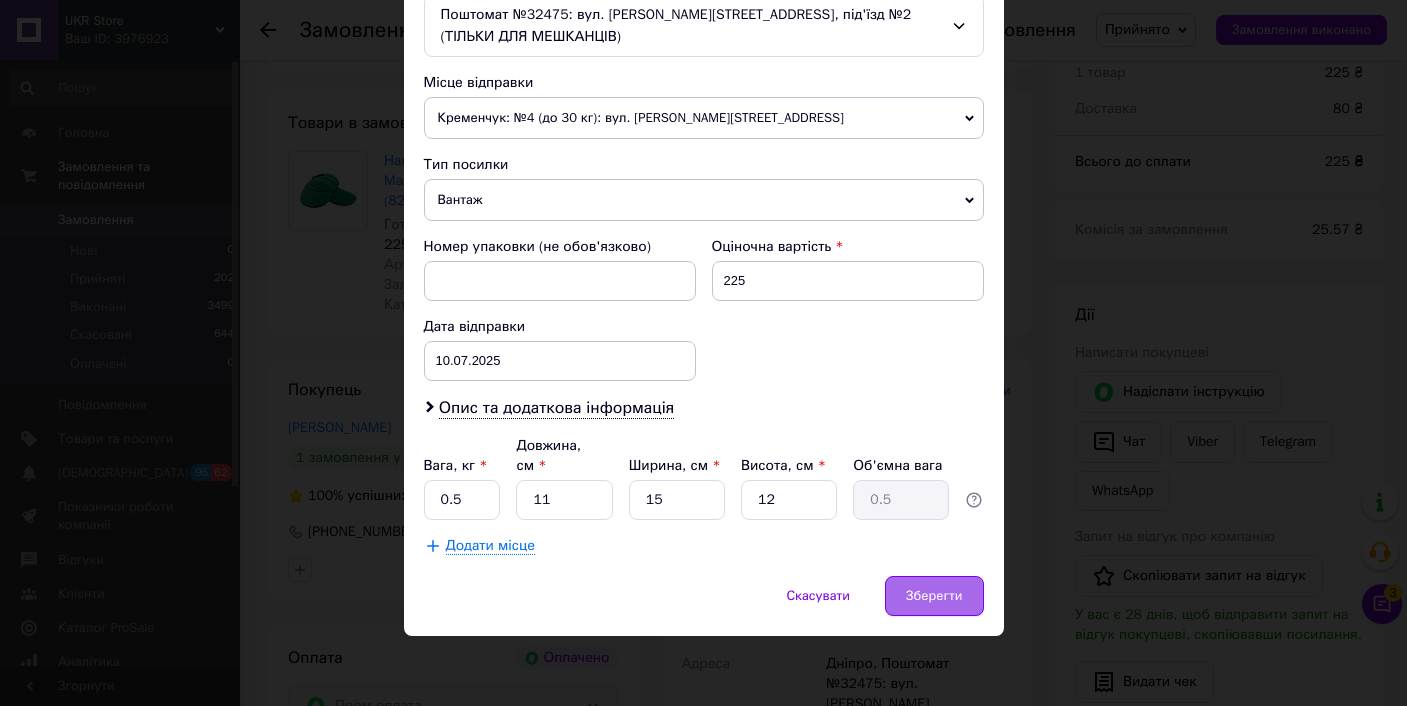 click on "Зберегти" at bounding box center [934, 596] 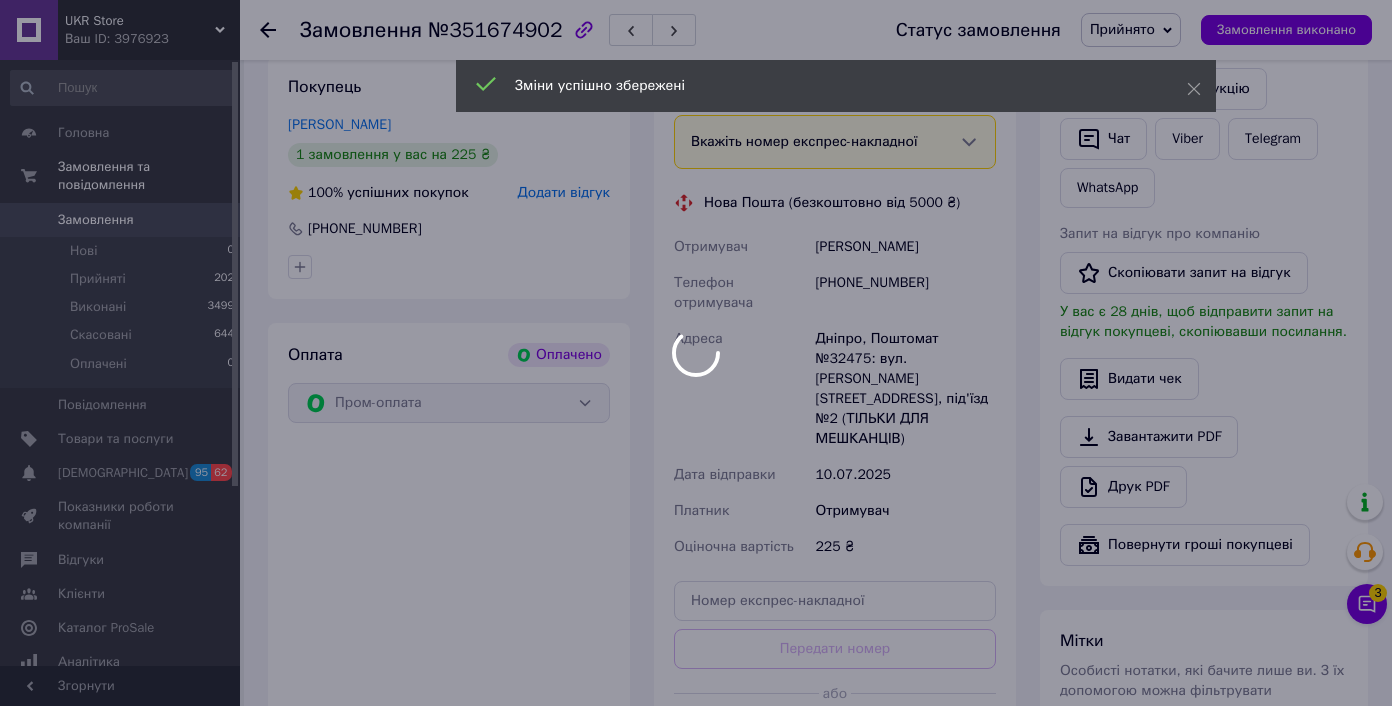 scroll, scrollTop: 759, scrollLeft: 0, axis: vertical 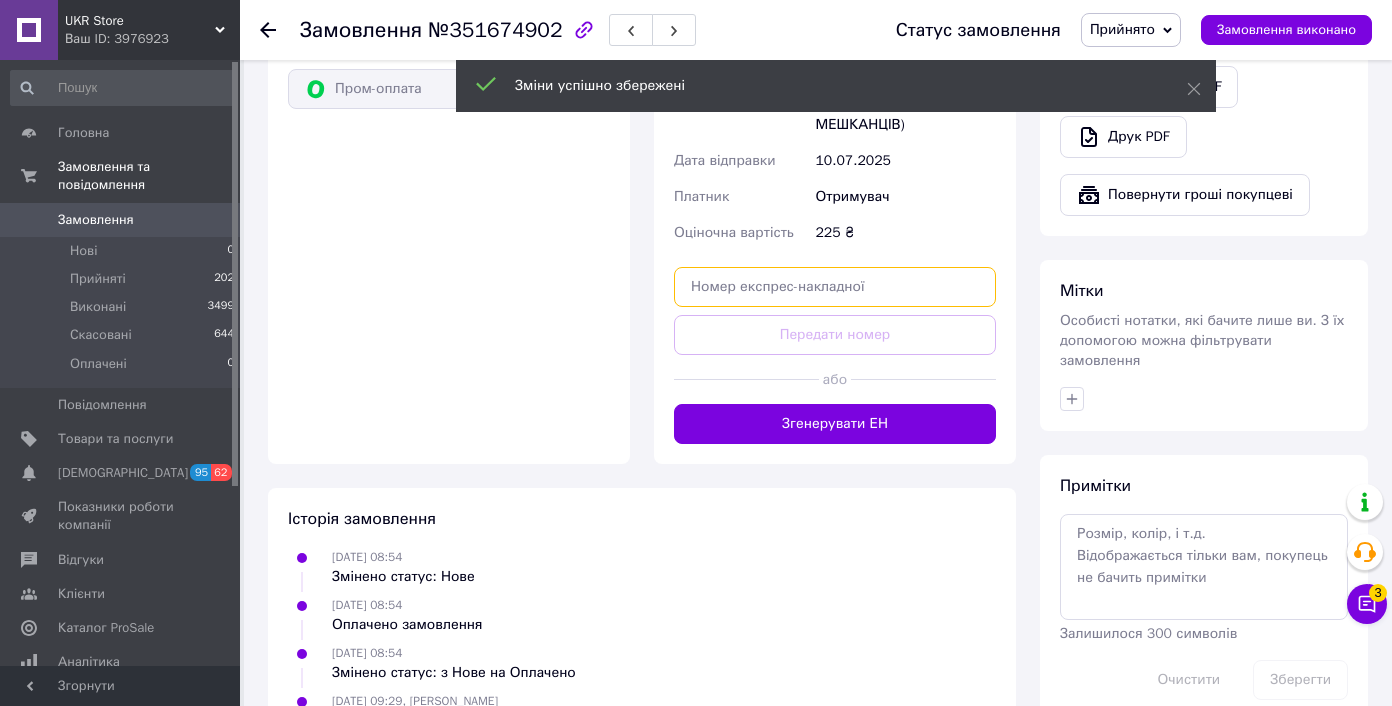 click at bounding box center (835, 287) 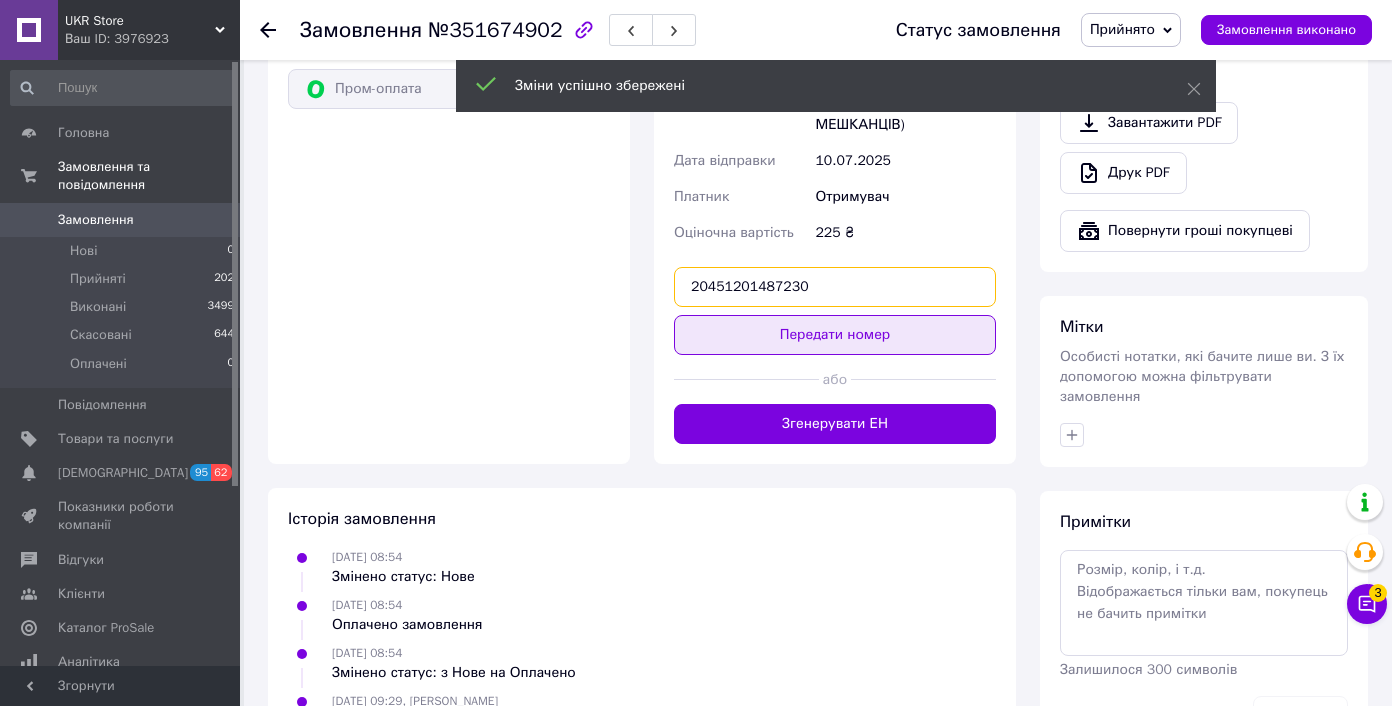 type on "20451201487230" 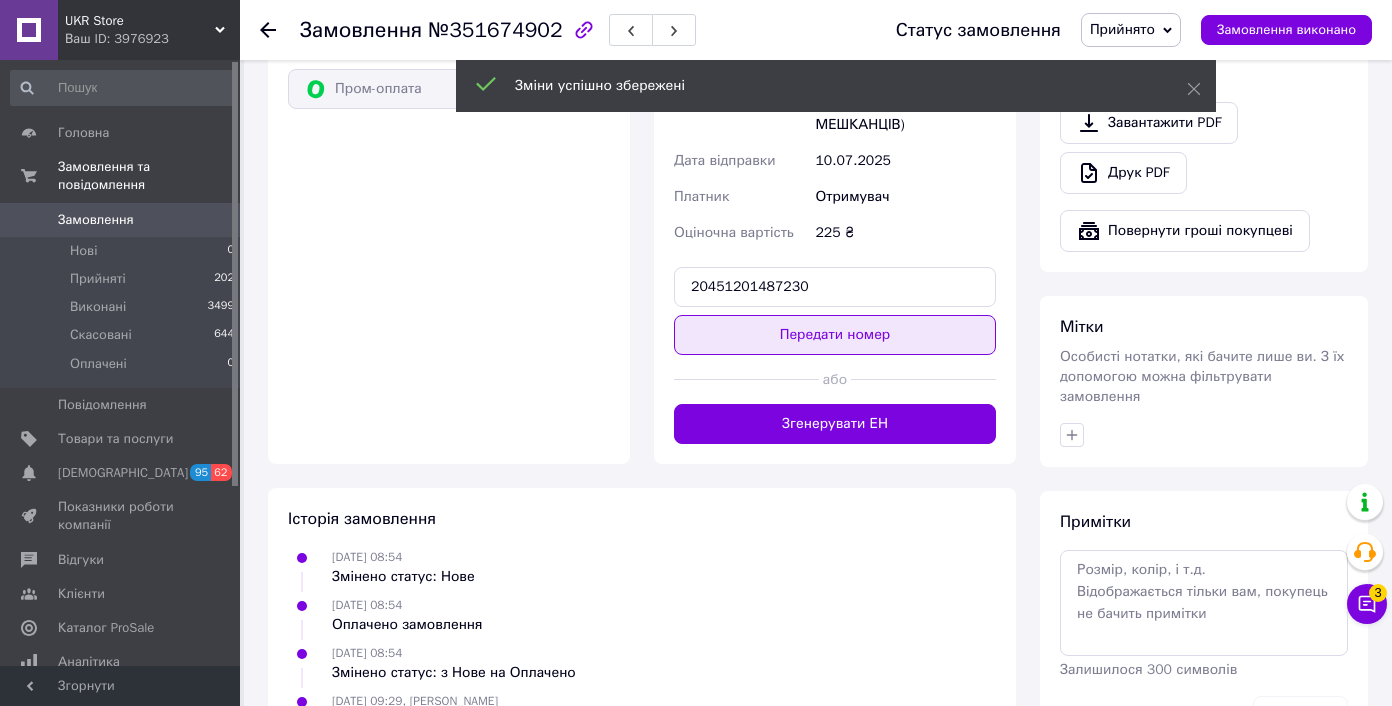 click on "Передати номер" at bounding box center (835, 335) 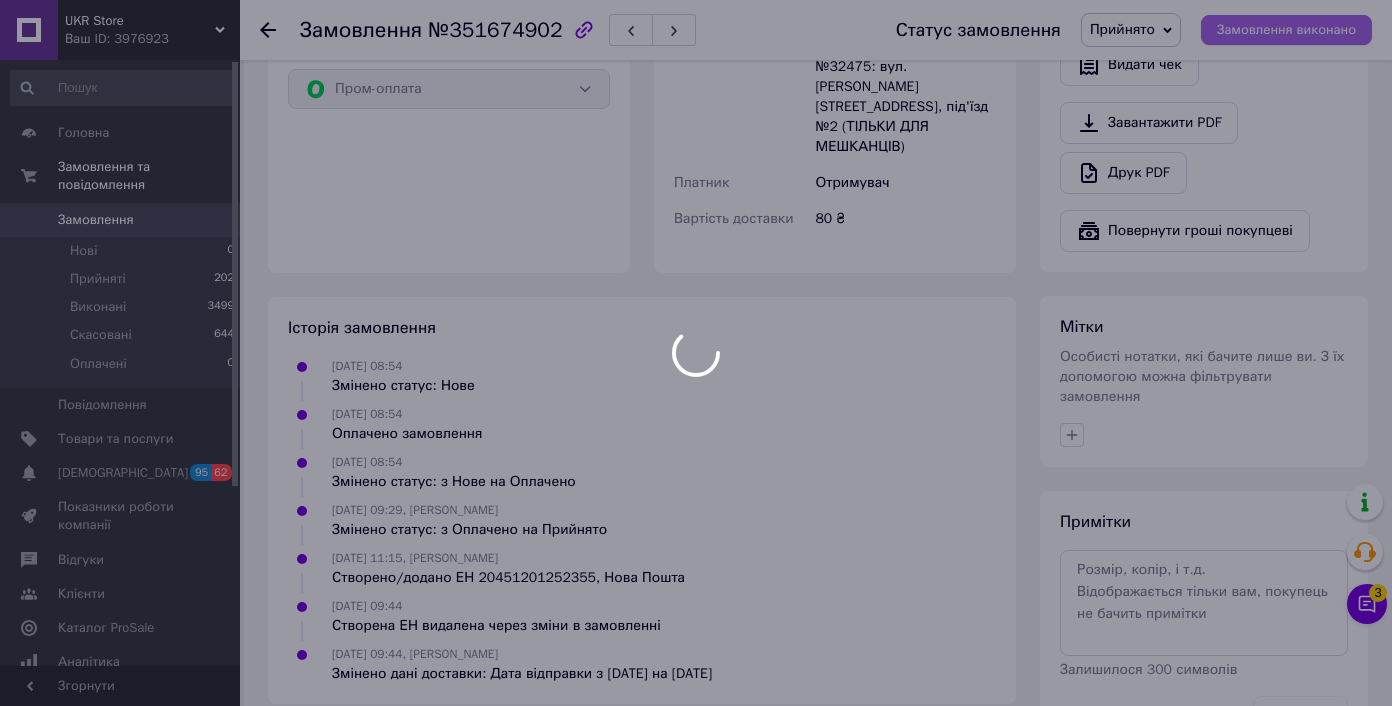 click at bounding box center [696, 353] 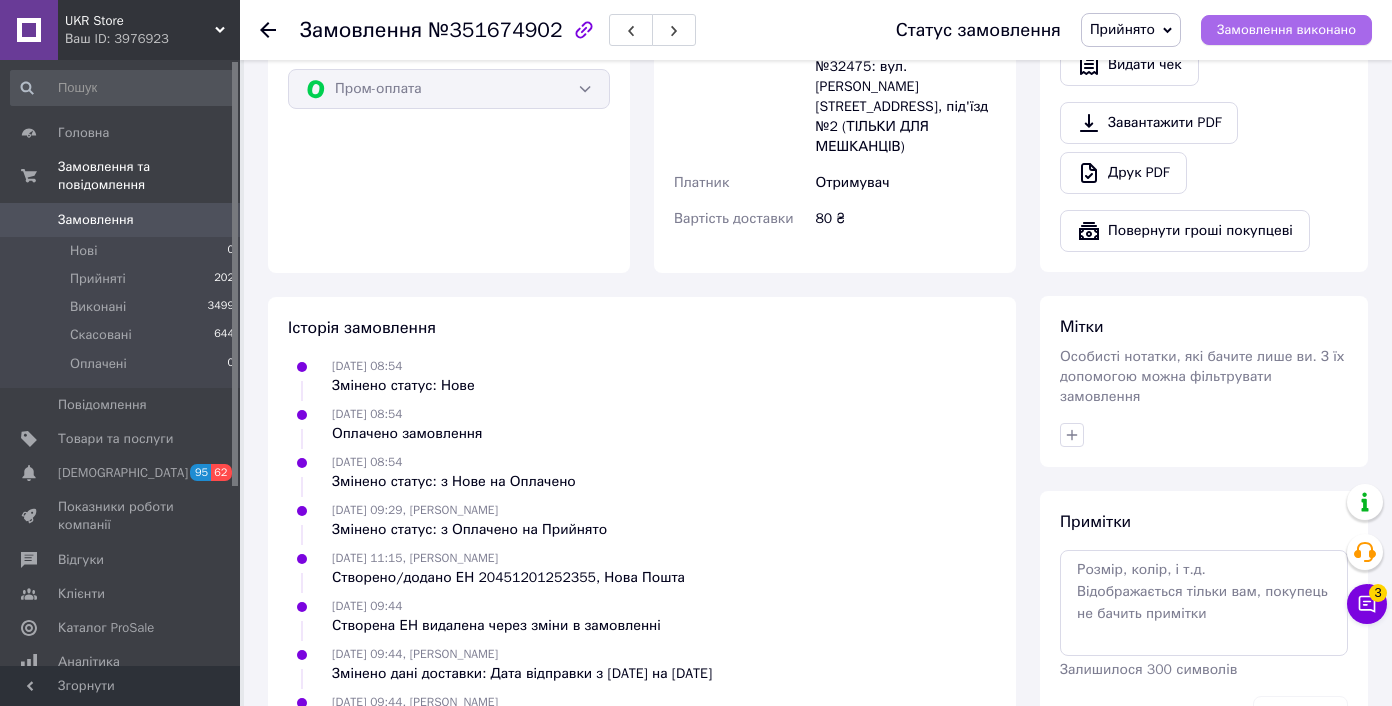 click on "Замовлення виконано" at bounding box center (1286, 30) 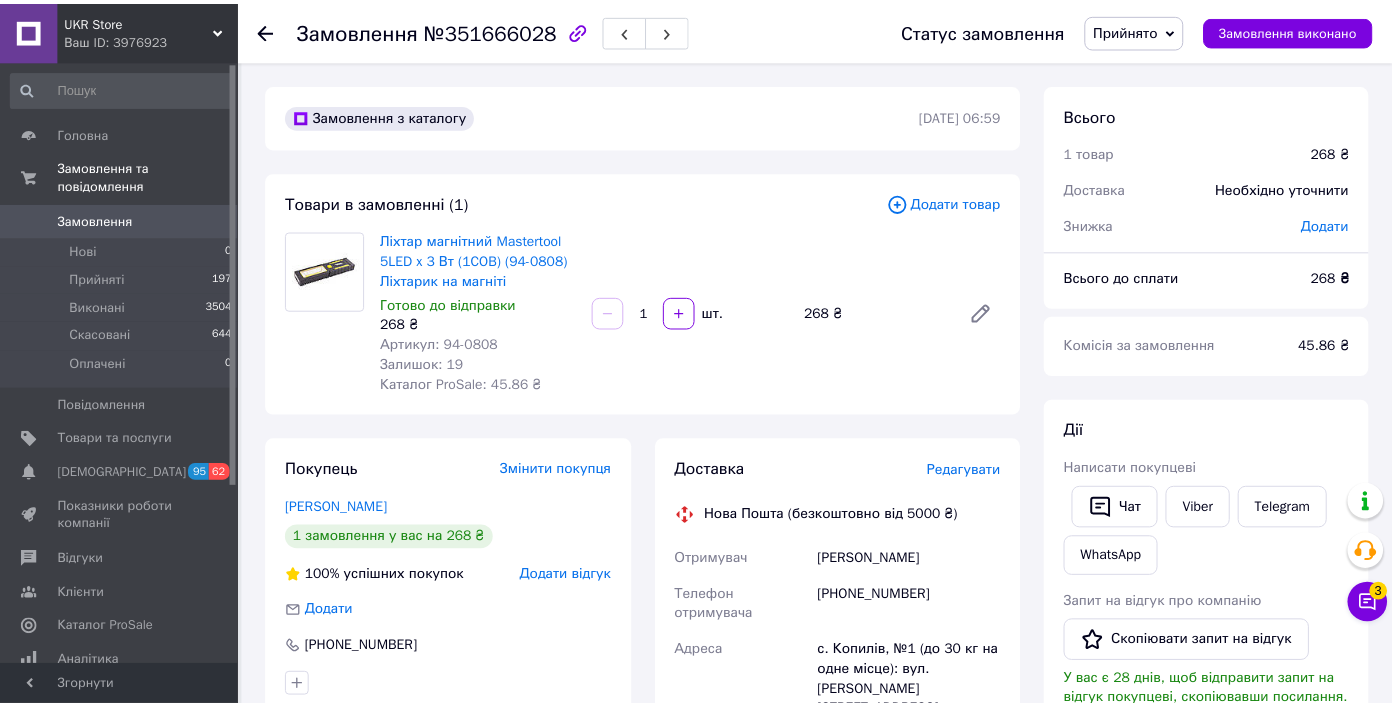 scroll, scrollTop: 0, scrollLeft: 0, axis: both 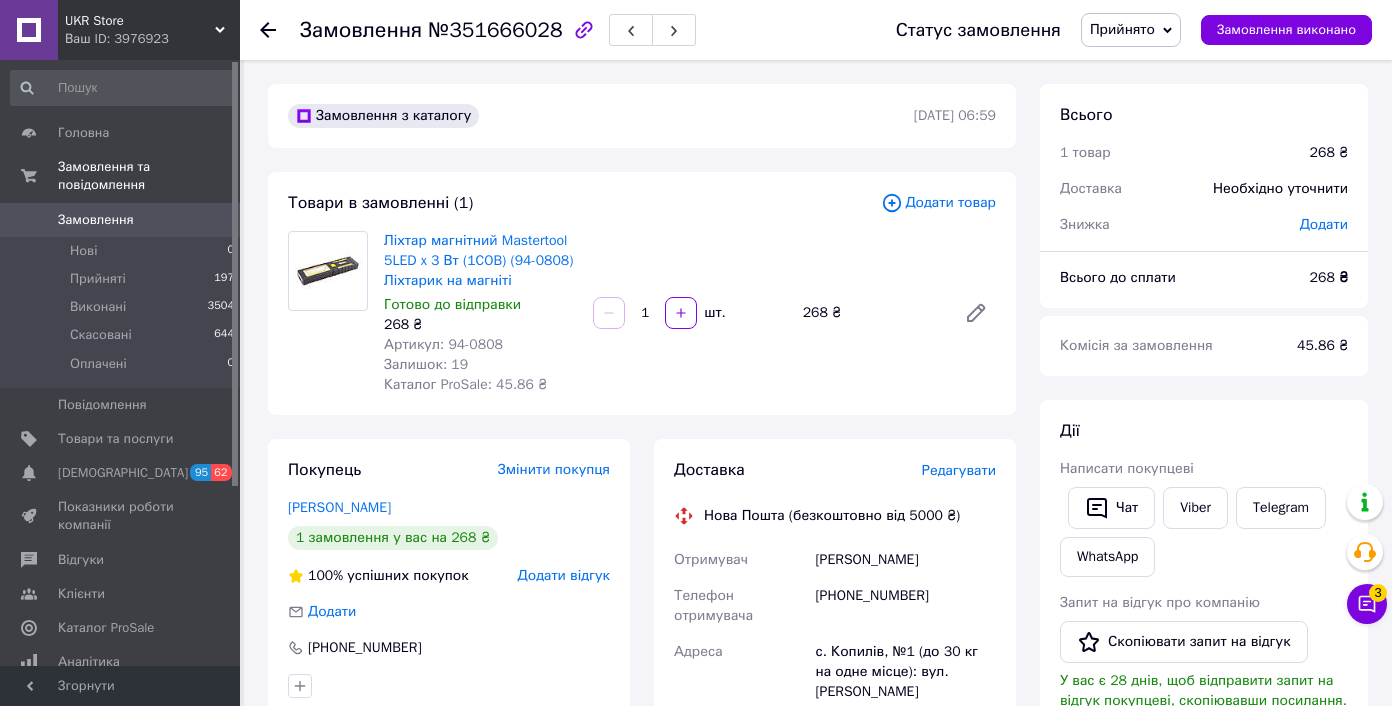 click on "Шатило Антон" at bounding box center [905, 560] 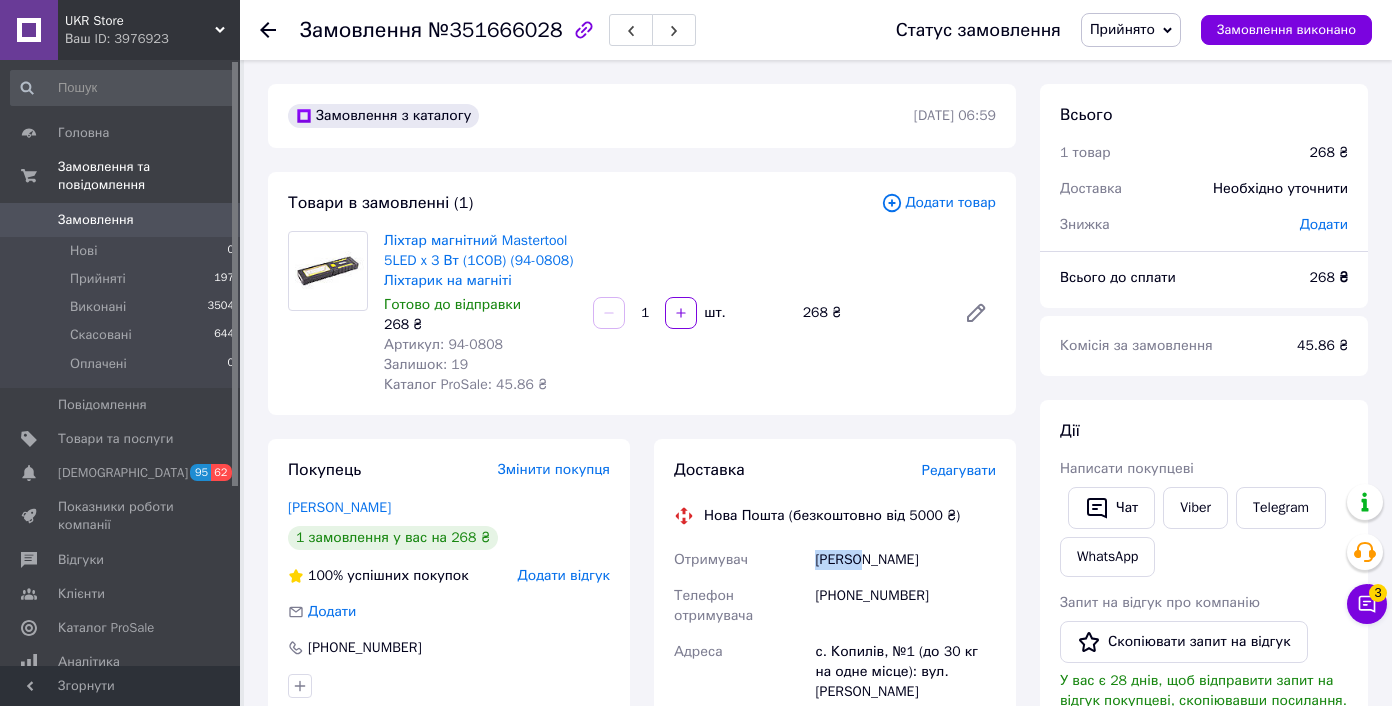 click on "Шатило Антон" at bounding box center (905, 560) 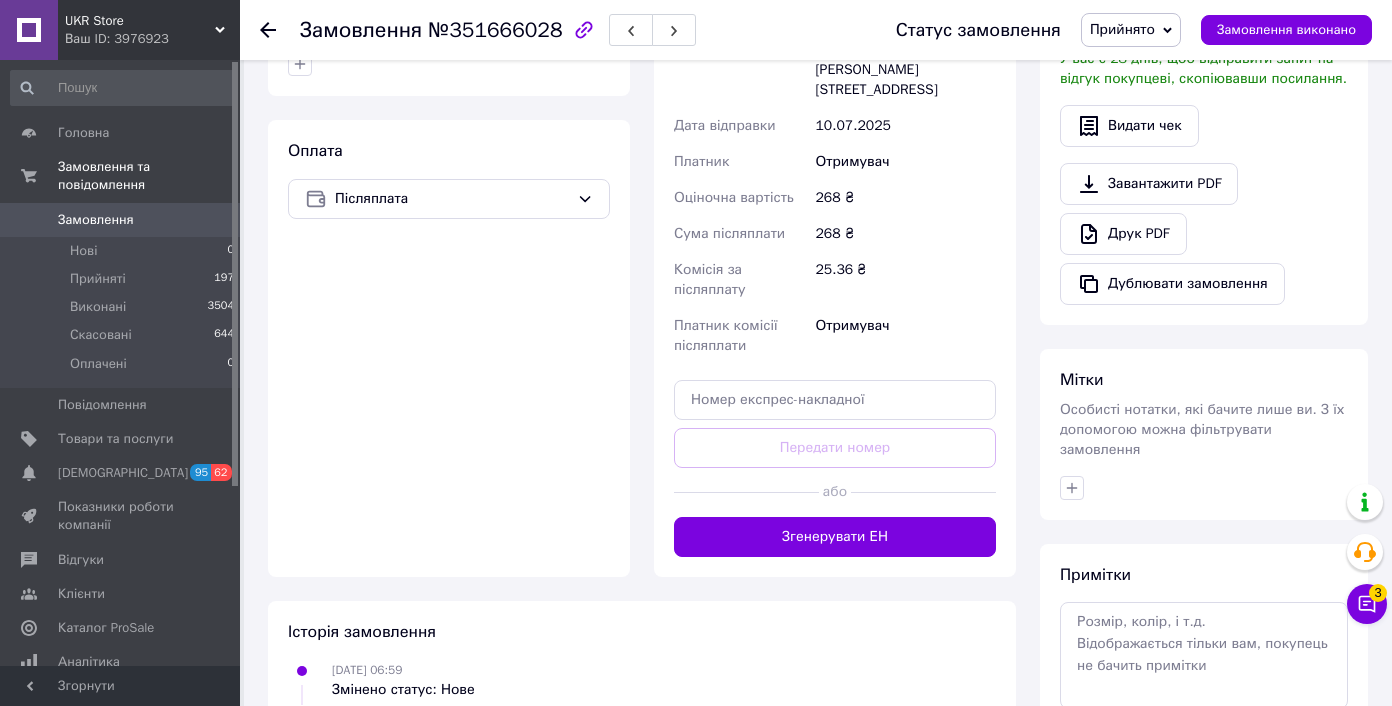 scroll, scrollTop: 748, scrollLeft: 0, axis: vertical 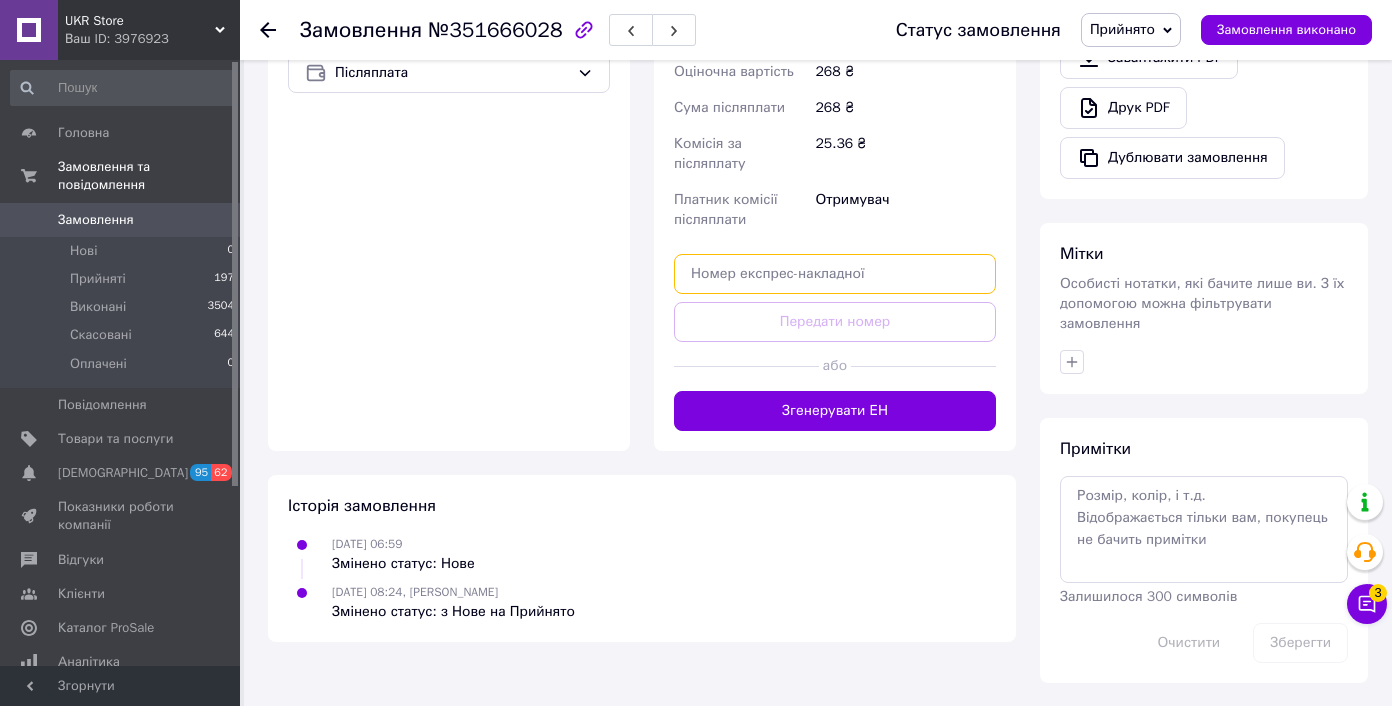 click at bounding box center (835, 274) 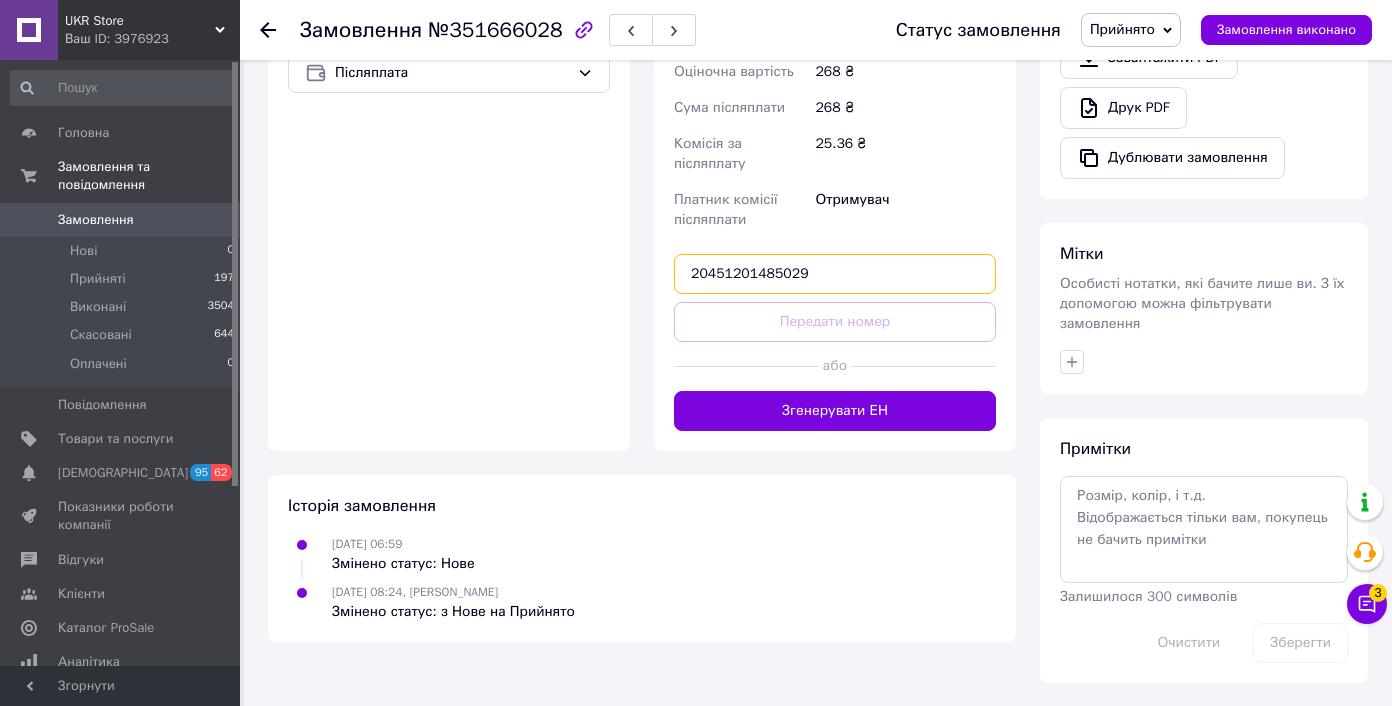 type on "20451201485029" 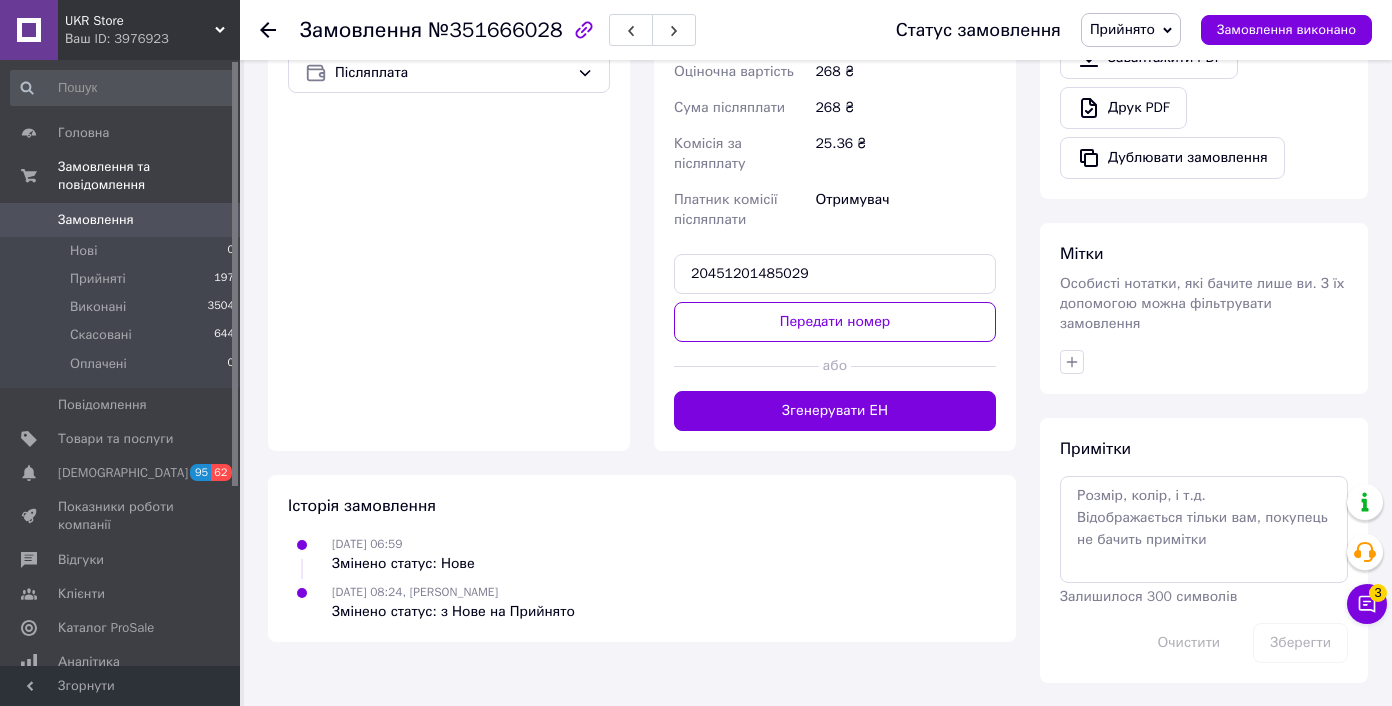 click on "Доставка Редагувати Нова Пошта (безкоштовно від 5000 ₴) Отримувач Шатило Антон Телефон отримувача +380991779715 Адреса с. Копилів, №1 (до 30 кг на одне місце): вул. Жовтнева, 78 Дата відправки 10.07.2025 Платник Отримувач Оціночна вартість 268 ₴ Сума післяплати 268 ₴ Комісія за післяплату 25.36 ₴ Платник комісії післяплати Отримувач 20451201485029 Передати номер або Згенерувати ЕН" at bounding box center [835, 71] 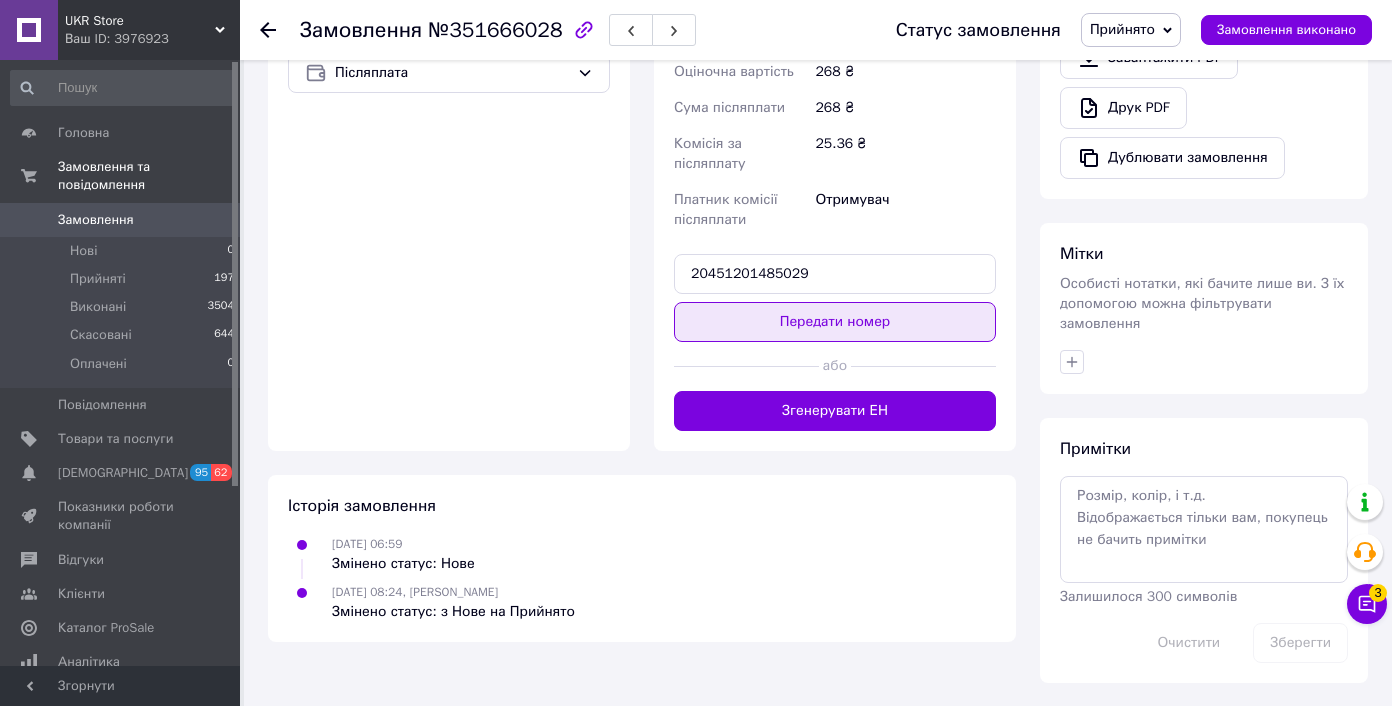 click on "Передати номер" at bounding box center (835, 322) 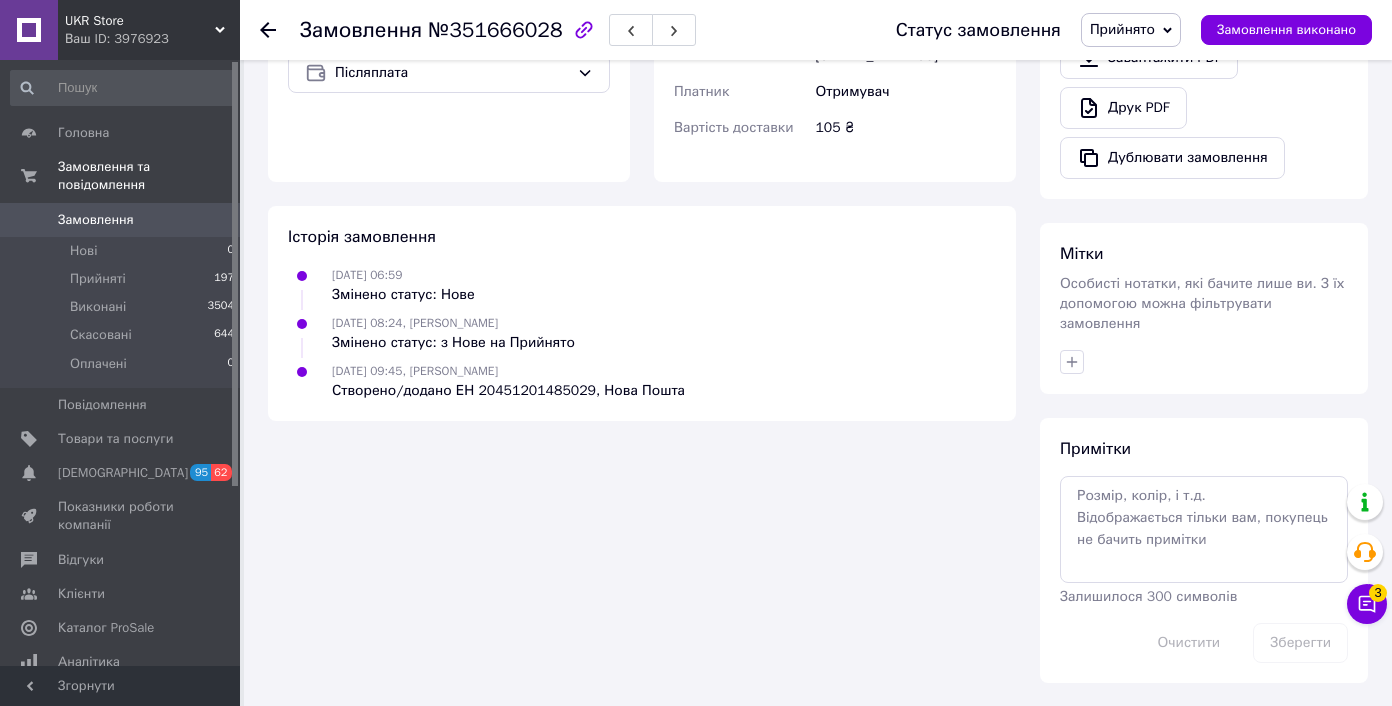 click on "Замовлення виконано" at bounding box center (1286, 30) 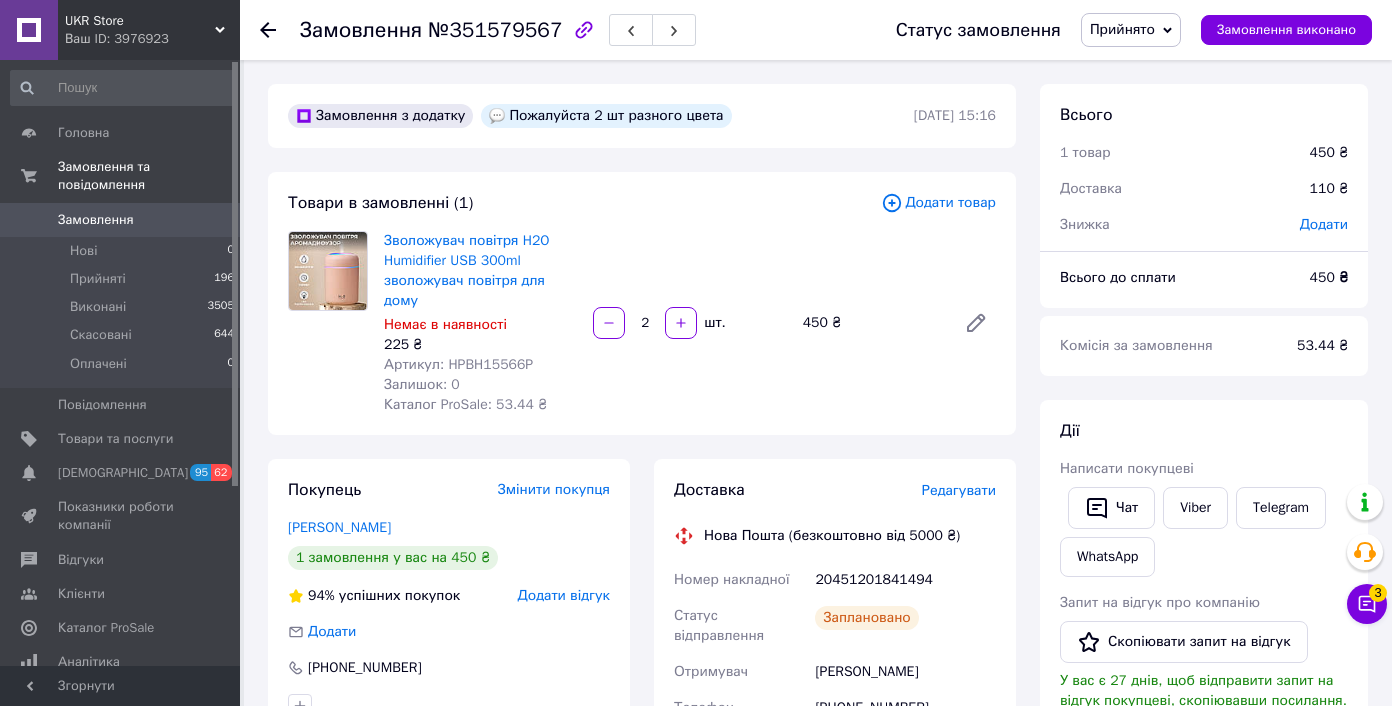scroll, scrollTop: 4, scrollLeft: 0, axis: vertical 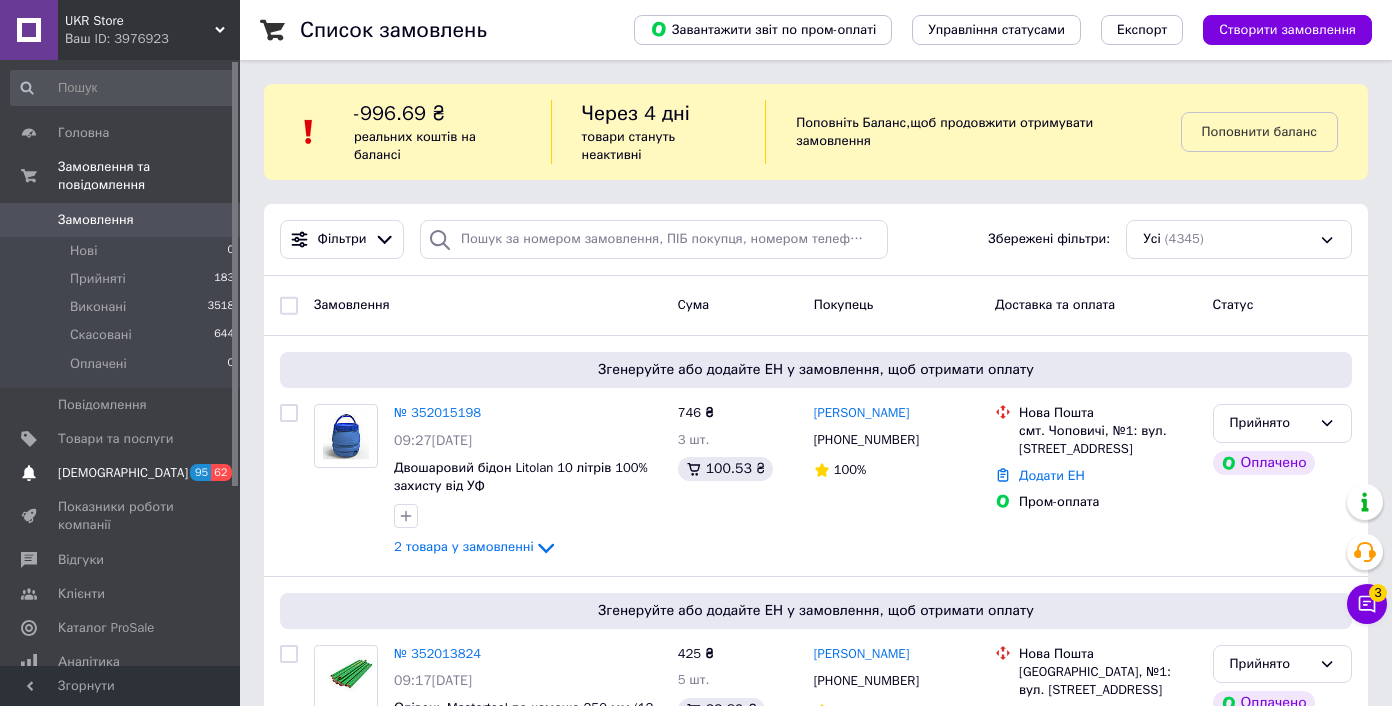 click on "[DEMOGRAPHIC_DATA]" at bounding box center (121, 473) 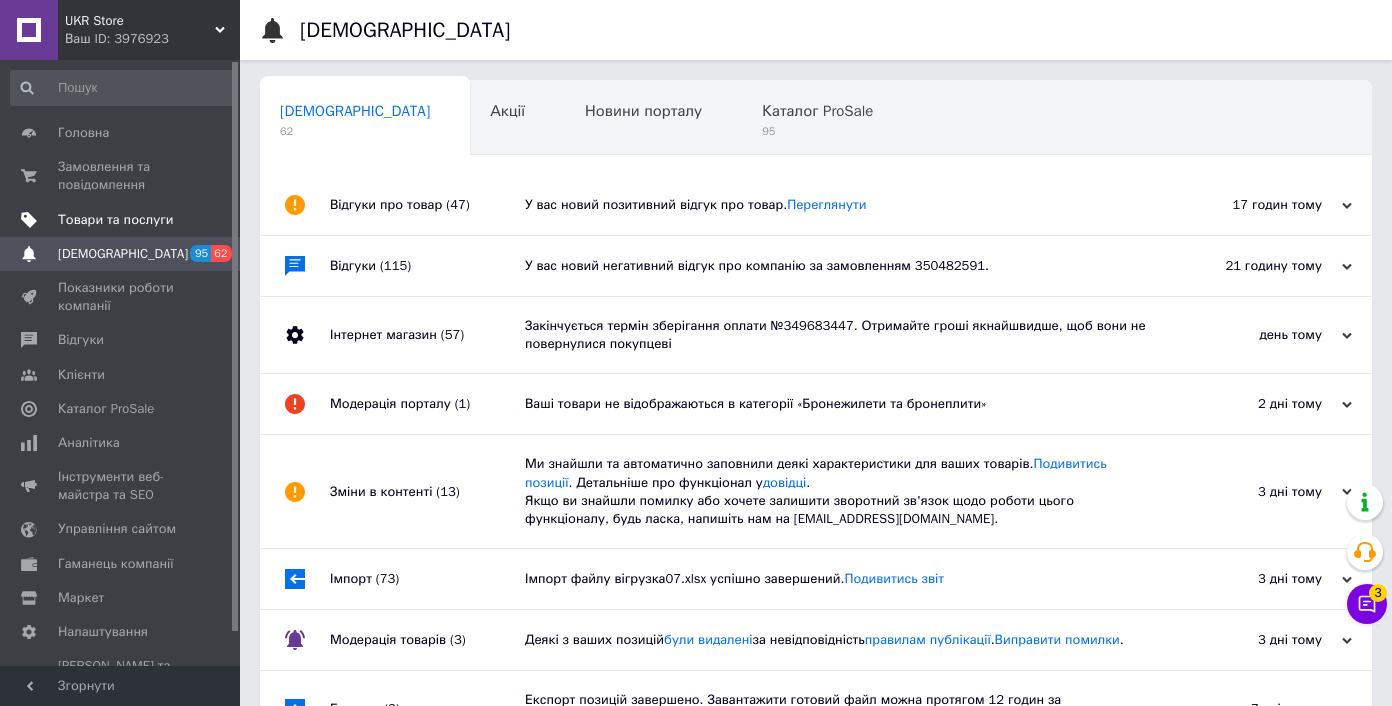 click on "Товари та послуги" at bounding box center [115, 220] 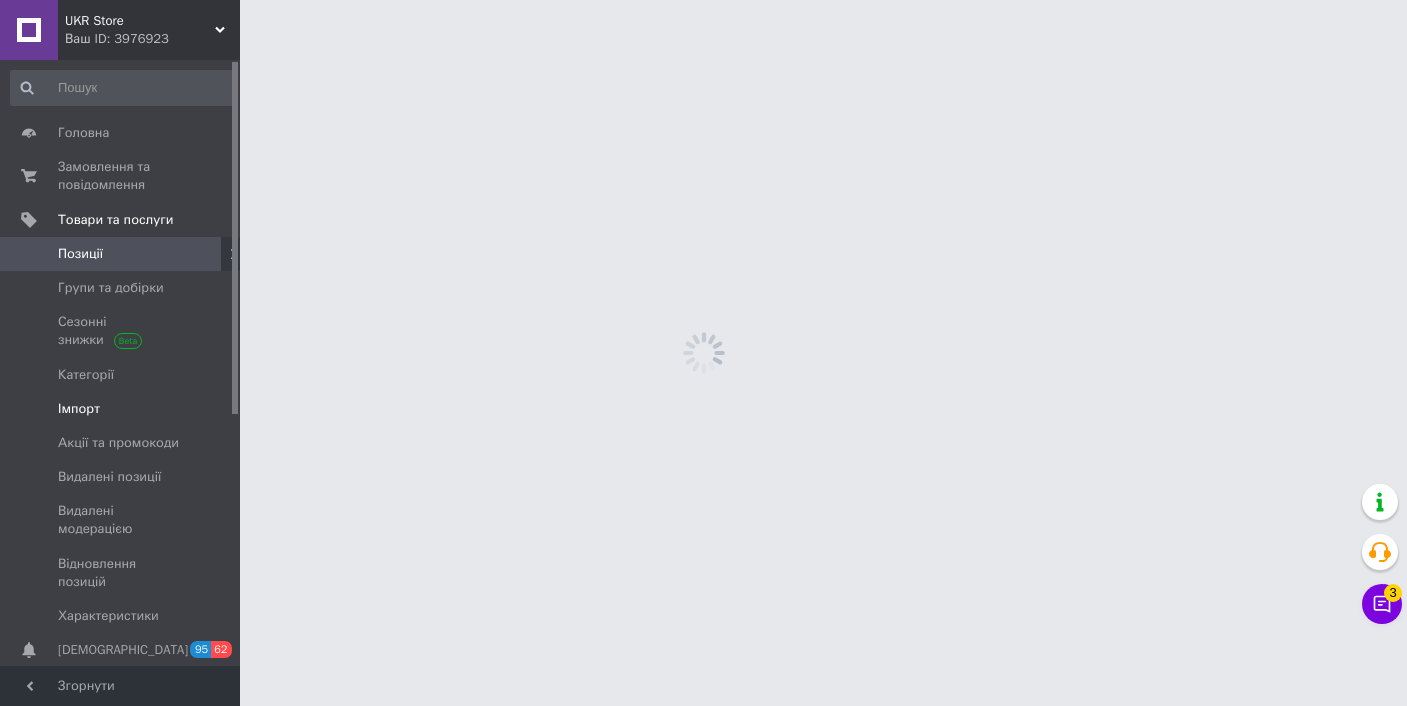 click on "Імпорт" at bounding box center (121, 409) 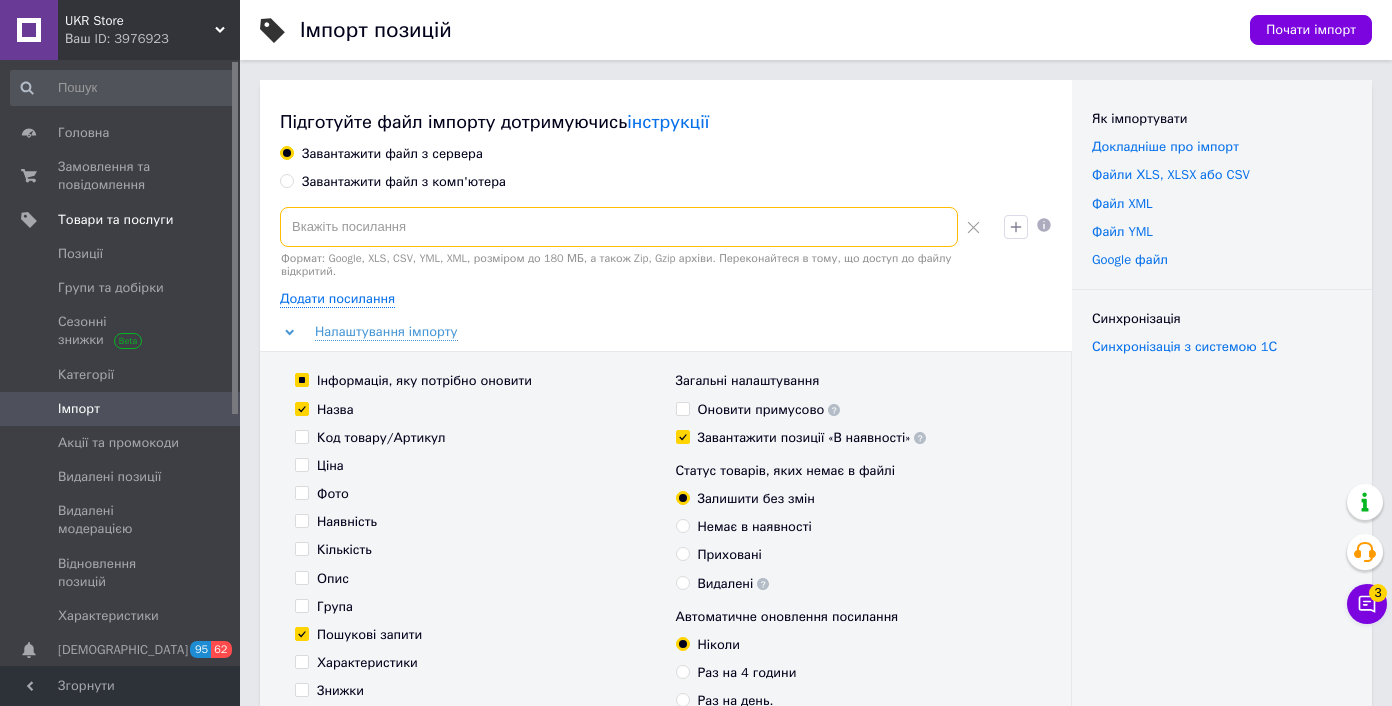 click at bounding box center [619, 227] 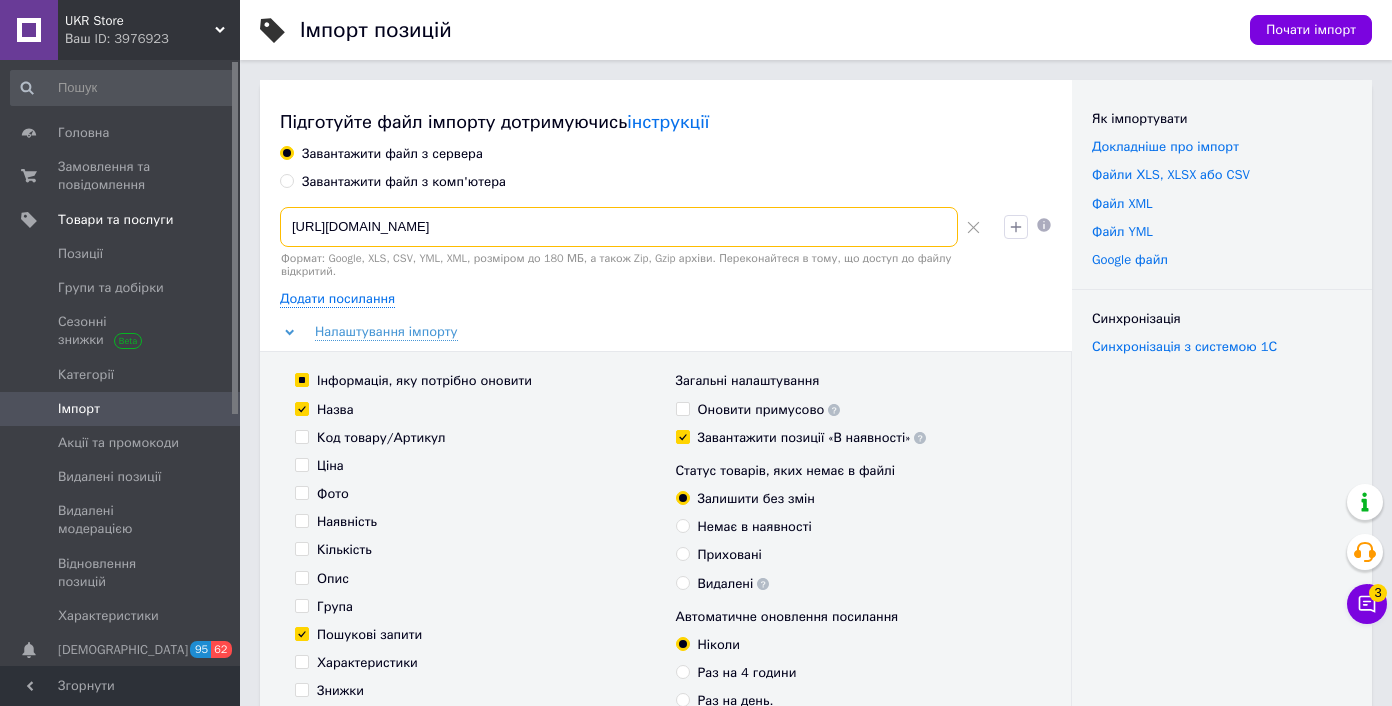 scroll, scrollTop: 0, scrollLeft: 31, axis: horizontal 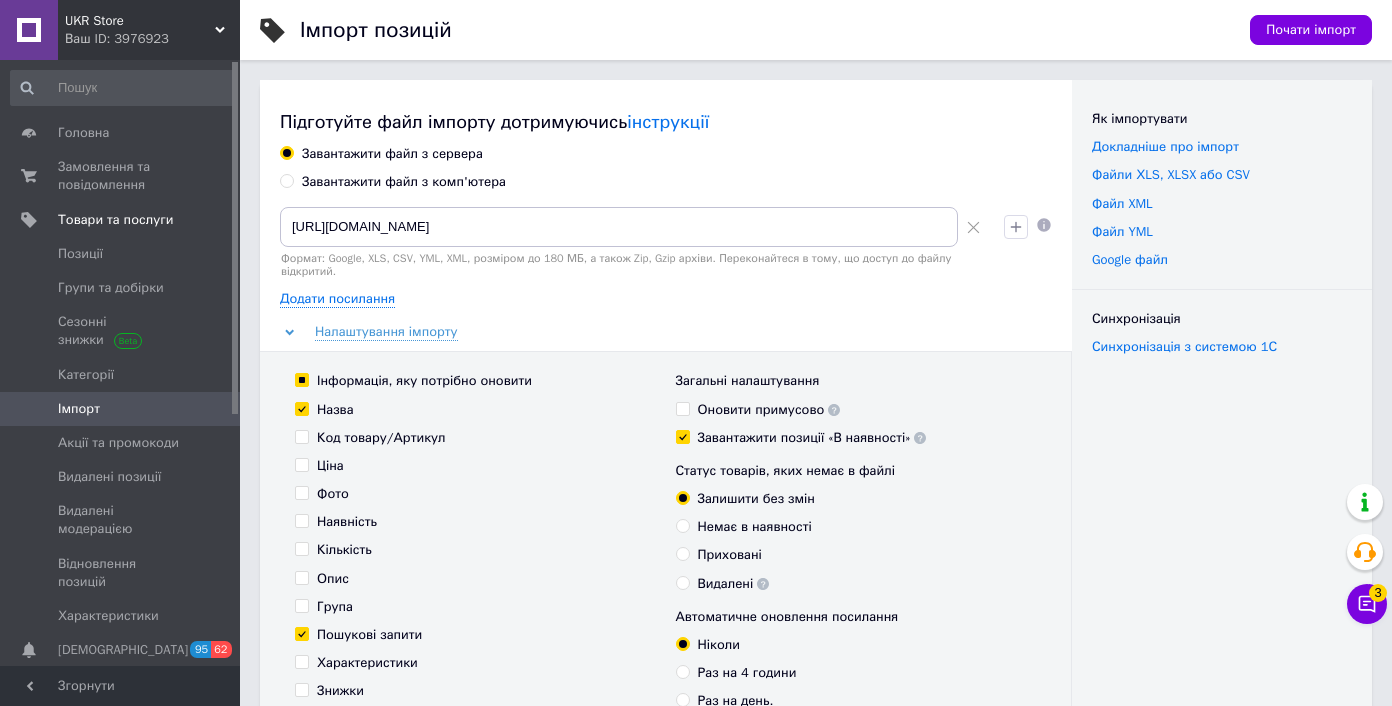 click on "Інформація, яку потрібно оновити" at bounding box center [424, 381] 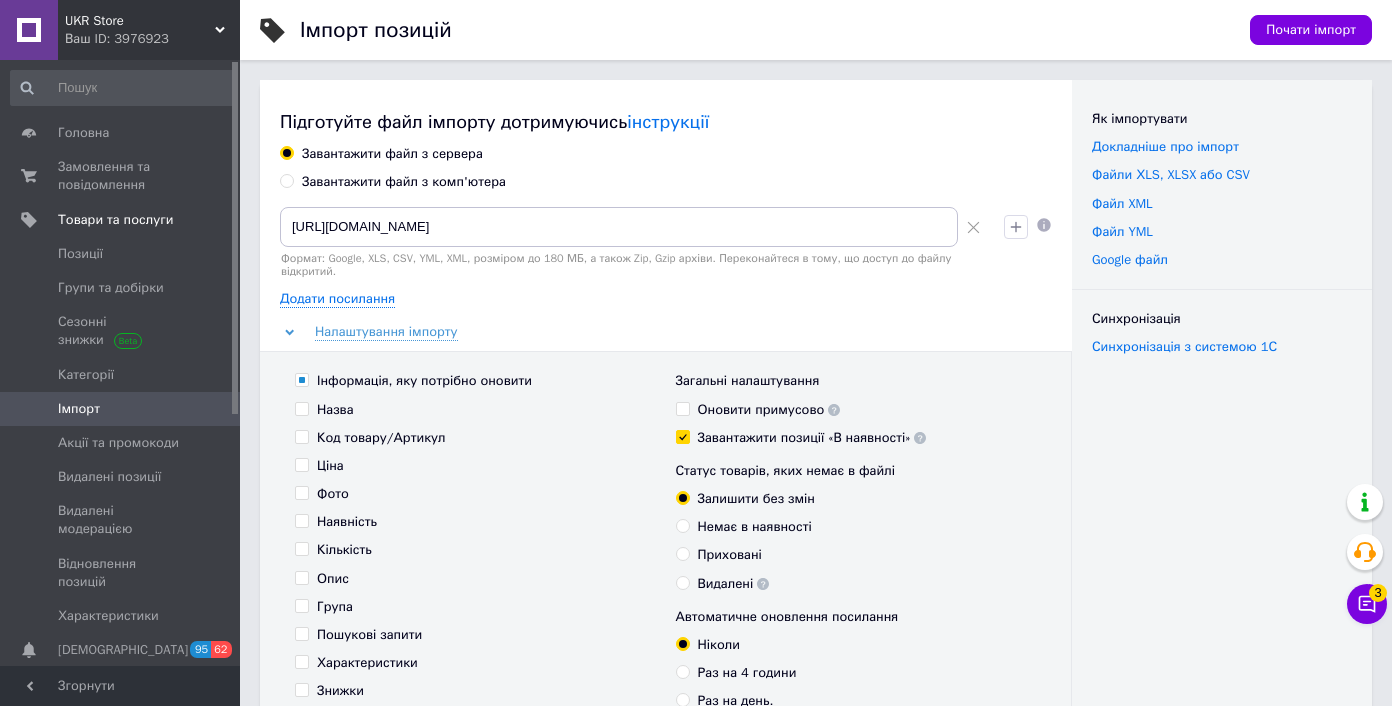 checkbox on "false" 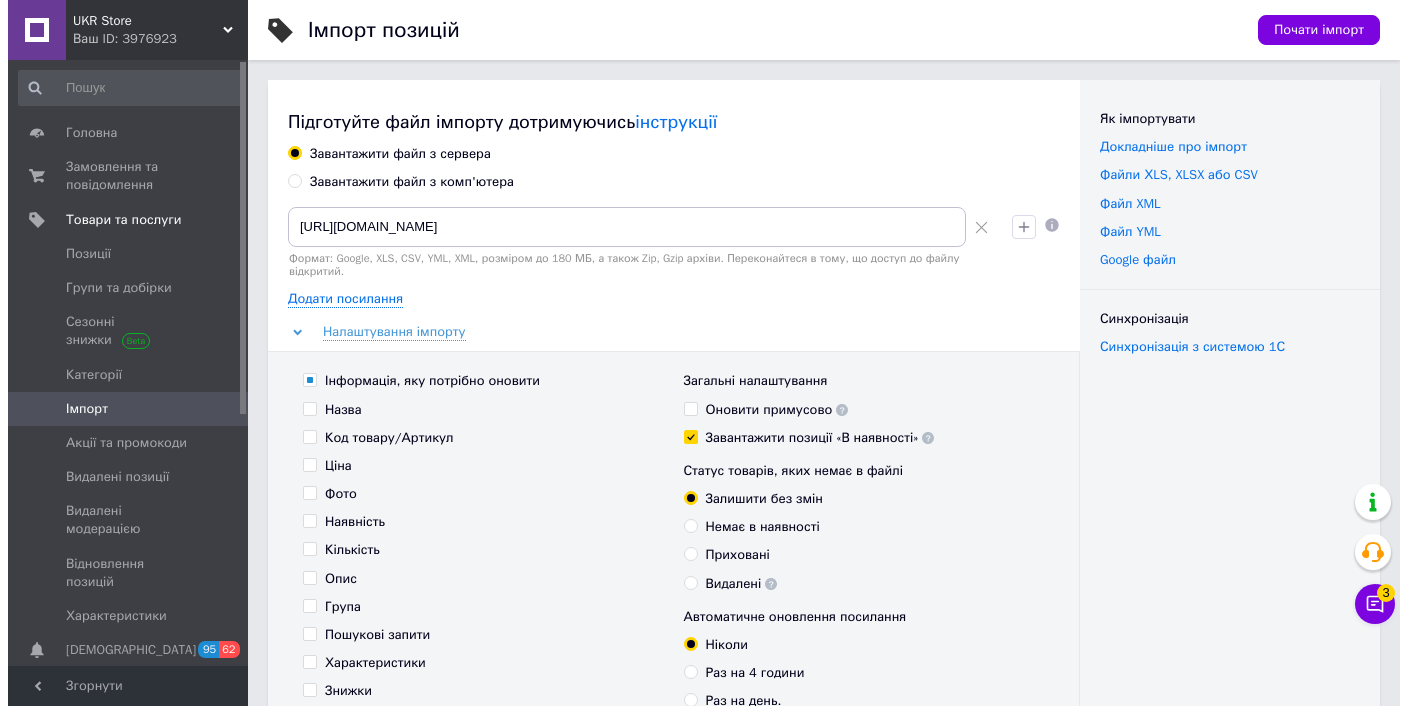 scroll, scrollTop: 0, scrollLeft: 0, axis: both 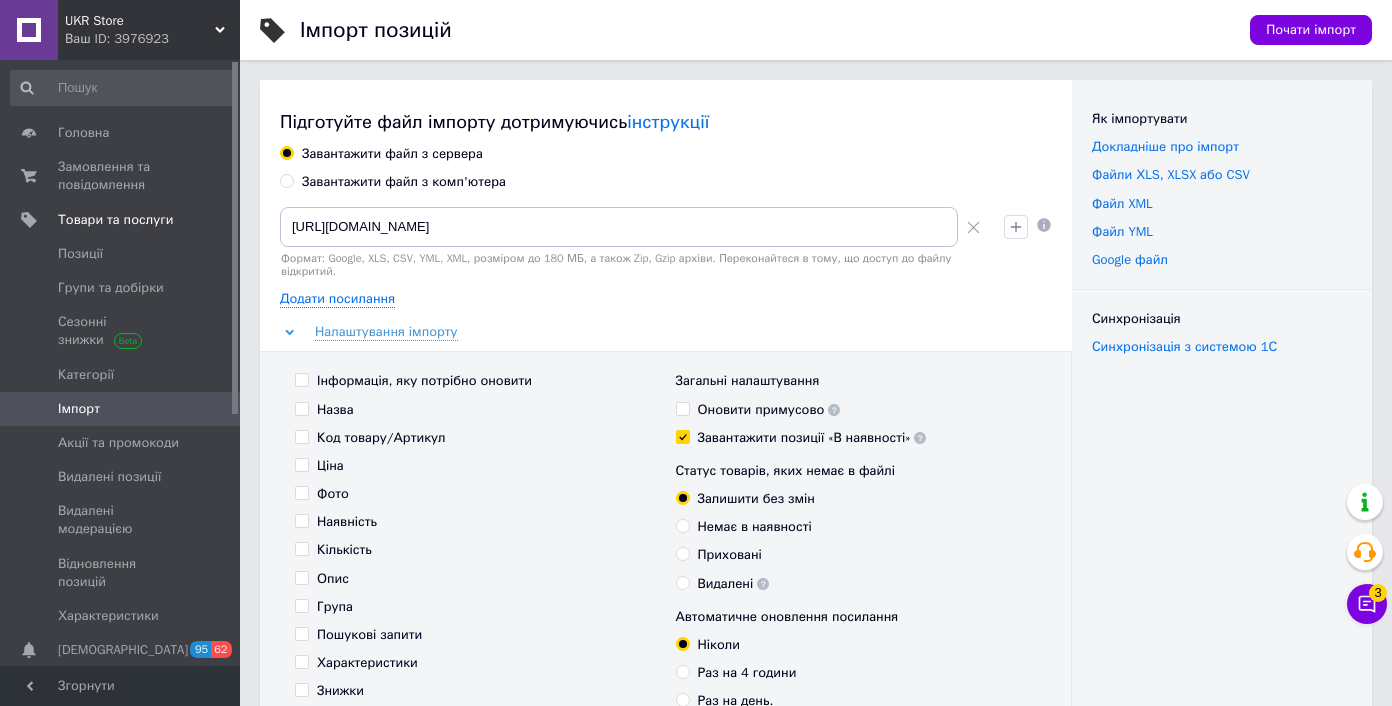 click on "Ціна" at bounding box center [330, 466] 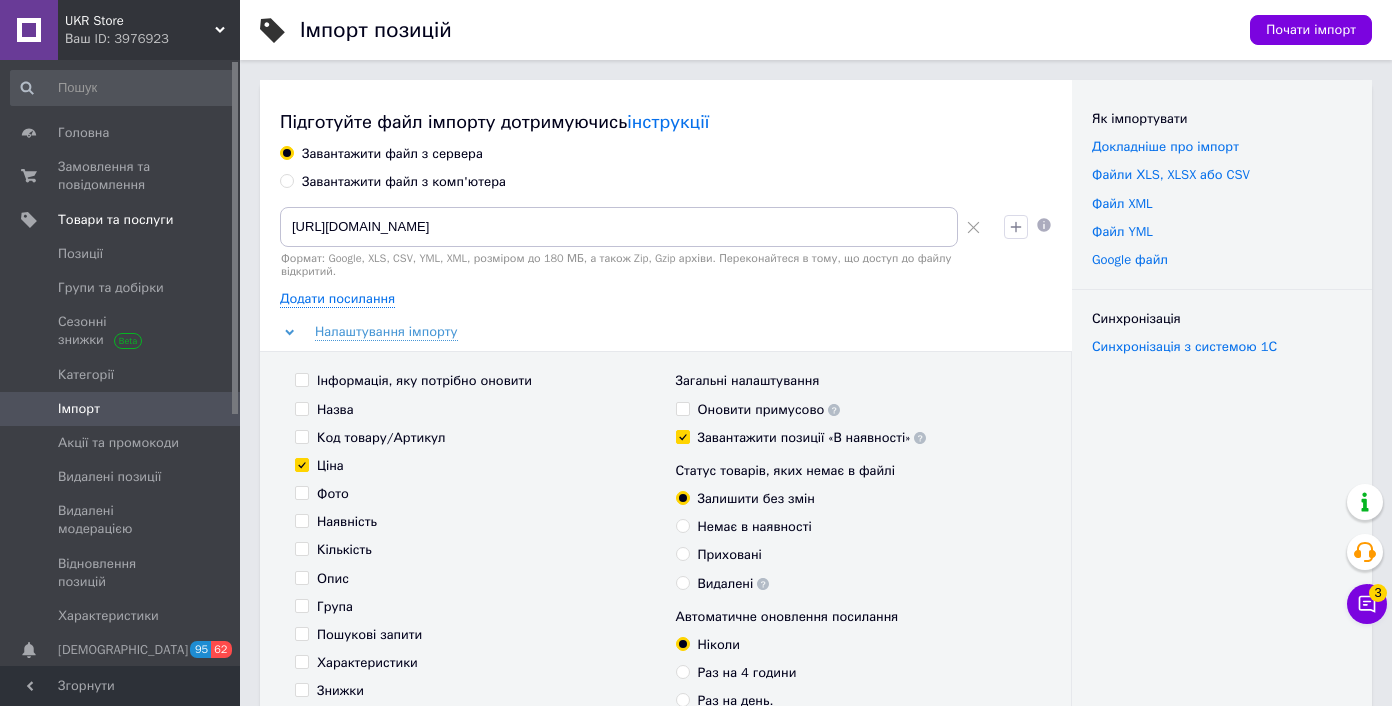 checkbox on "true" 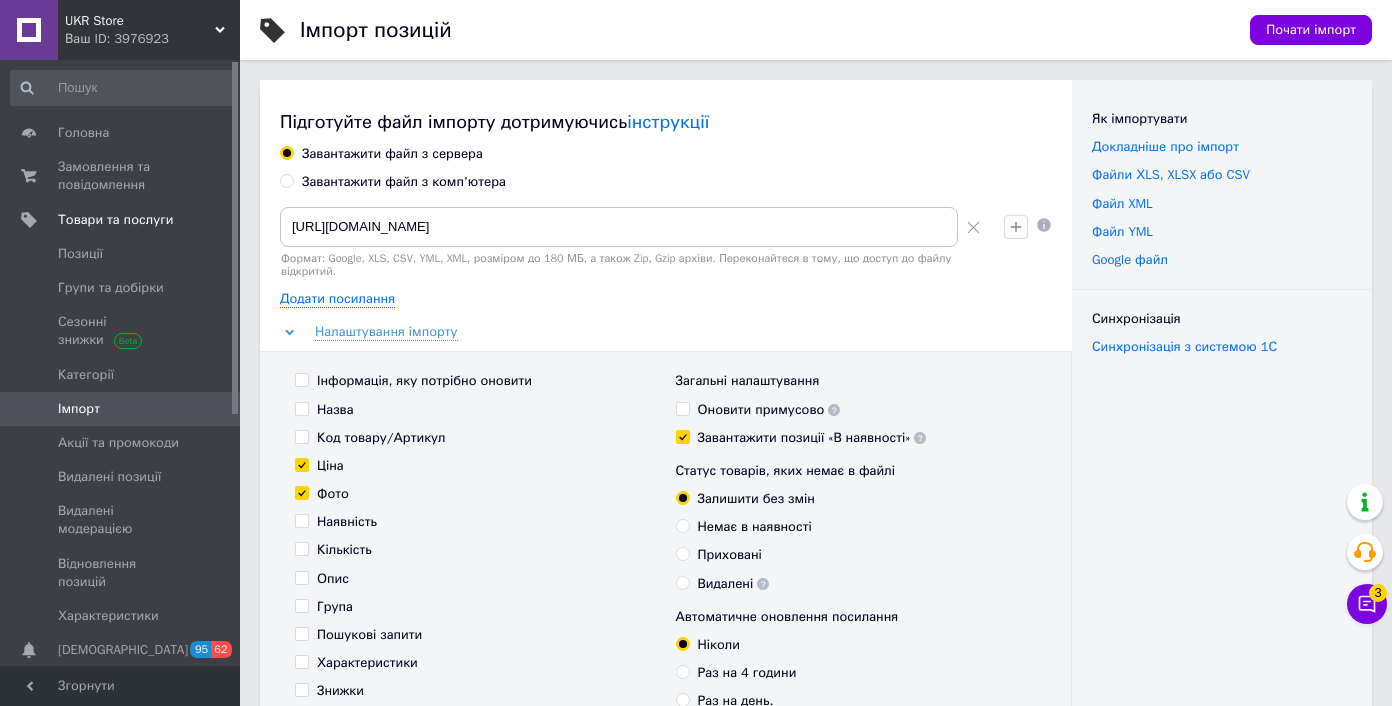 checkbox on "true" 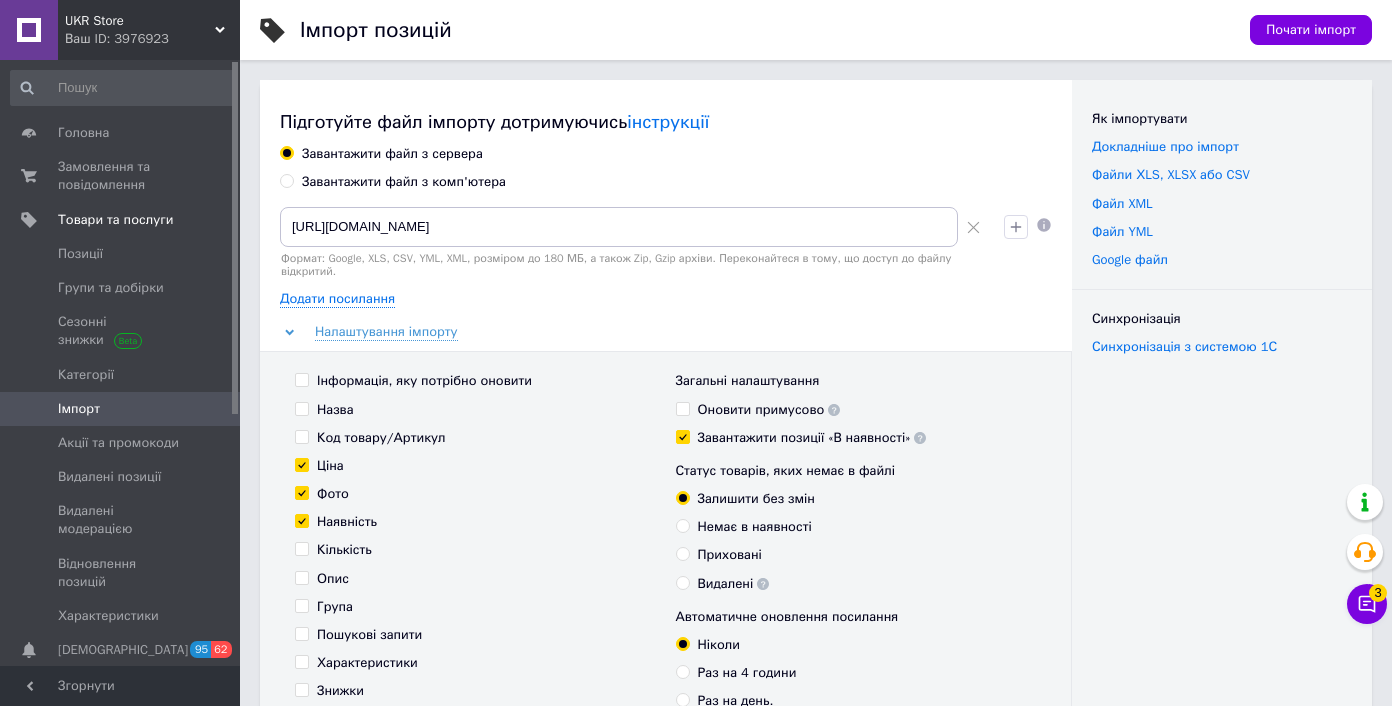 checkbox on "true" 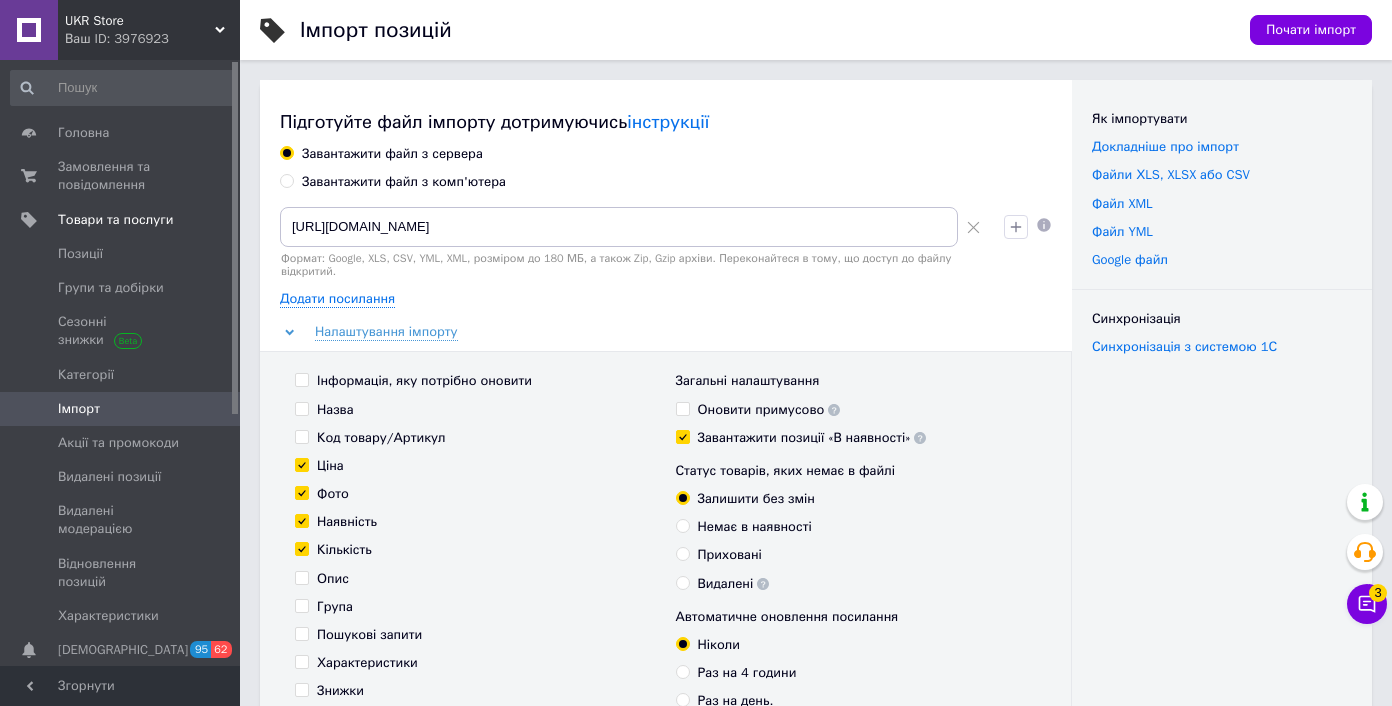 checkbox on "true" 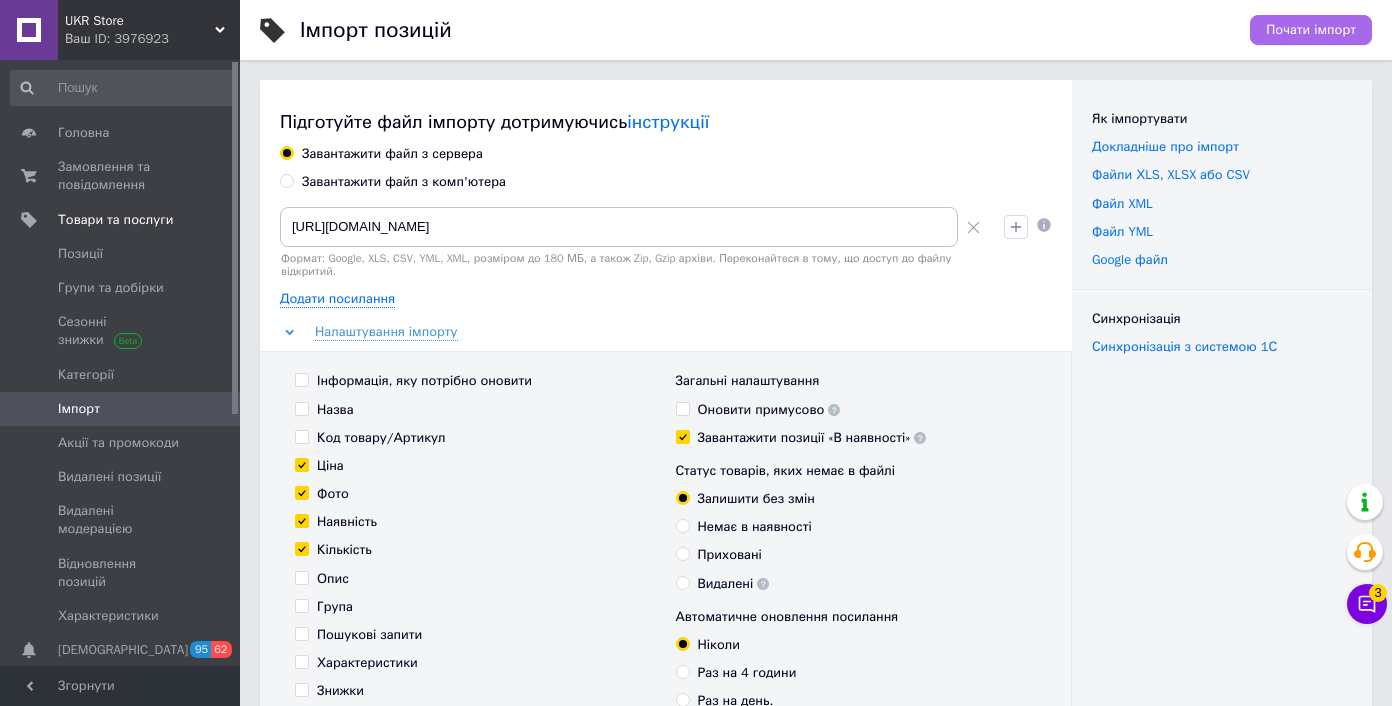 click on "Почати імпорт" at bounding box center [1311, 30] 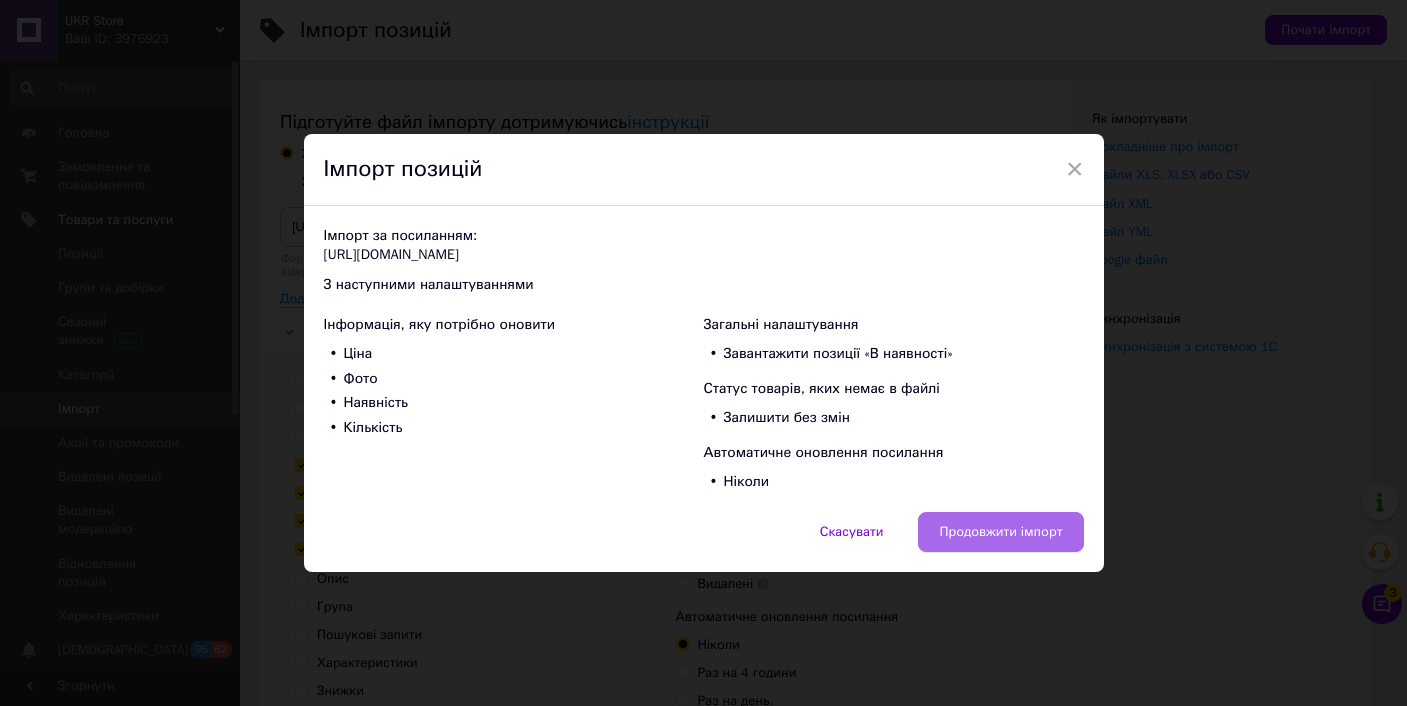 click on "Продовжити імпорт" at bounding box center [1000, 532] 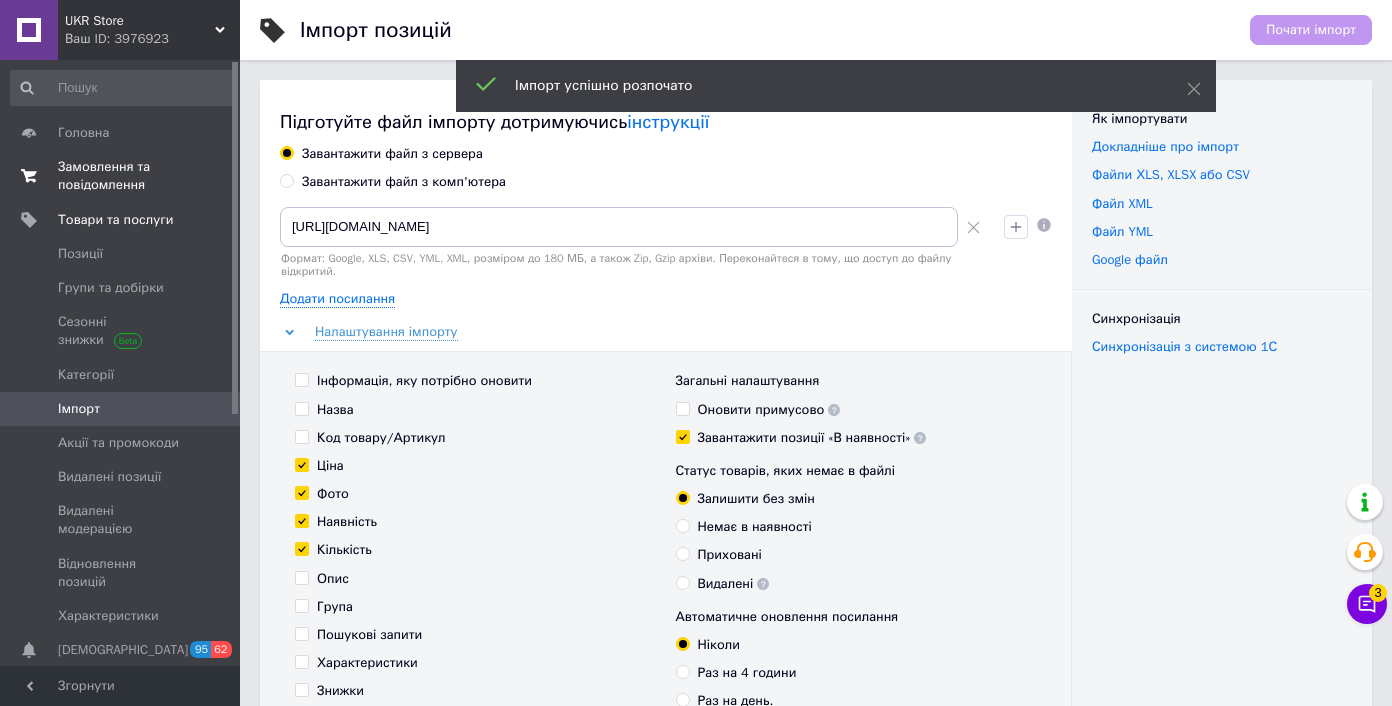 click on "Замовлення та повідомлення" at bounding box center [121, 176] 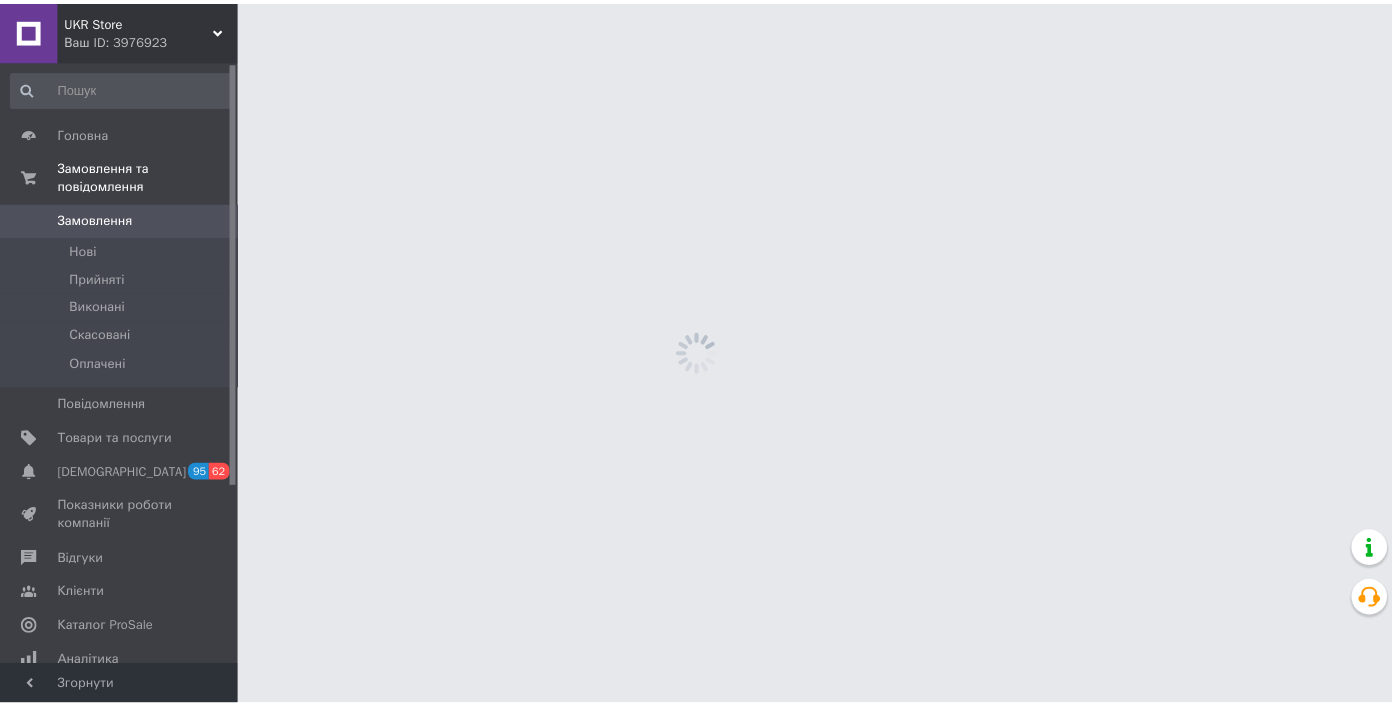scroll, scrollTop: 0, scrollLeft: 0, axis: both 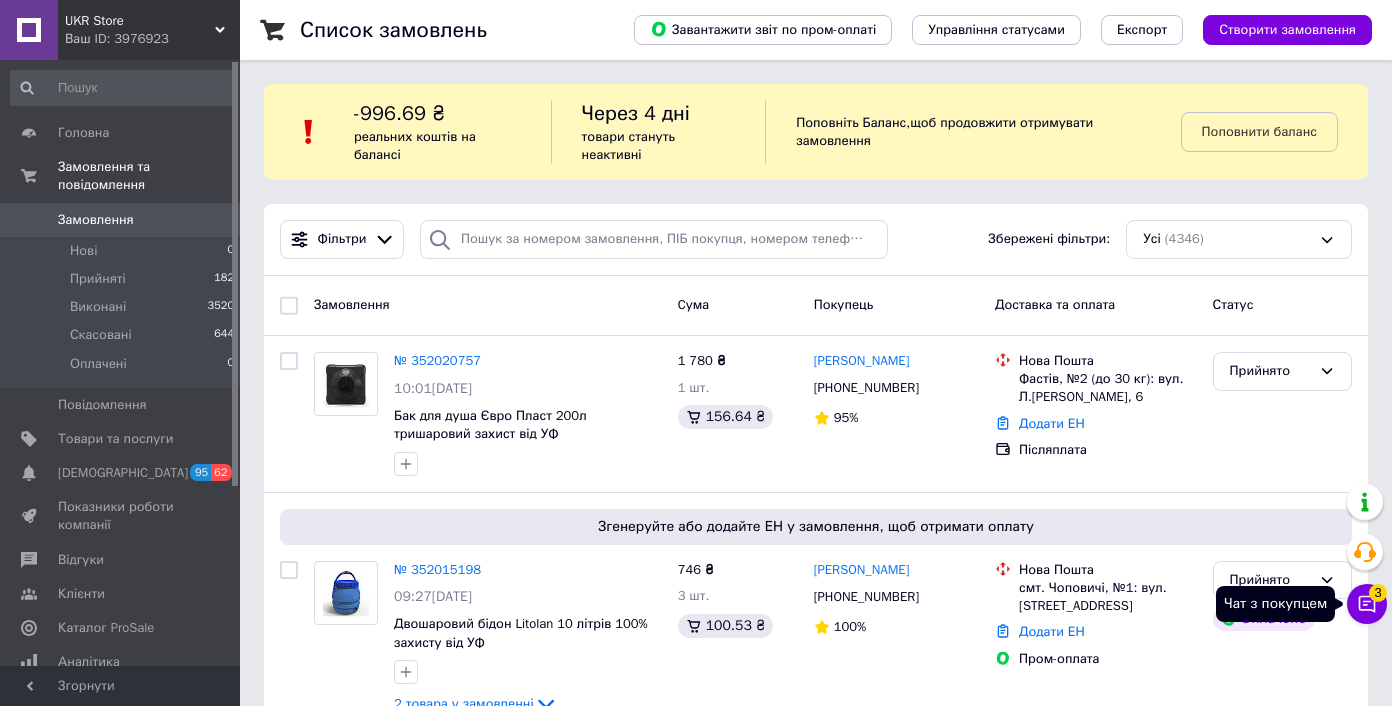 click 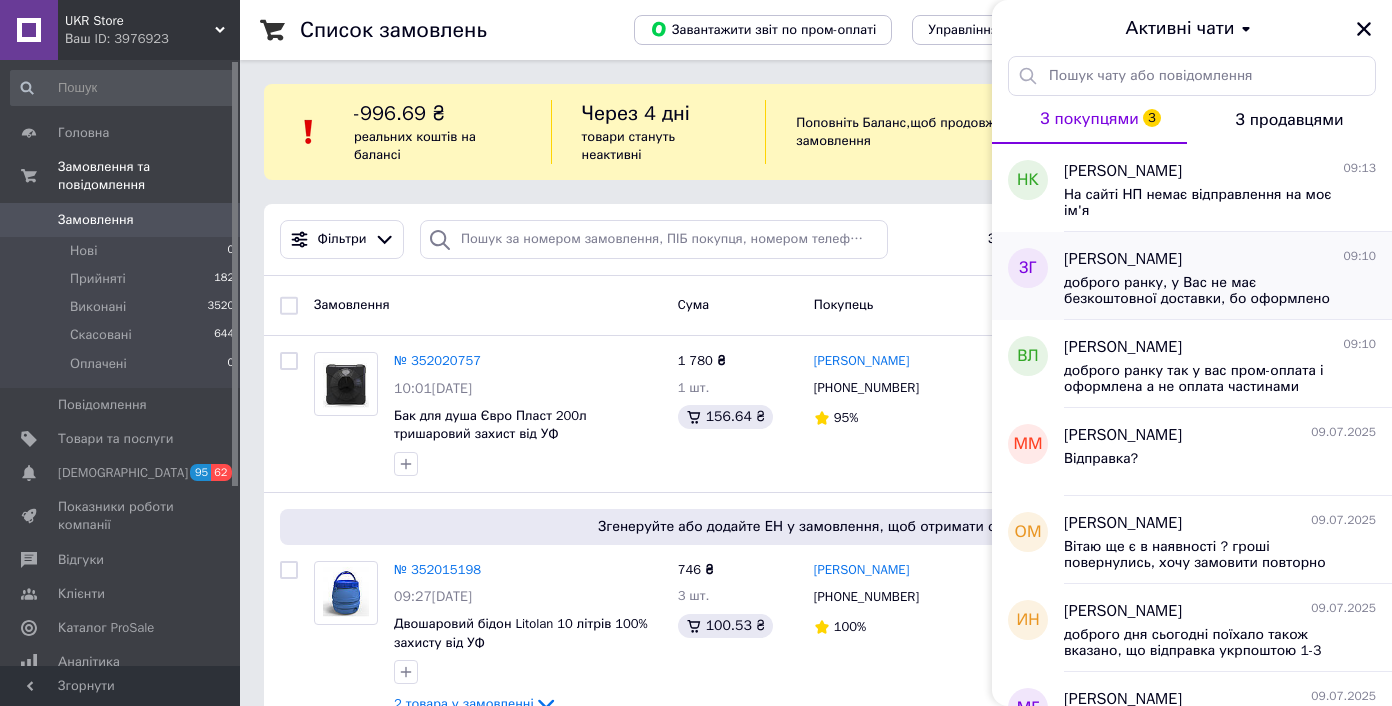 click on "доброго ранку, у Вас не має безкоштовної доставки, бо оформлено бпез неї" at bounding box center (1206, 291) 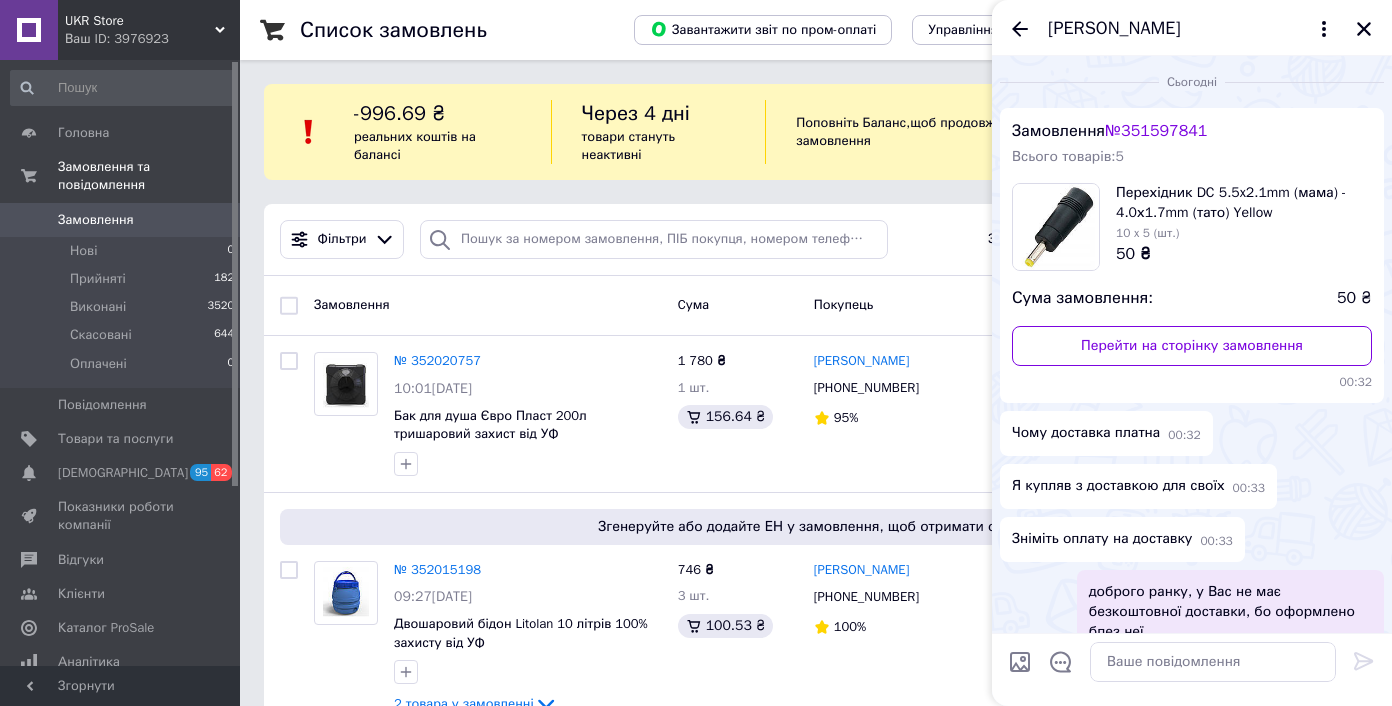scroll, scrollTop: 50, scrollLeft: 0, axis: vertical 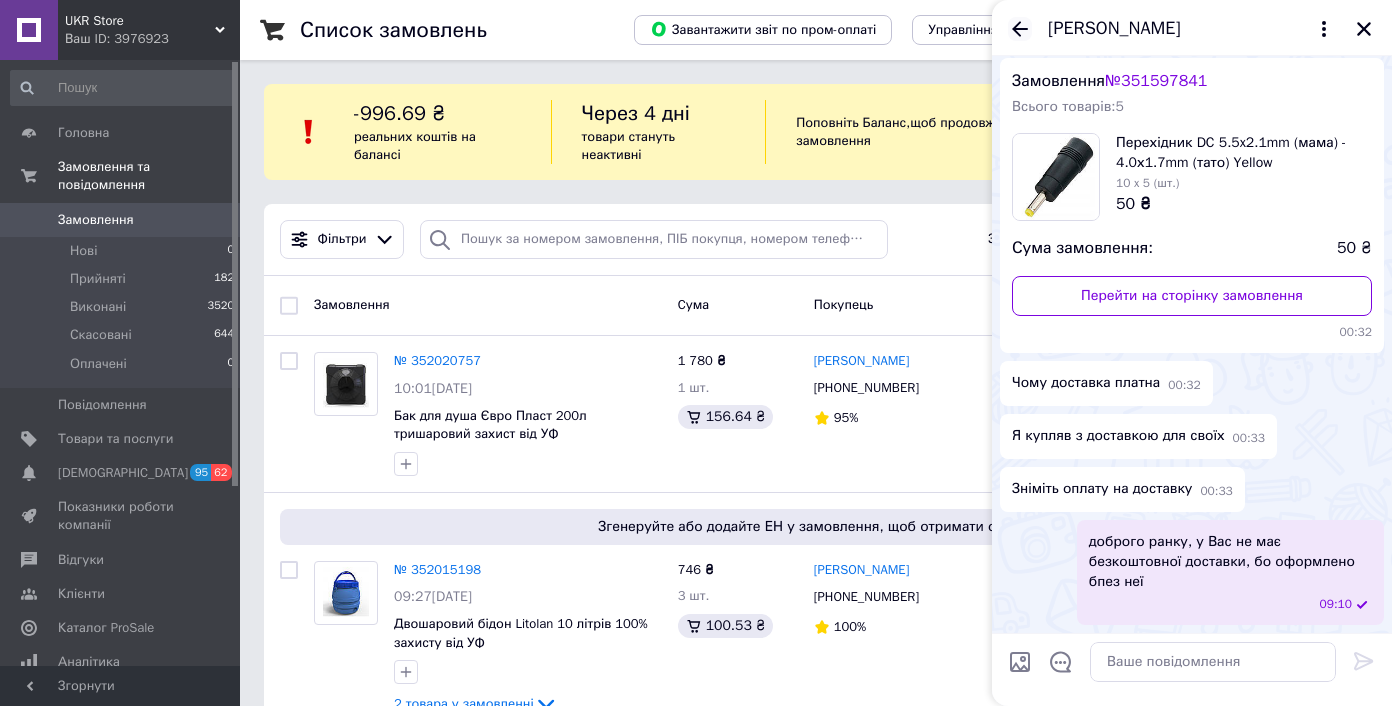 click 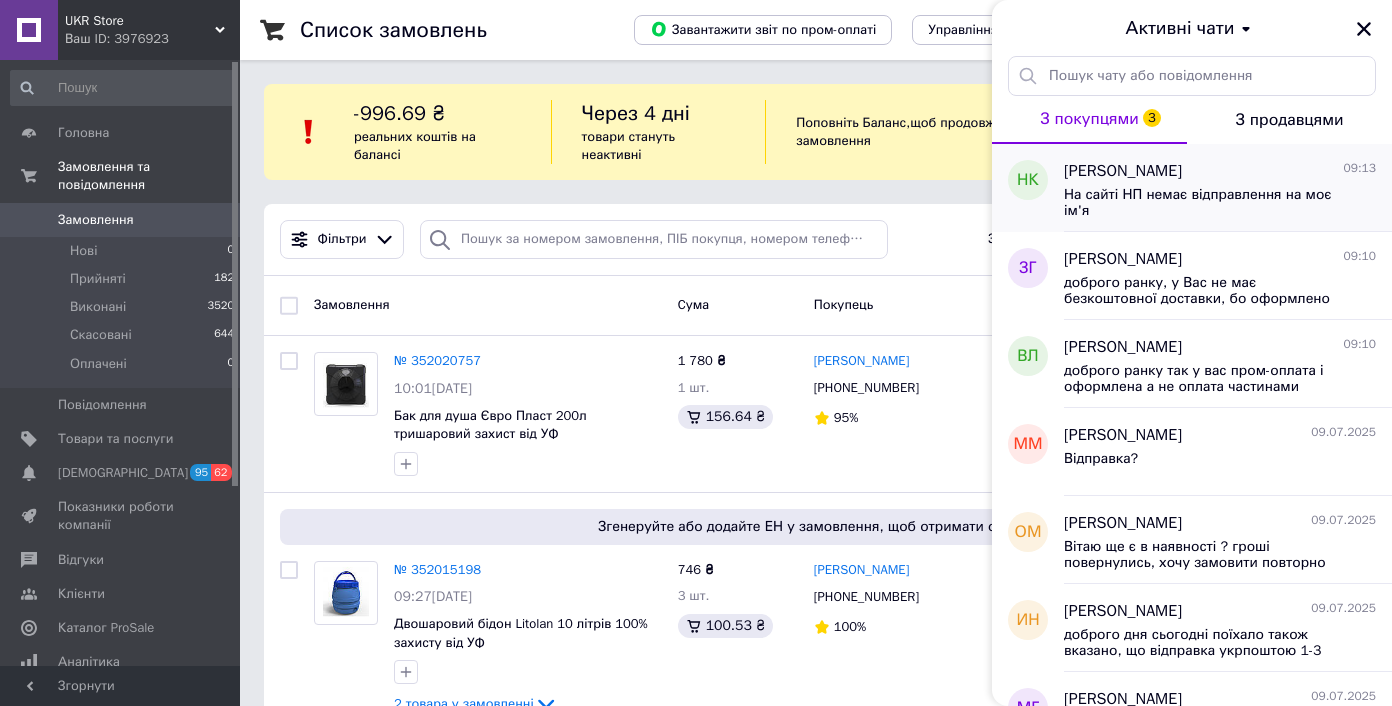 click on "Николай Котляров 09:13" at bounding box center (1220, 171) 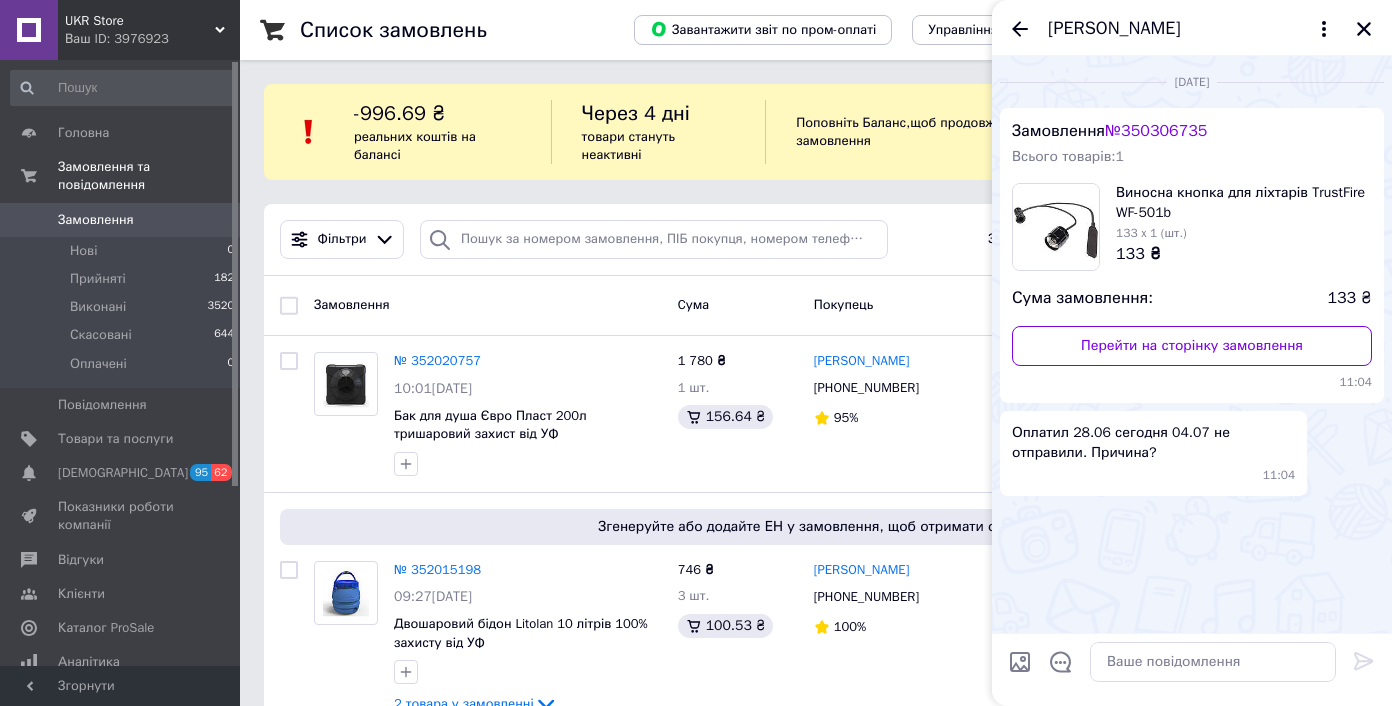 scroll, scrollTop: 1380, scrollLeft: 0, axis: vertical 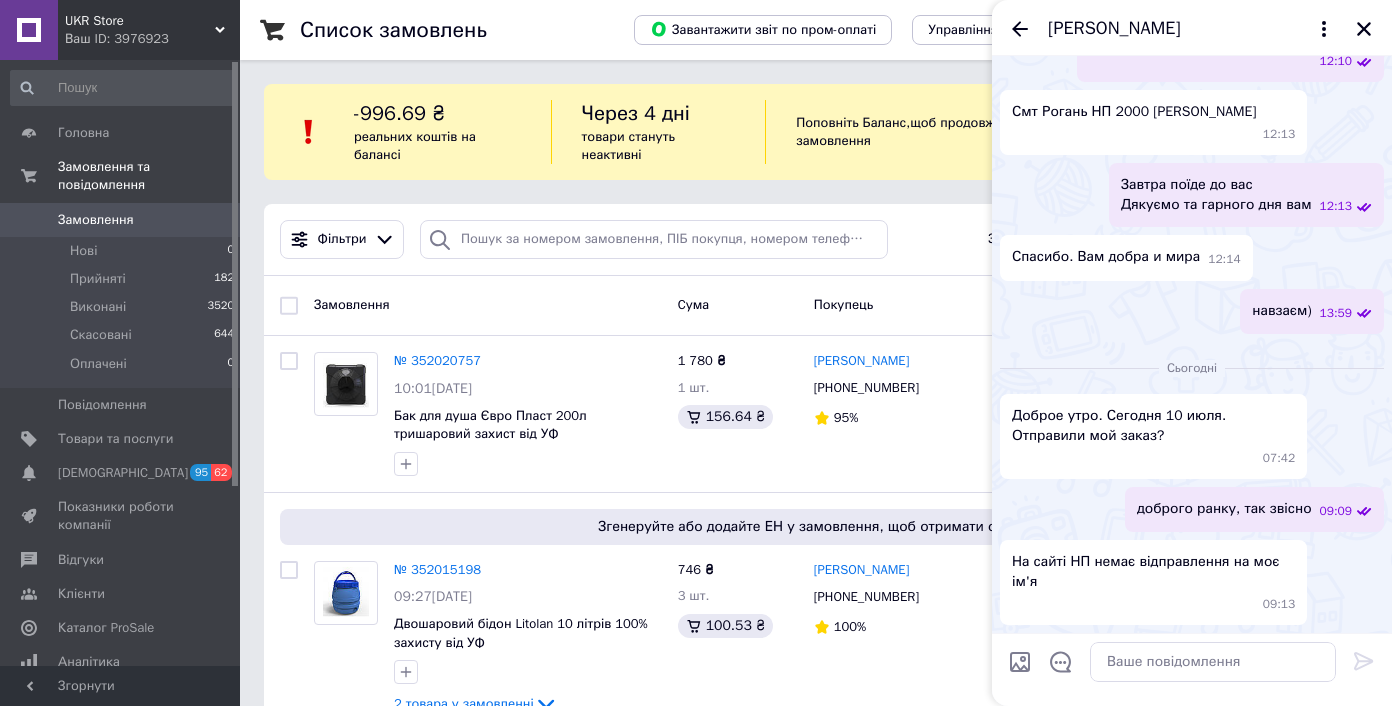 click on "Николай Котляров" at bounding box center (1114, 29) 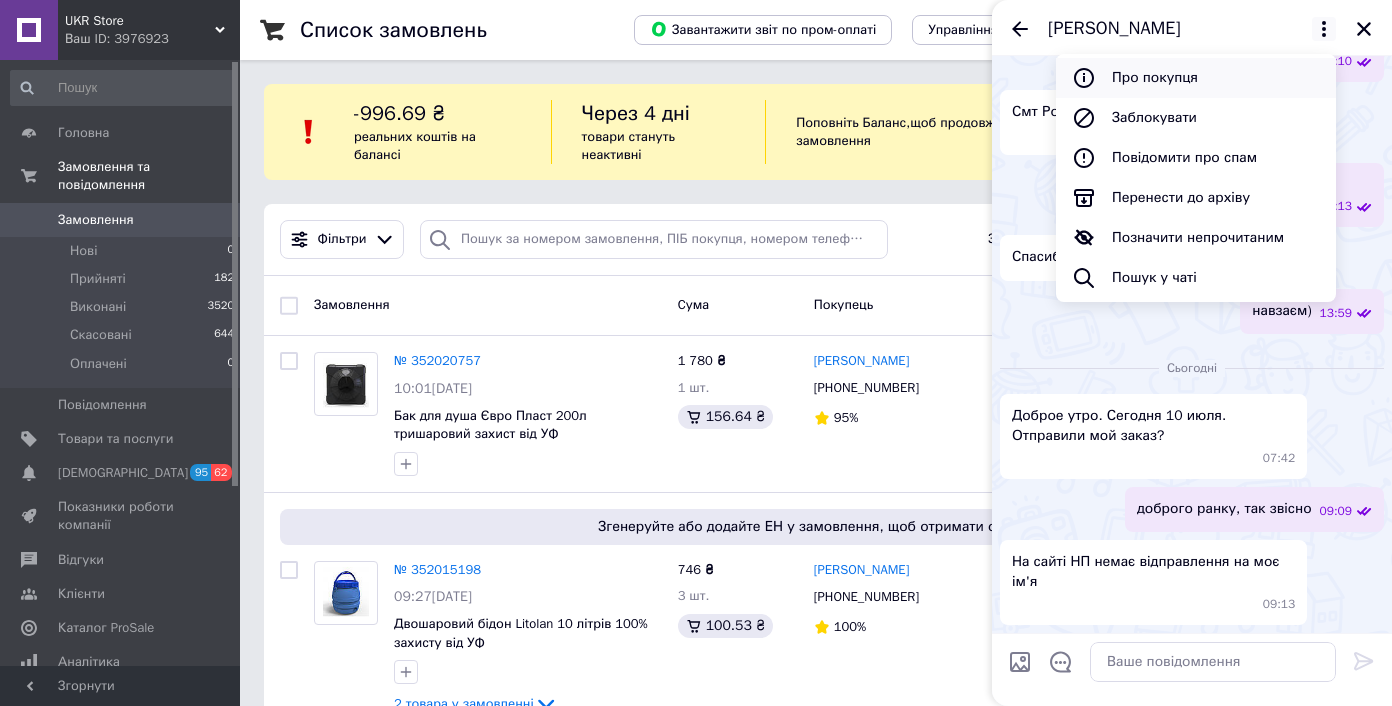click on "Про покупця" at bounding box center [1196, 78] 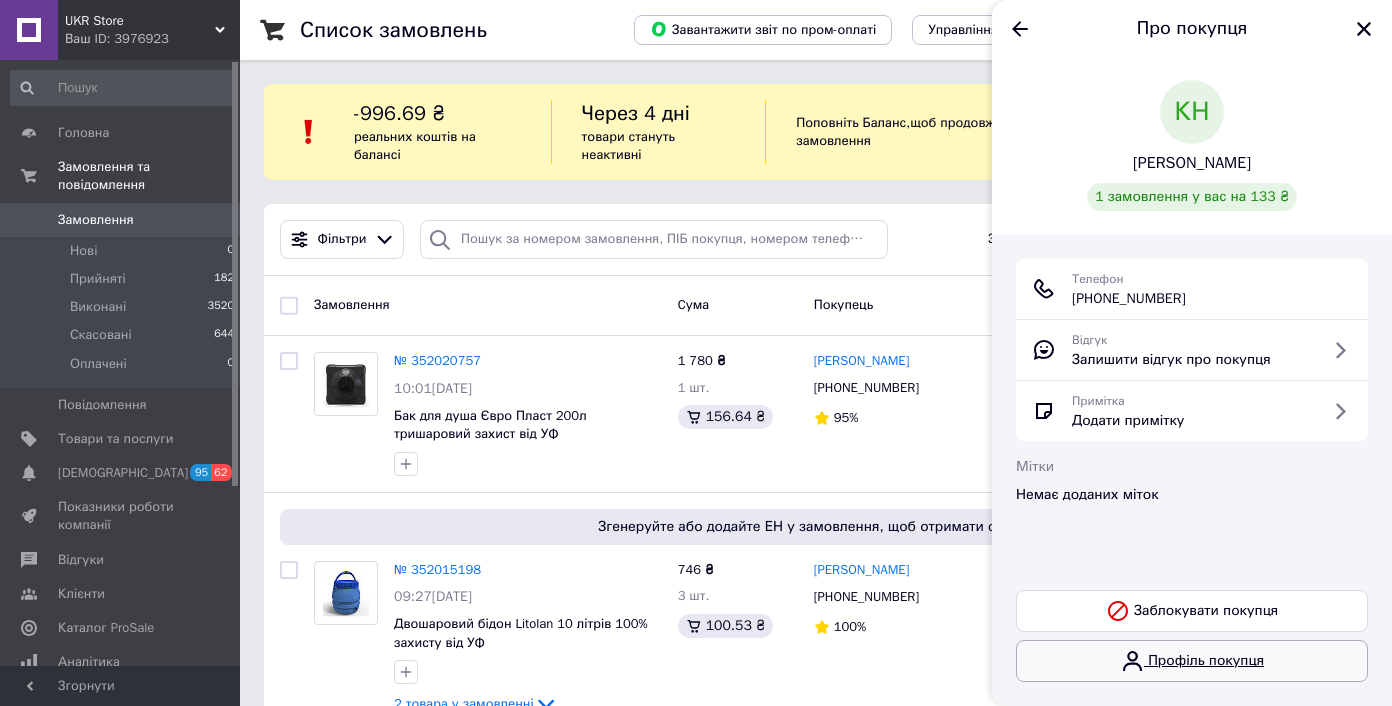 click on "Профіль покупця" at bounding box center (1192, 661) 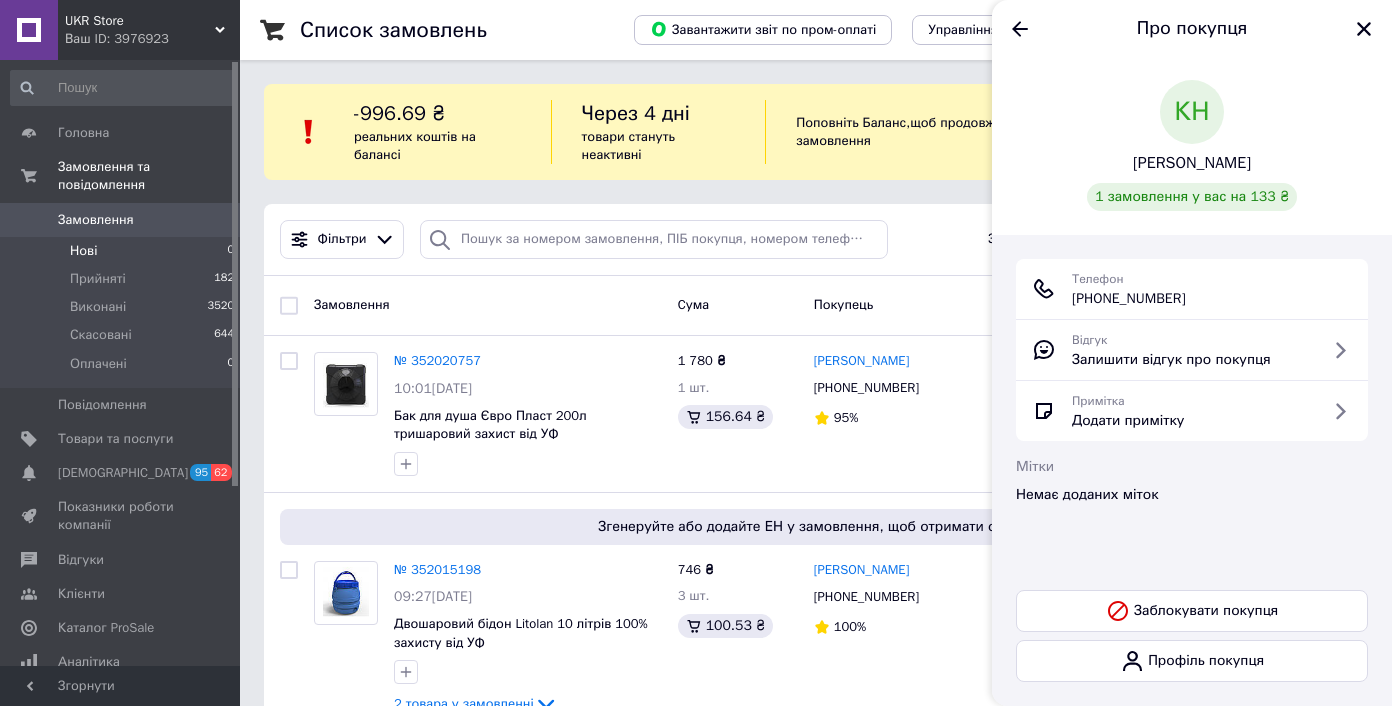 click on "Нові 0" at bounding box center [123, 251] 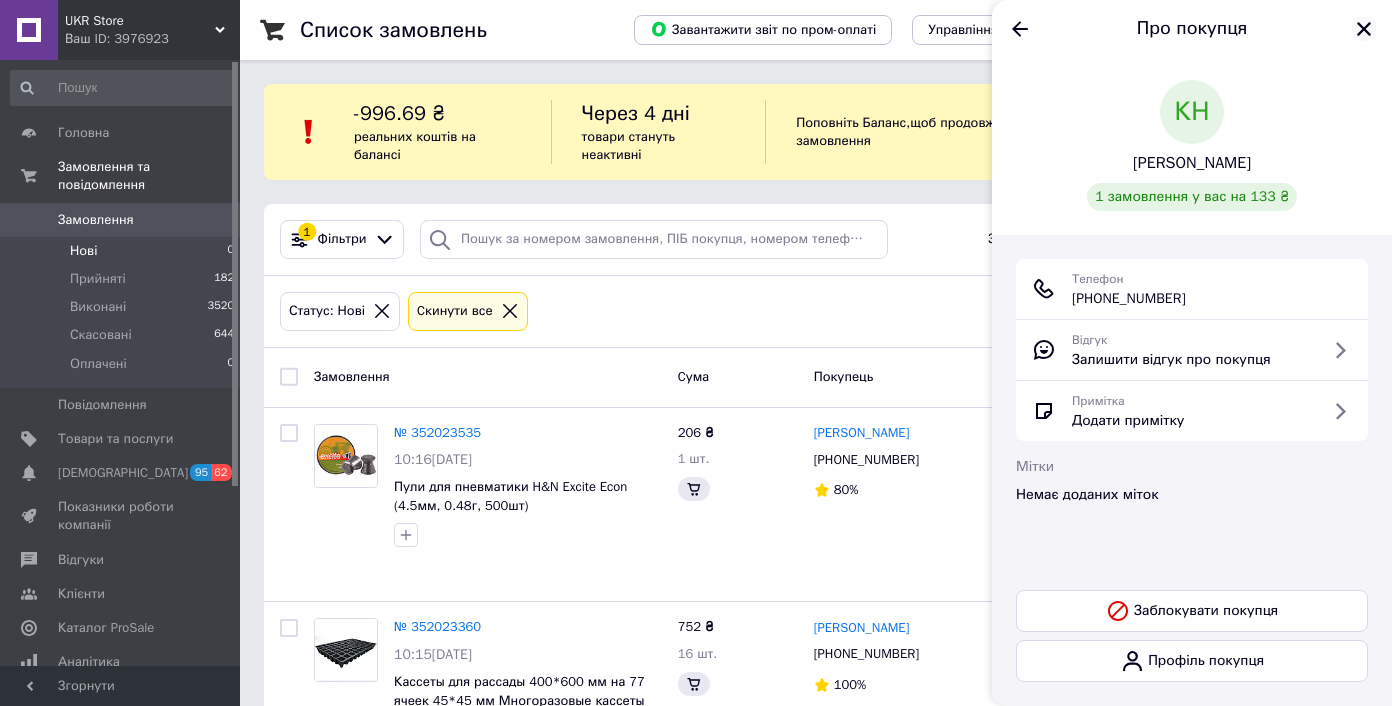 click 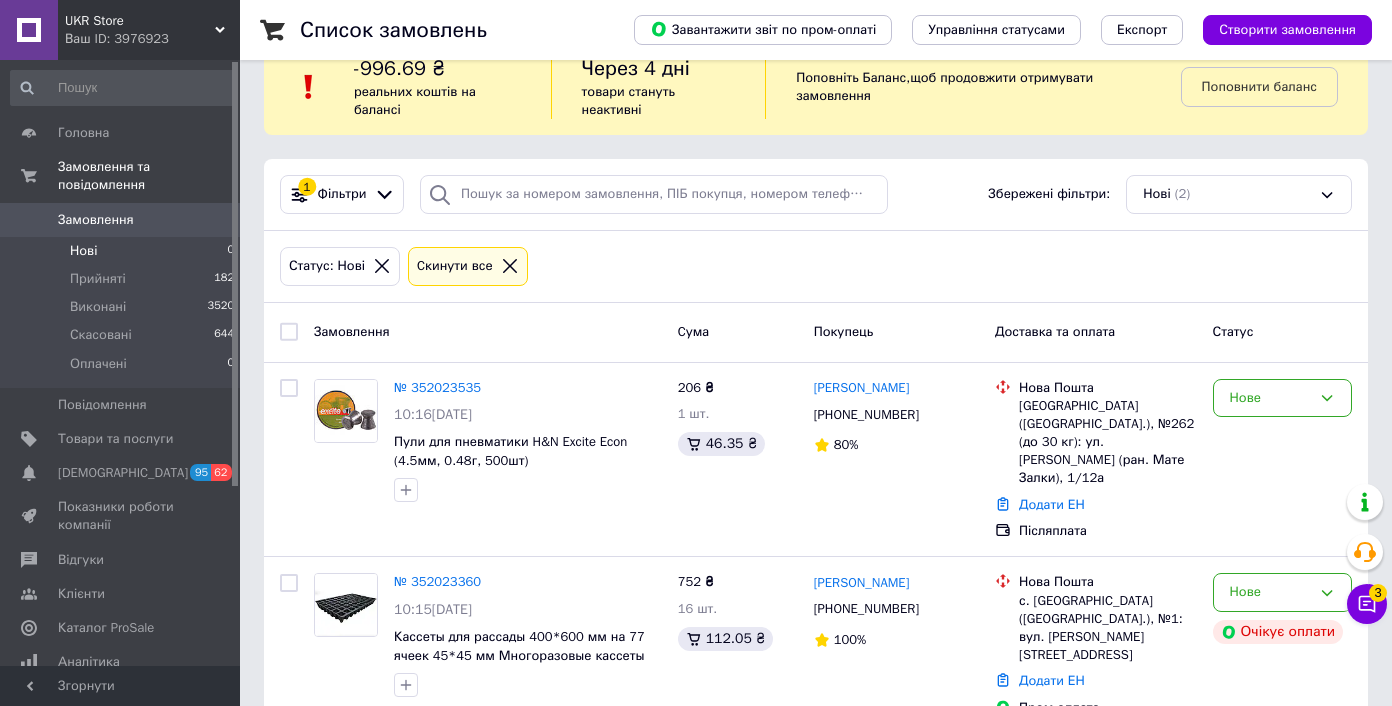 scroll, scrollTop: 58, scrollLeft: 0, axis: vertical 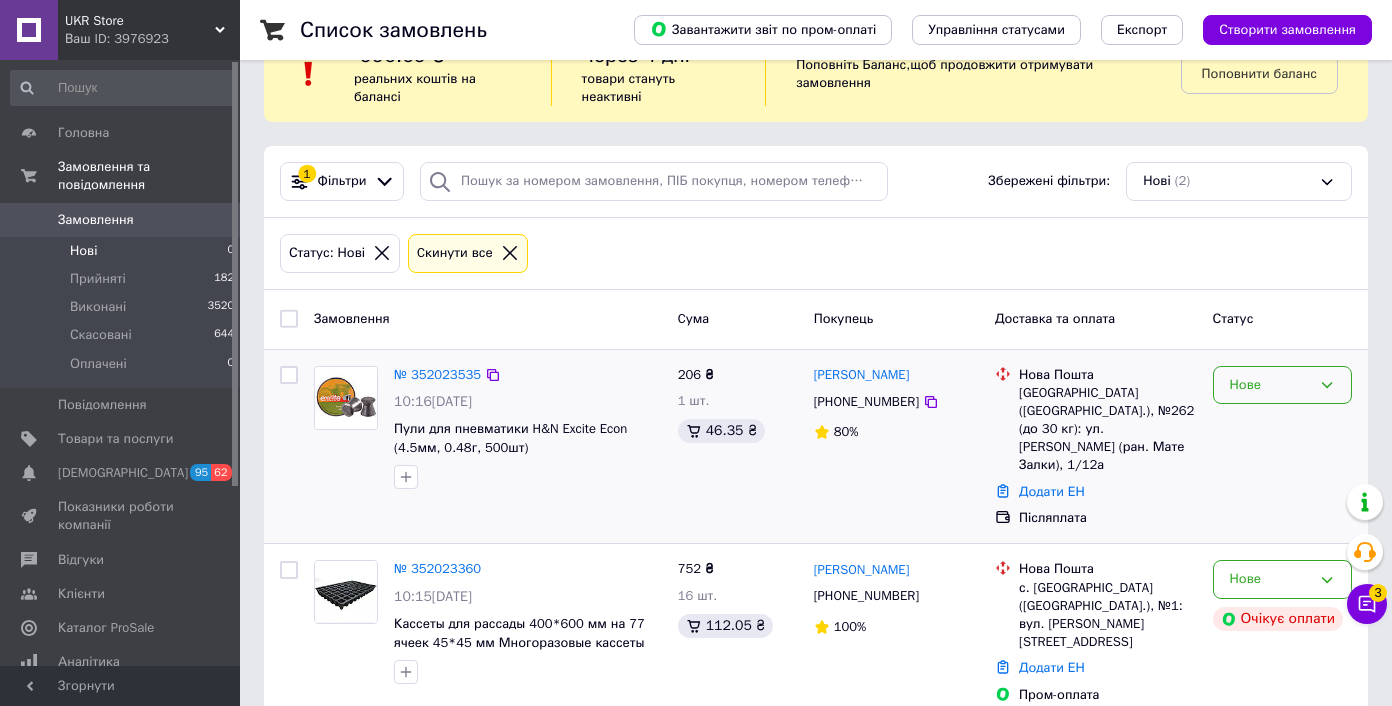 click on "Нове" at bounding box center (1270, 385) 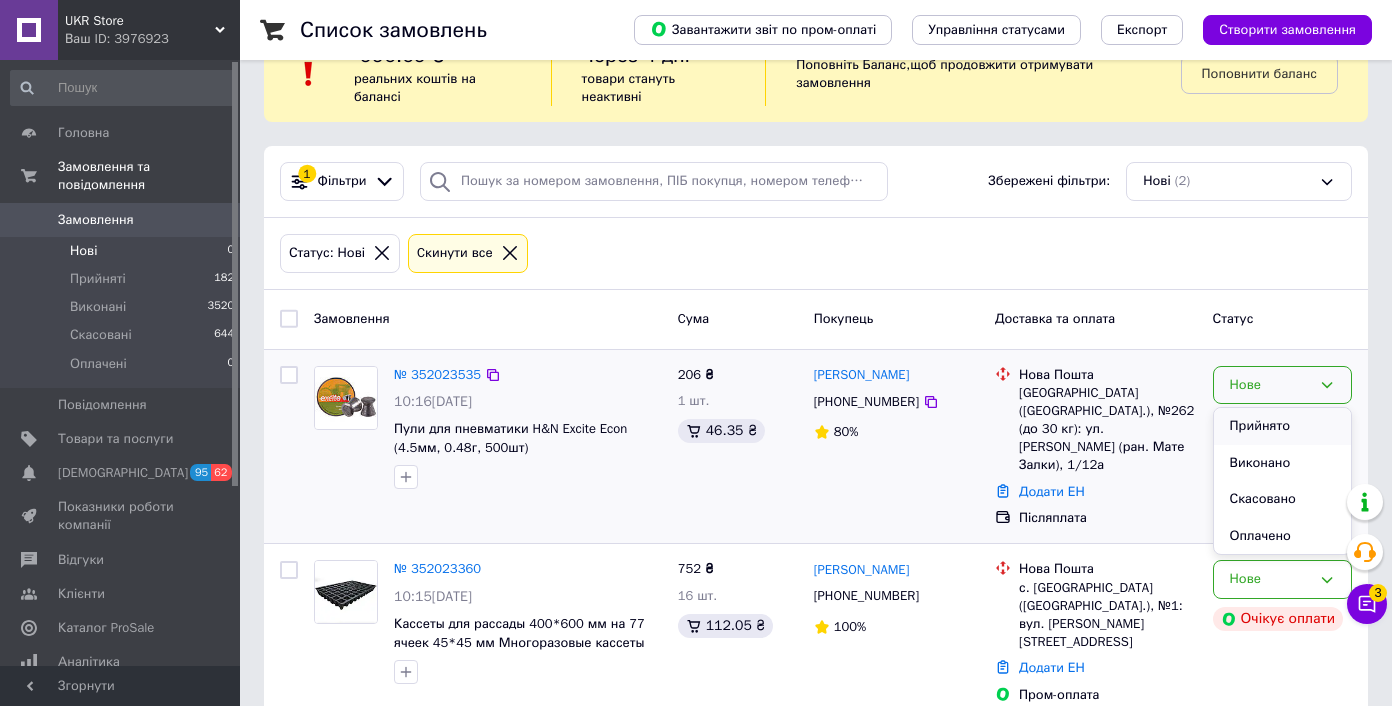 click on "Прийнято" at bounding box center (1282, 426) 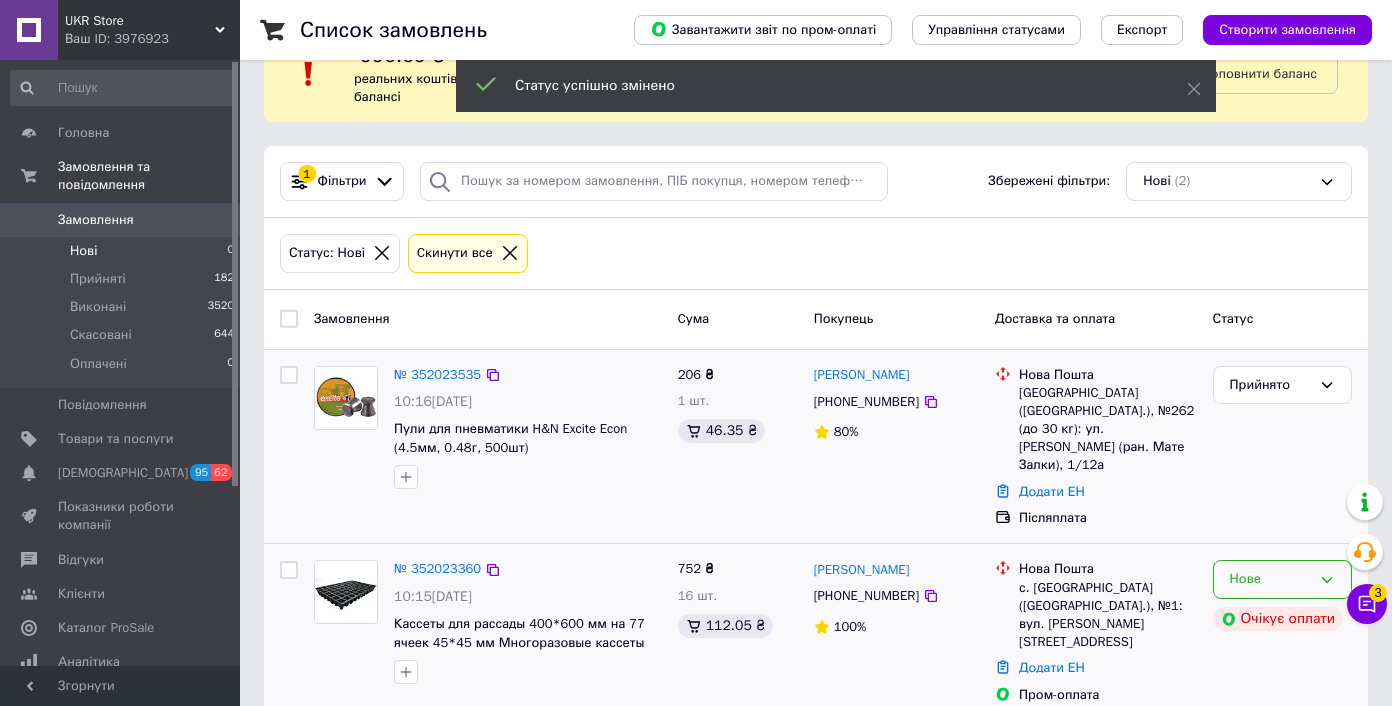 click on "Нове" at bounding box center (1282, 579) 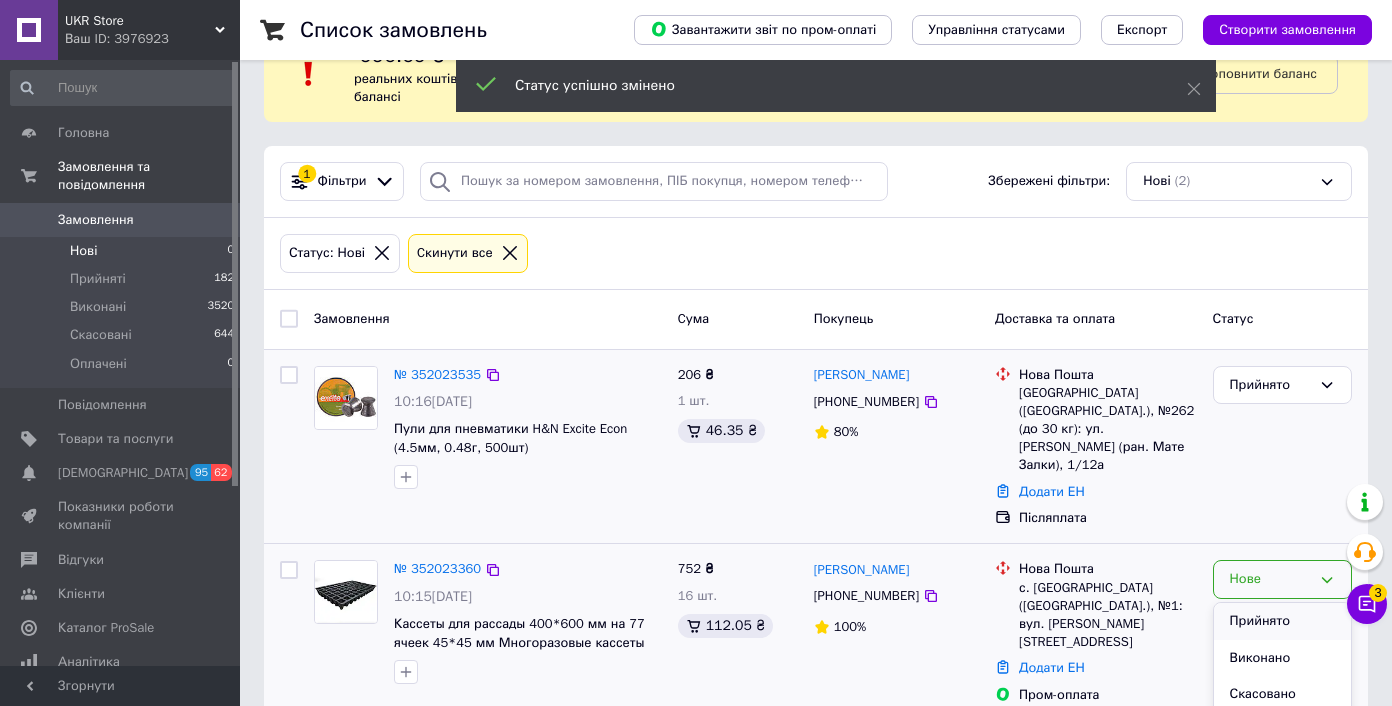 click on "Прийнято" at bounding box center [1282, 621] 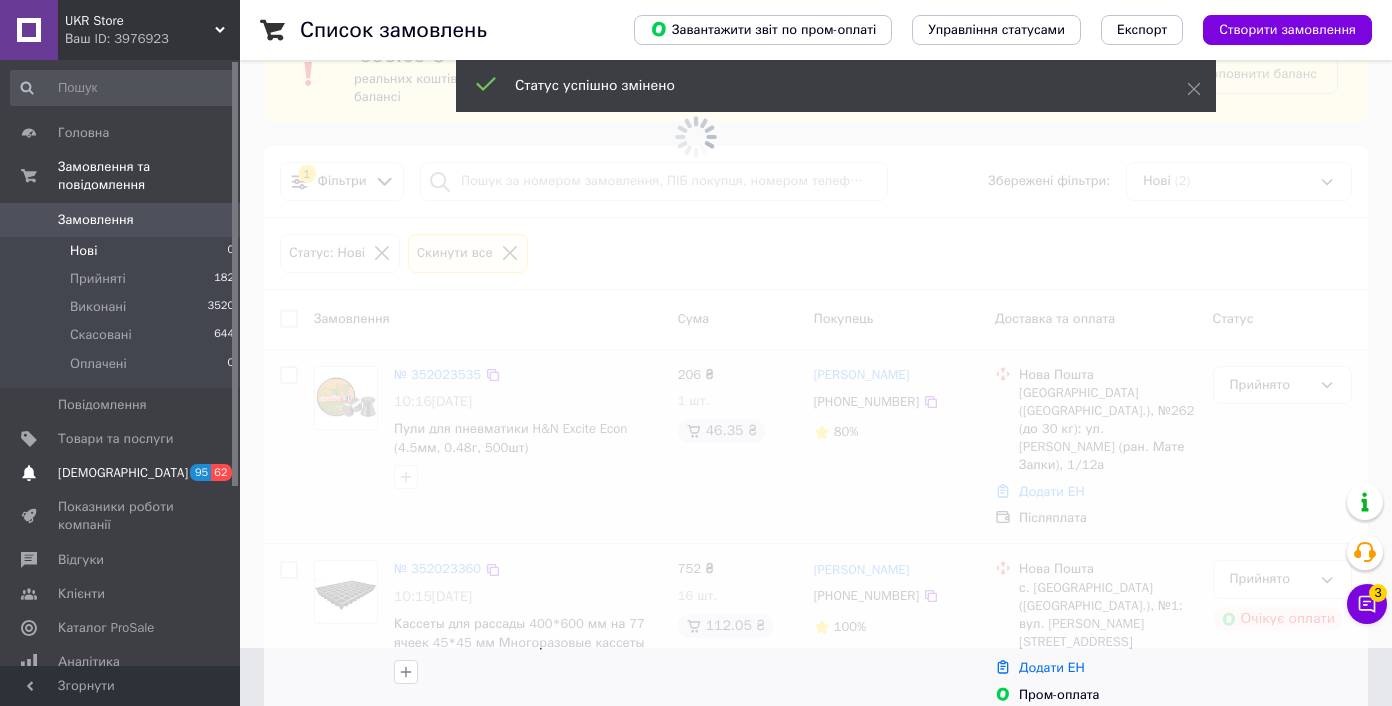 click on "Сповіщення 95 62" at bounding box center [123, 473] 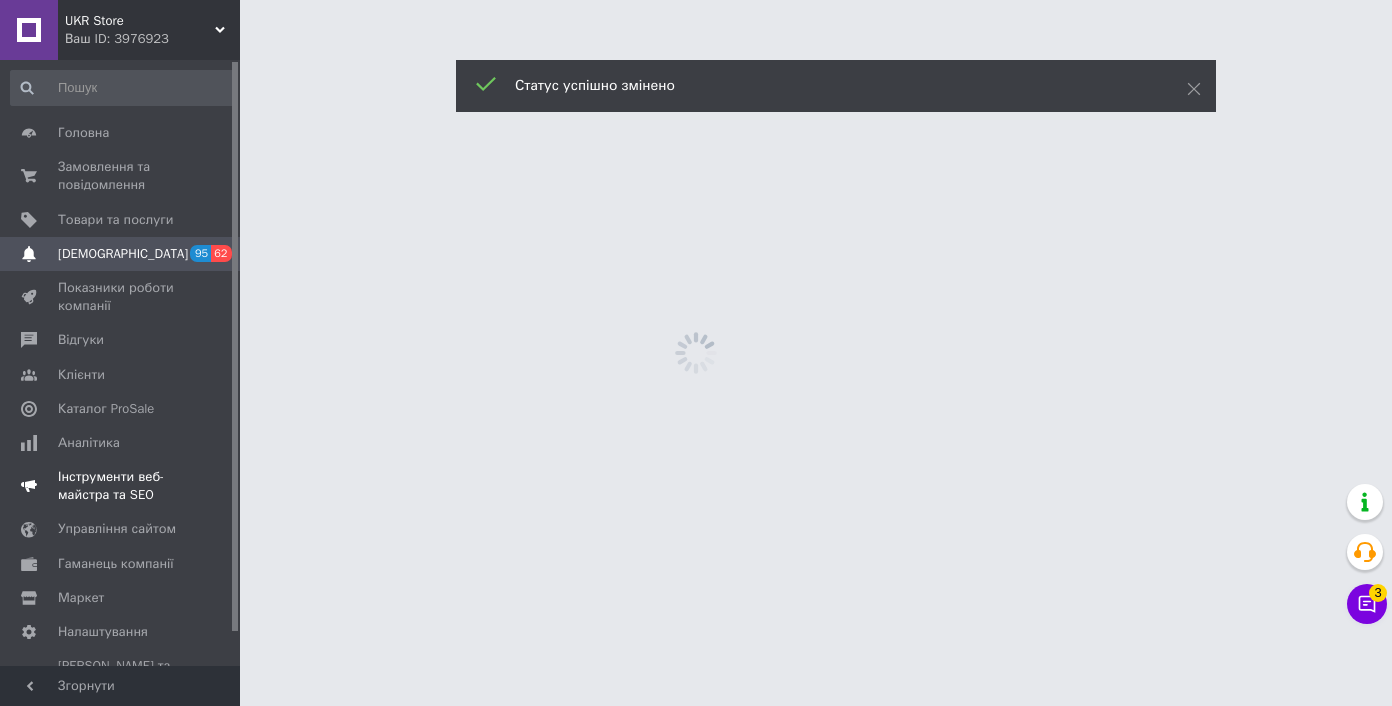 scroll, scrollTop: 0, scrollLeft: 0, axis: both 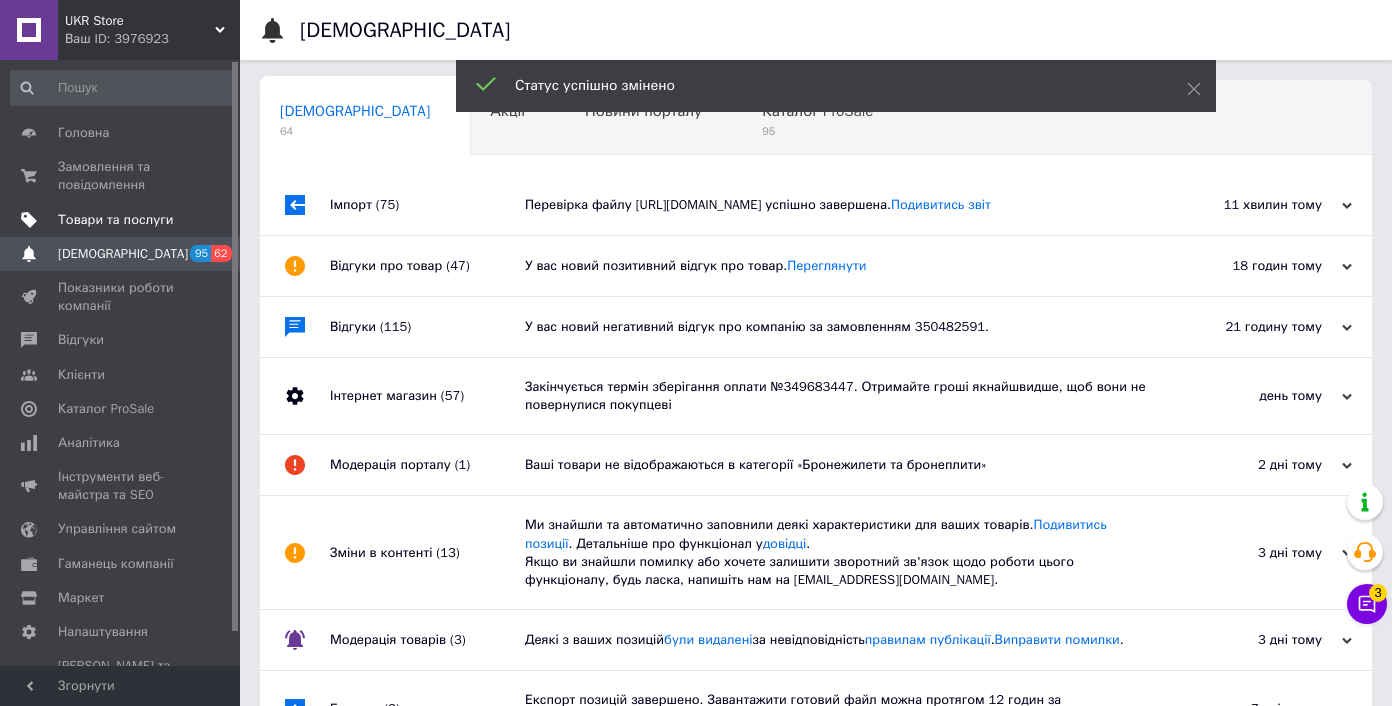 click on "Товари та послуги" at bounding box center [115, 220] 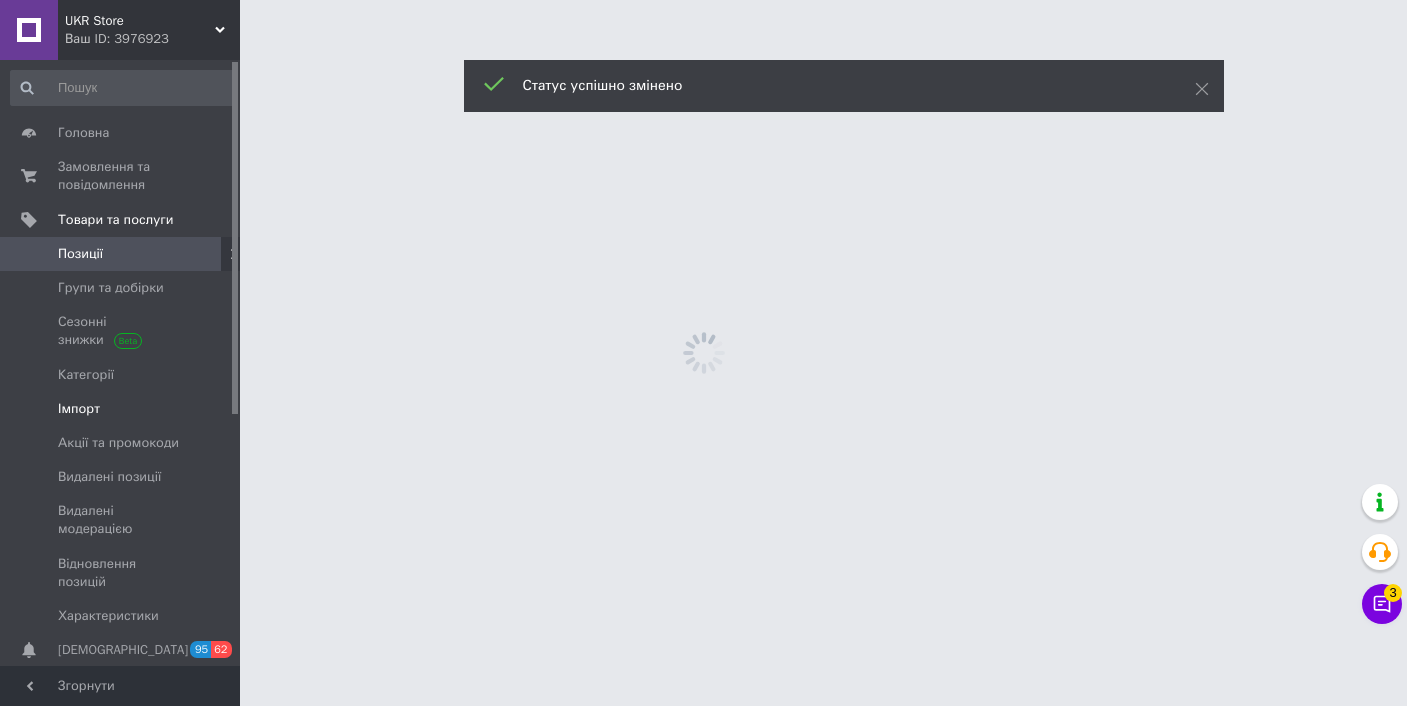 click on "Імпорт" at bounding box center [79, 409] 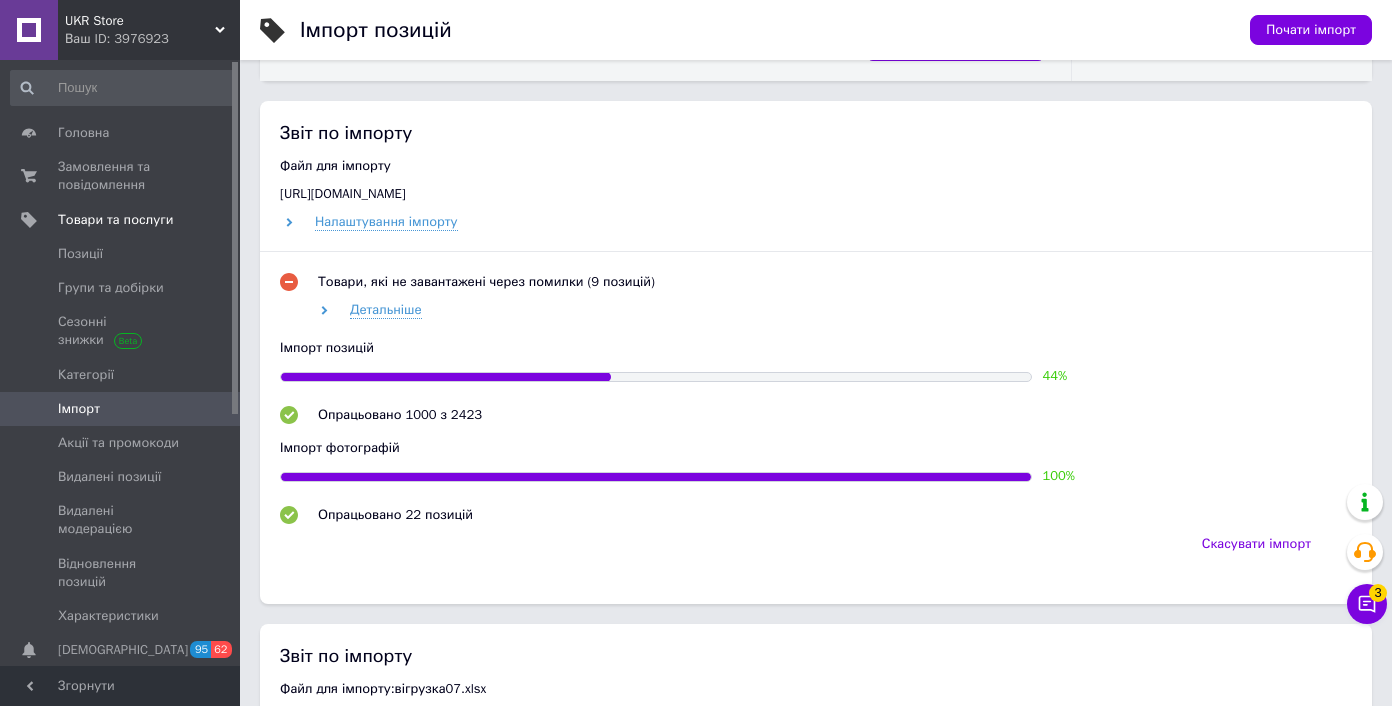 scroll, scrollTop: 973, scrollLeft: 0, axis: vertical 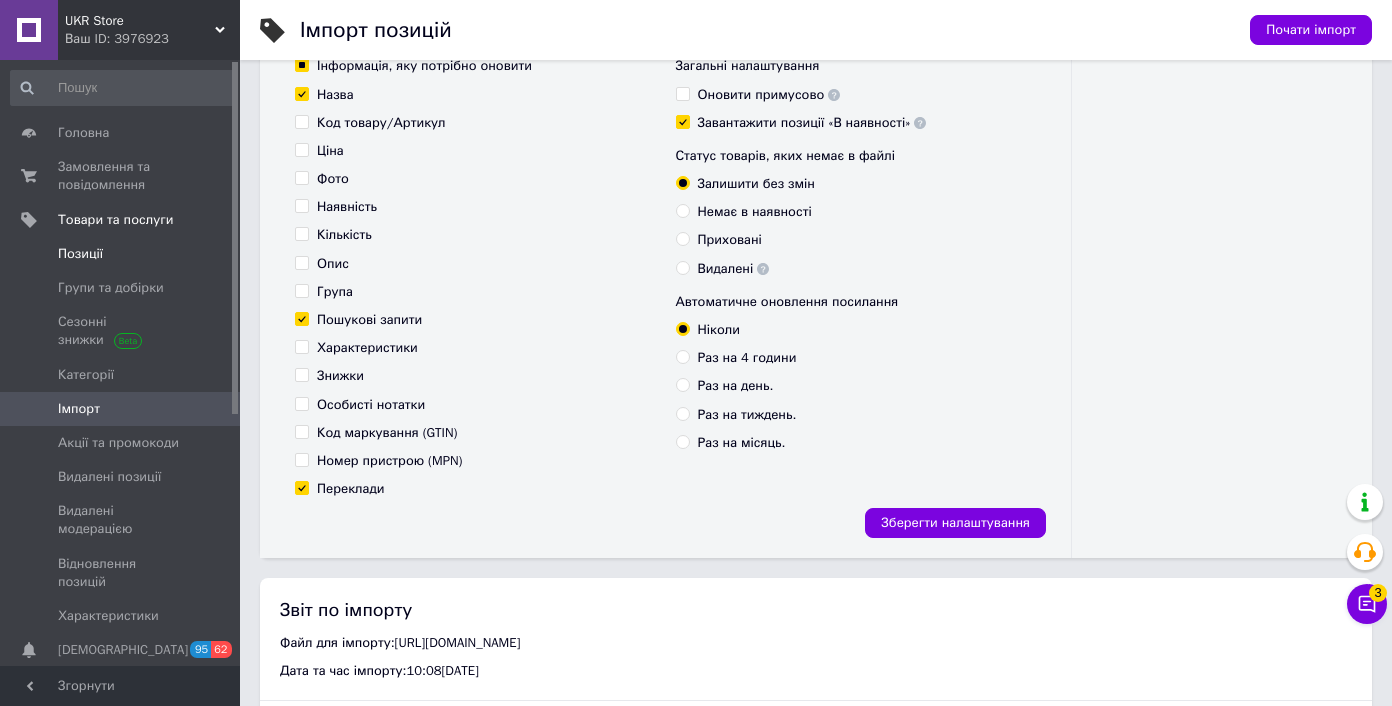 click on "Позиції" at bounding box center (123, 254) 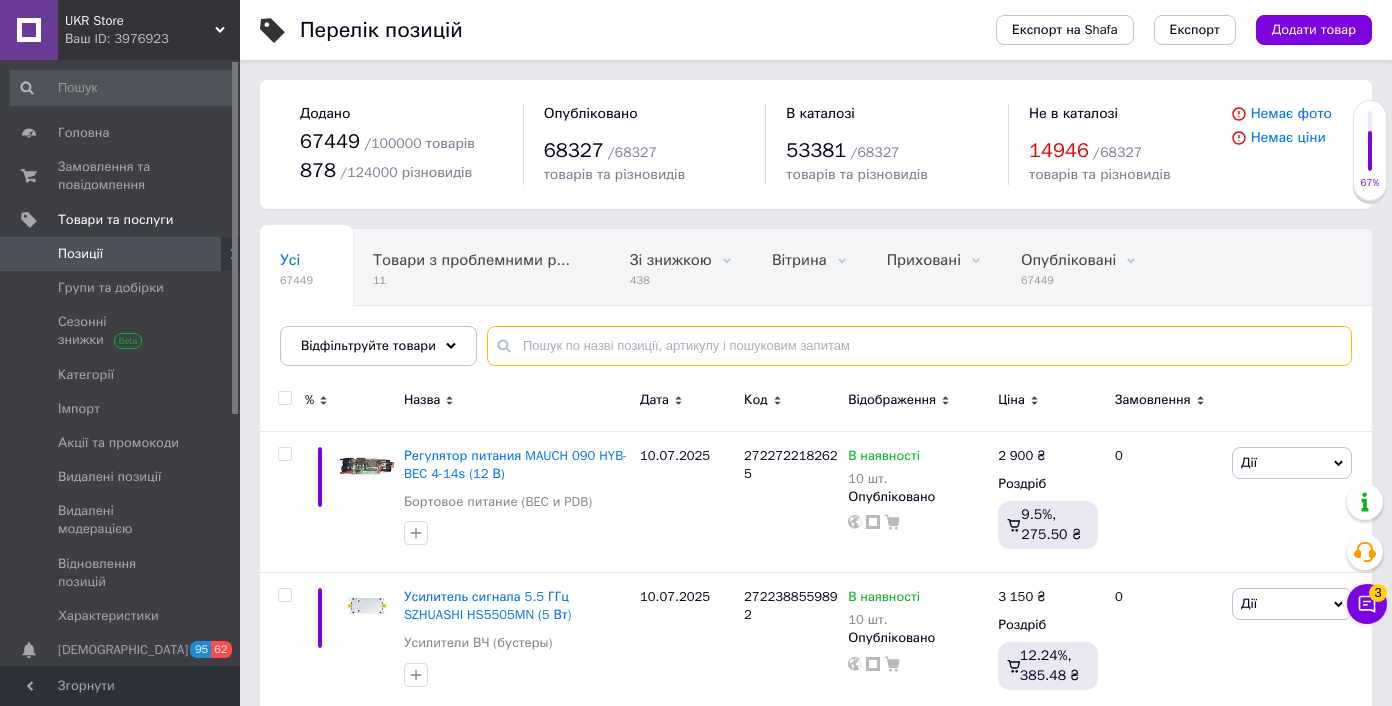 click at bounding box center [919, 346] 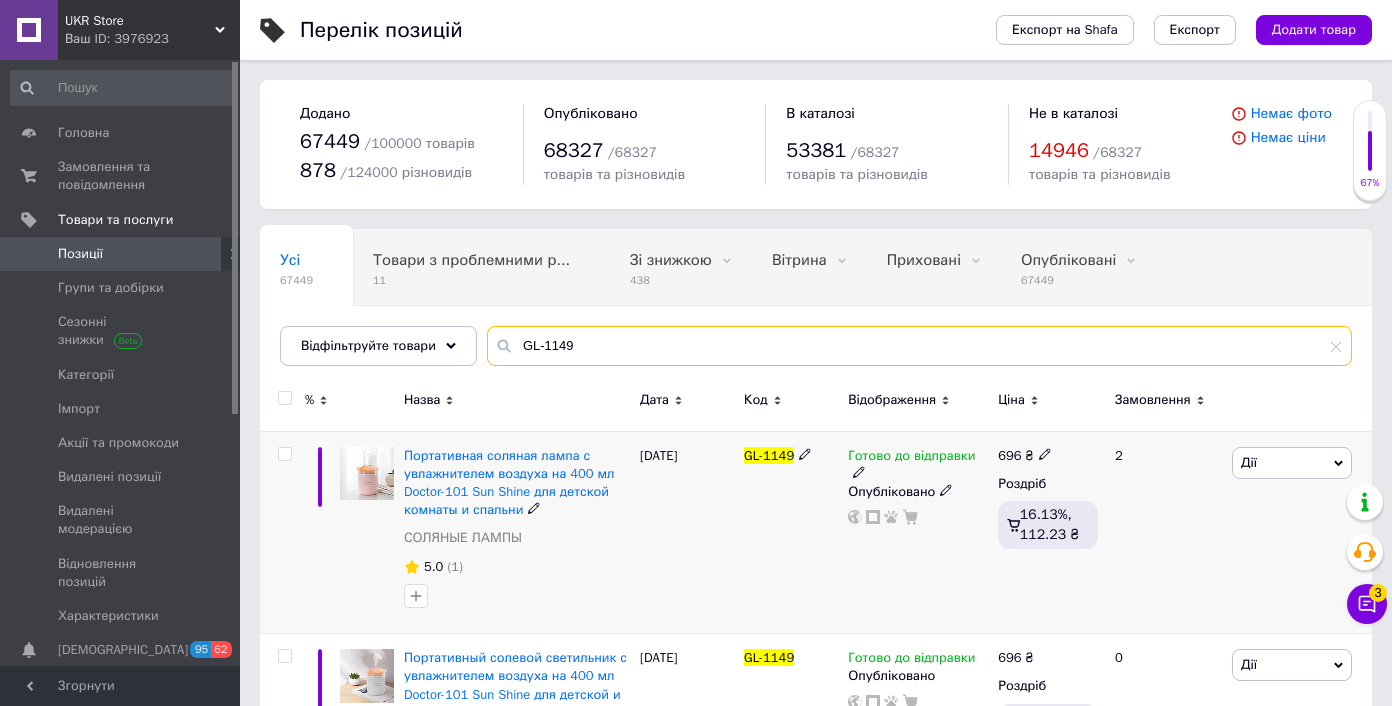 type on "GL-1149" 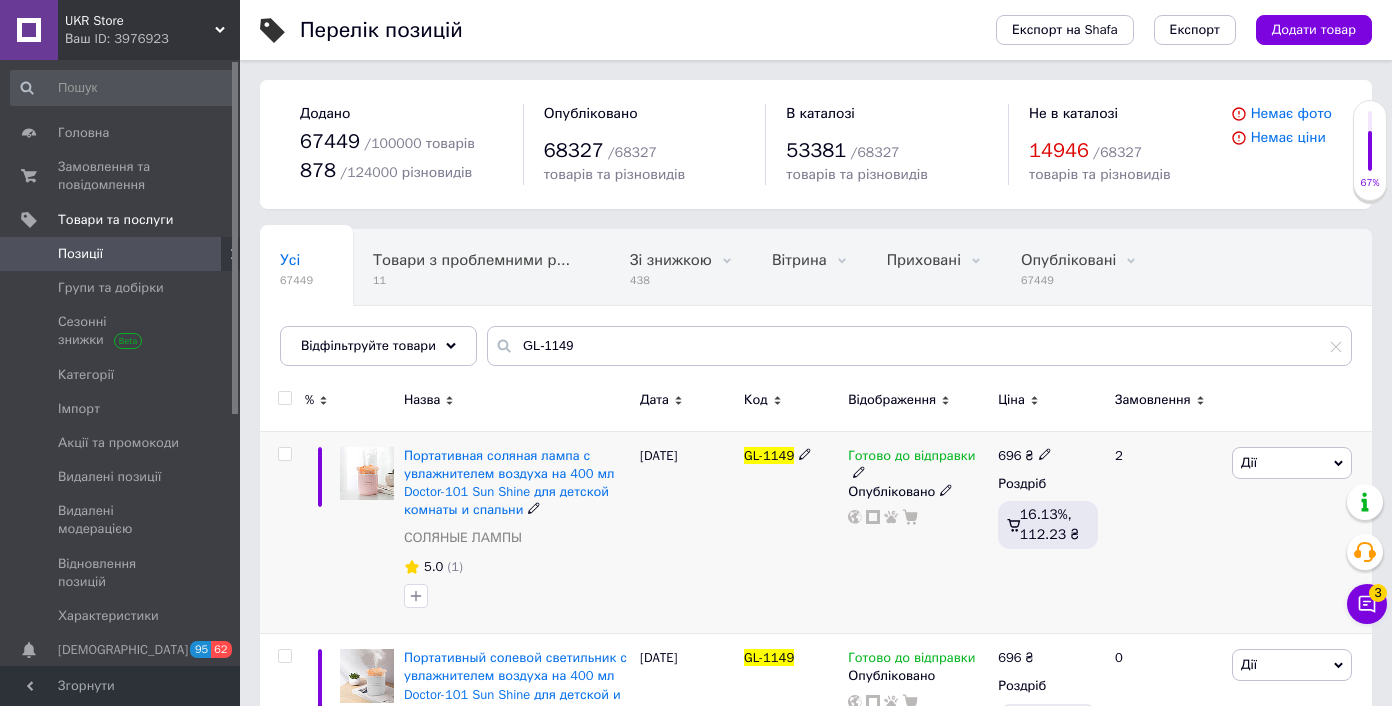 click 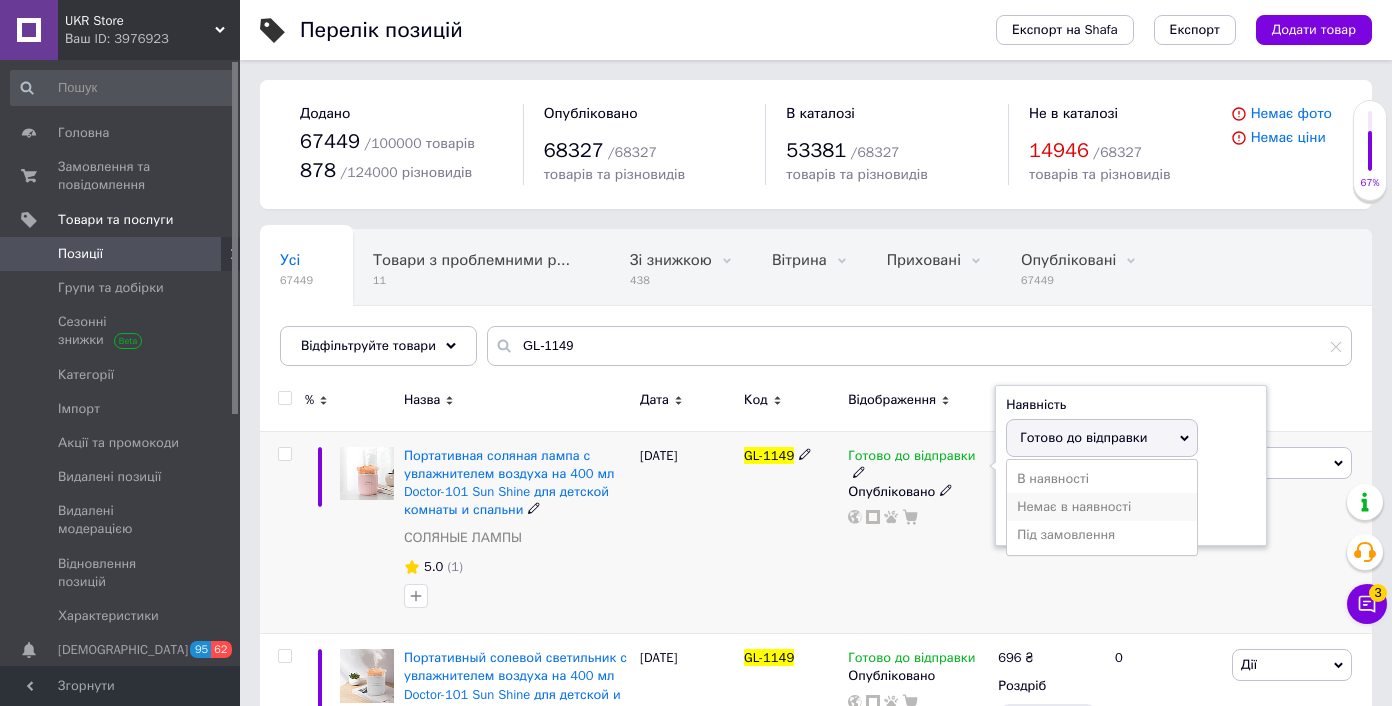 click on "Немає в наявності" at bounding box center [1102, 507] 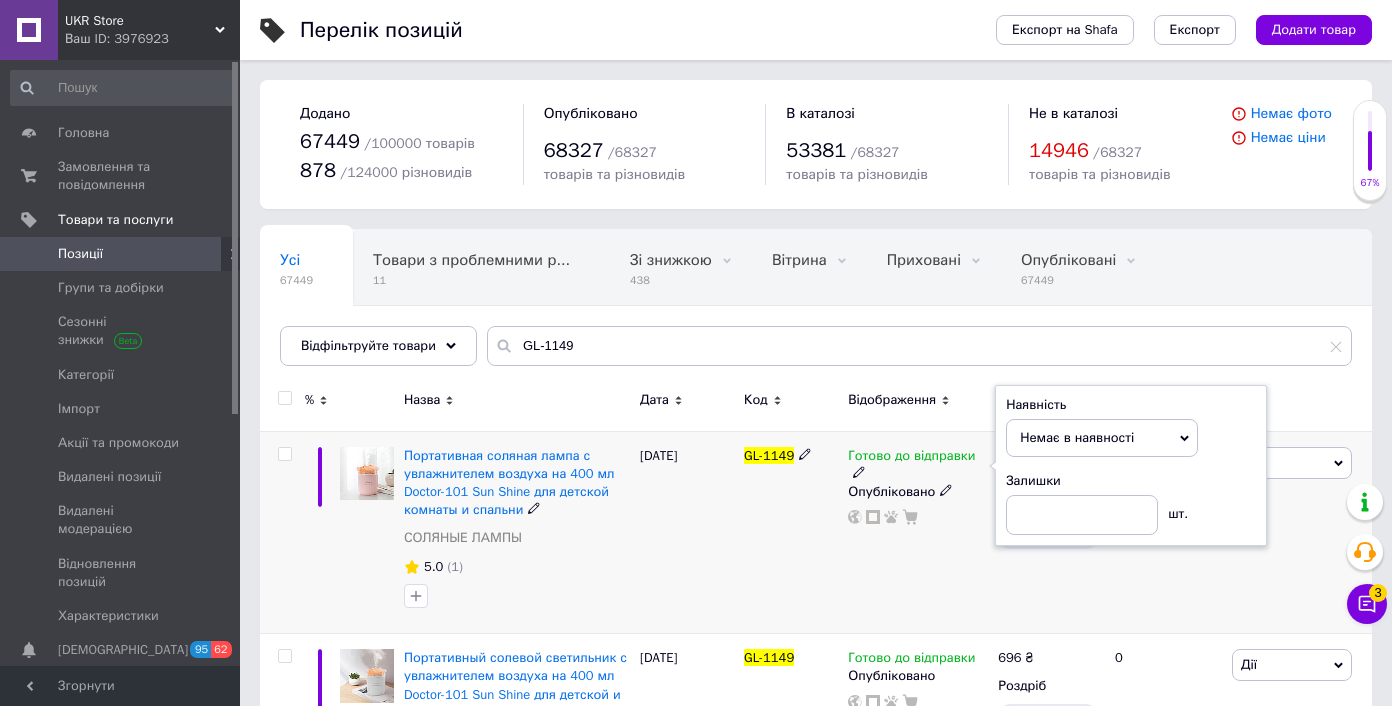 click on "Готово до відправки Наявність Немає в наявності В наявності Під замовлення Готово до відправки Залишки шт. Опубліковано" at bounding box center [918, 532] 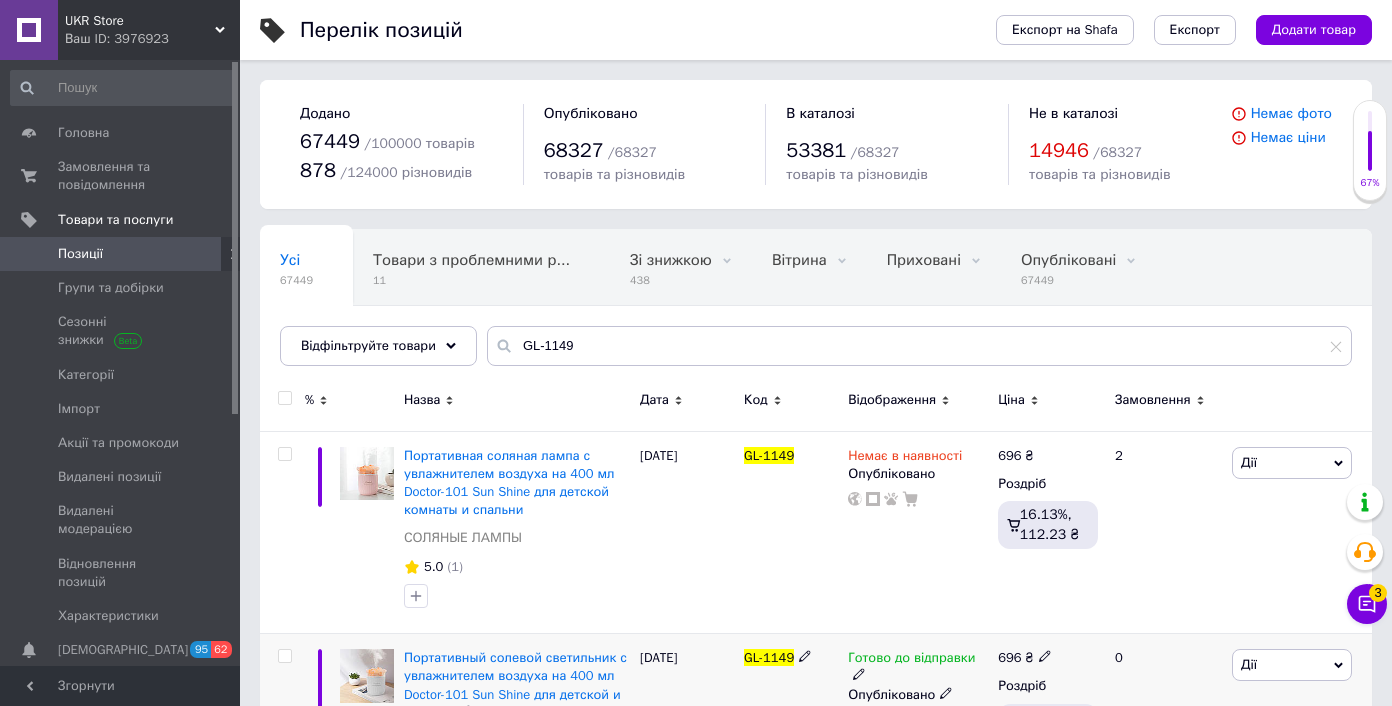 click 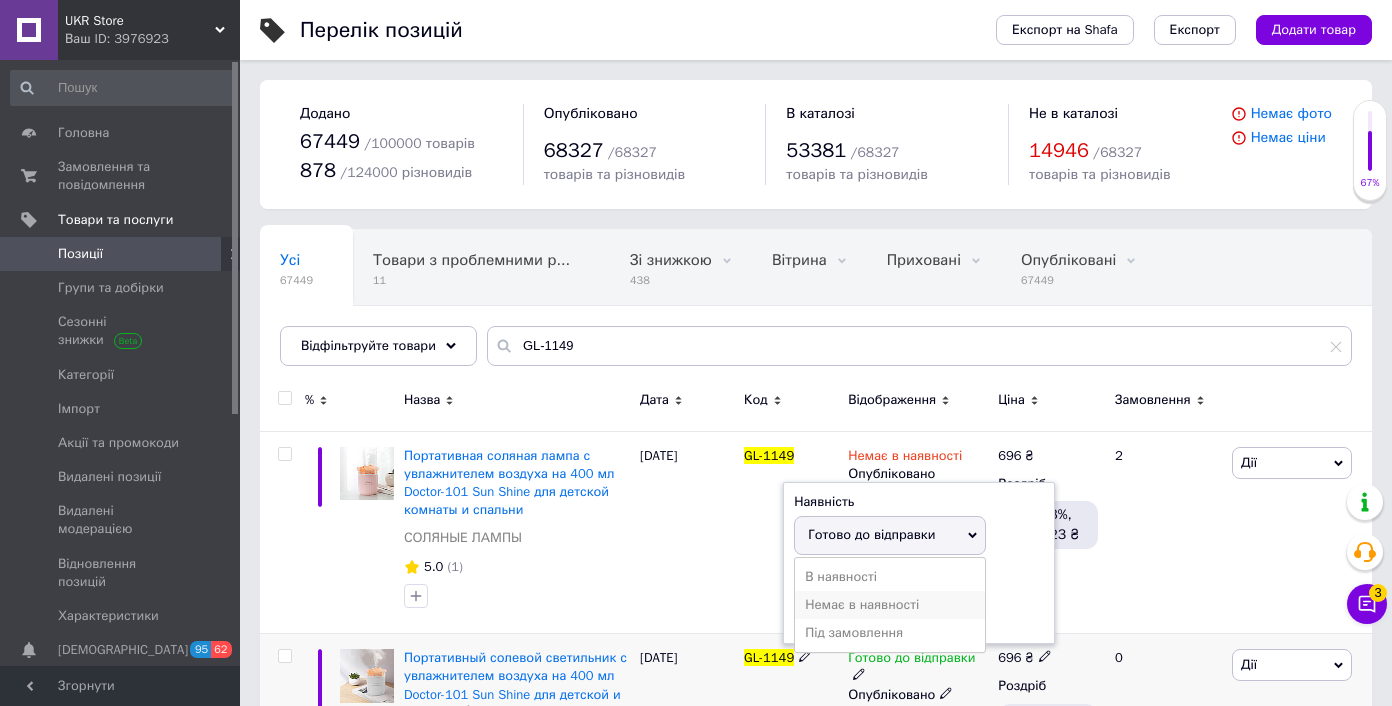 click on "Немає в наявності" at bounding box center [890, 605] 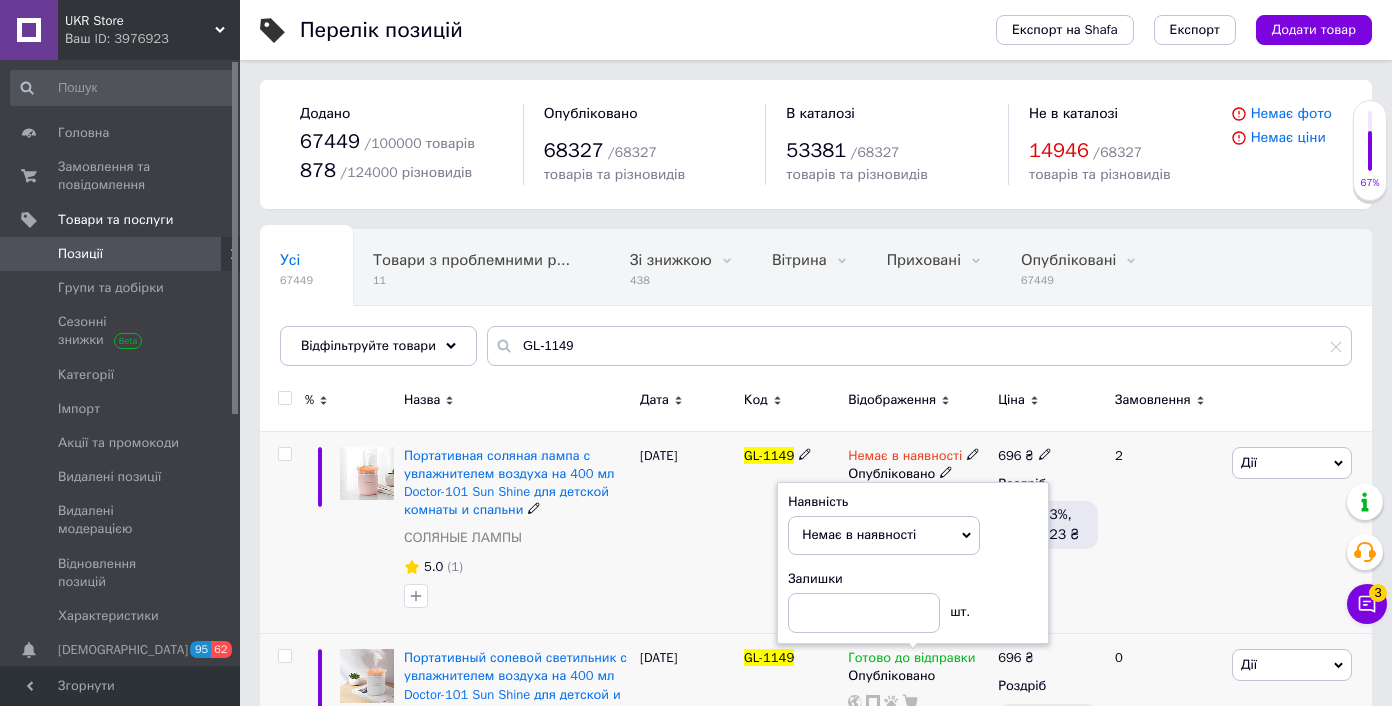 click on "2" at bounding box center [1165, 532] 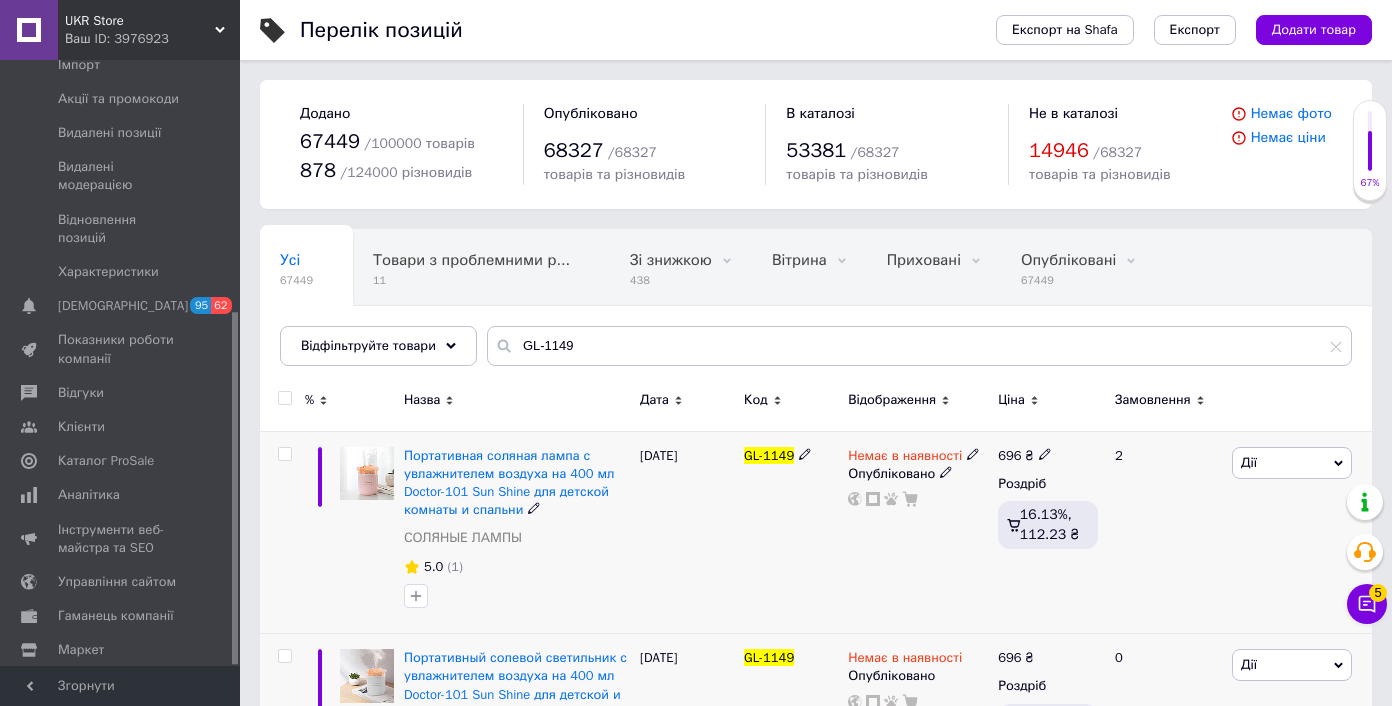 scroll, scrollTop: 432, scrollLeft: 0, axis: vertical 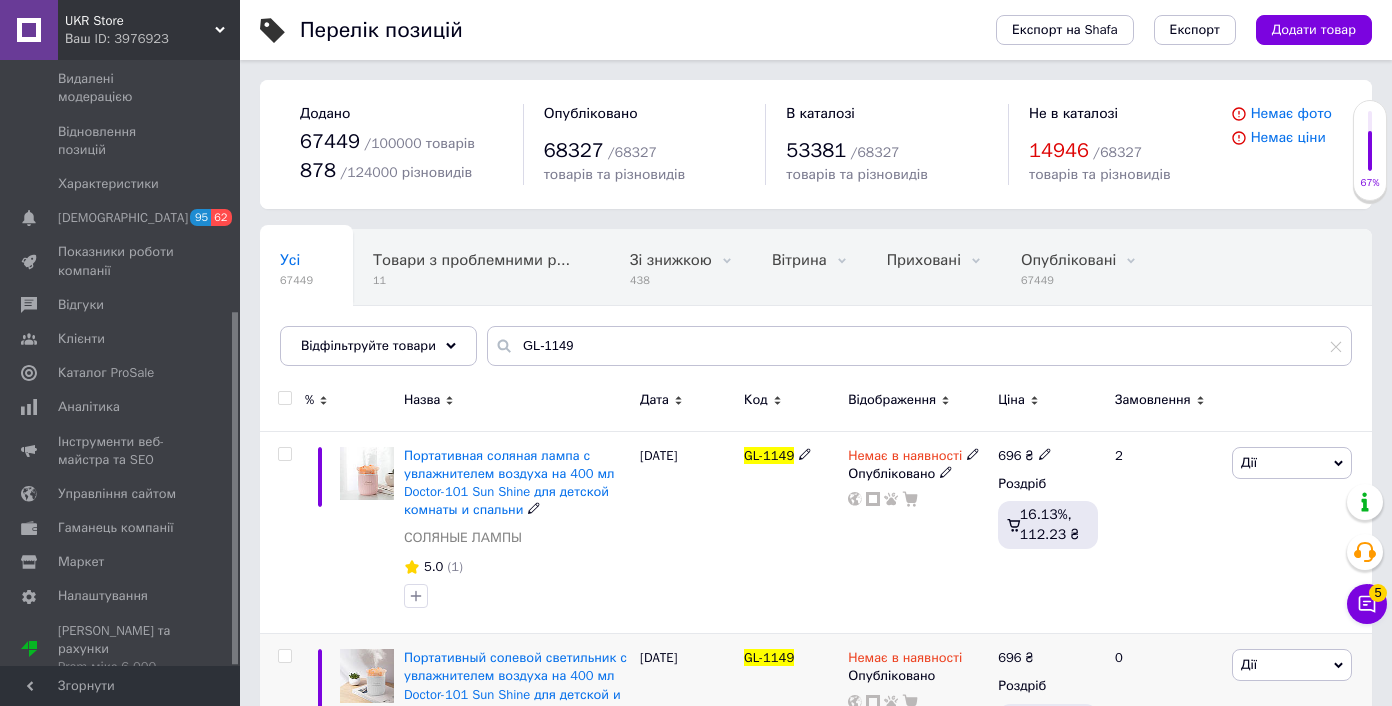 click 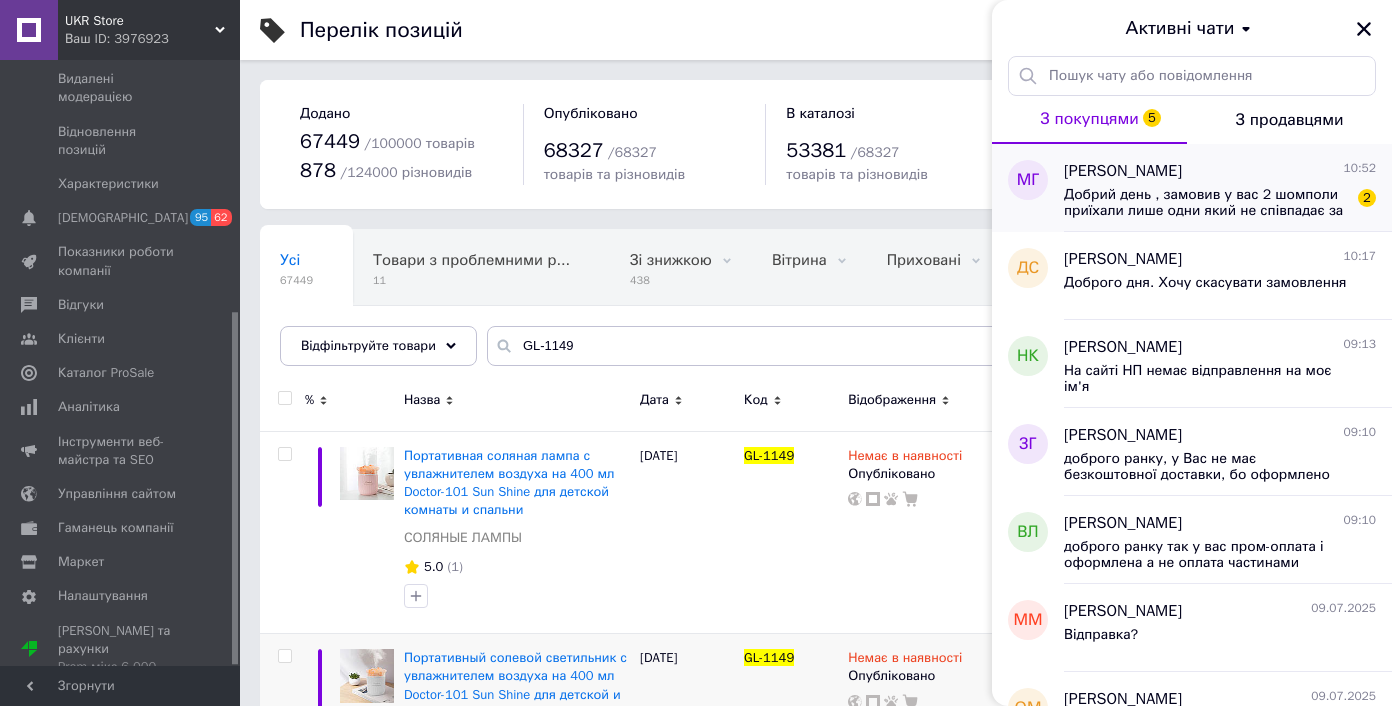 click on "Добрий день , замовив у вас 2 шомполи приїхали лише одни який не співпадає за описом тих що я замовлял ." at bounding box center [1206, 203] 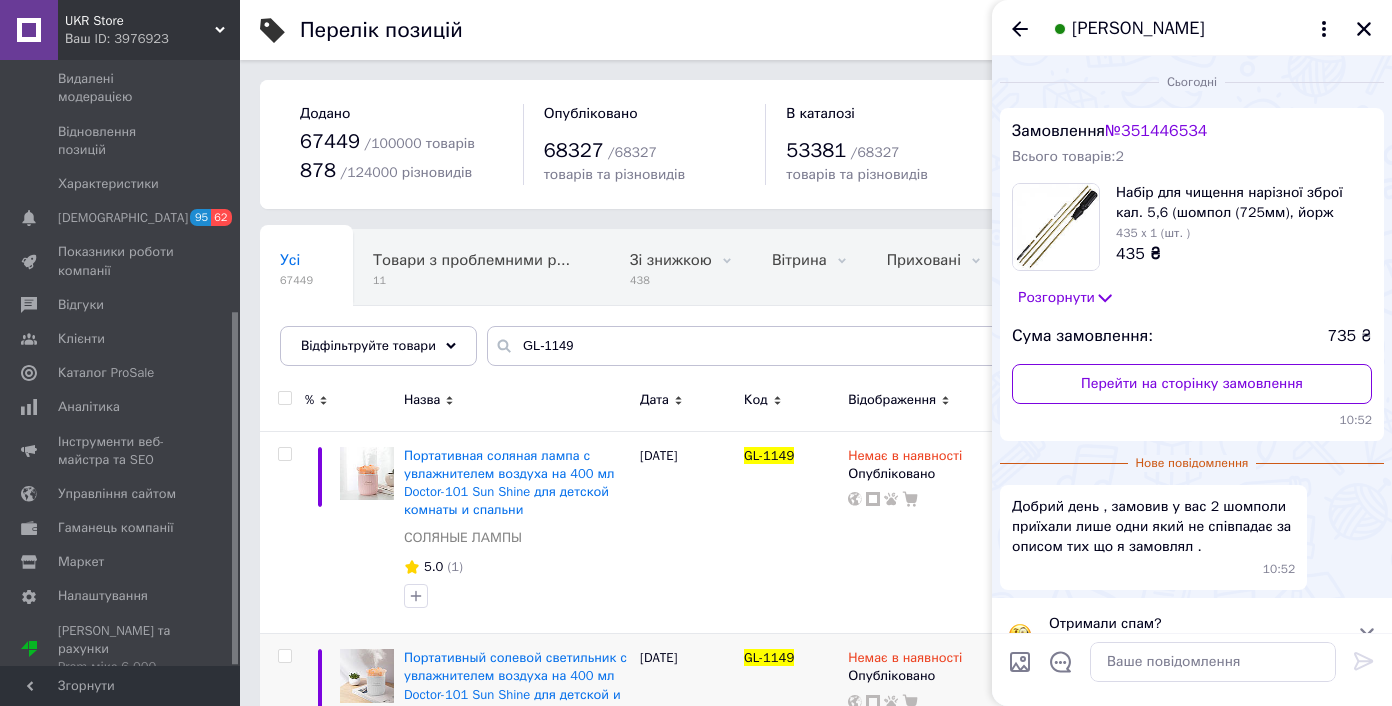 scroll, scrollTop: 37, scrollLeft: 0, axis: vertical 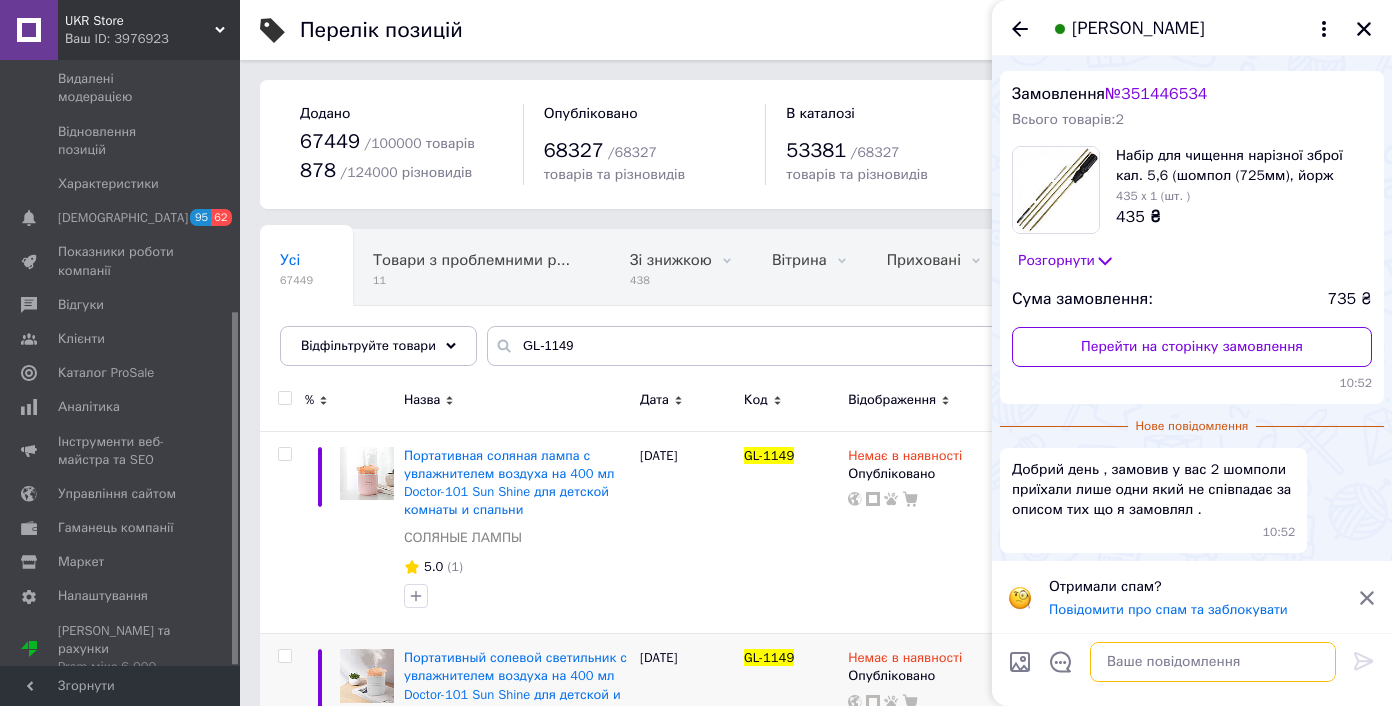 click at bounding box center (1213, 662) 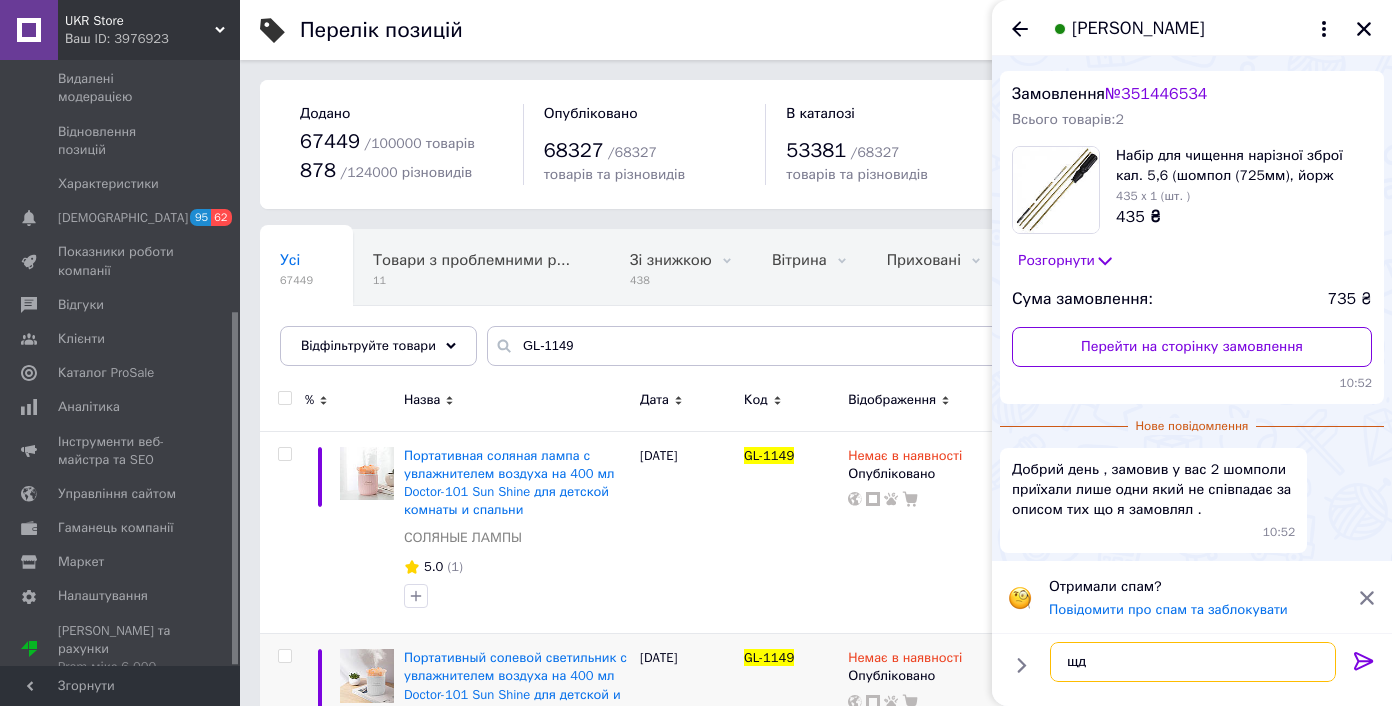 type on "щ" 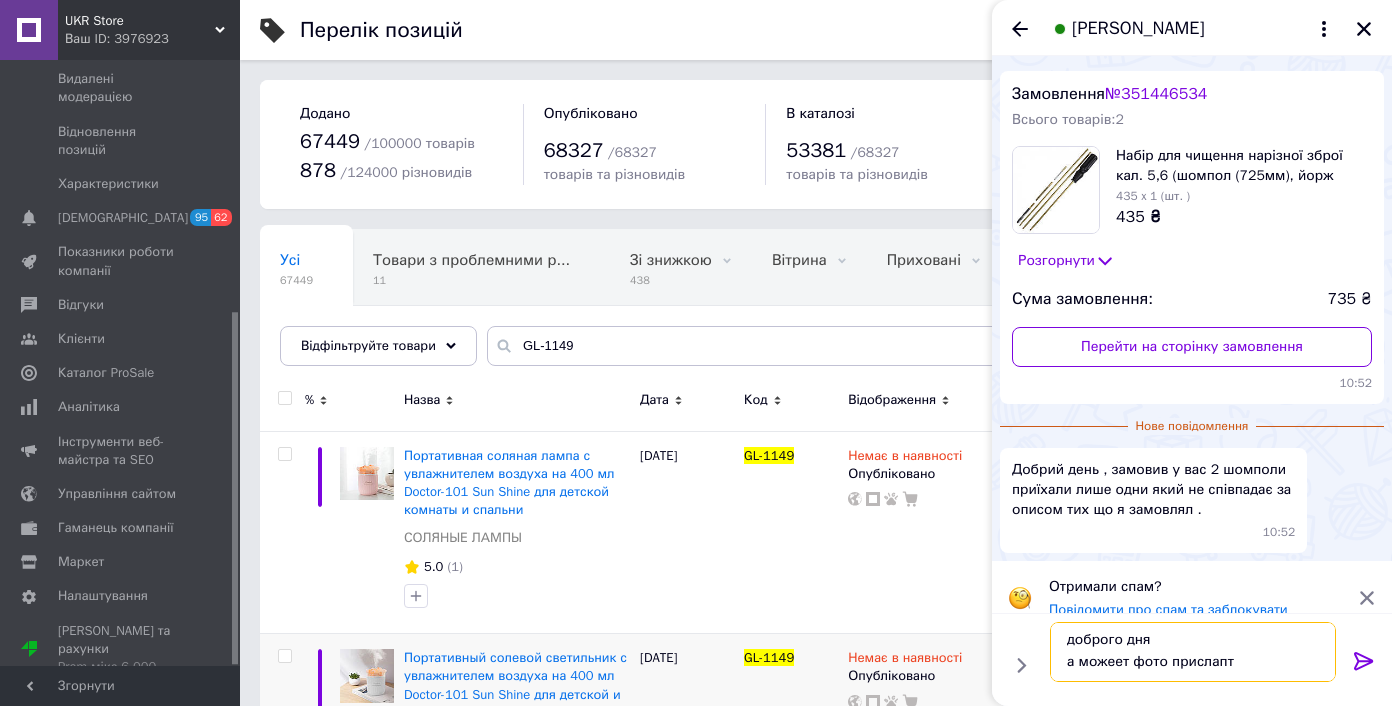 scroll, scrollTop: 2, scrollLeft: 0, axis: vertical 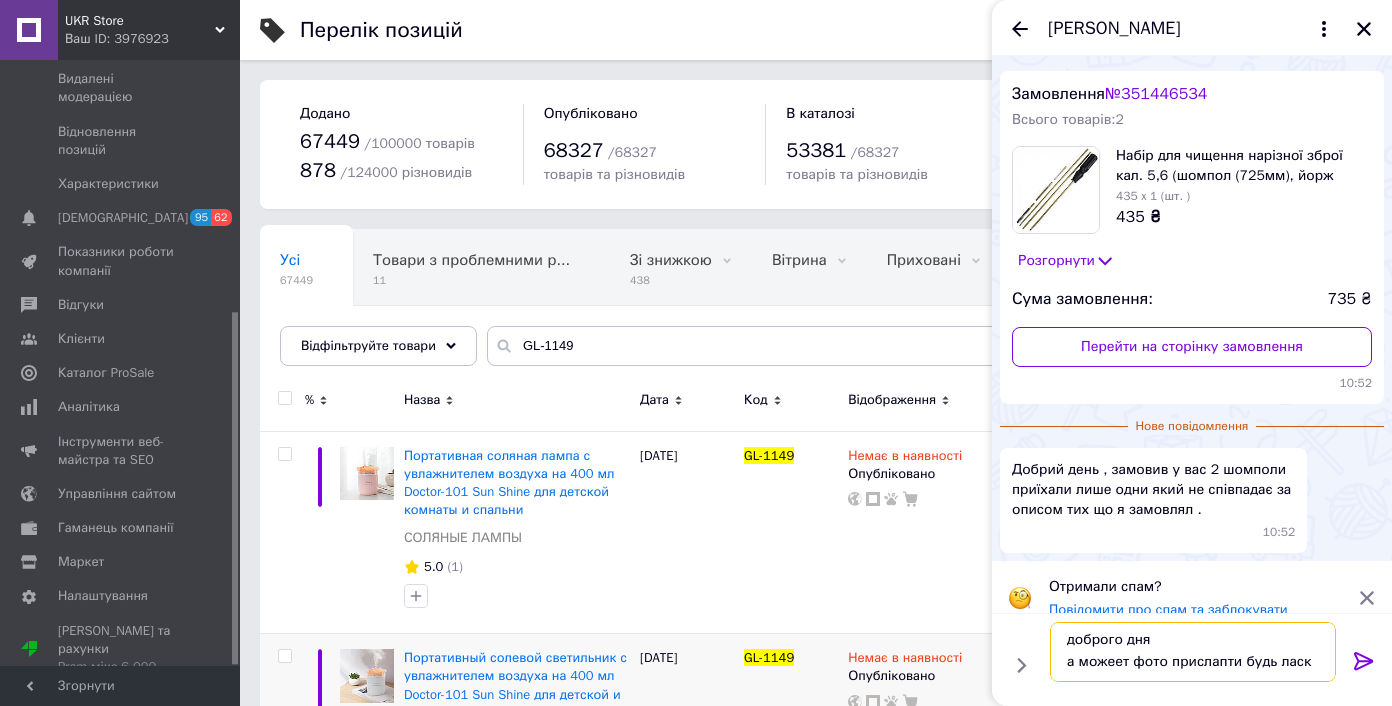 type on "доброго дня
а можеет фото прислапти будь ласка" 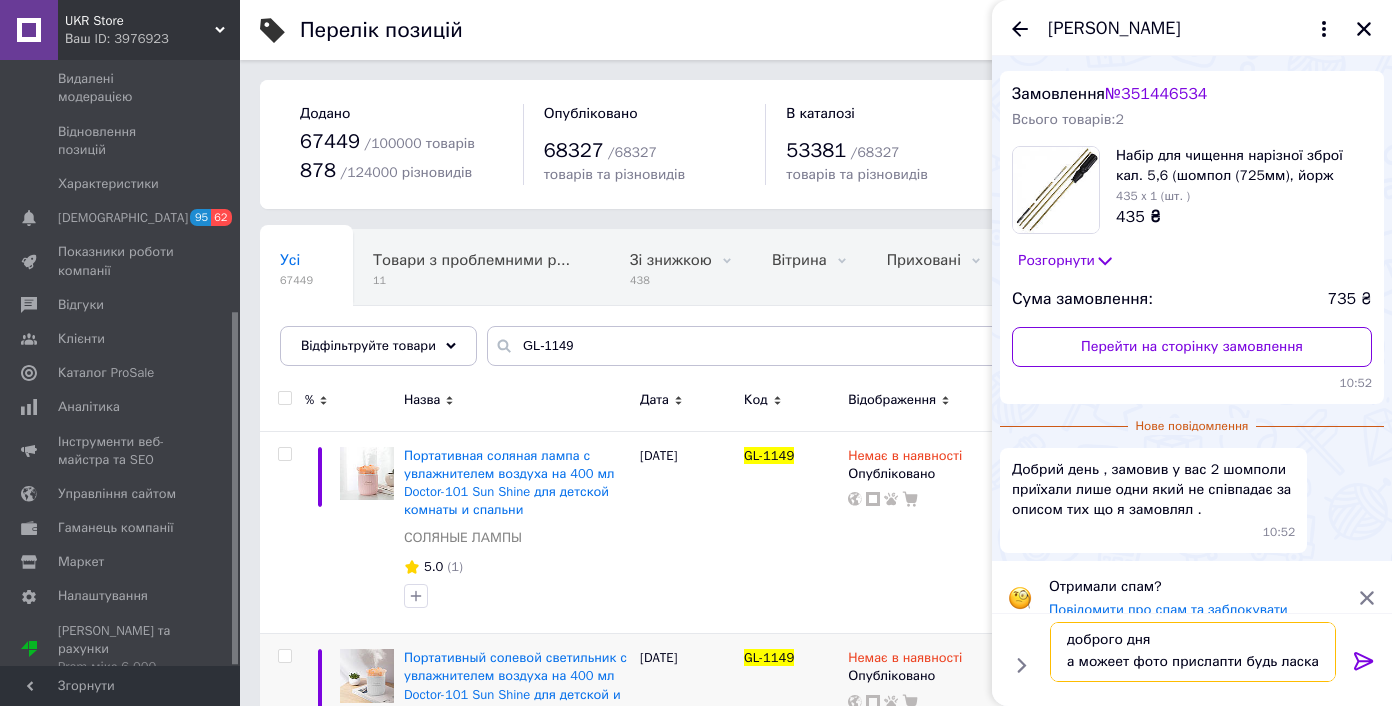 scroll, scrollTop: 13, scrollLeft: 0, axis: vertical 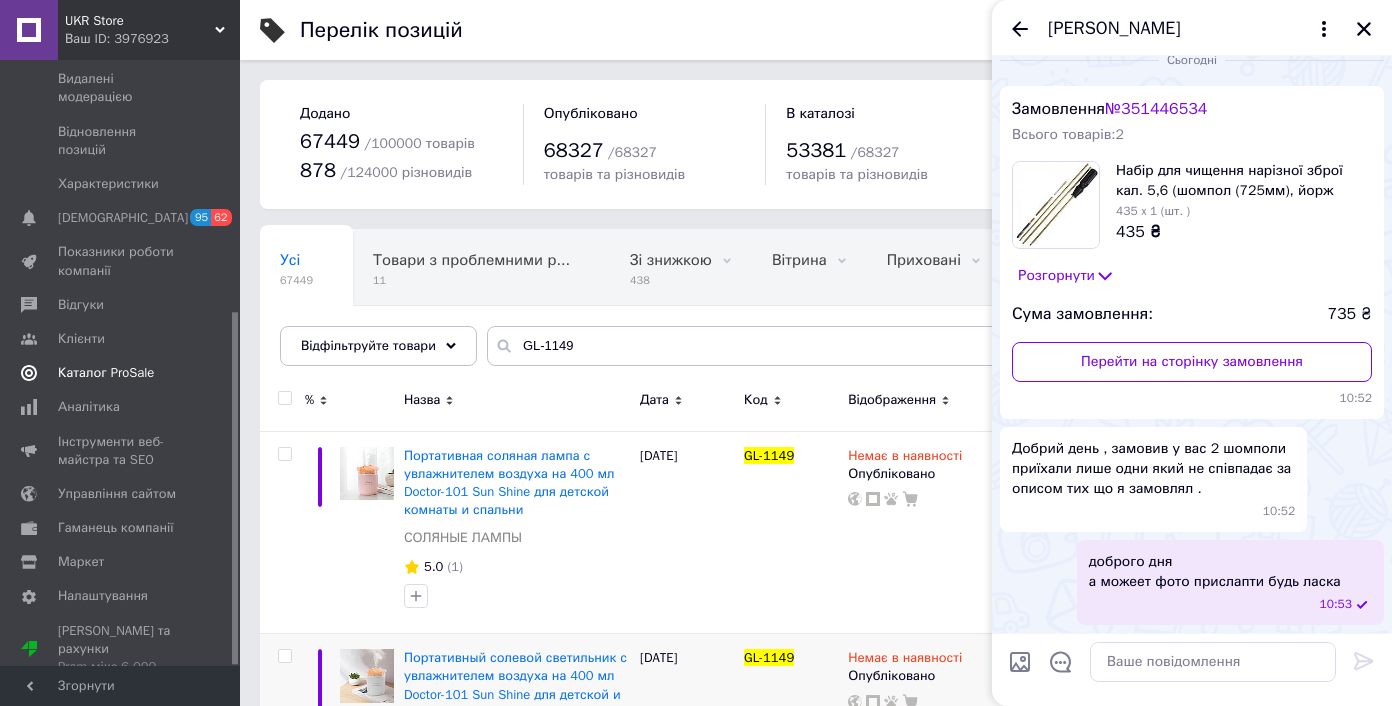 click on "Каталог ProSale" at bounding box center [106, 373] 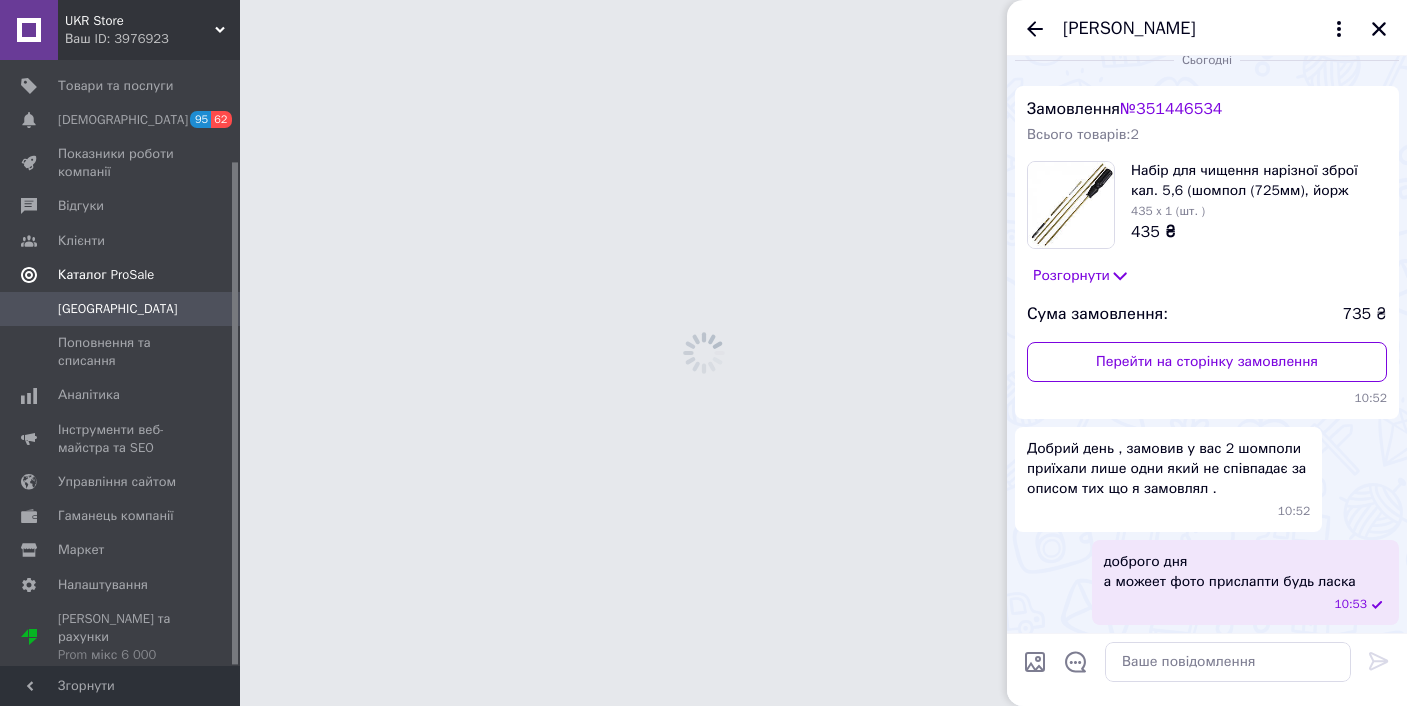 scroll, scrollTop: 122, scrollLeft: 0, axis: vertical 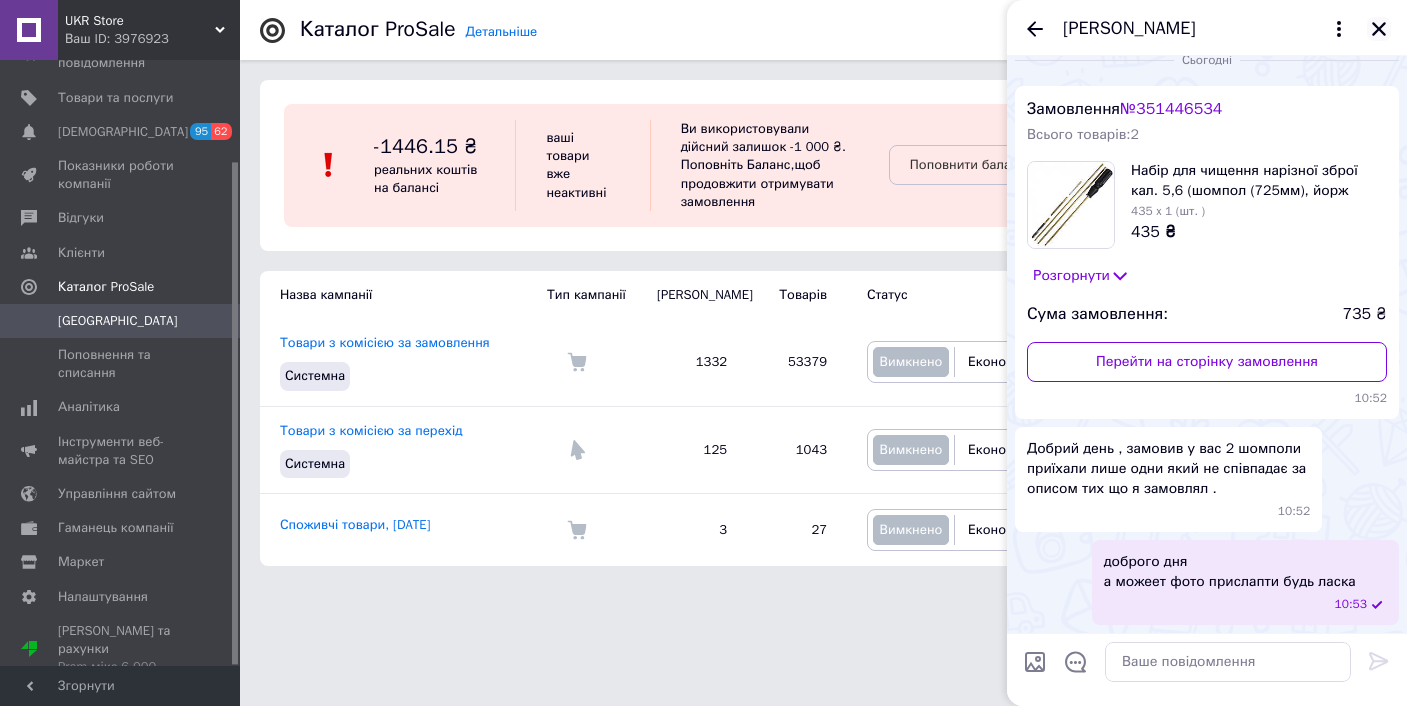click at bounding box center [1379, 29] 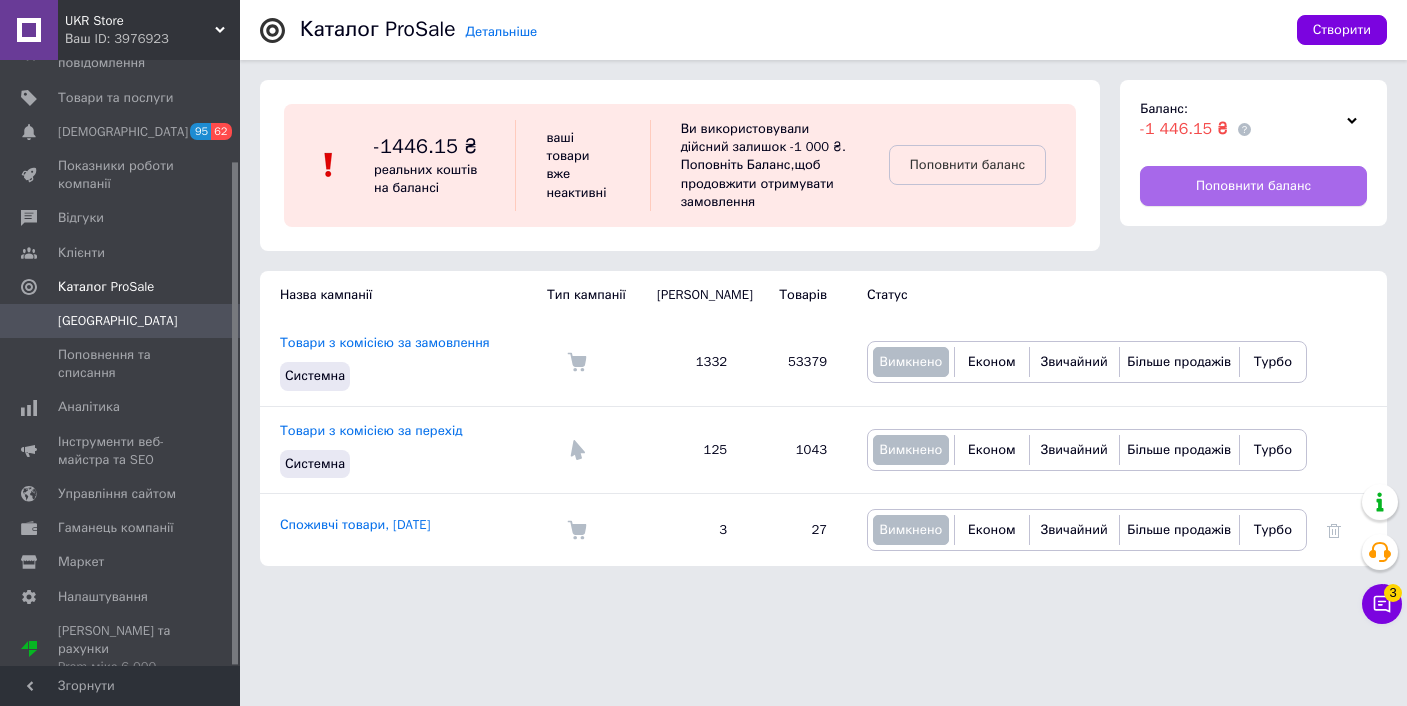 click on "Поповнити баланс" at bounding box center (1253, 186) 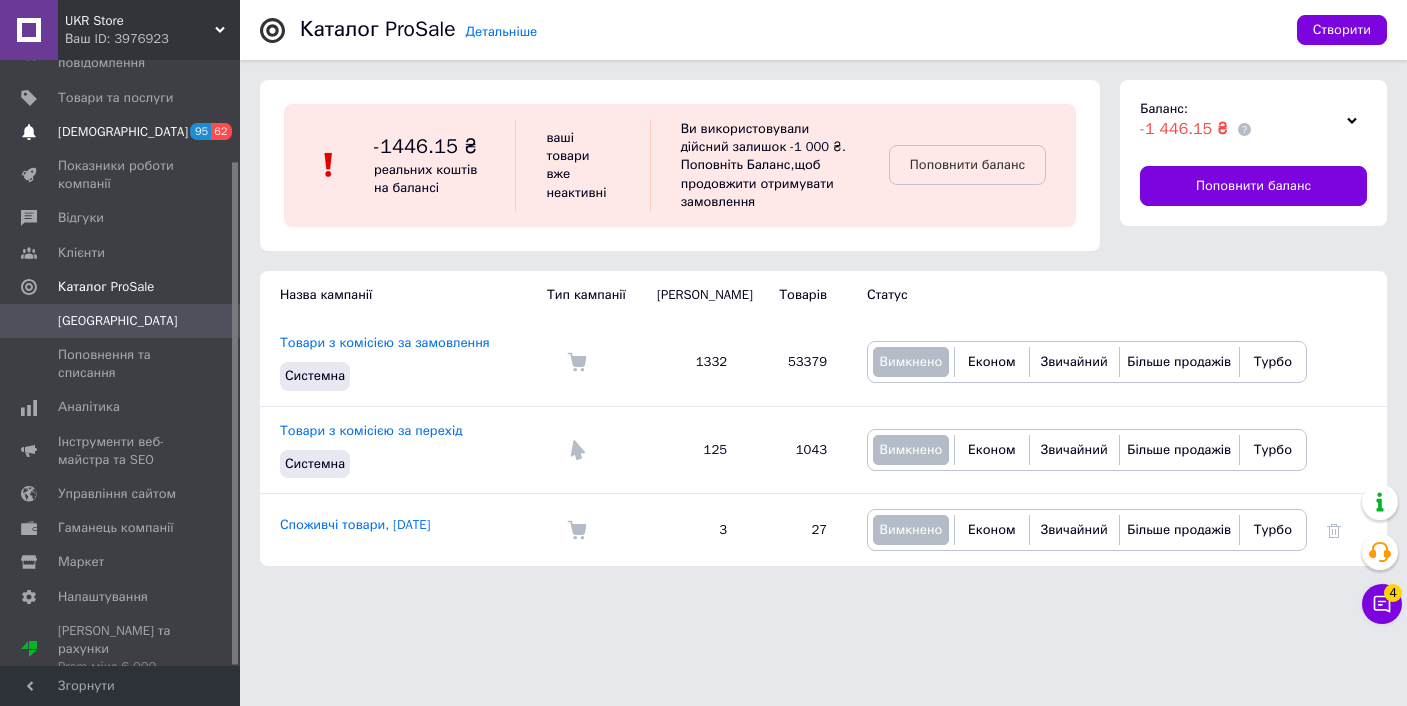 click on "[DEMOGRAPHIC_DATA]" at bounding box center [121, 132] 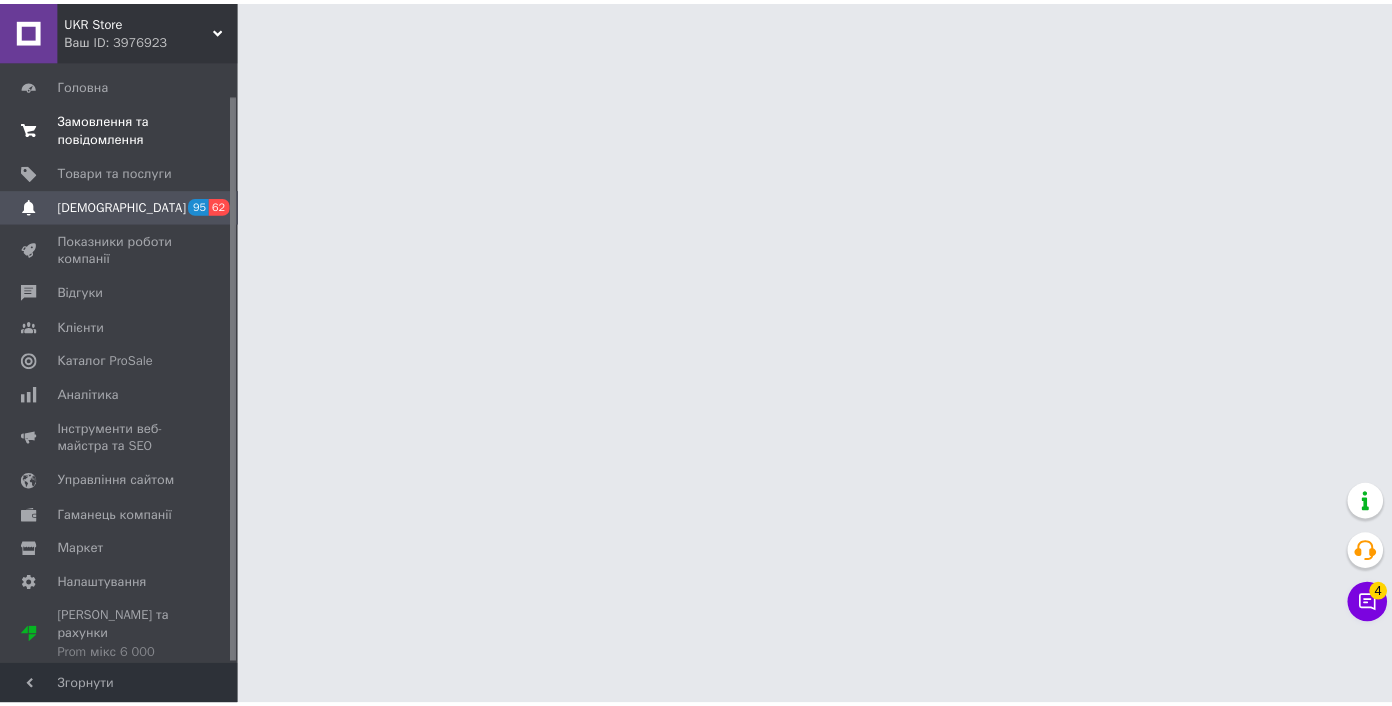 scroll, scrollTop: 35, scrollLeft: 0, axis: vertical 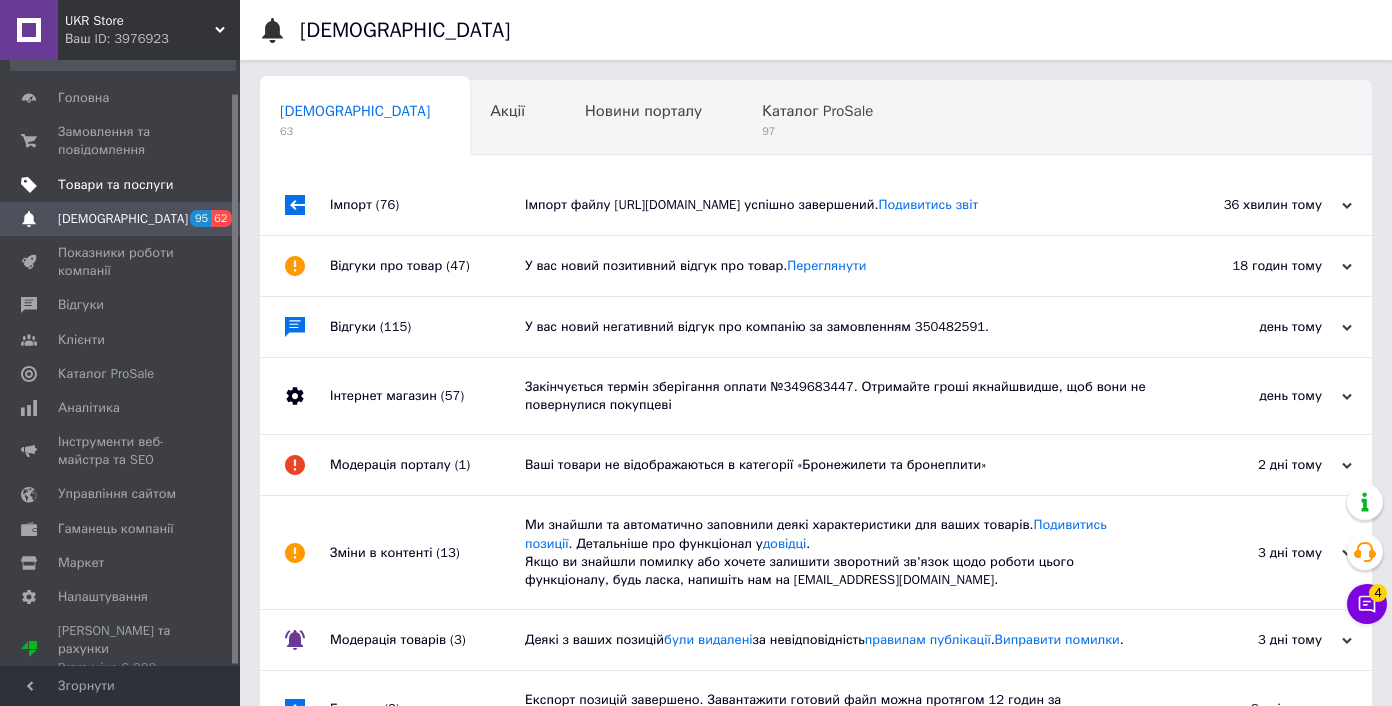 click on "Товари та послуги" at bounding box center (123, 185) 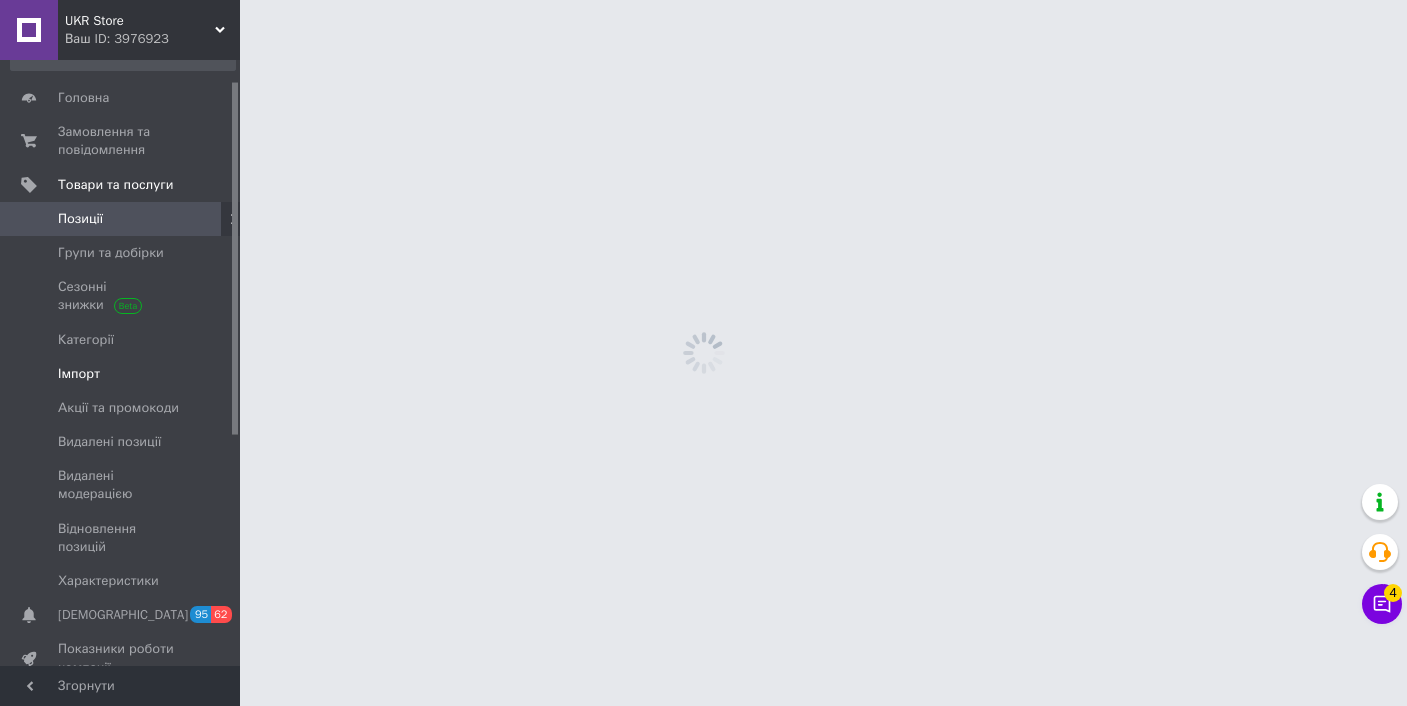 click on "Імпорт" at bounding box center [123, 374] 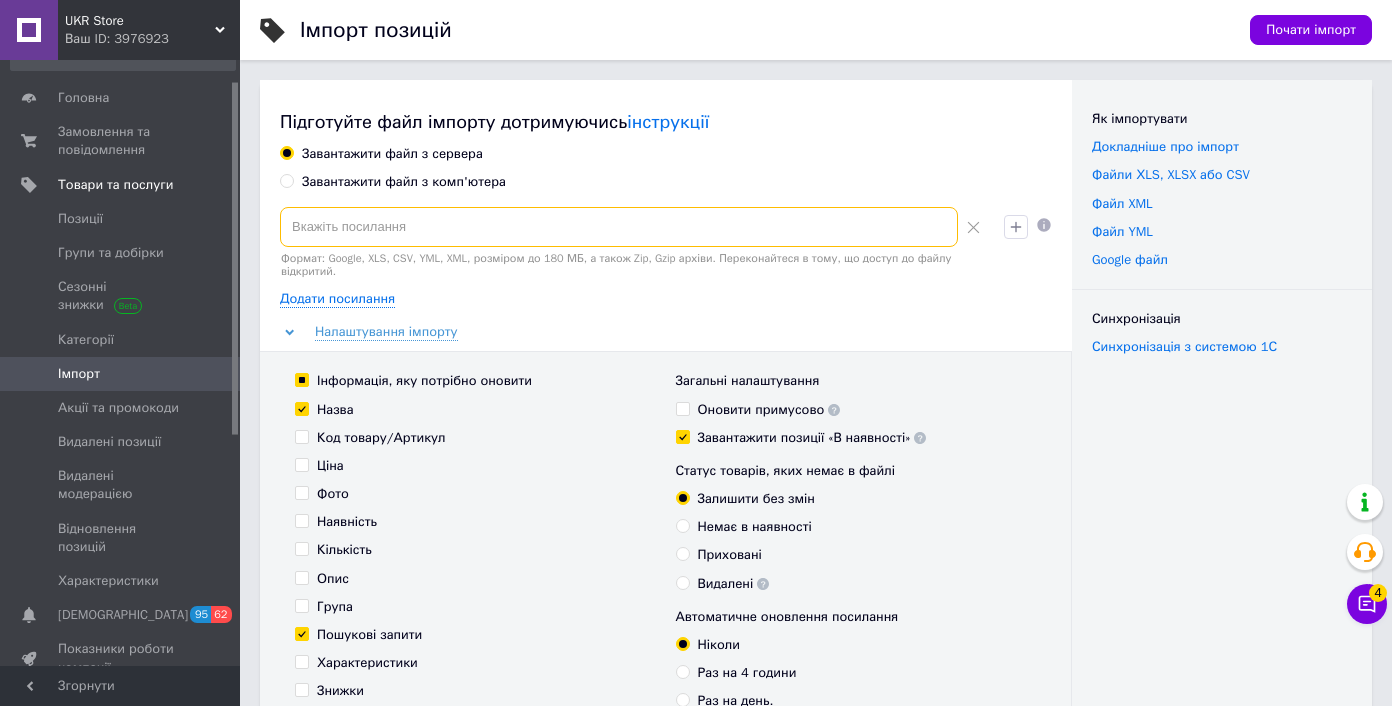 click at bounding box center (619, 227) 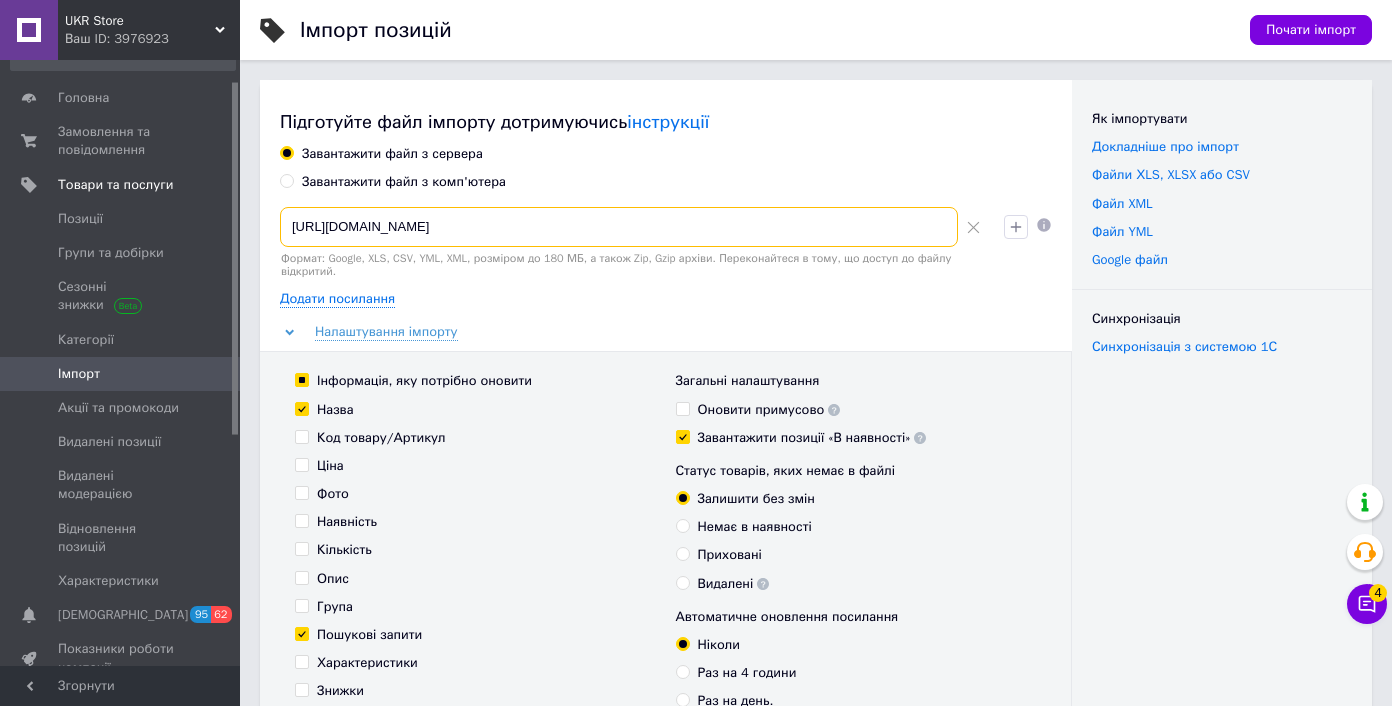 type on "http://b2b.yugtorg.com/upload/prom_yml_679.xml" 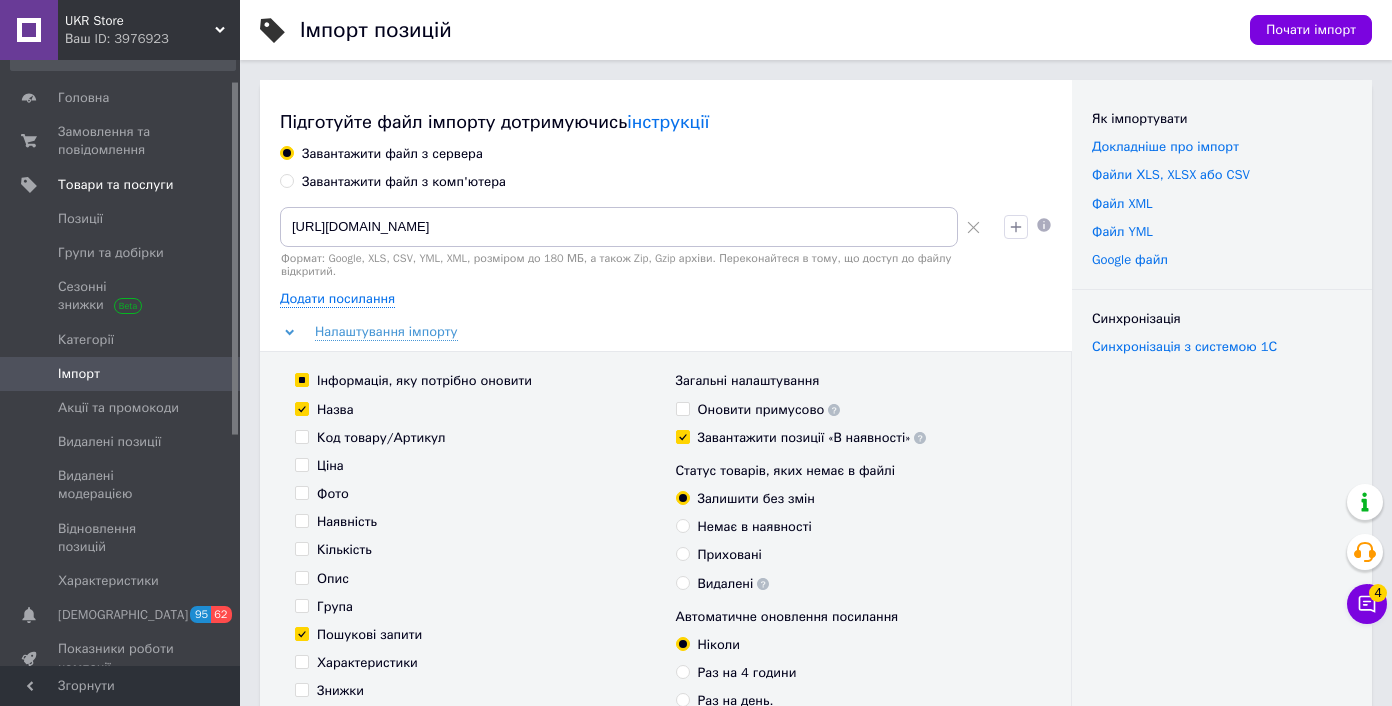 click on "Інформація, яку потрібно оновити" at bounding box center [424, 381] 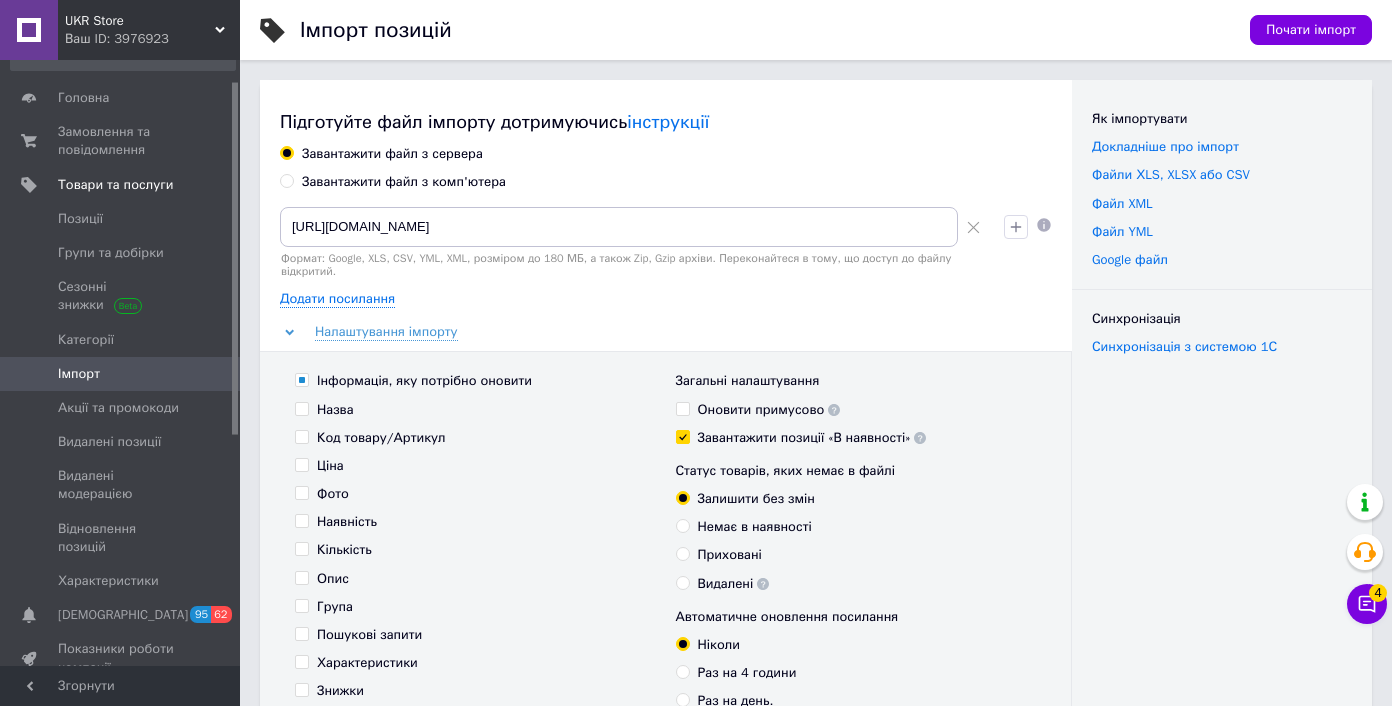 checkbox on "false" 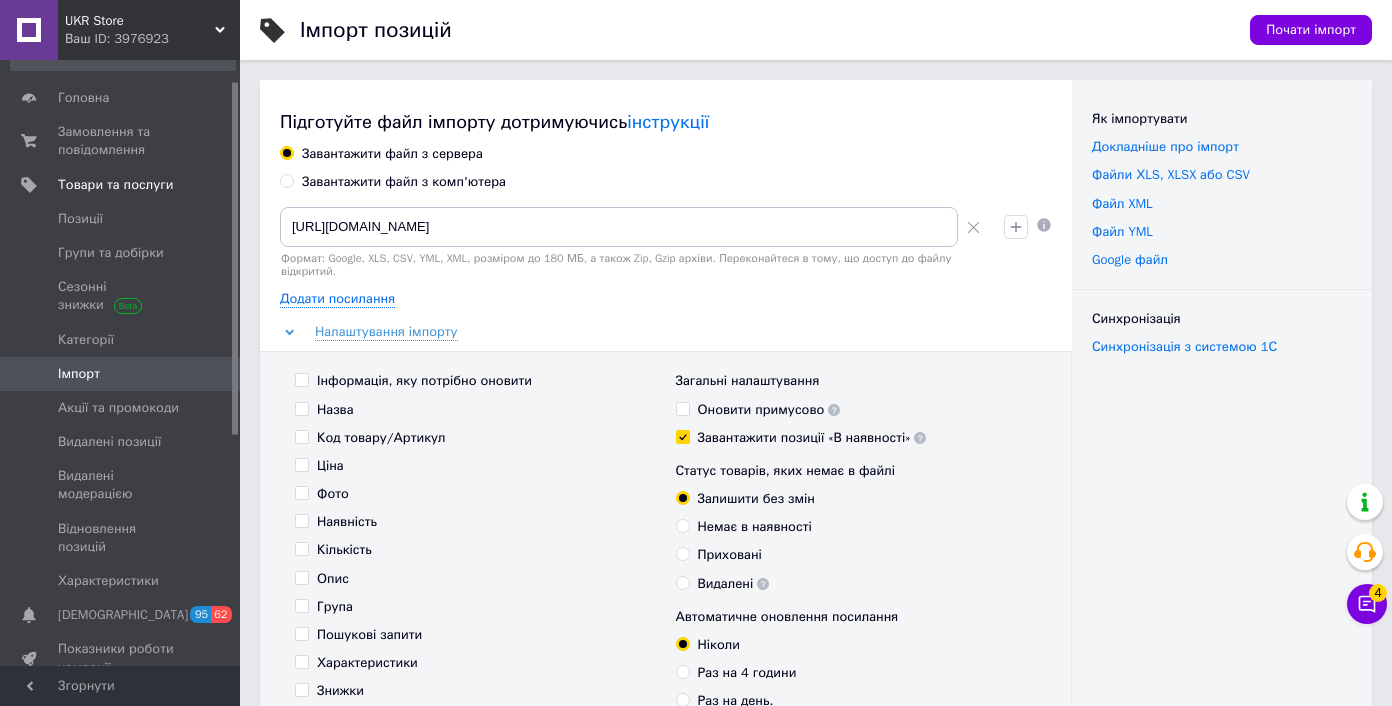 click on "Ціна" at bounding box center [319, 466] 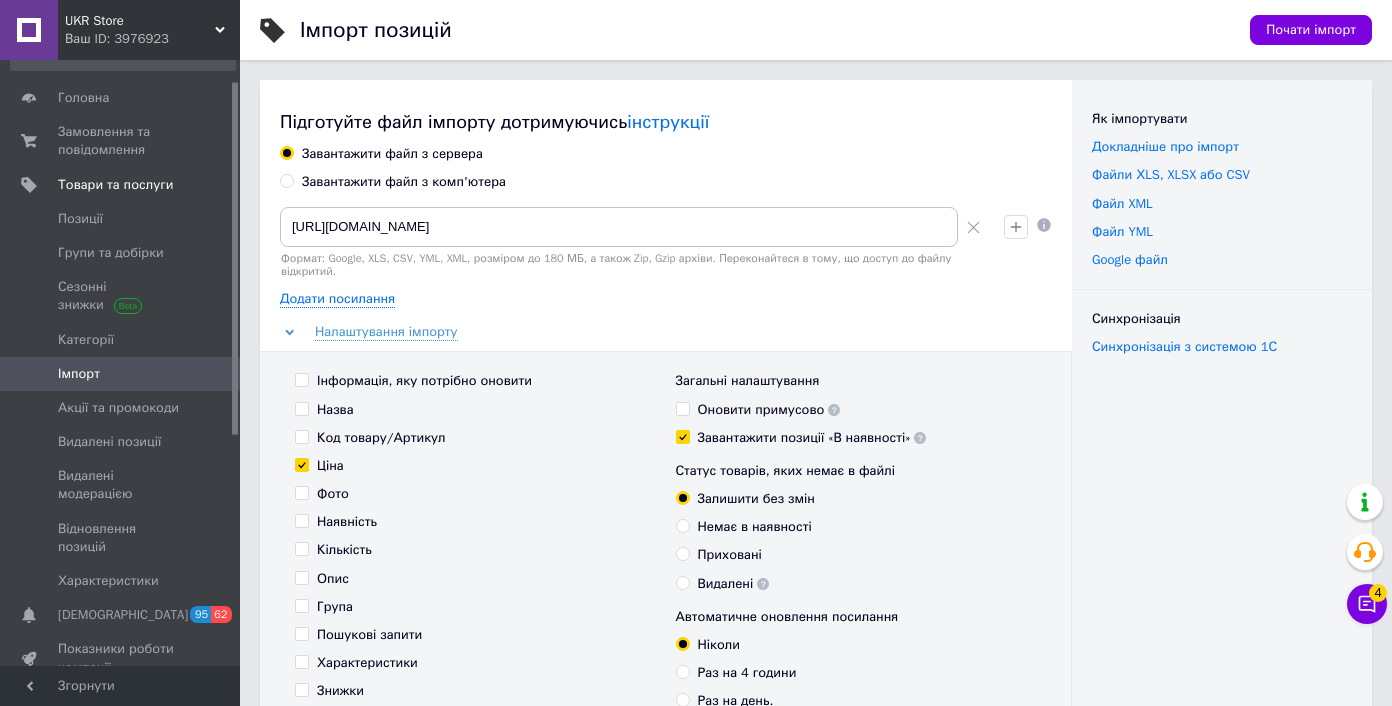 checkbox on "true" 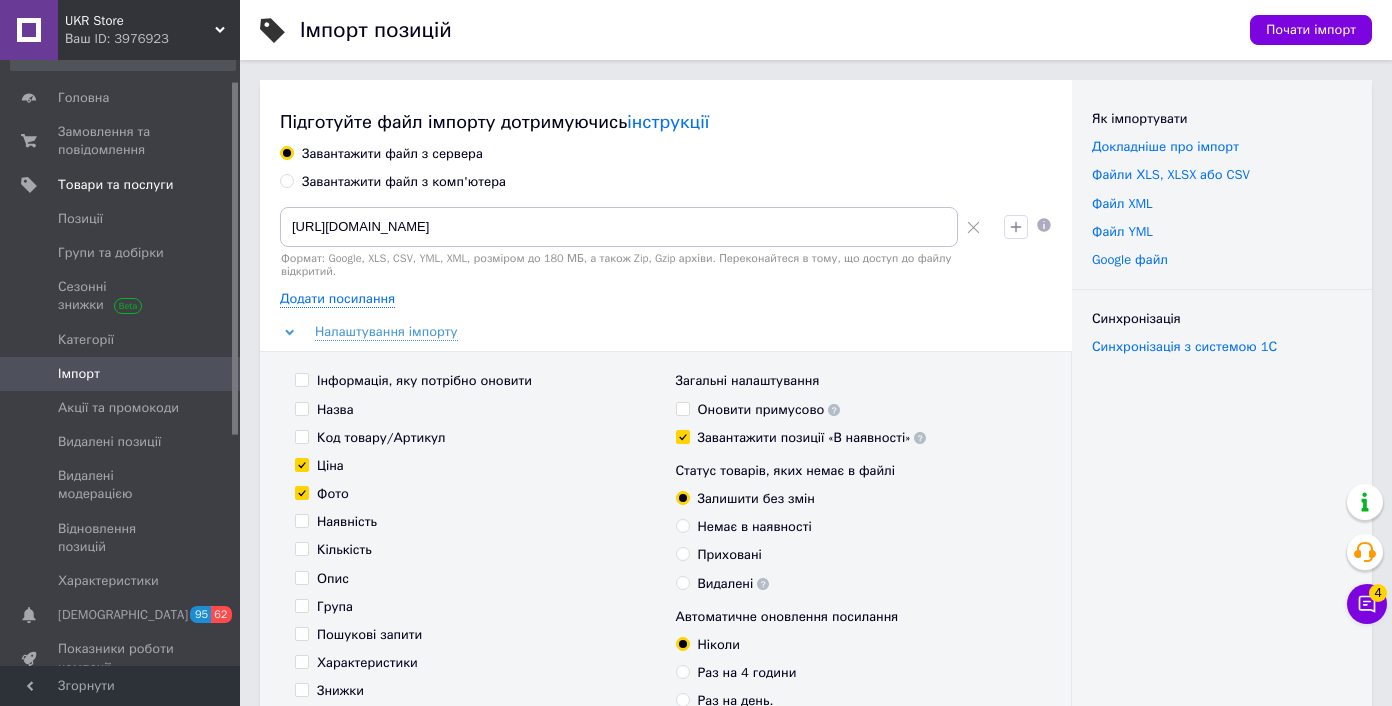 checkbox on "true" 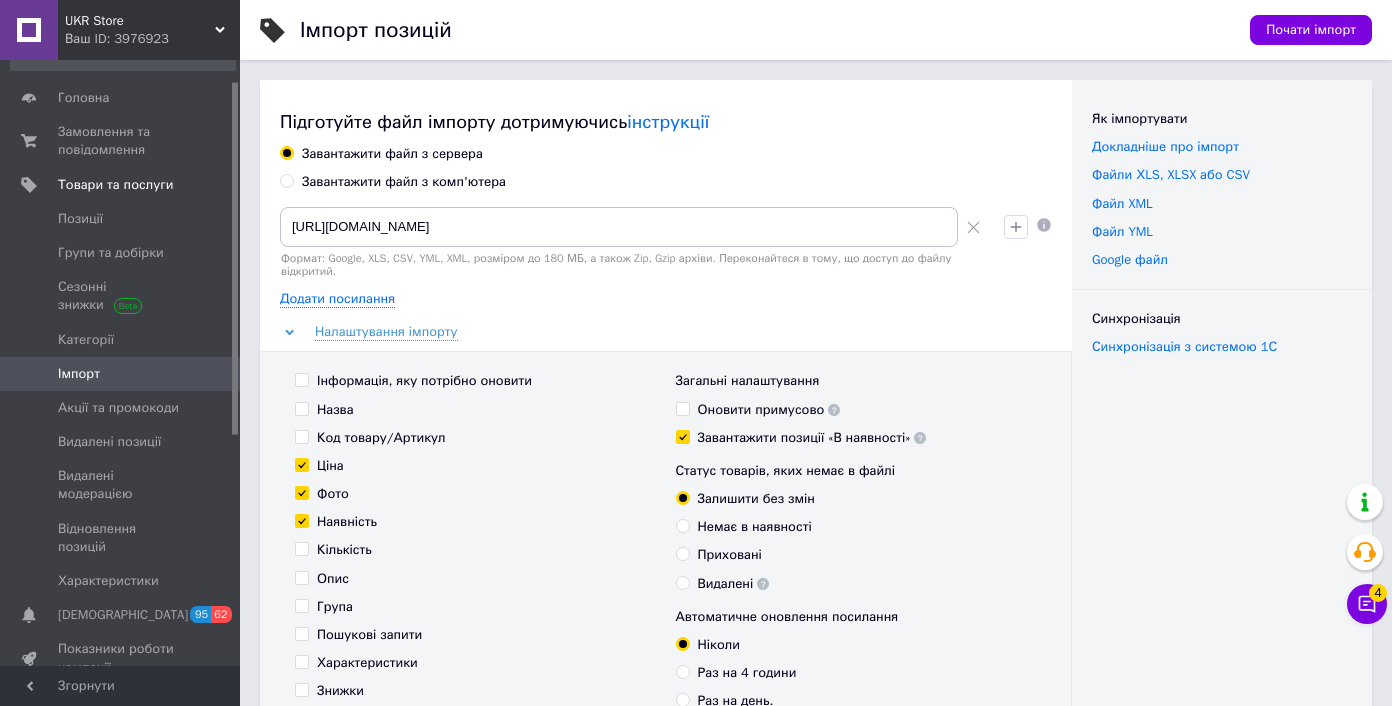 checkbox on "true" 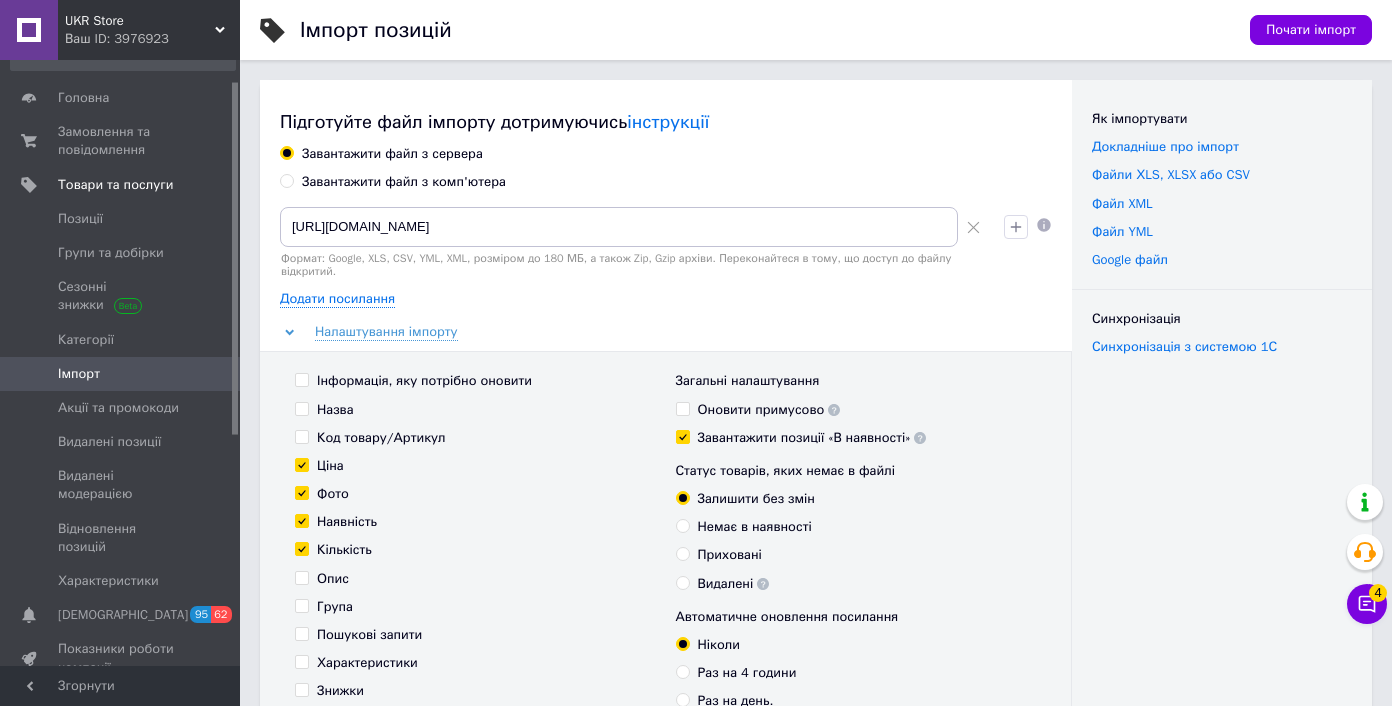 checkbox on "true" 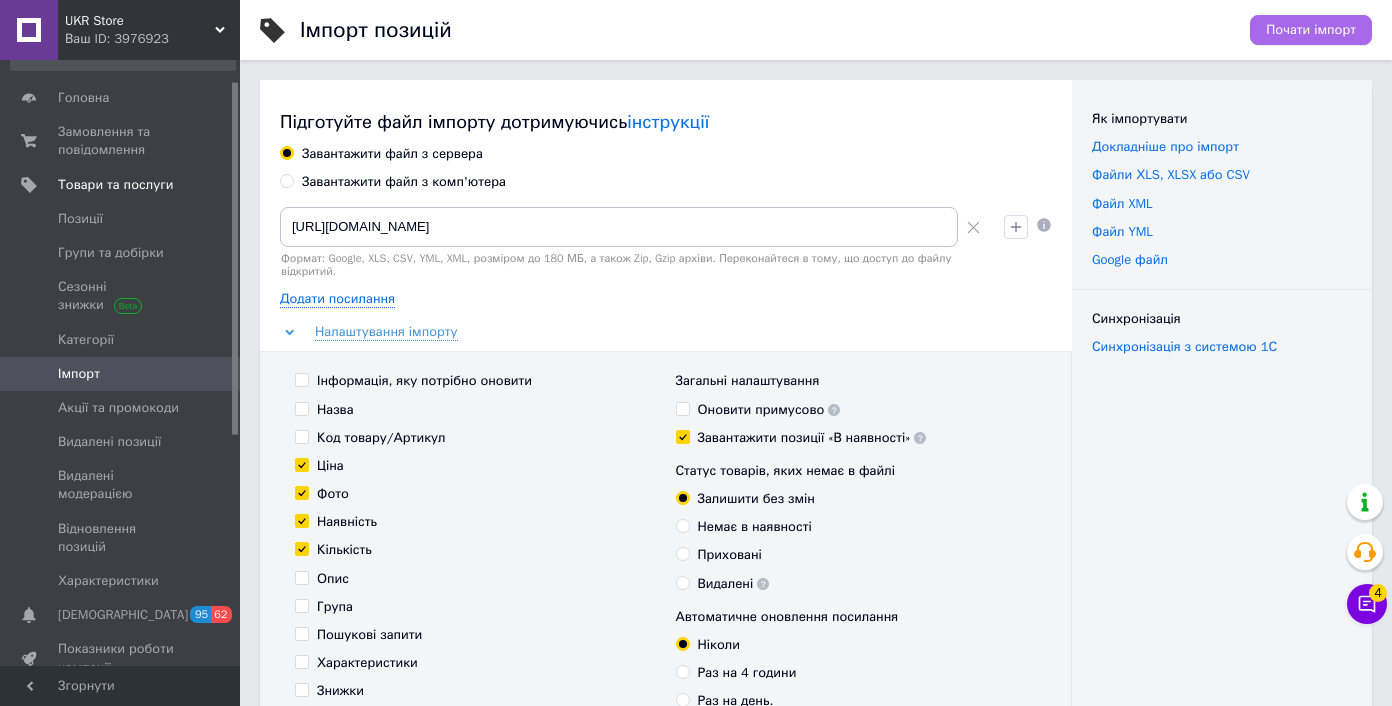 click on "Почати імпорт" at bounding box center (1311, 30) 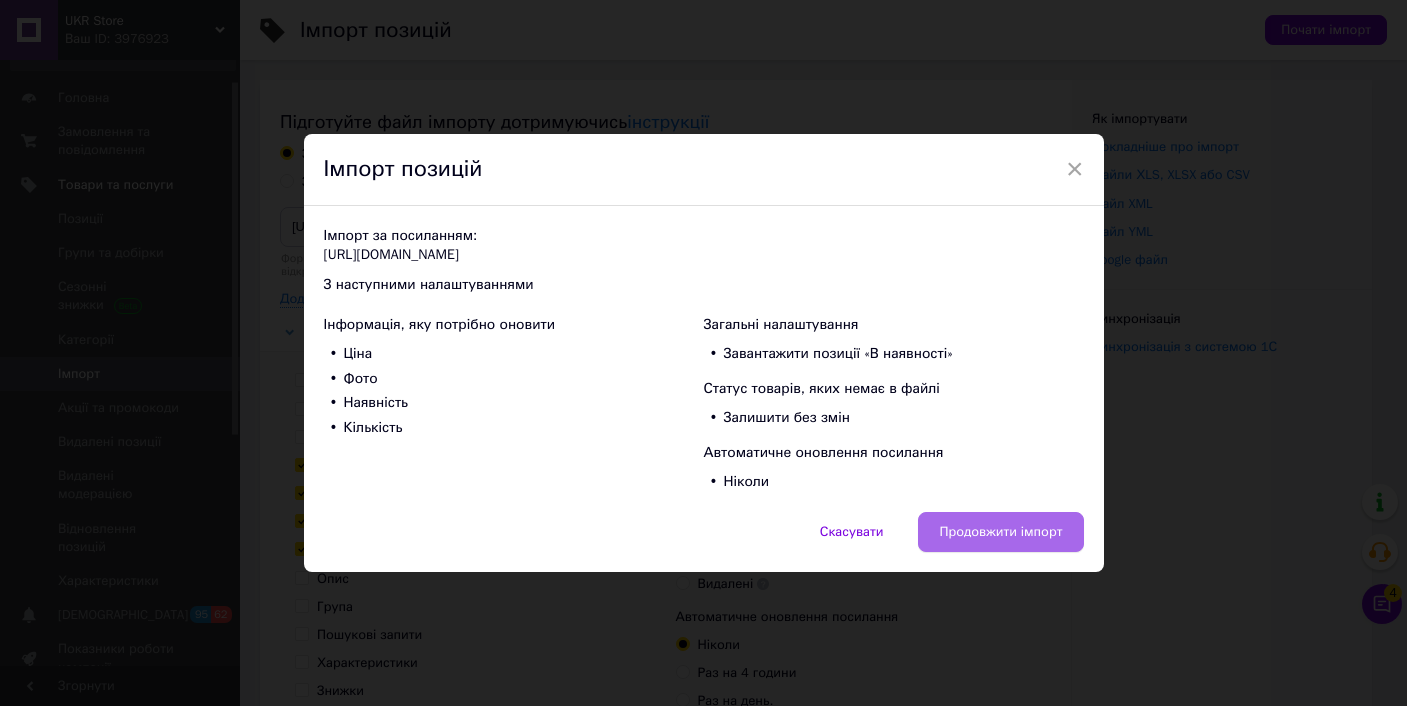 click on "Продовжити імпорт" at bounding box center [1000, 532] 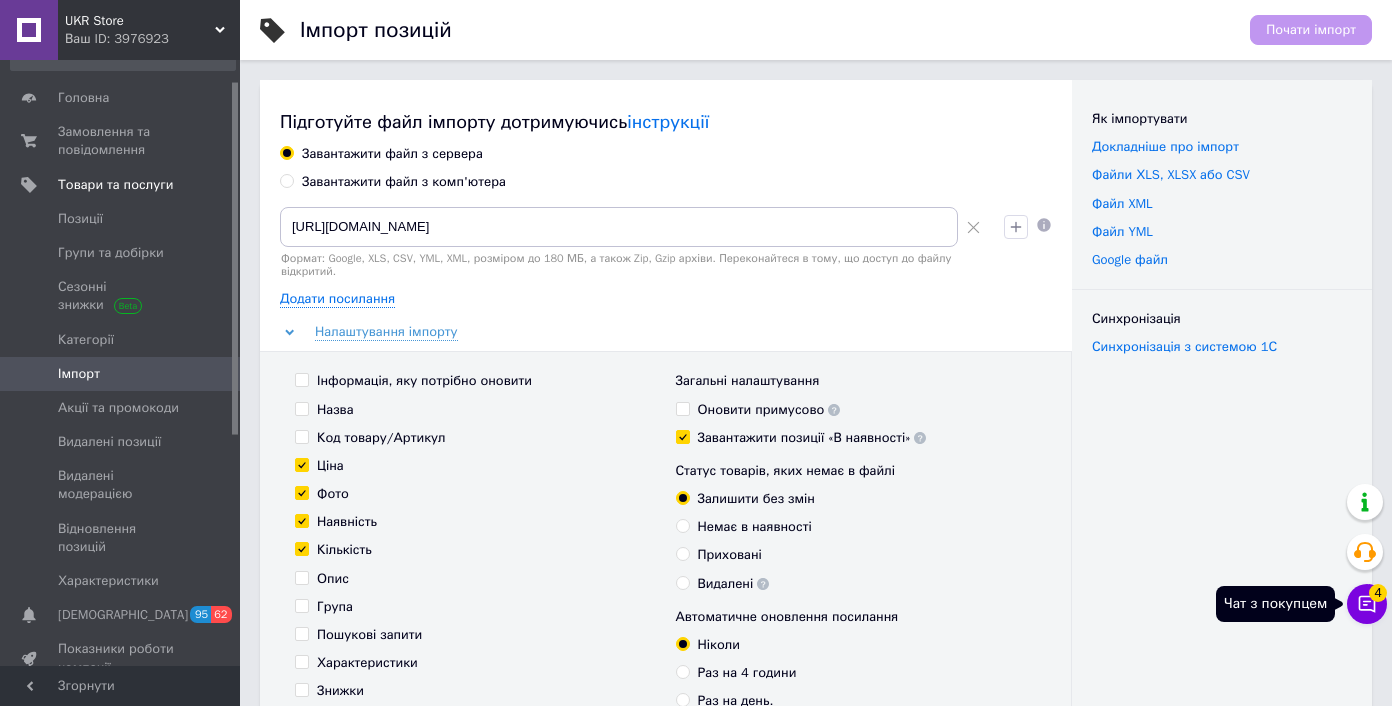 click 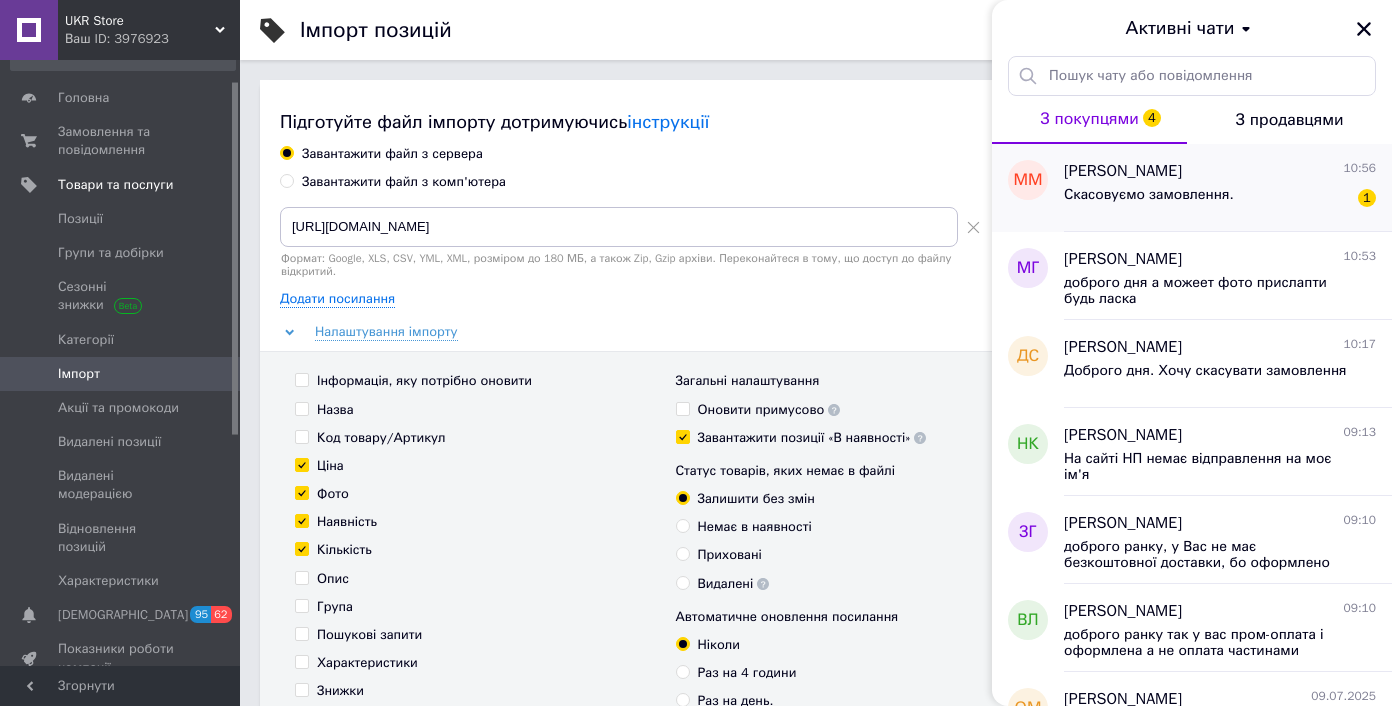 click on "Скасовуємо замовлення. 1" at bounding box center (1220, 199) 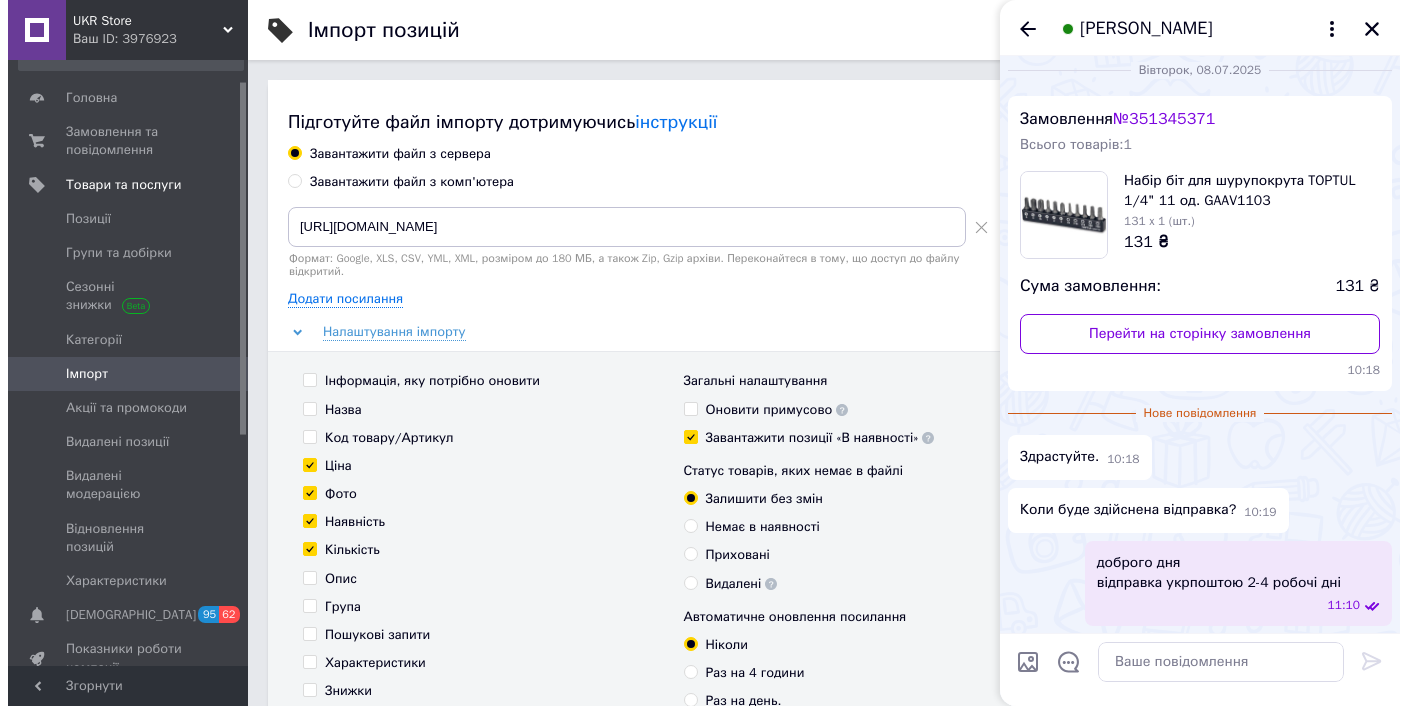 scroll, scrollTop: 0, scrollLeft: 0, axis: both 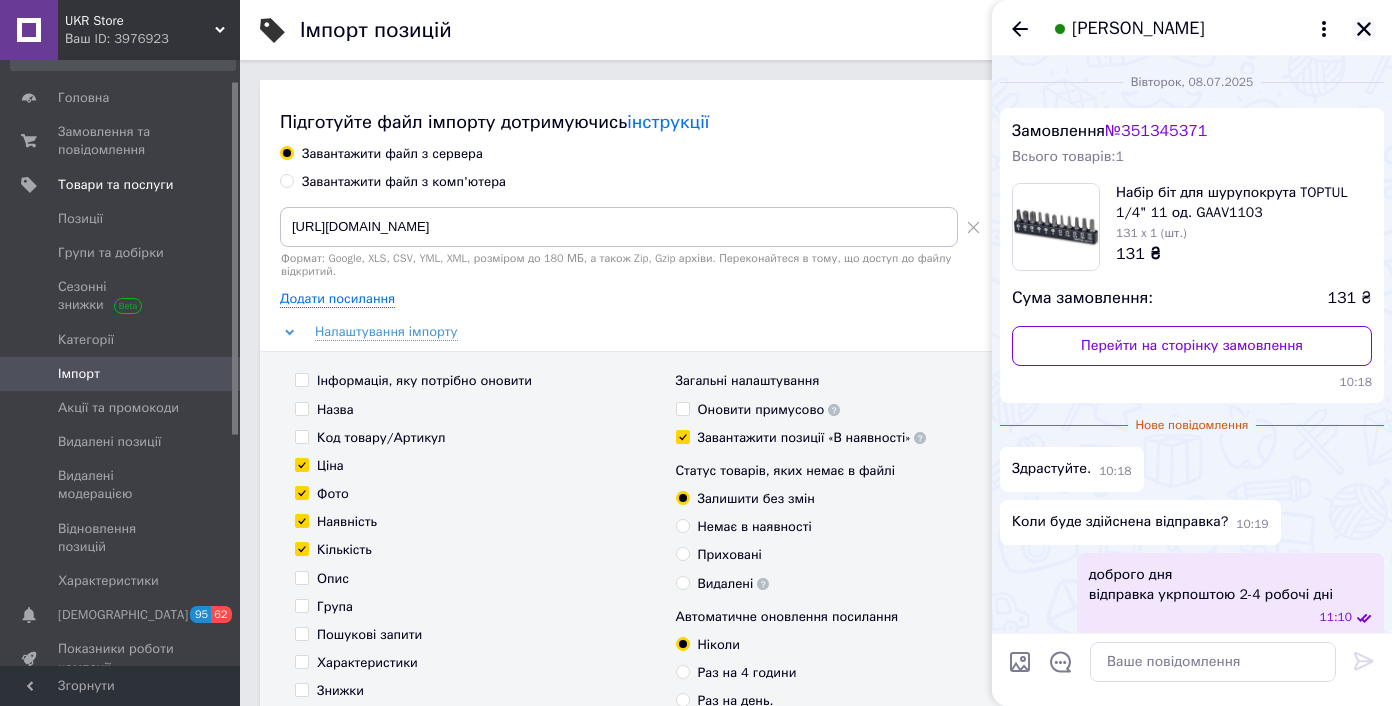 click 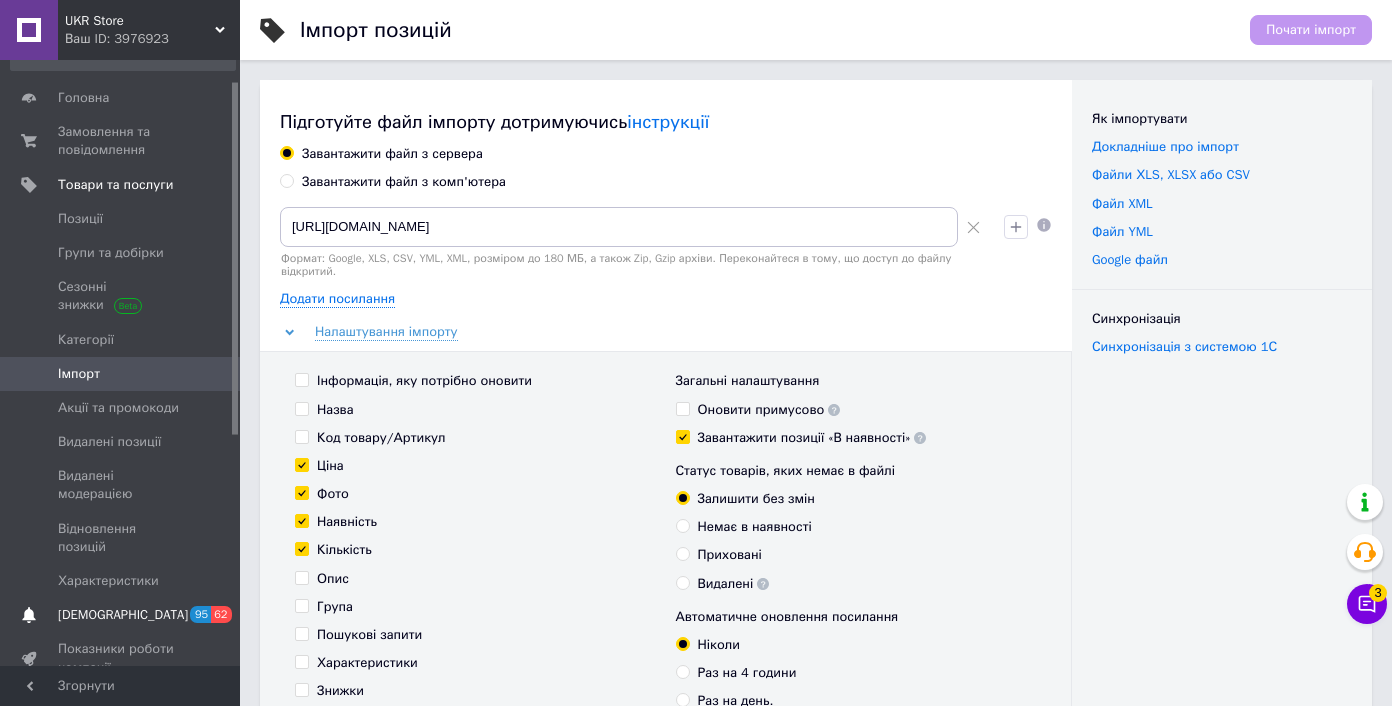click on "[DEMOGRAPHIC_DATA]" at bounding box center (121, 615) 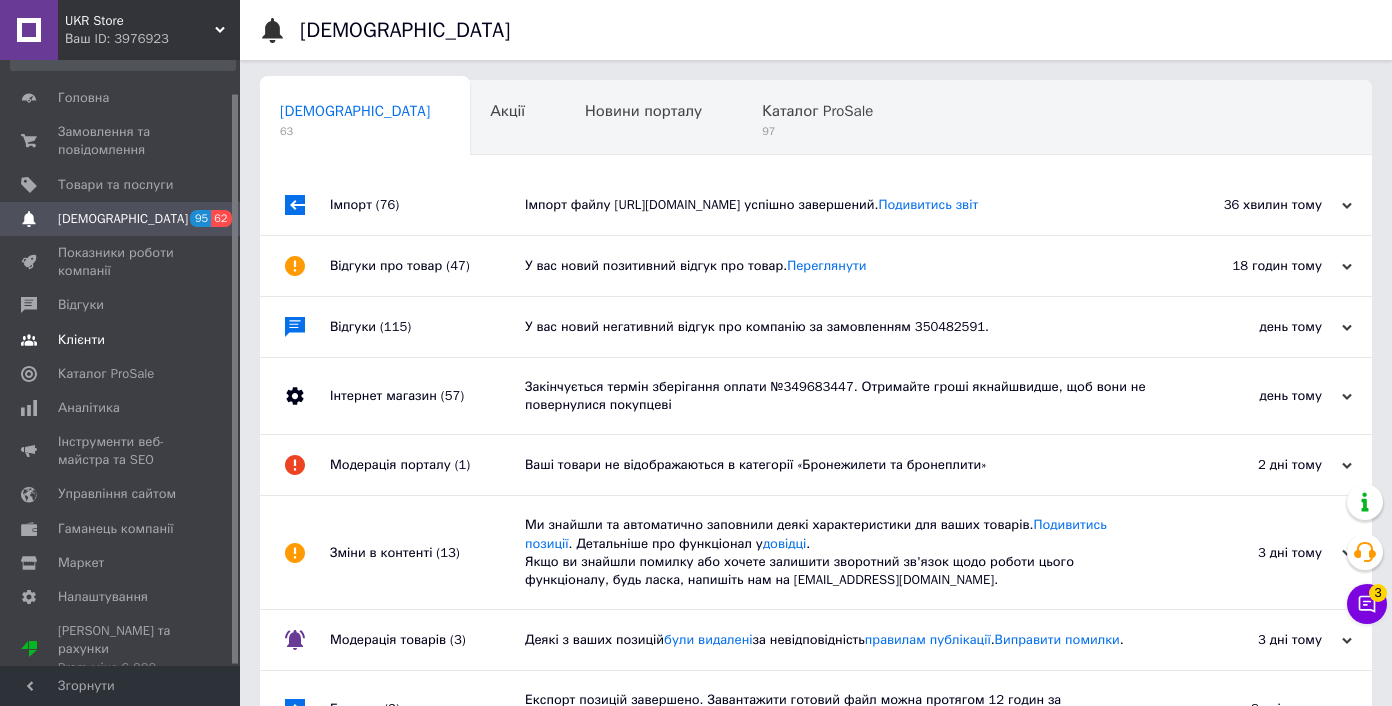 click on "Клієнти" at bounding box center [81, 340] 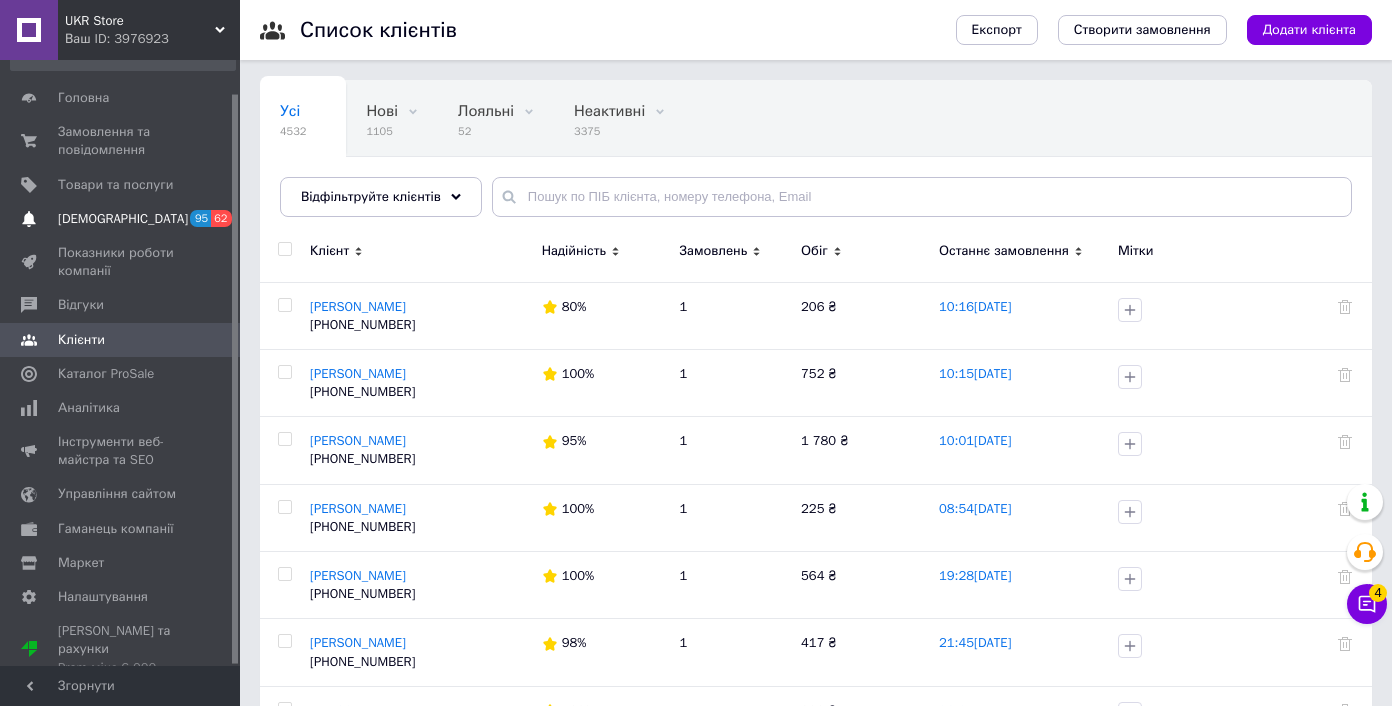 click on "[DEMOGRAPHIC_DATA]" at bounding box center [123, 219] 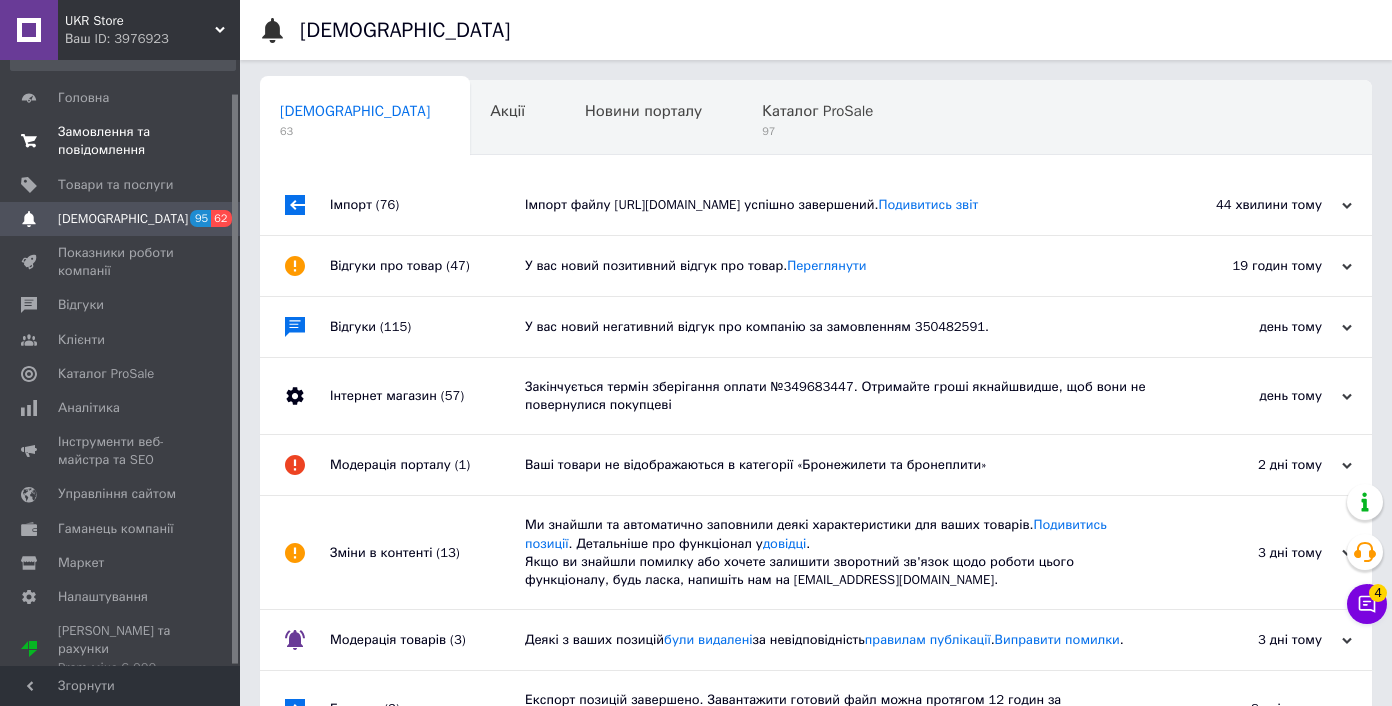 click on "Замовлення та повідомлення" at bounding box center [121, 141] 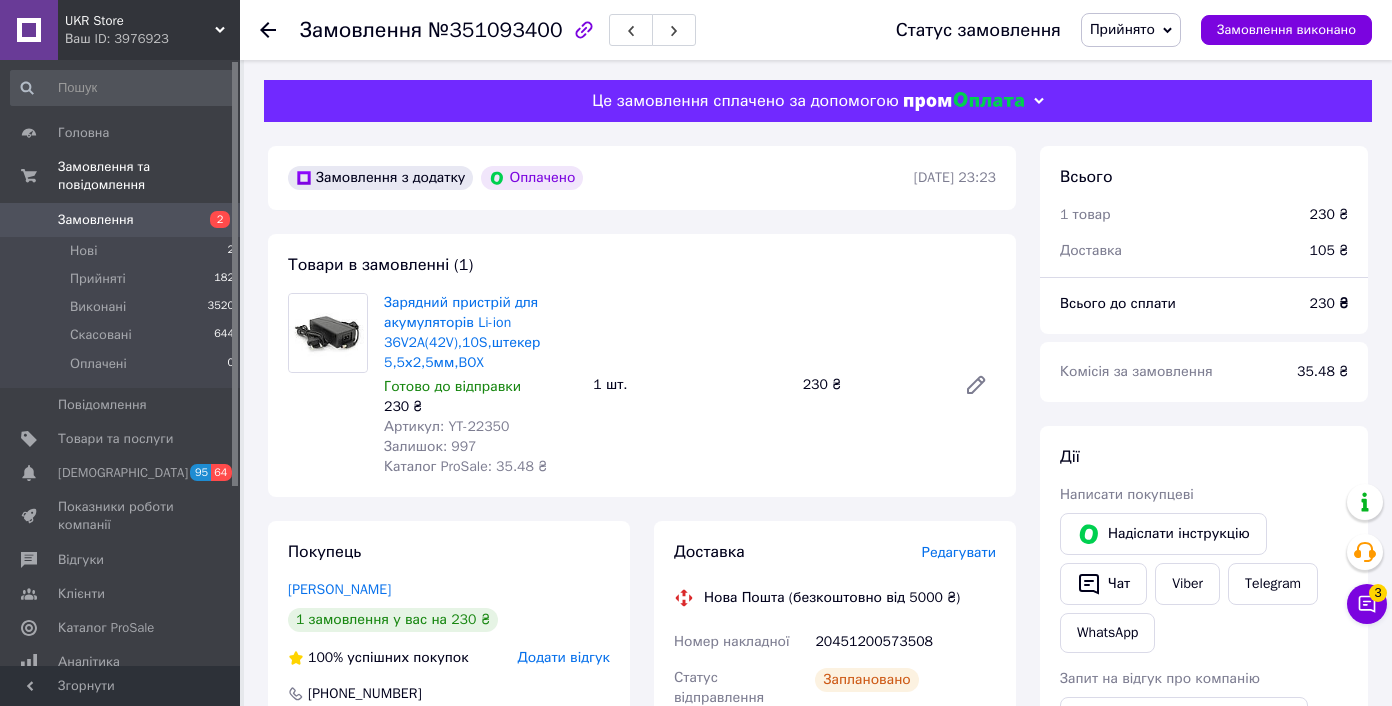 scroll, scrollTop: 387, scrollLeft: 0, axis: vertical 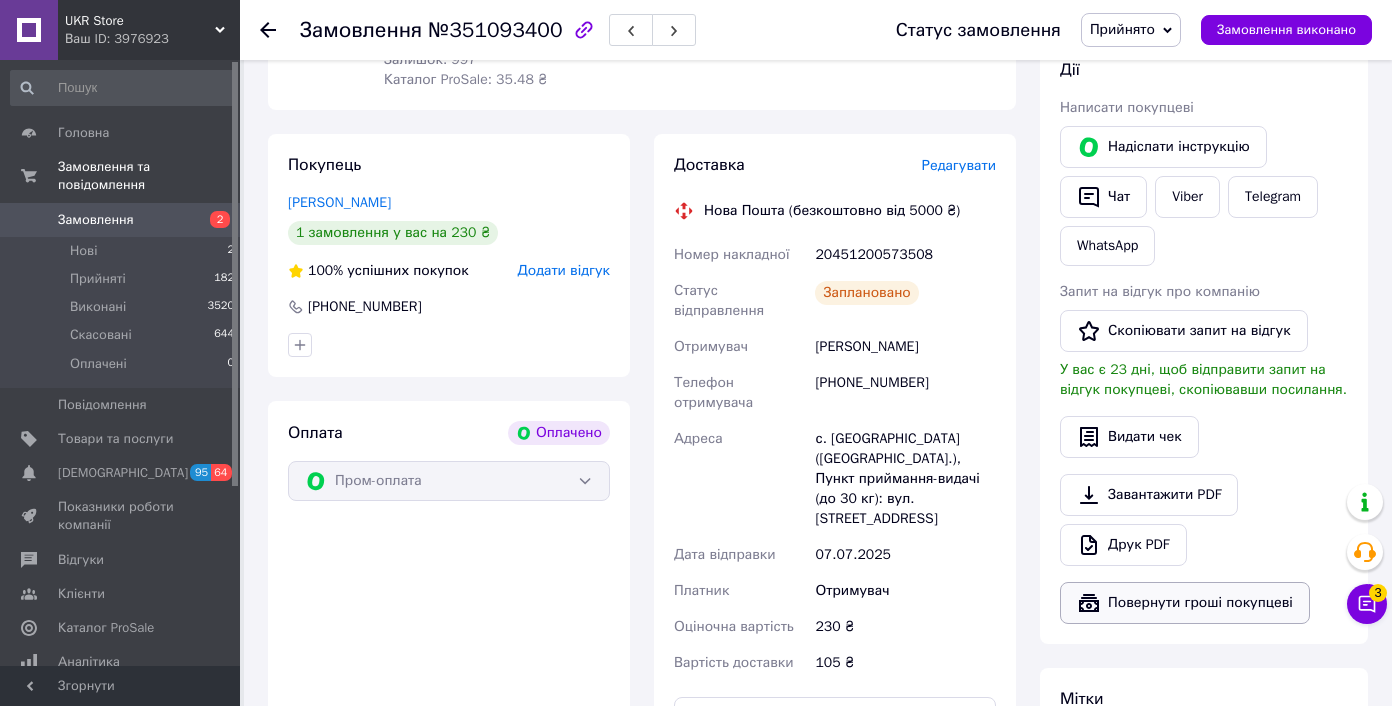 click on "Повернути гроші покупцеві" at bounding box center [1185, 603] 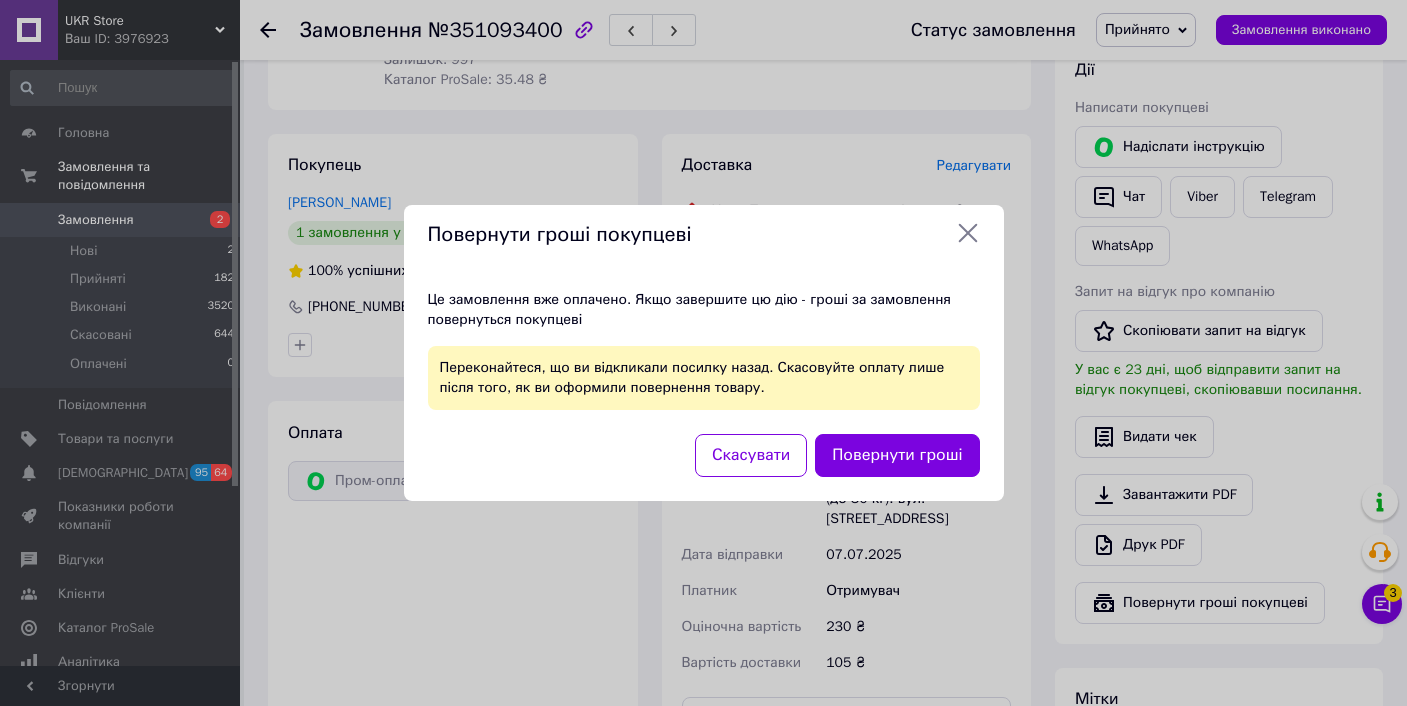 click on "Повернути гроші" at bounding box center [897, 455] 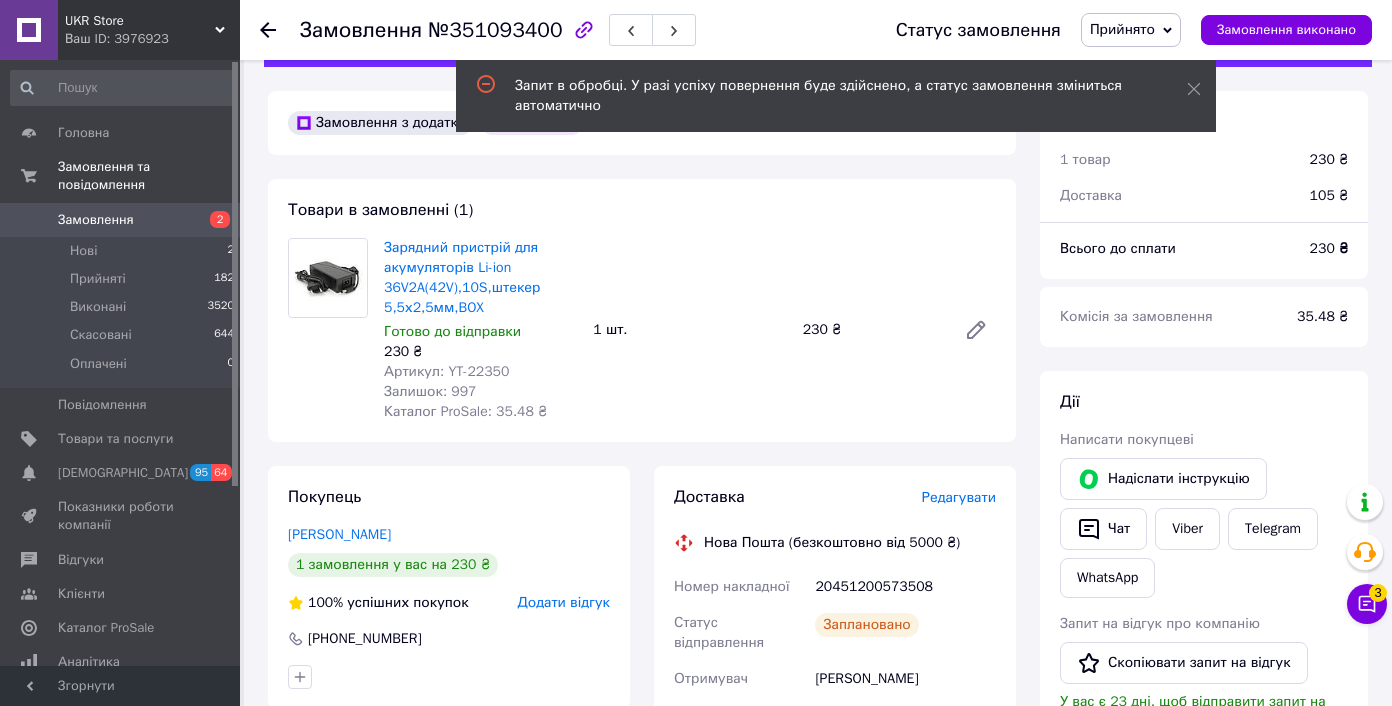 scroll, scrollTop: 0, scrollLeft: 0, axis: both 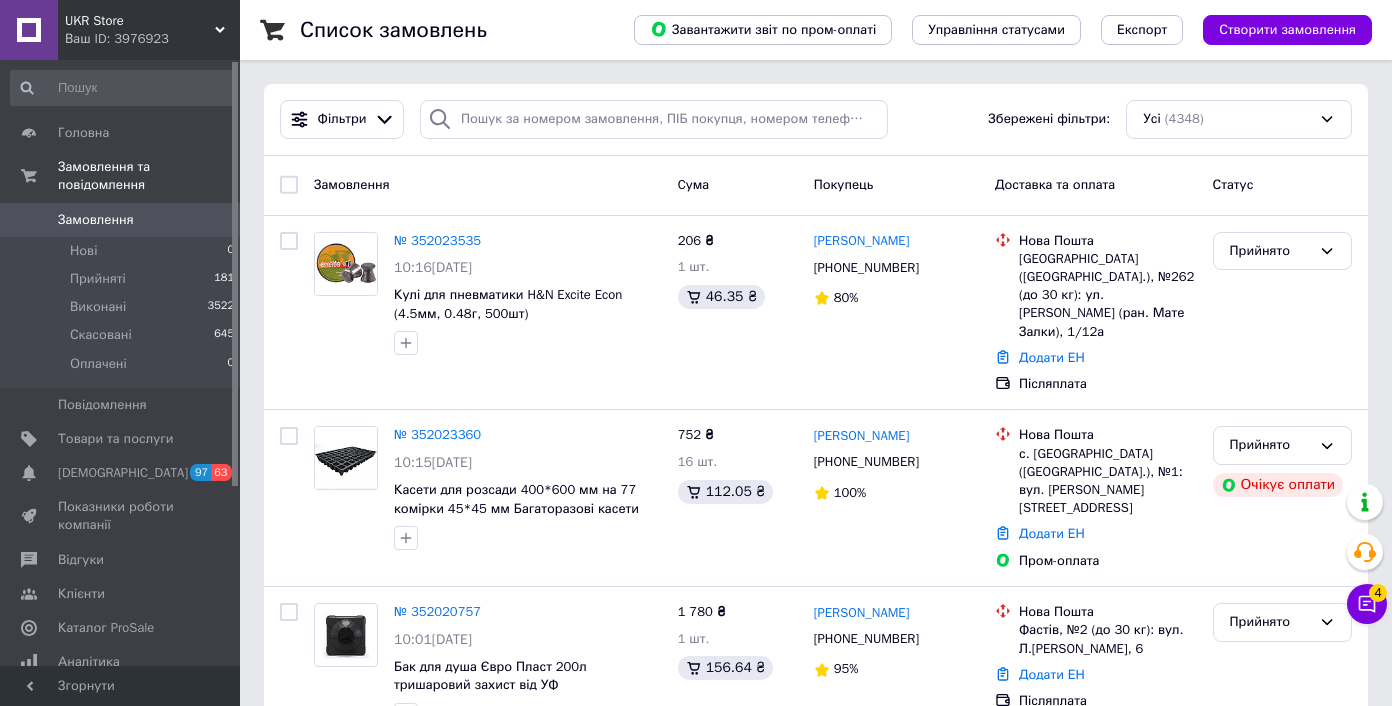 click 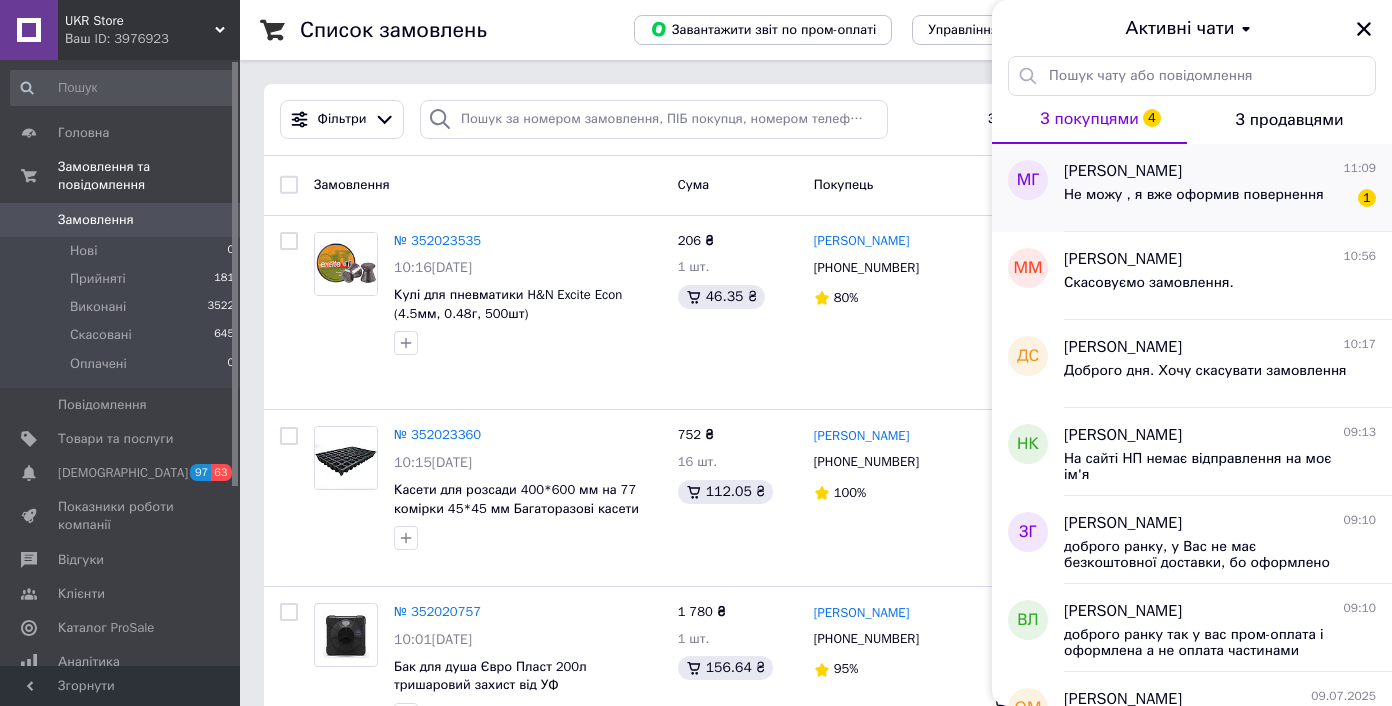 click on "[PERSON_NAME] 11:09 Не можу , я вже оформив повернення 1" at bounding box center (1228, 188) 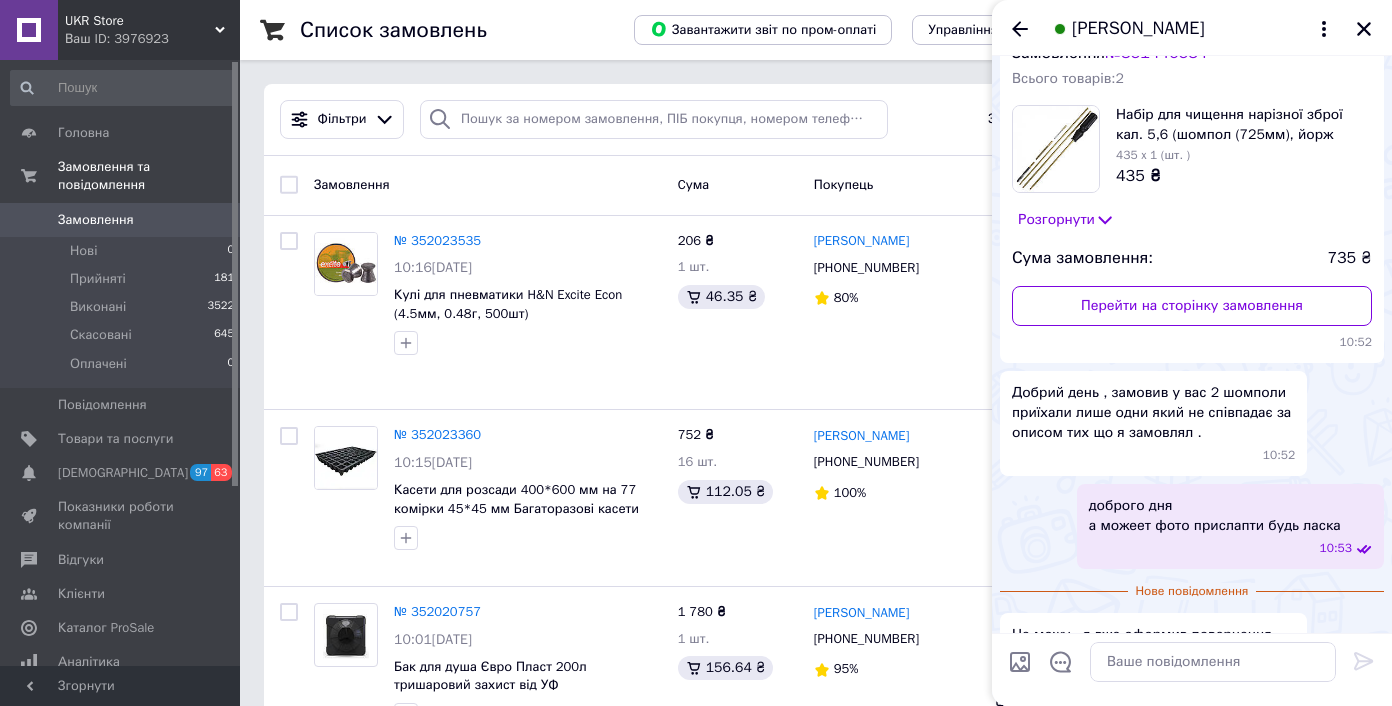 scroll, scrollTop: 131, scrollLeft: 0, axis: vertical 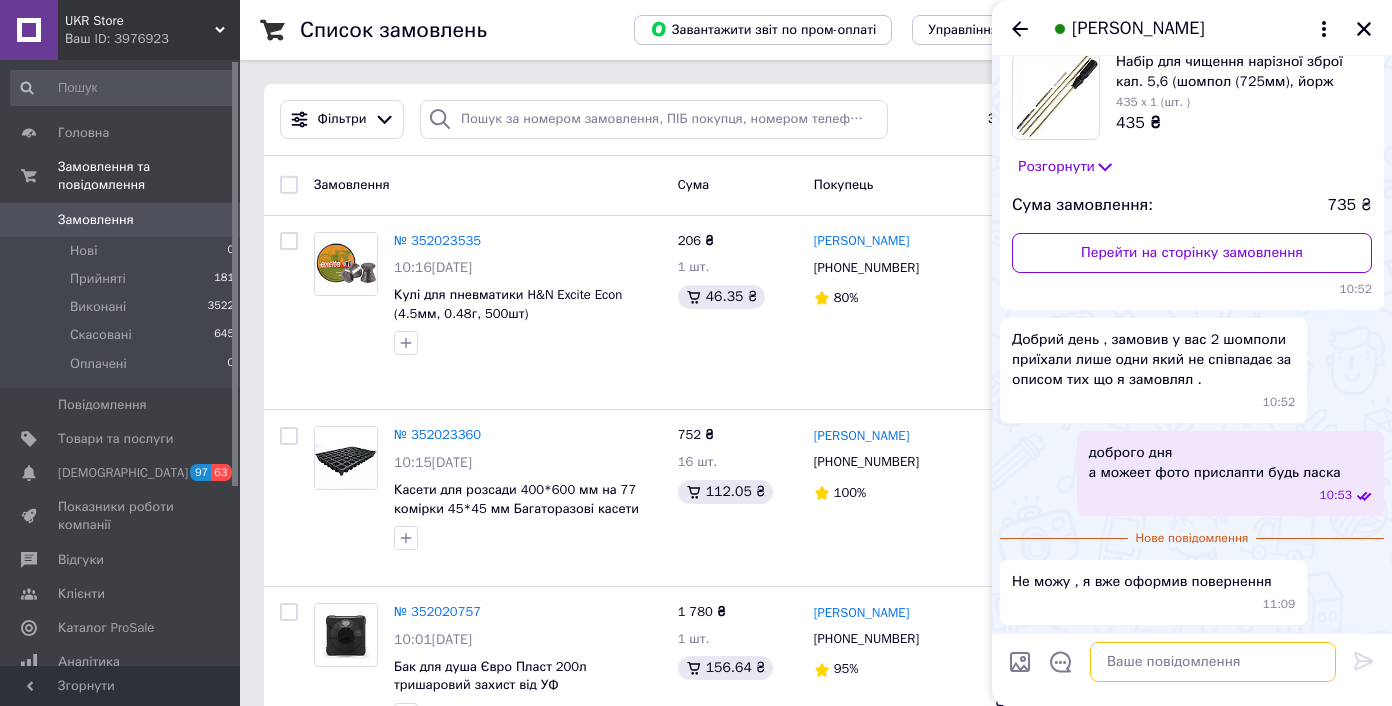 click at bounding box center [1213, 662] 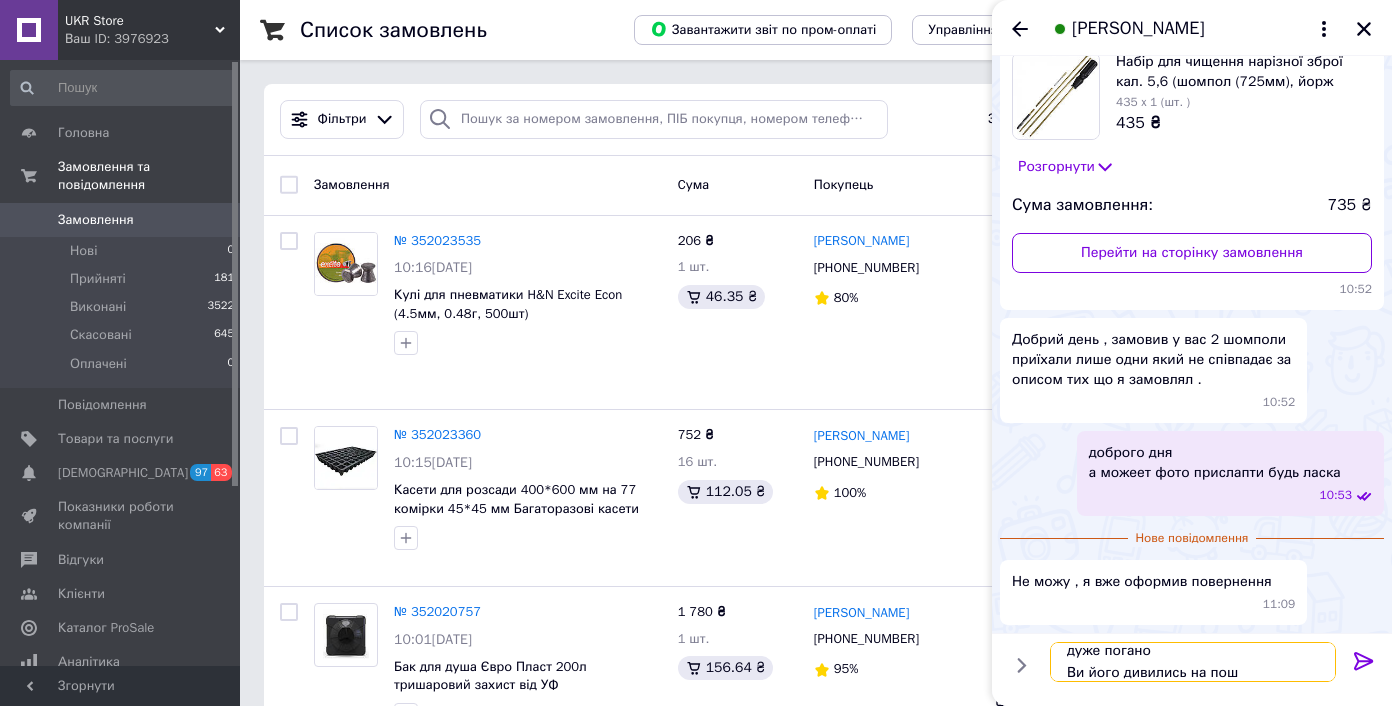 scroll, scrollTop: 2, scrollLeft: 0, axis: vertical 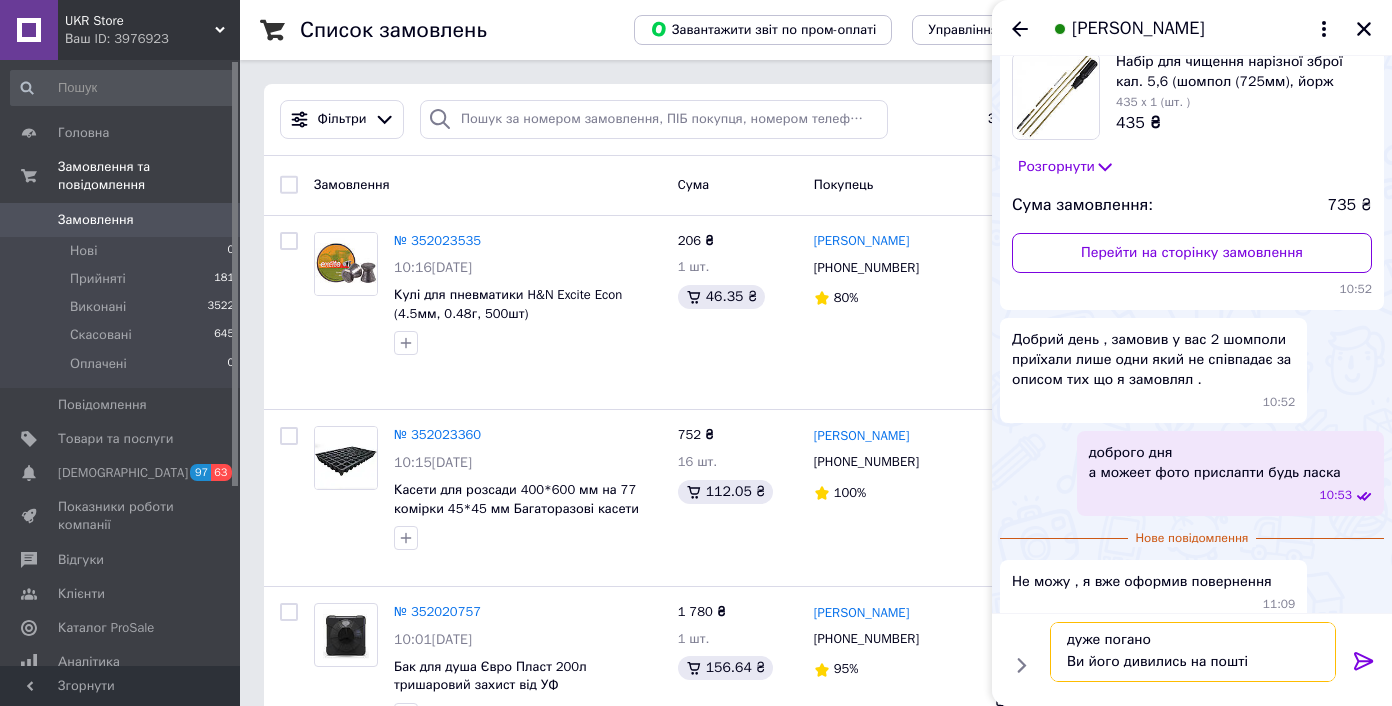 type on "дуже погано
Ви його дивились на пошті?" 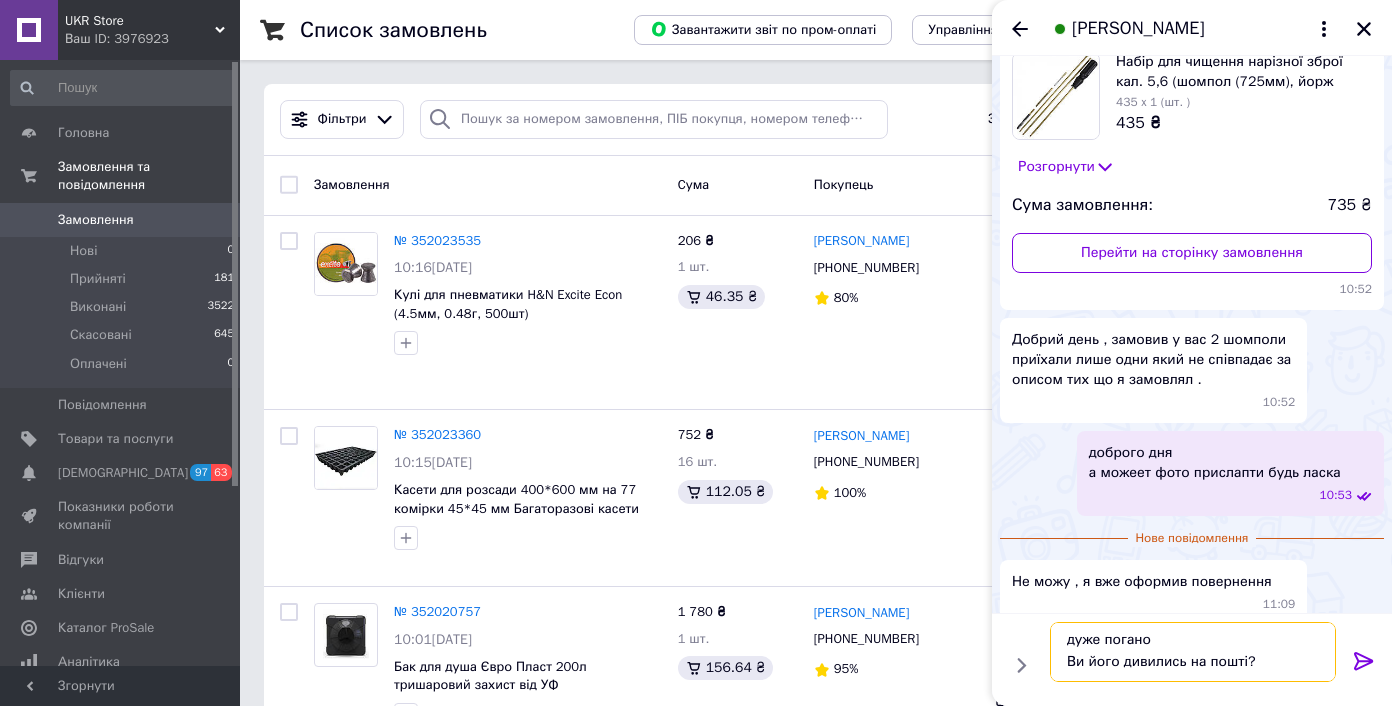 type 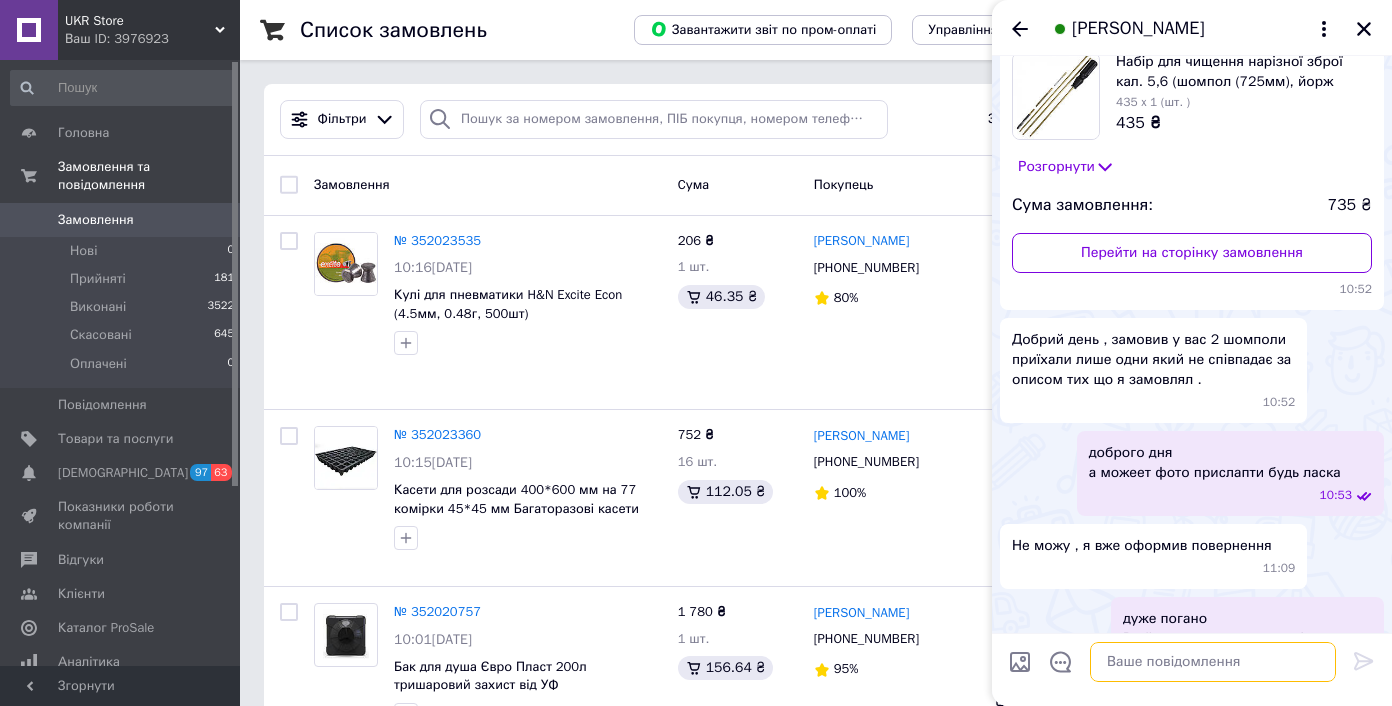scroll, scrollTop: 0, scrollLeft: 0, axis: both 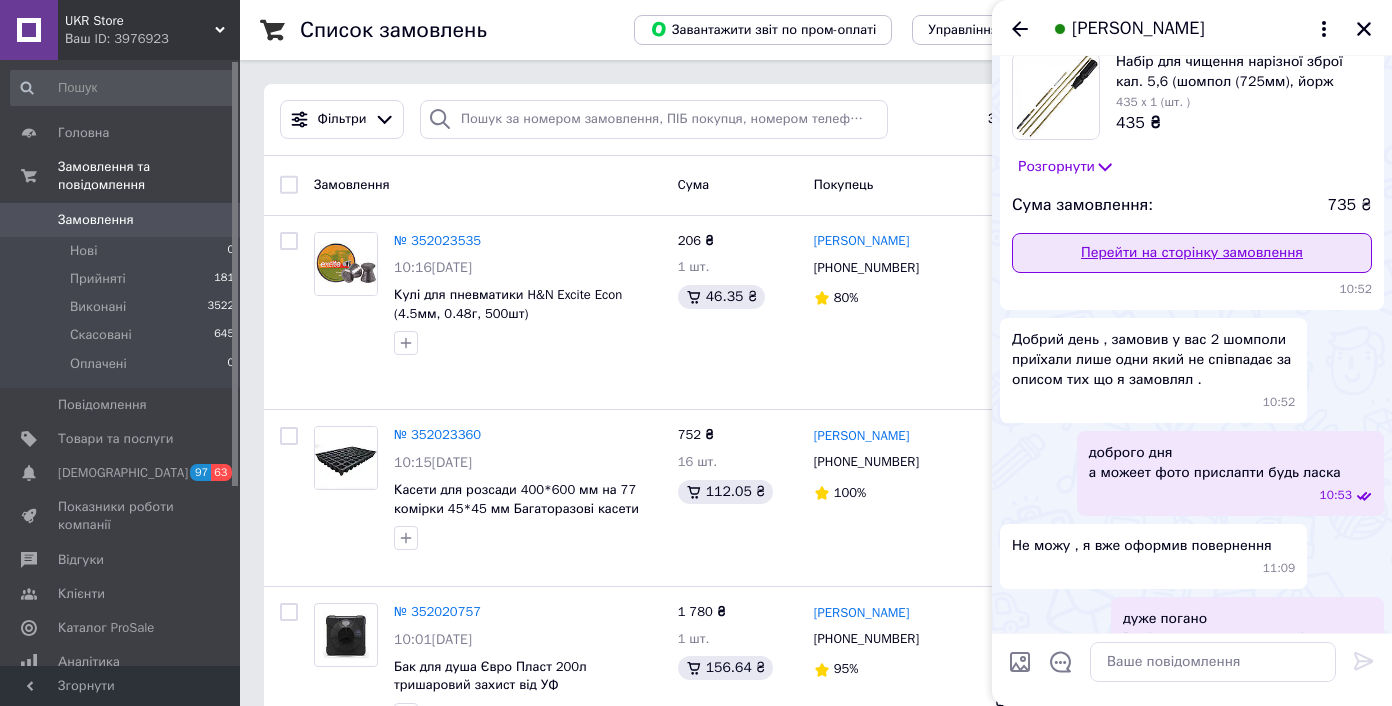click on "Перейти на сторінку замовлення" at bounding box center [1192, 253] 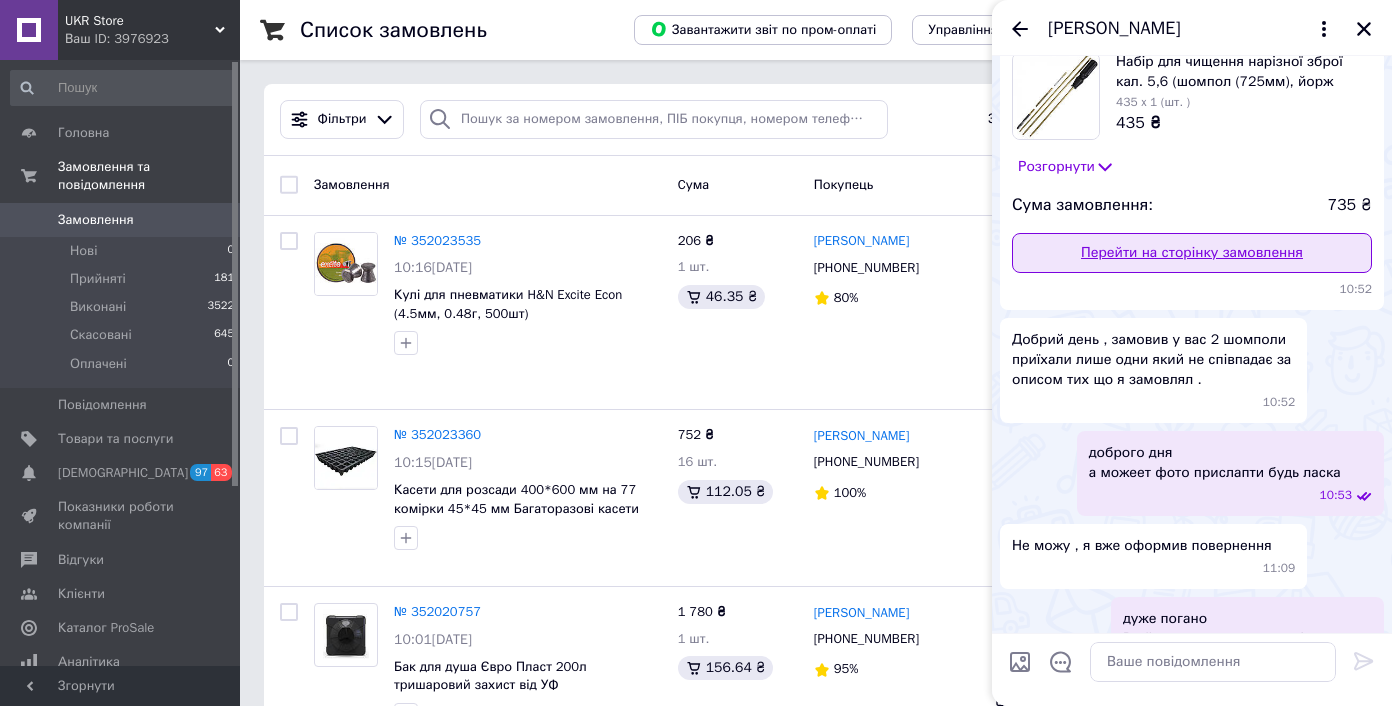 scroll, scrollTop: 167, scrollLeft: 0, axis: vertical 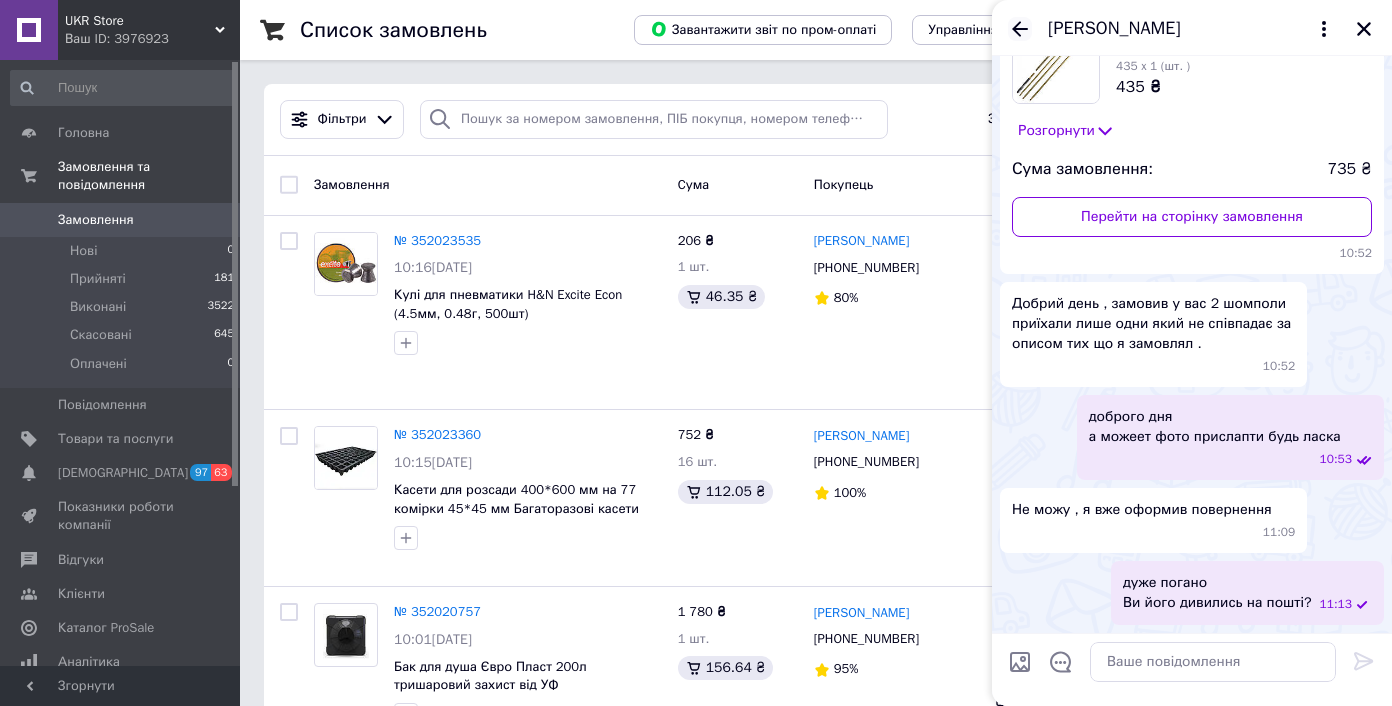 click 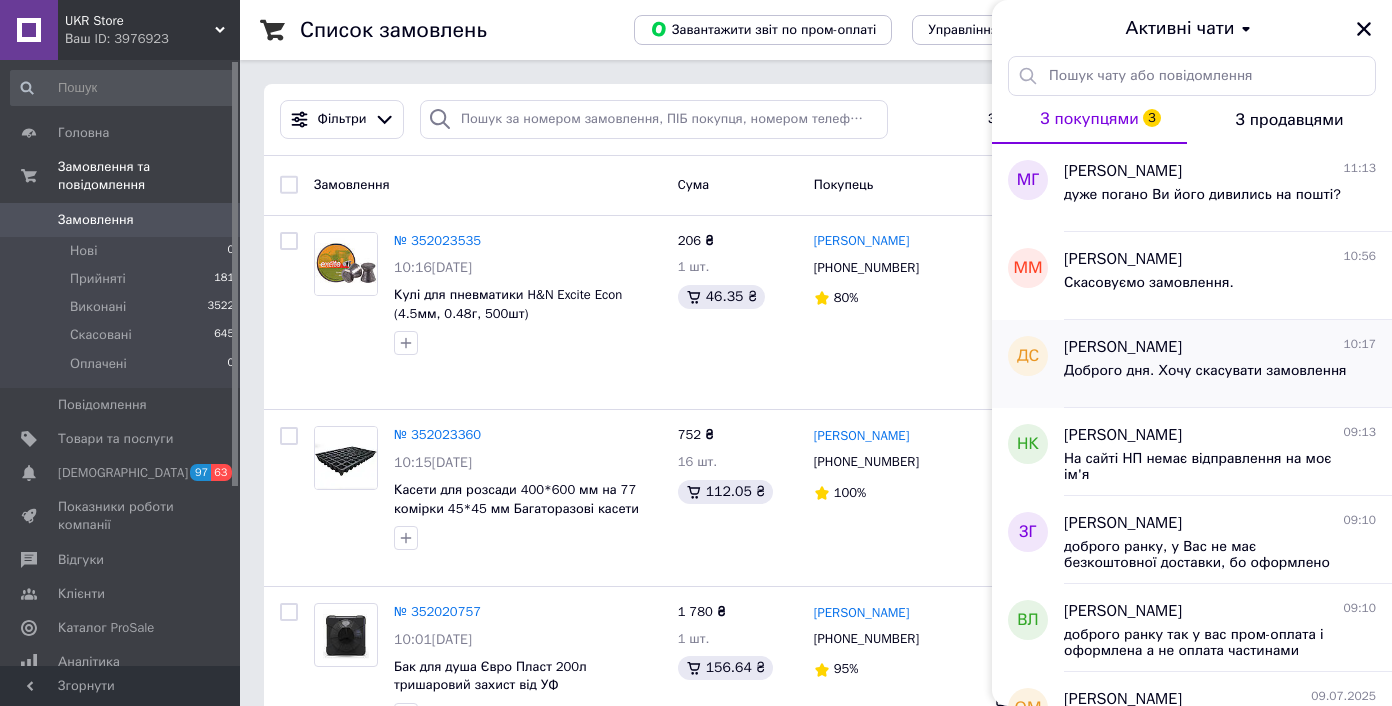 click on "Доброго дня. Хочу скасувати замовлення" at bounding box center (1205, 371) 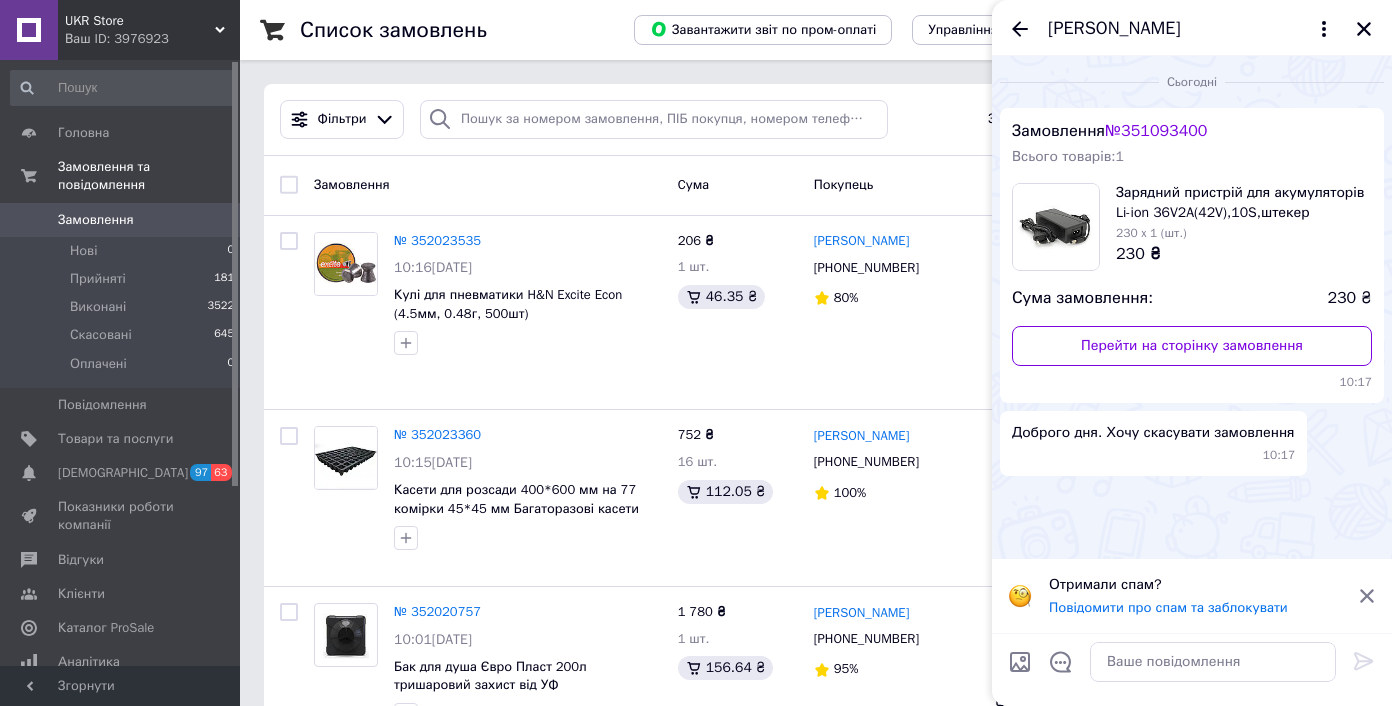 click 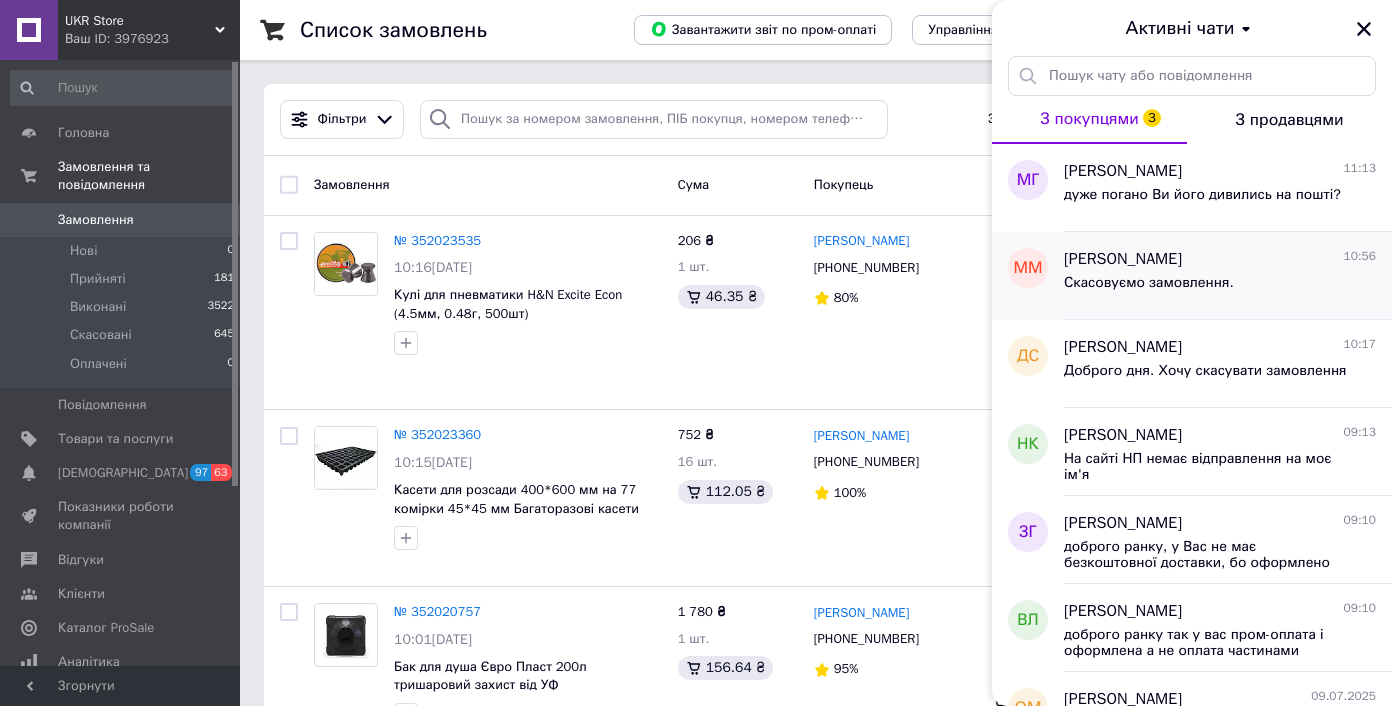 click on "[PERSON_NAME]" at bounding box center (1123, 259) 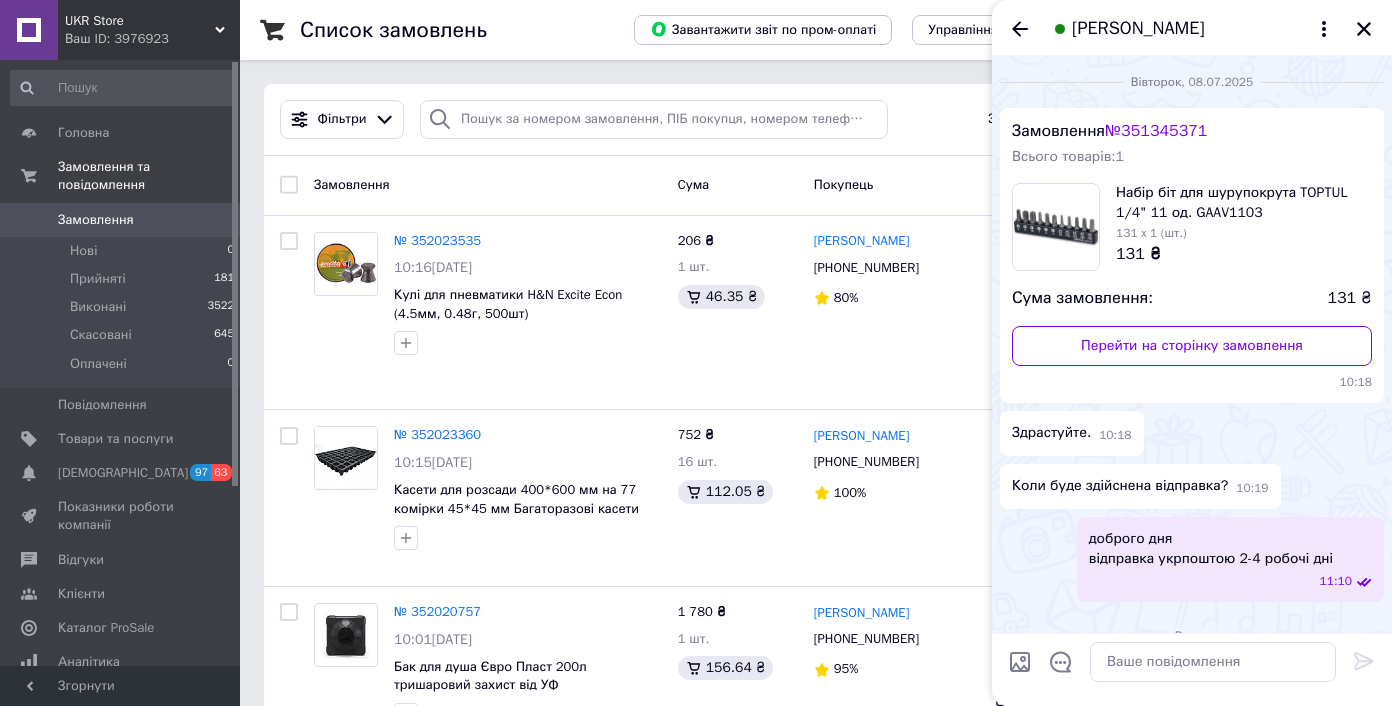scroll, scrollTop: 187, scrollLeft: 0, axis: vertical 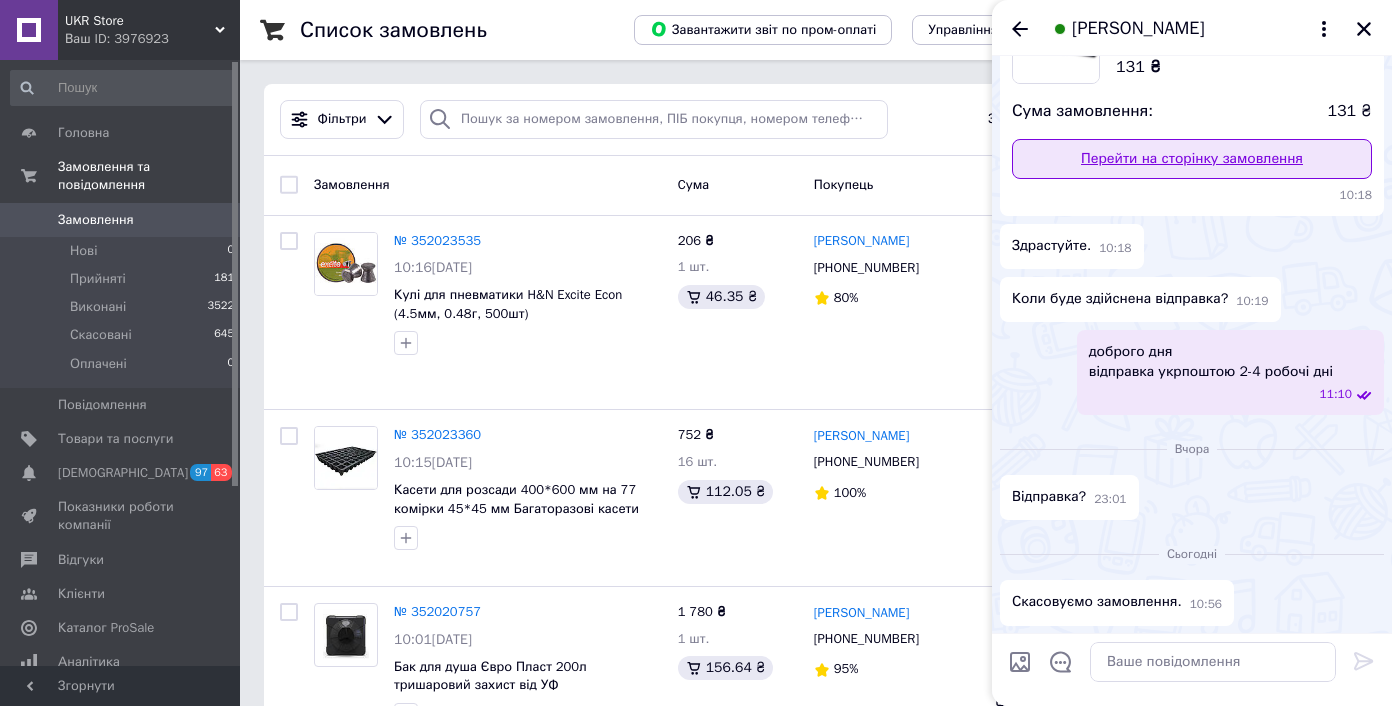 click on "Перейти на сторінку замовлення" at bounding box center [1192, 159] 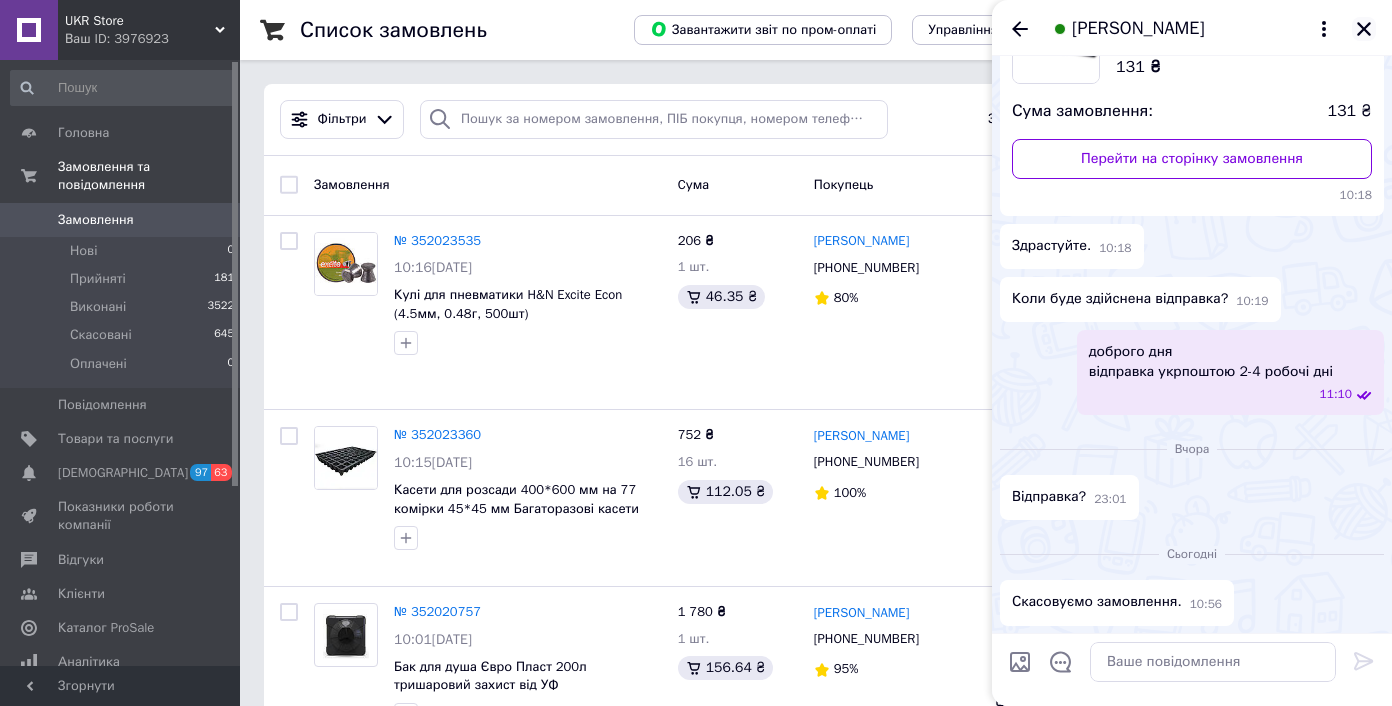 click 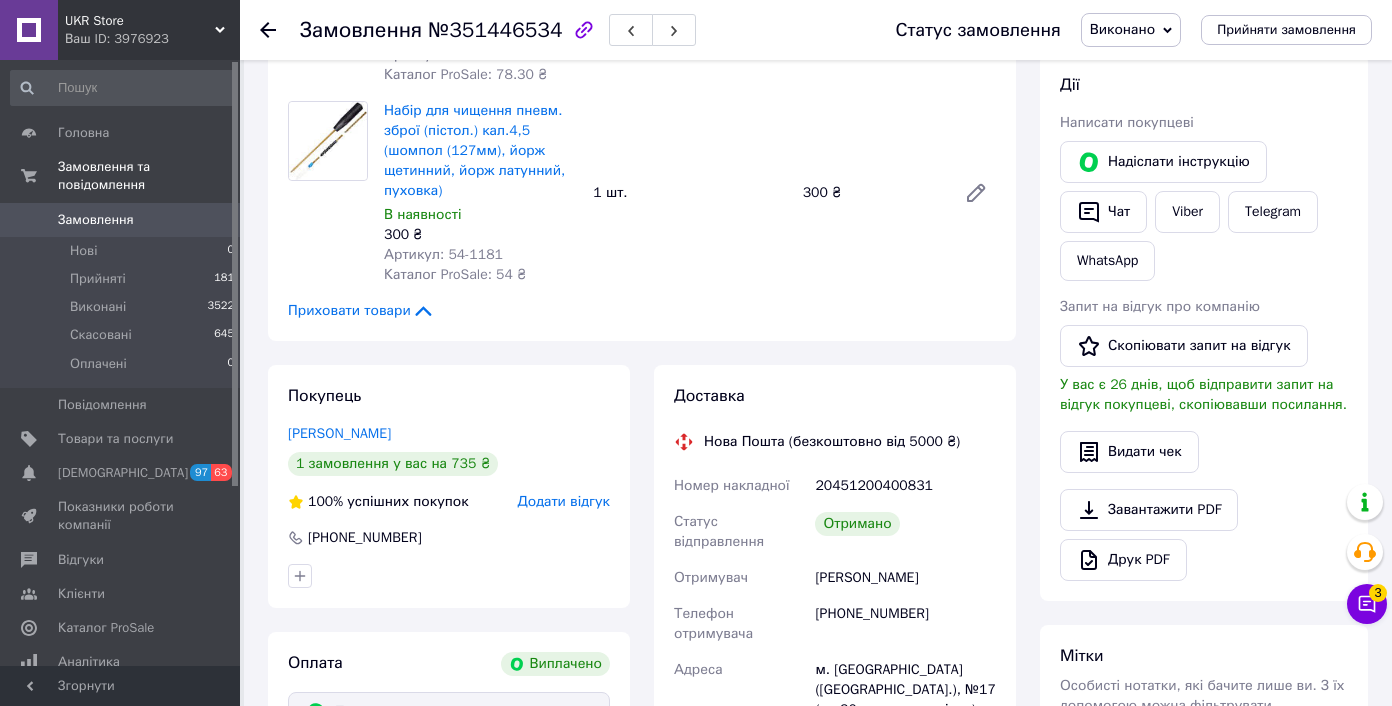 scroll, scrollTop: 407, scrollLeft: 0, axis: vertical 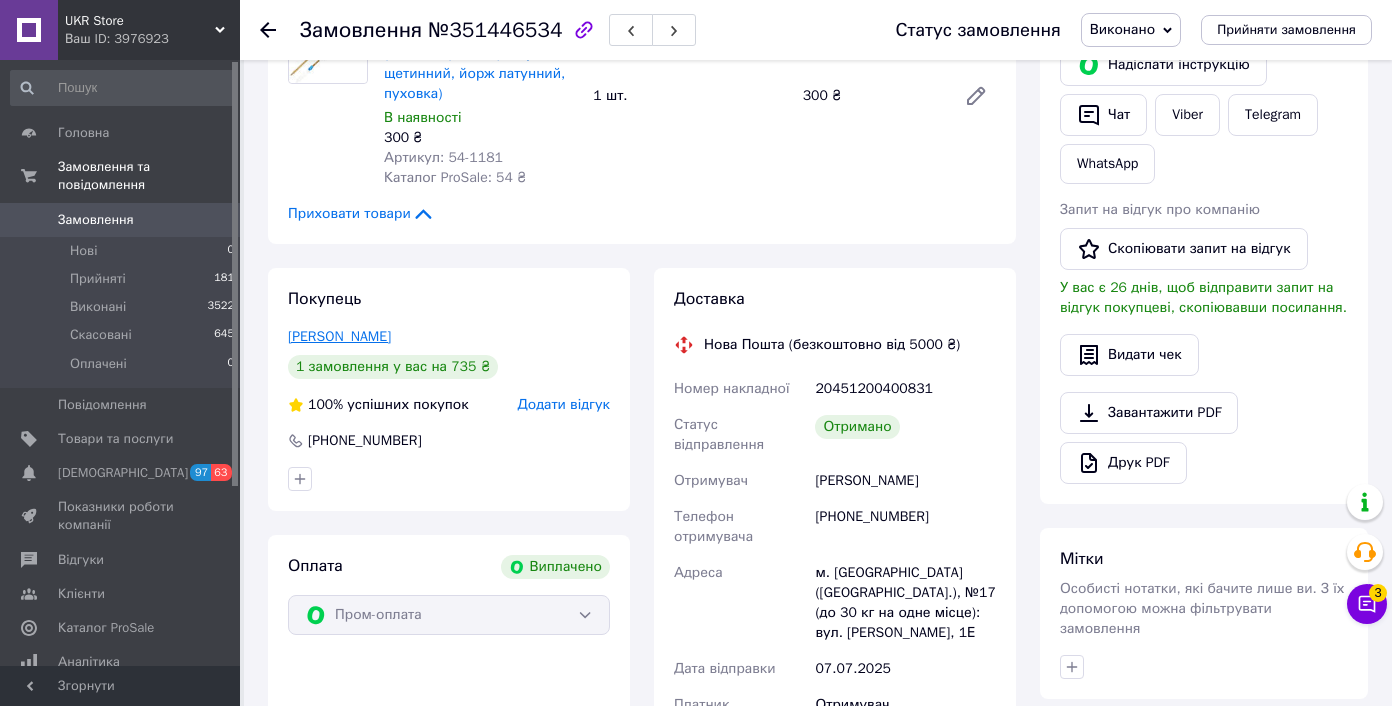 click on "[PERSON_NAME]" at bounding box center (339, 336) 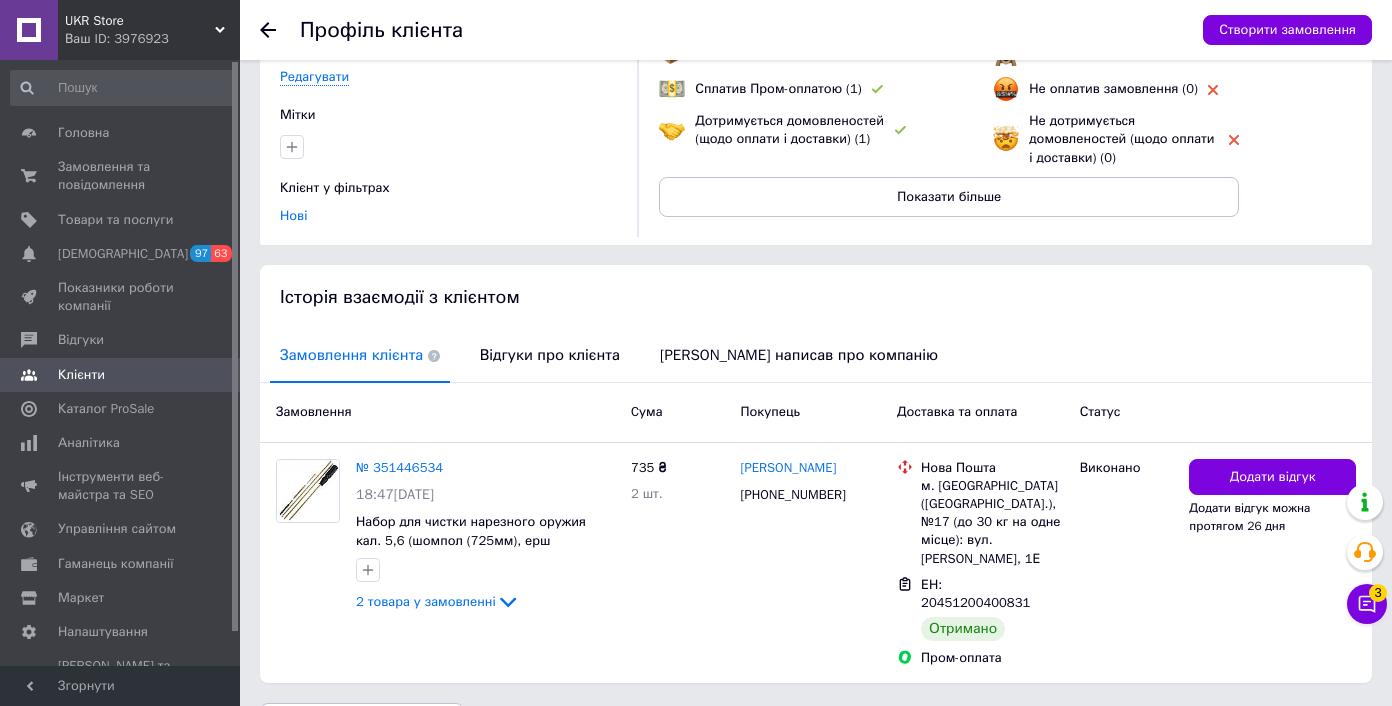 scroll, scrollTop: 273, scrollLeft: 0, axis: vertical 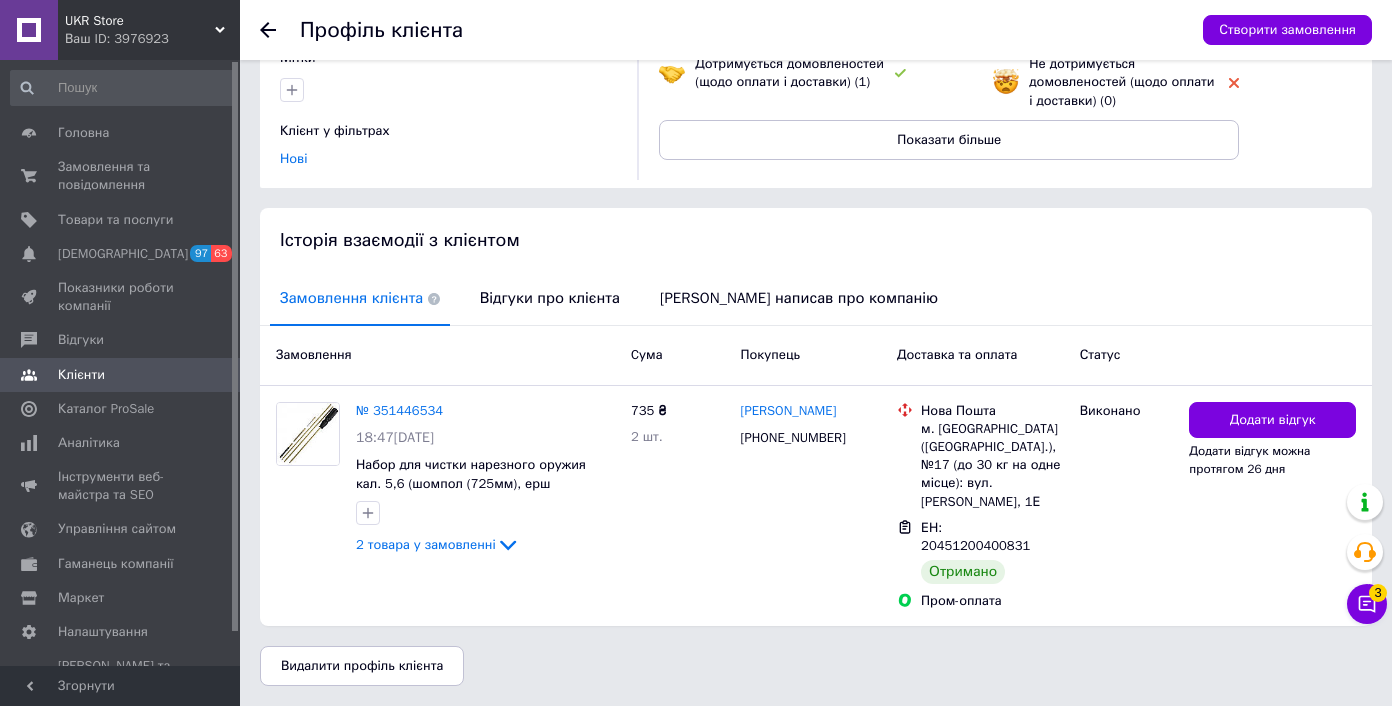 click on "Відгуки про клієнта" at bounding box center (550, 298) 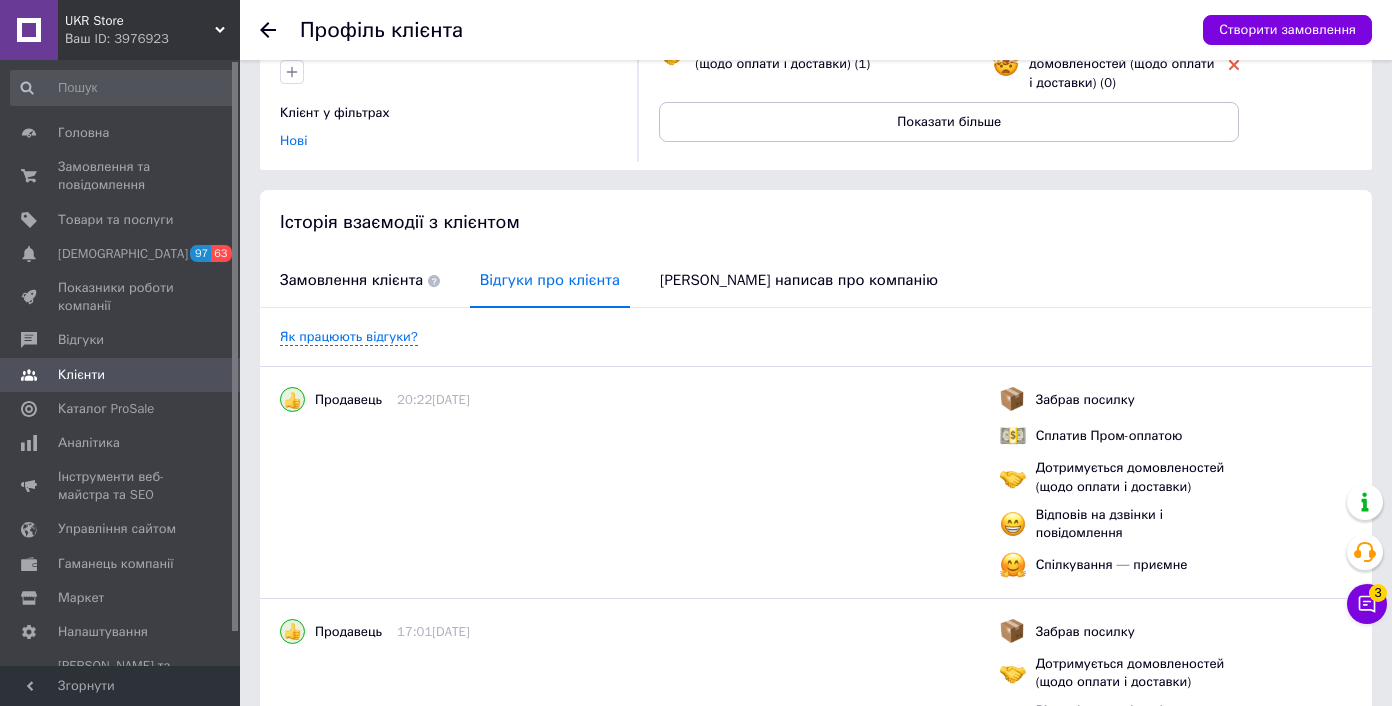 scroll, scrollTop: 727, scrollLeft: 0, axis: vertical 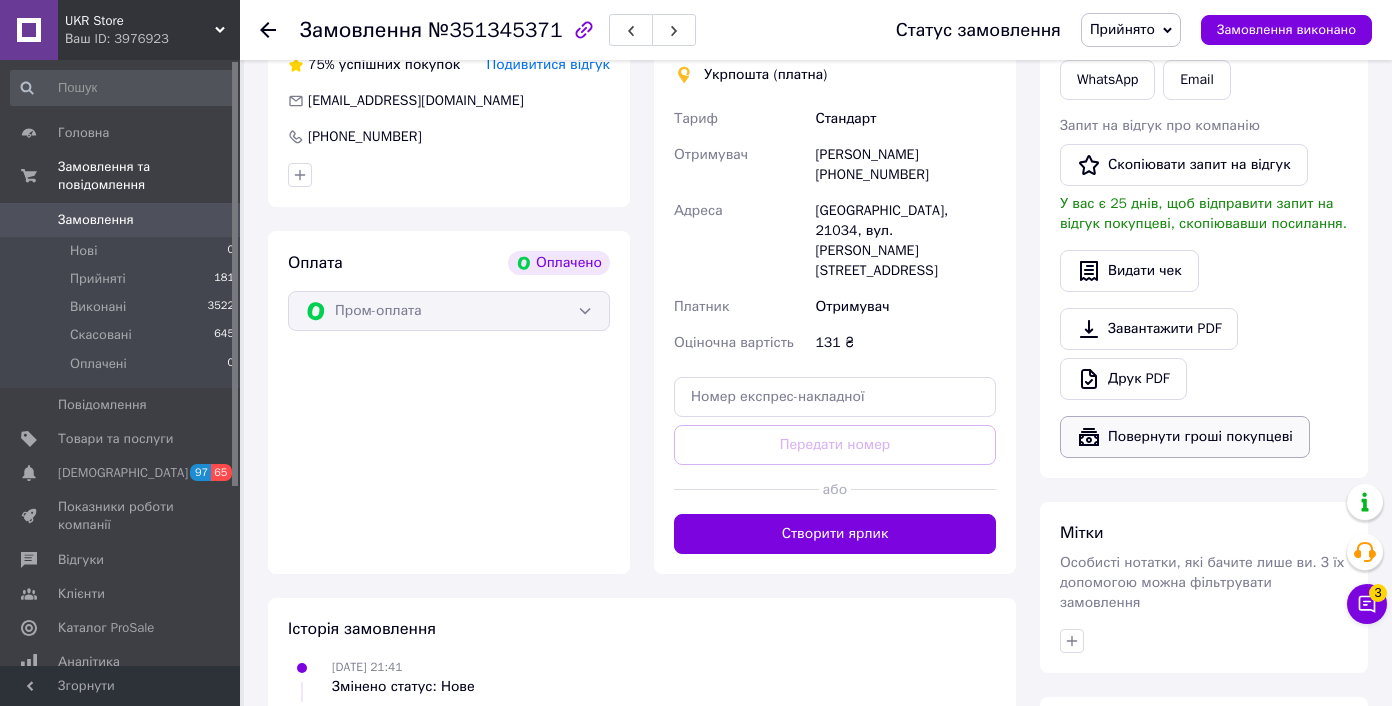 click on "Повернути гроші покупцеві" at bounding box center [1185, 437] 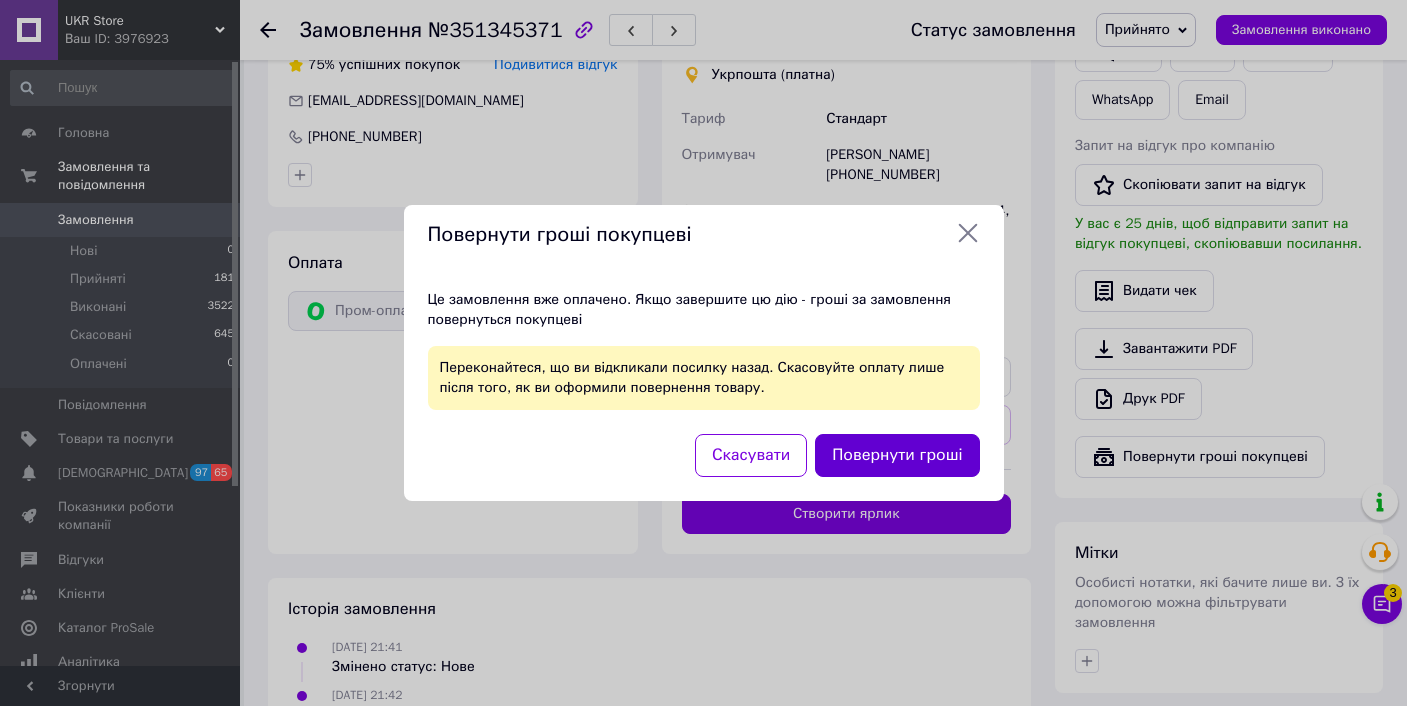 click on "Повернути гроші" at bounding box center (897, 455) 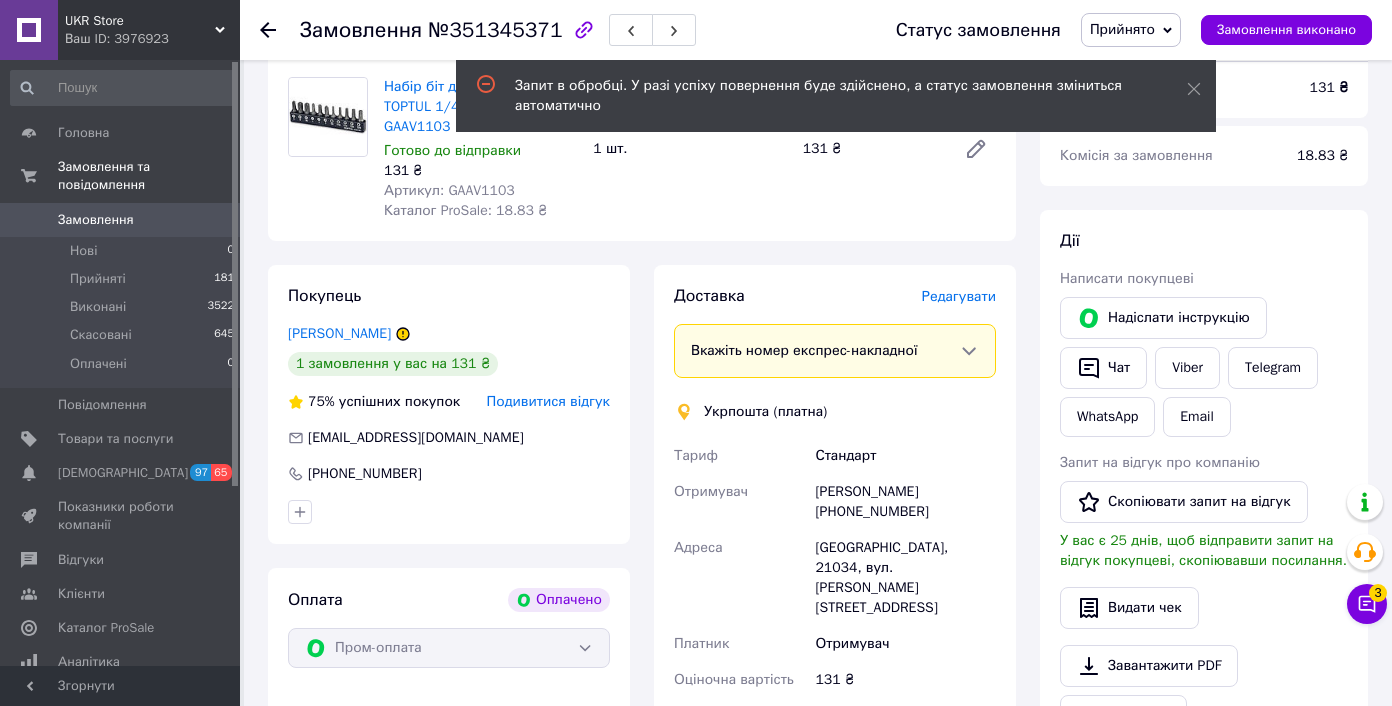 scroll, scrollTop: 212, scrollLeft: 0, axis: vertical 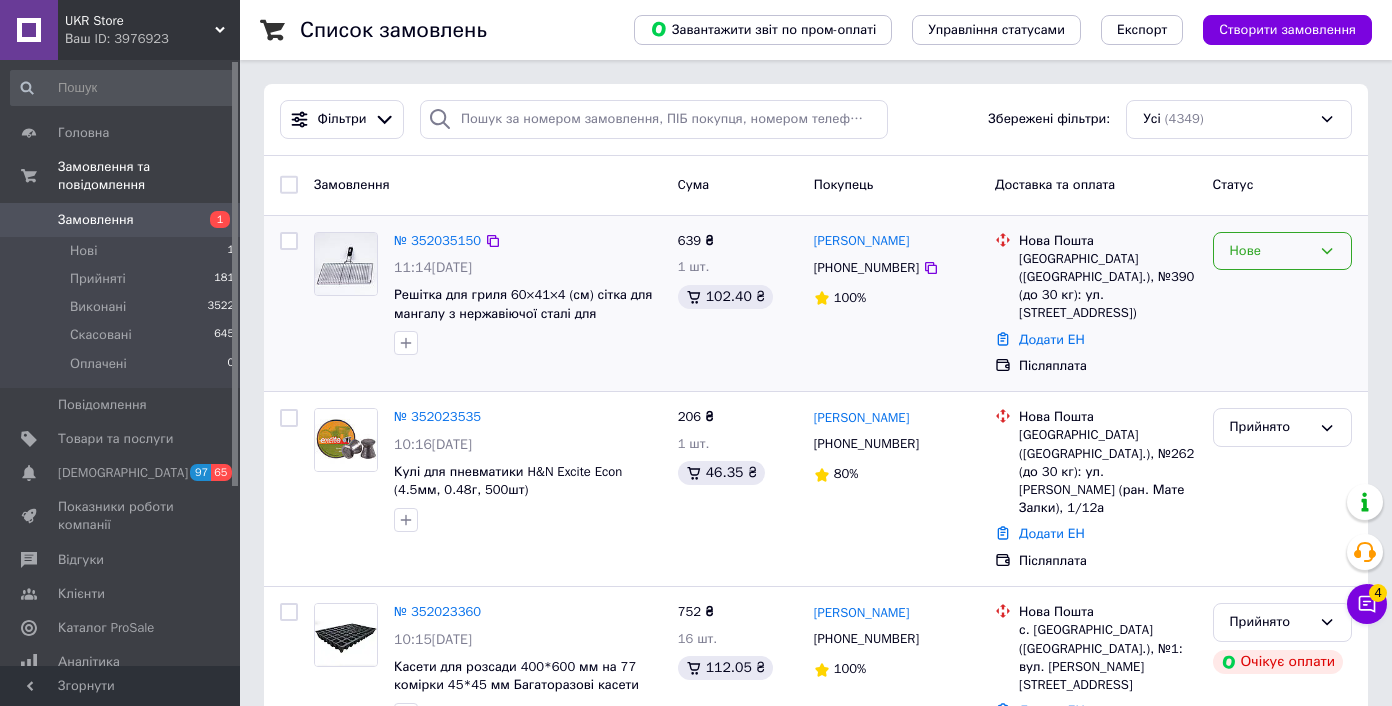 click on "Нове" at bounding box center (1270, 251) 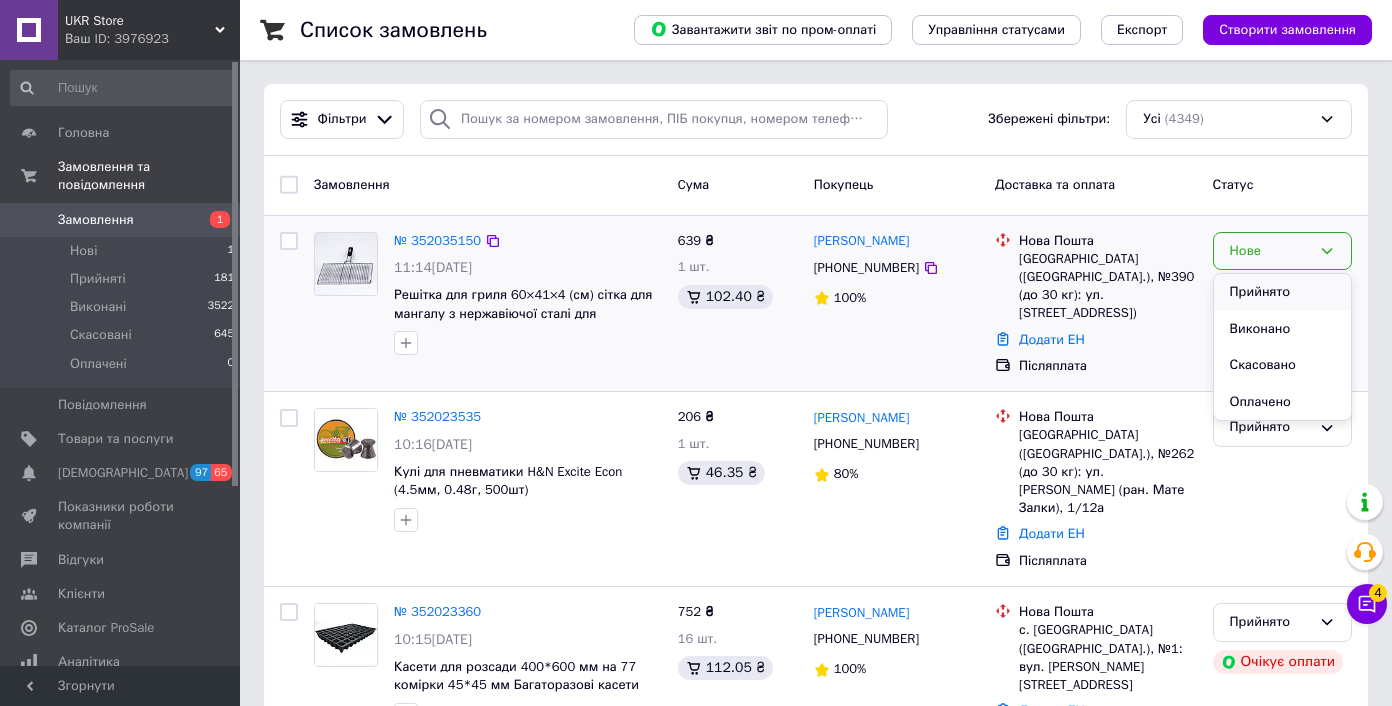 click on "Прийнято" at bounding box center (1282, 292) 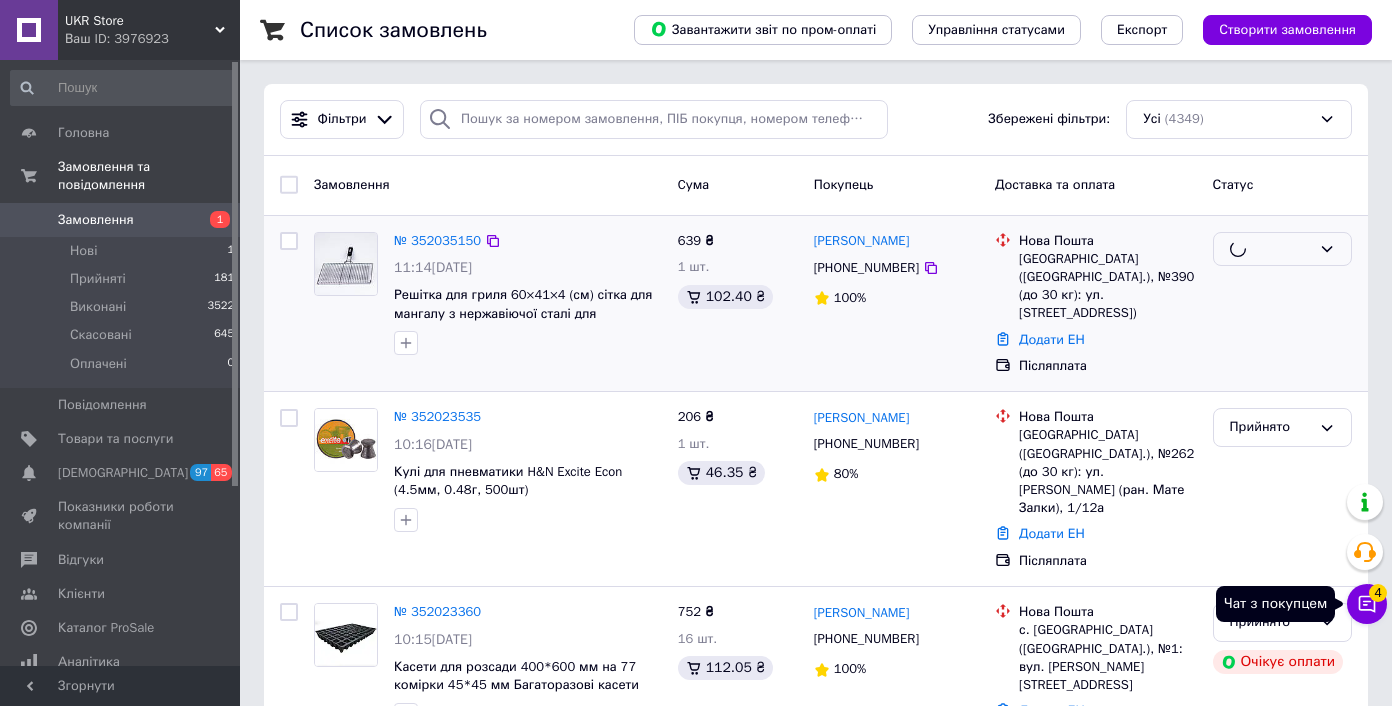 click on "Чат з покупцем 4" at bounding box center [1367, 604] 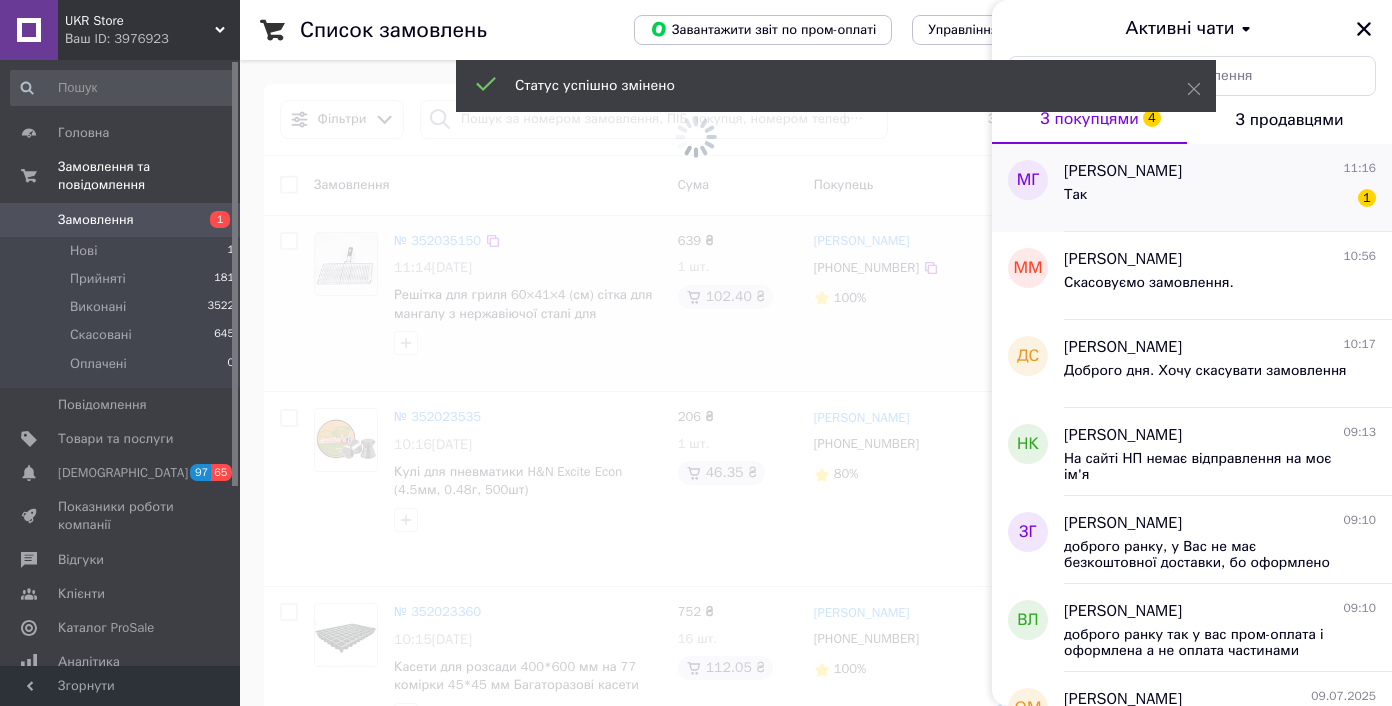 click on "Так 1" at bounding box center (1220, 199) 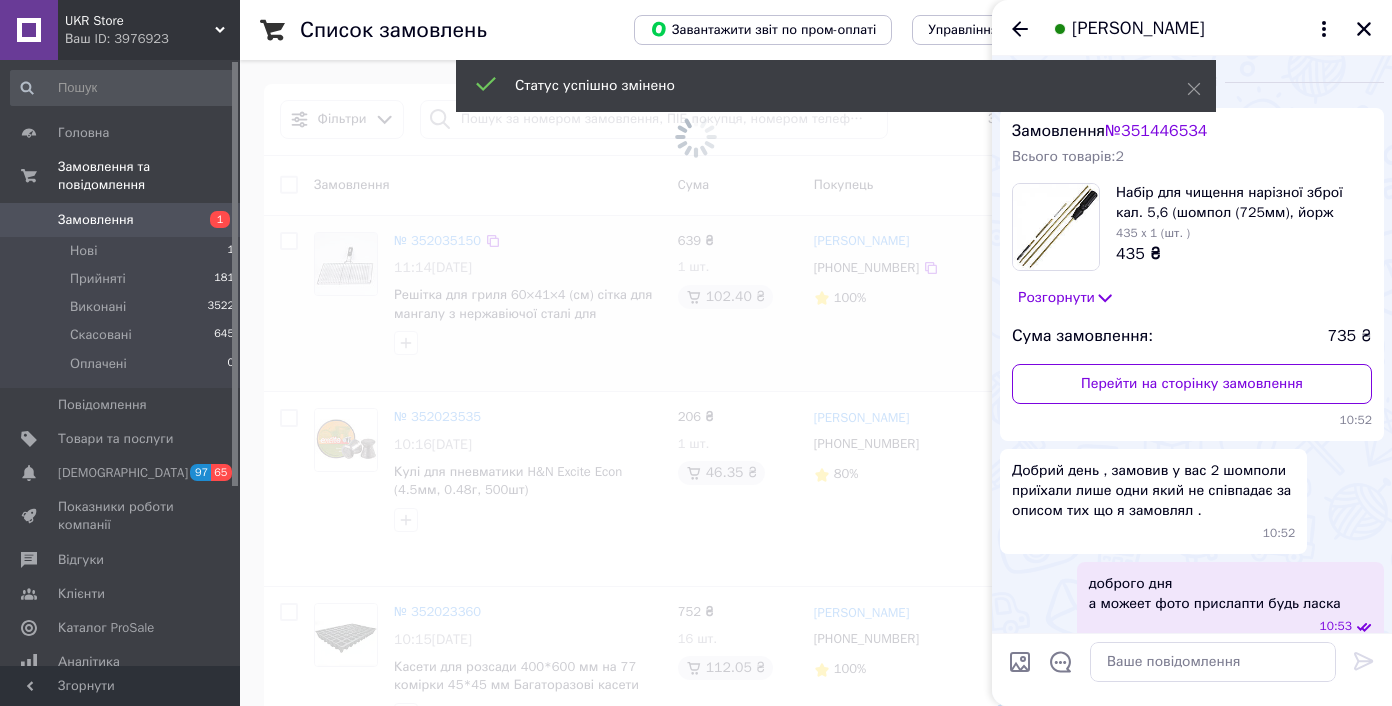 scroll, scrollTop: 256, scrollLeft: 0, axis: vertical 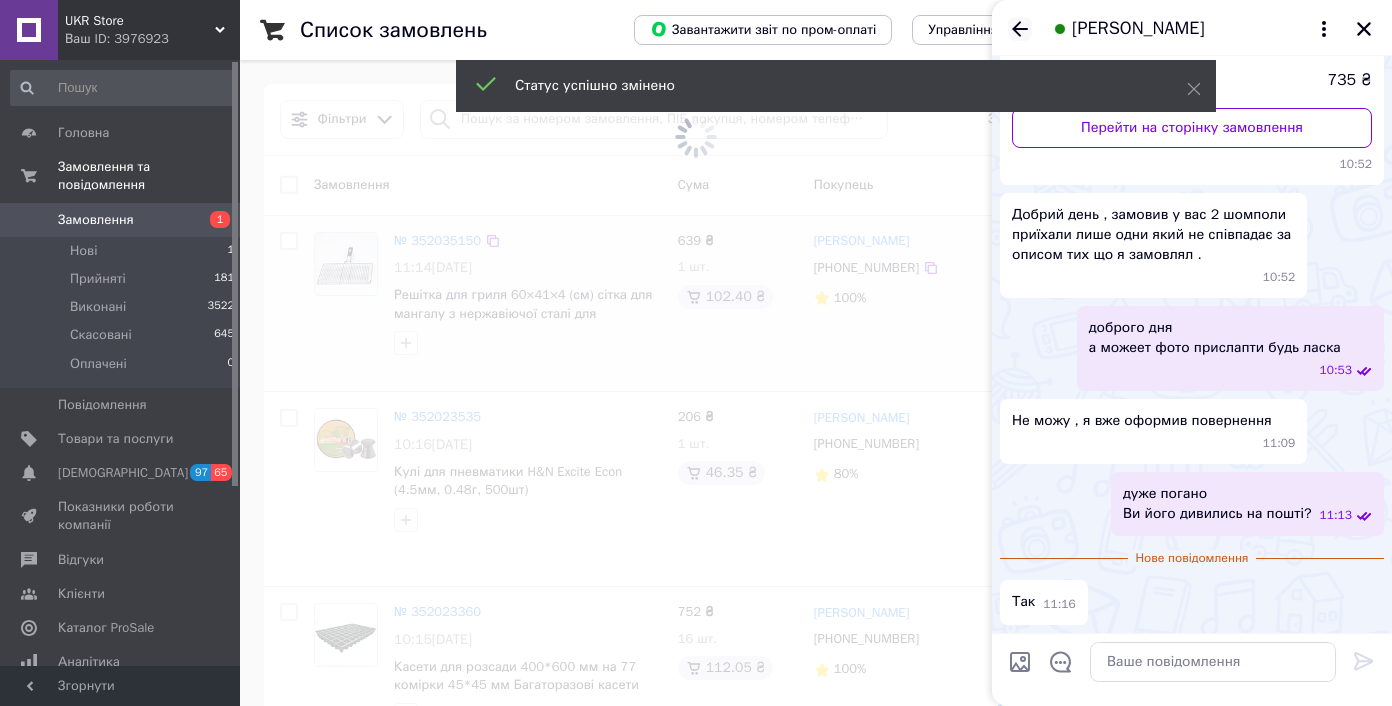 click 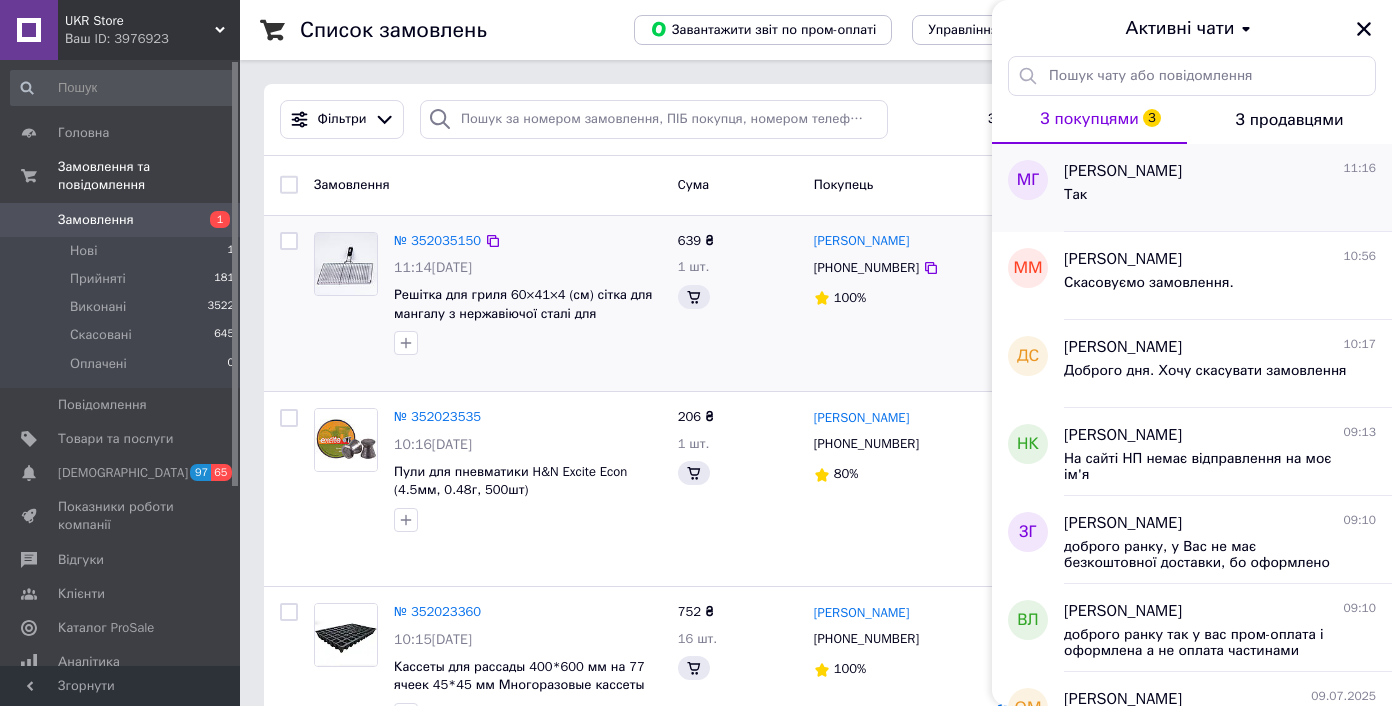 click on "Так" at bounding box center (1220, 199) 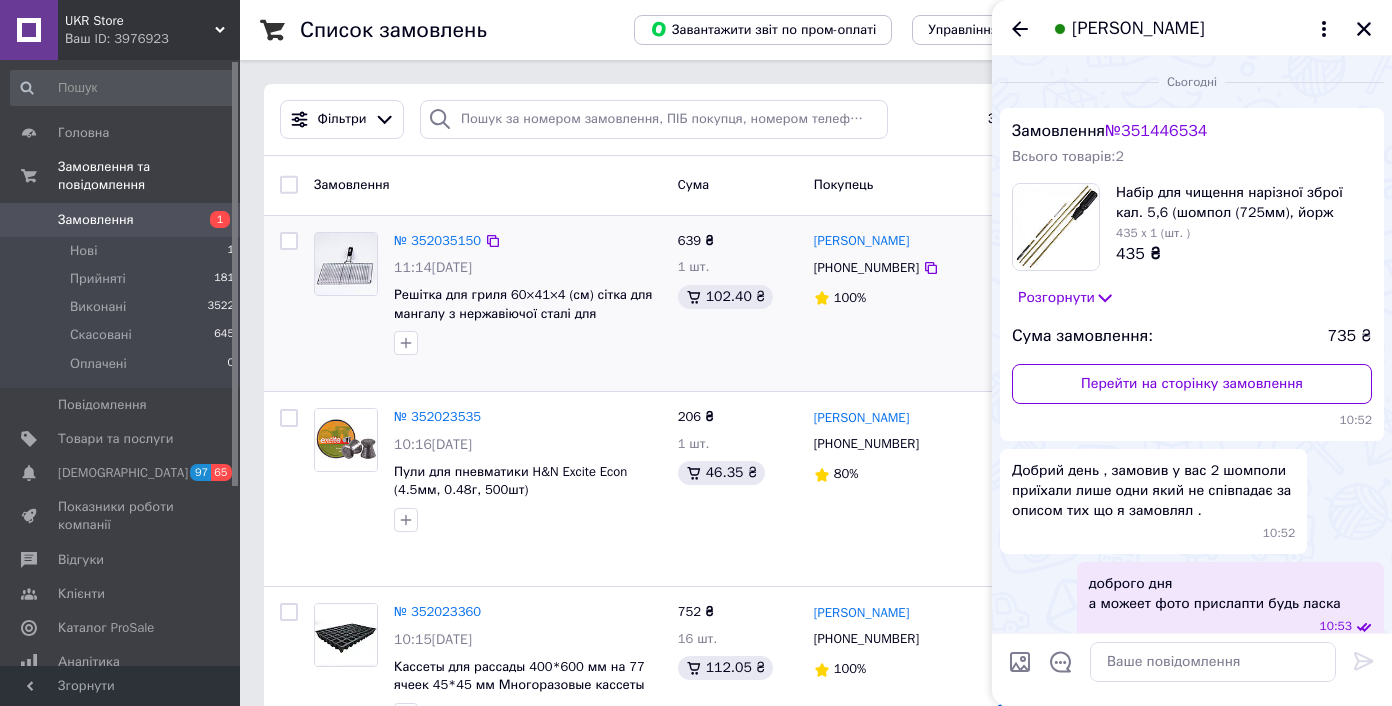 scroll, scrollTop: 220, scrollLeft: 0, axis: vertical 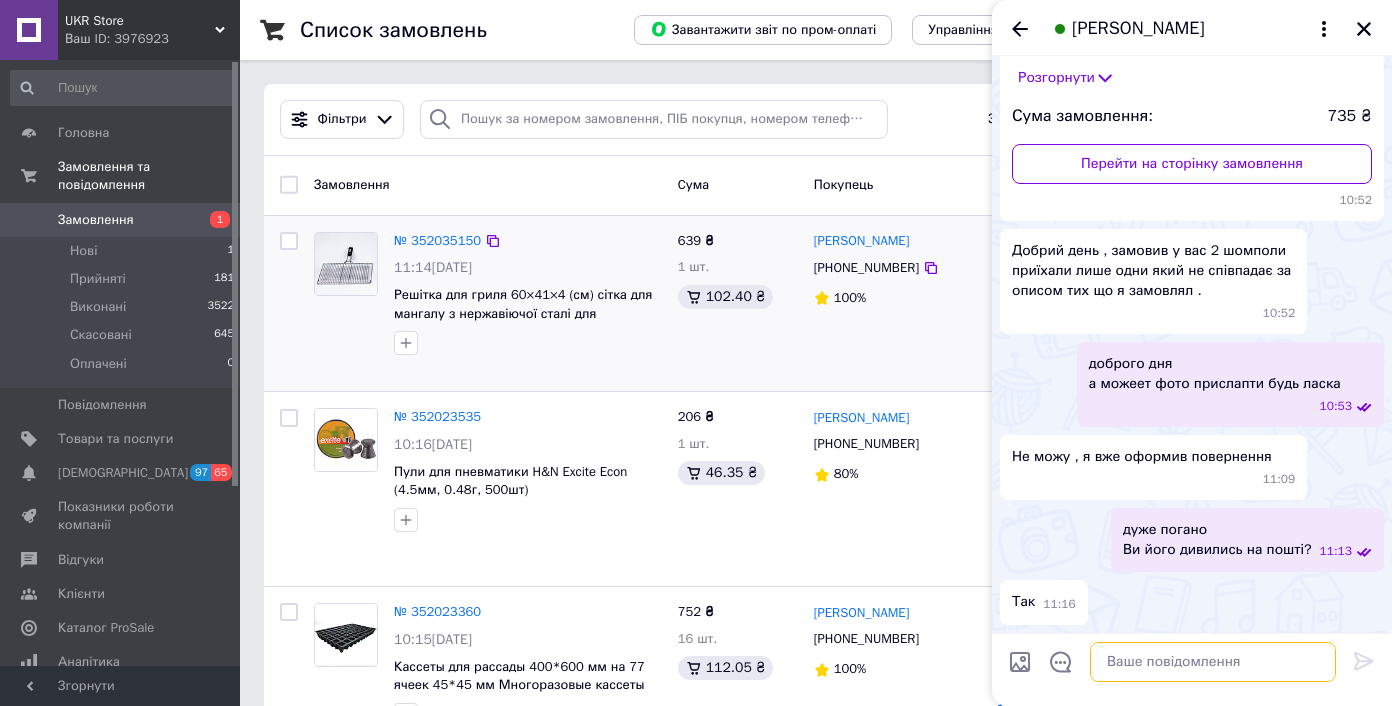 click at bounding box center [1213, 662] 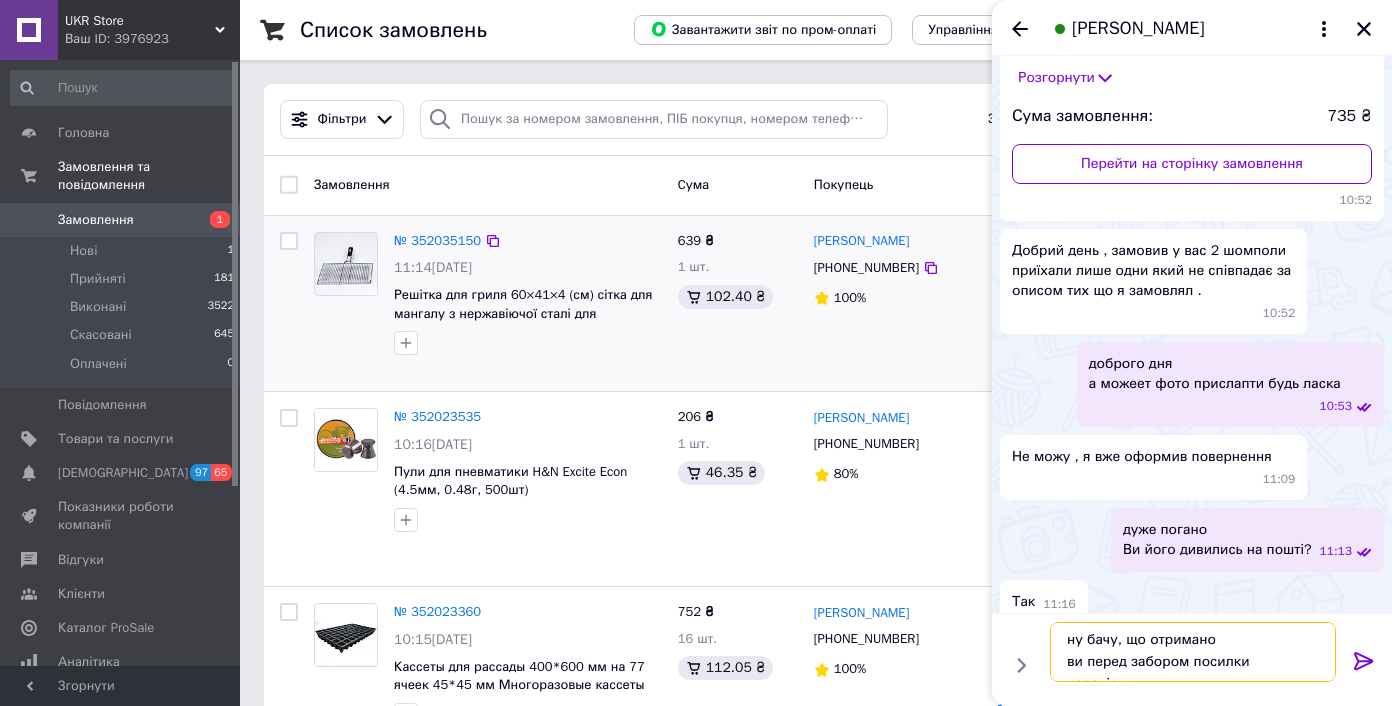 scroll, scrollTop: 13, scrollLeft: 0, axis: vertical 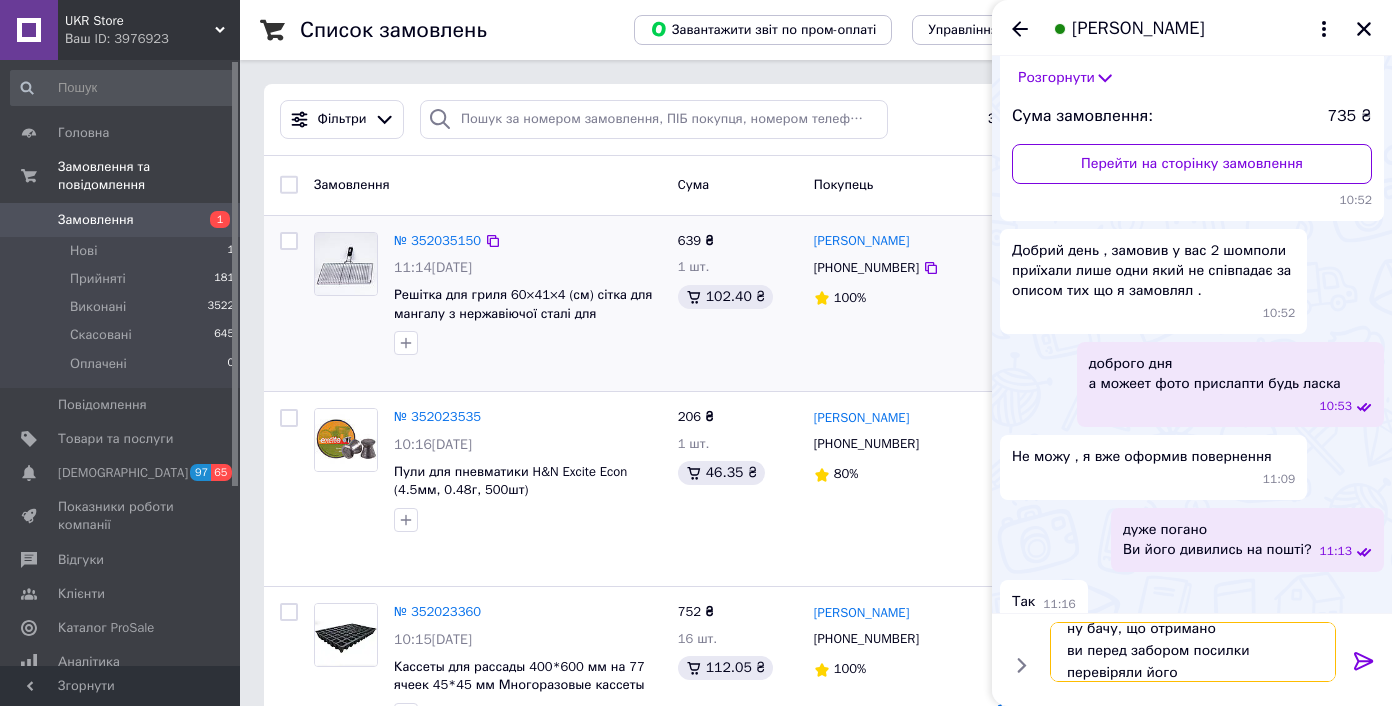 type on "ну бачу, що отримано
ви перед забором посилки перевіряли його?" 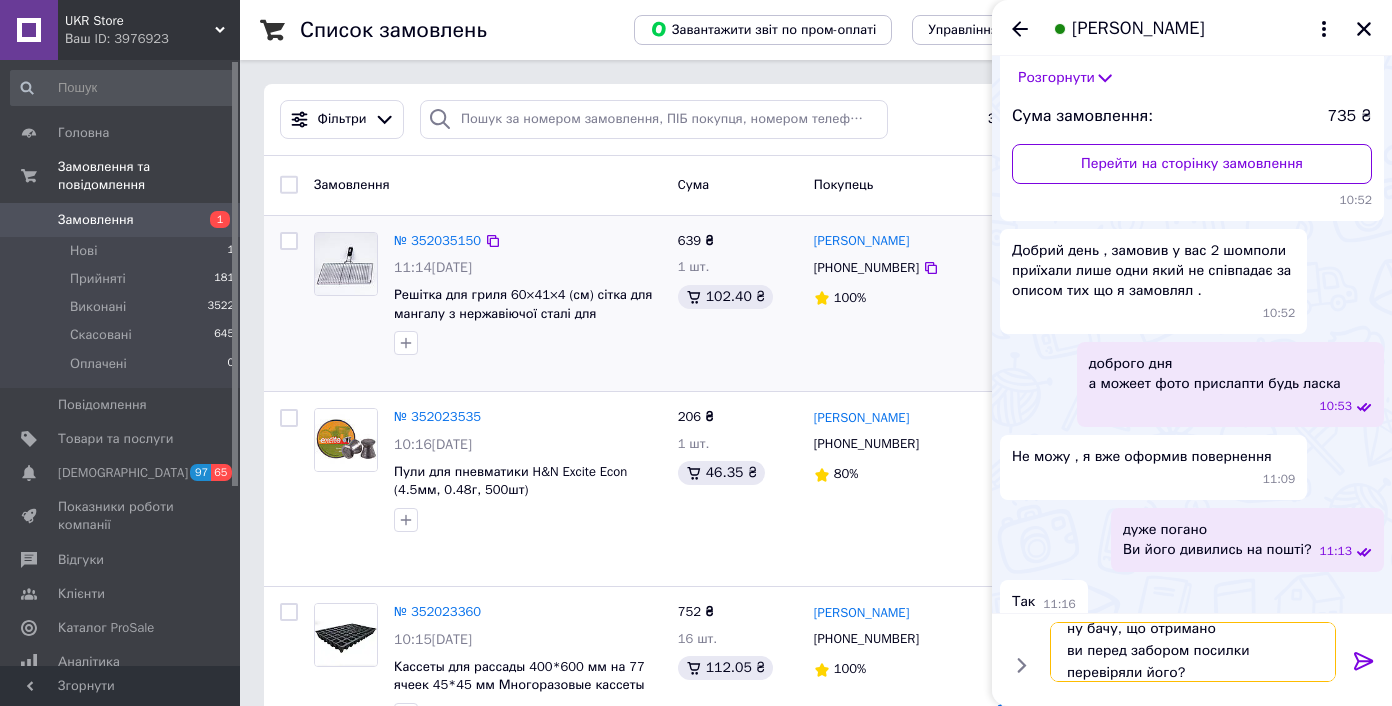 type 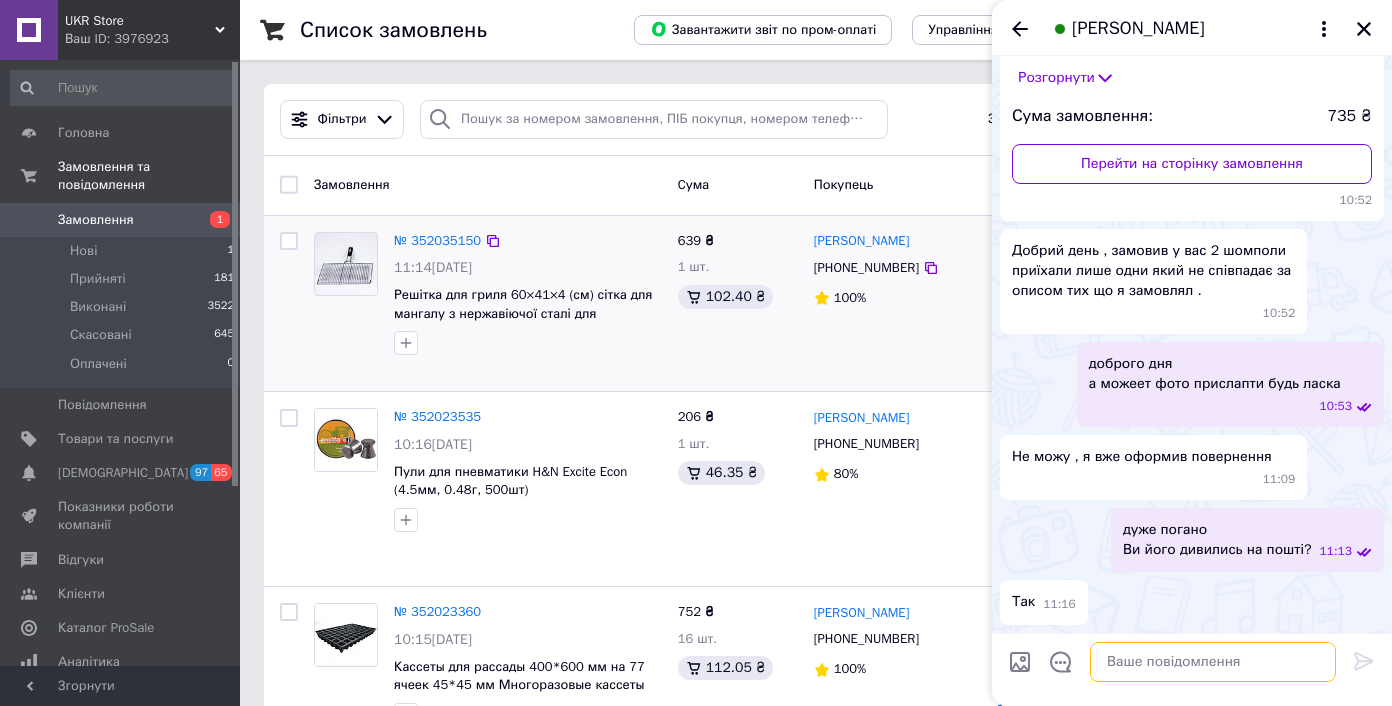 scroll, scrollTop: 0, scrollLeft: 0, axis: both 